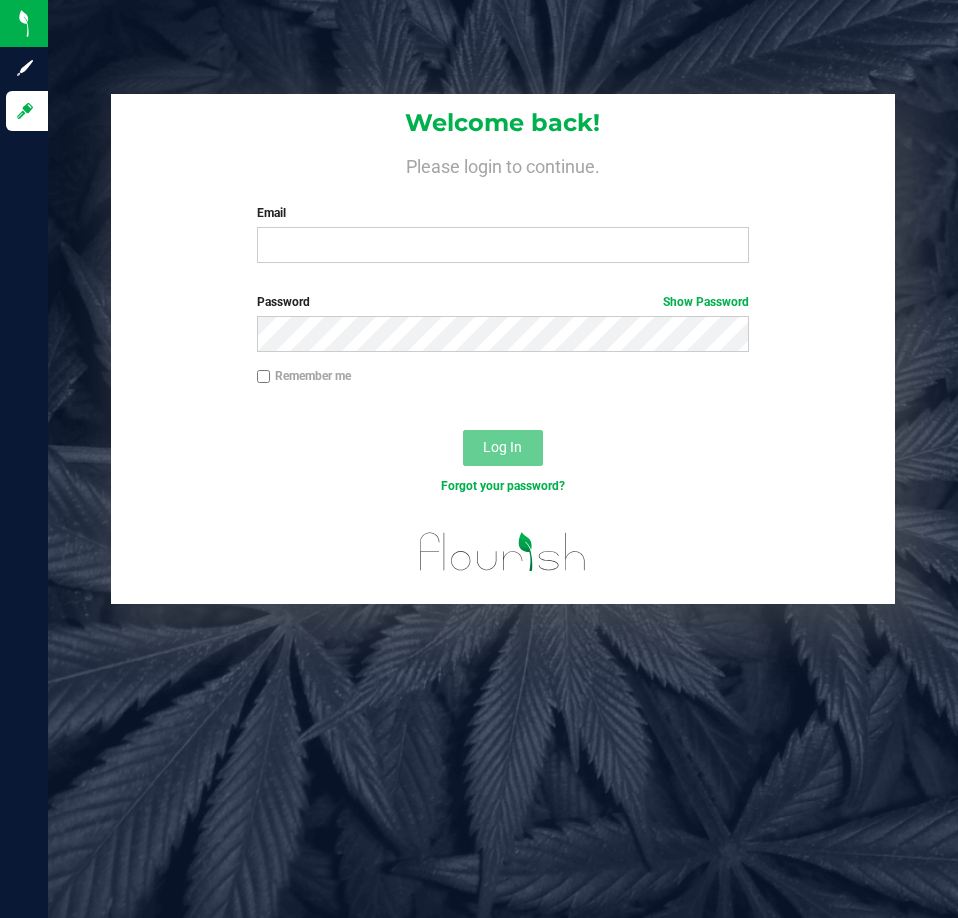 scroll, scrollTop: 0, scrollLeft: 0, axis: both 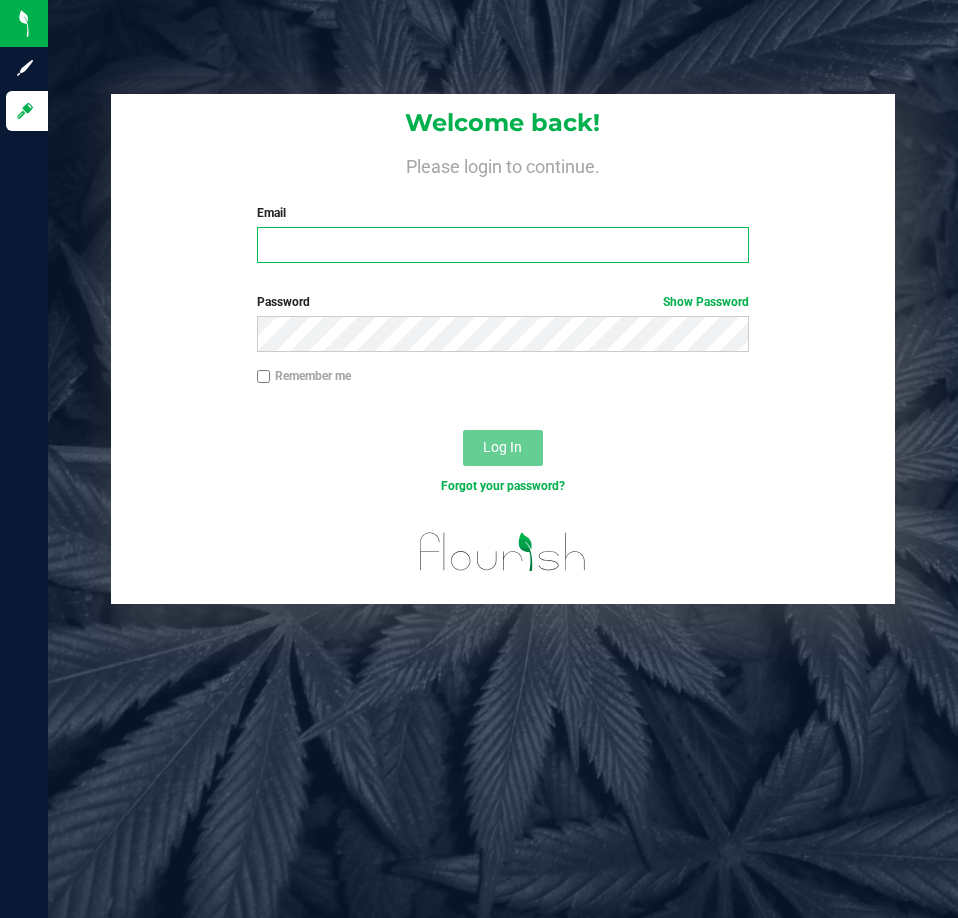 click on "Email" at bounding box center (503, 245) 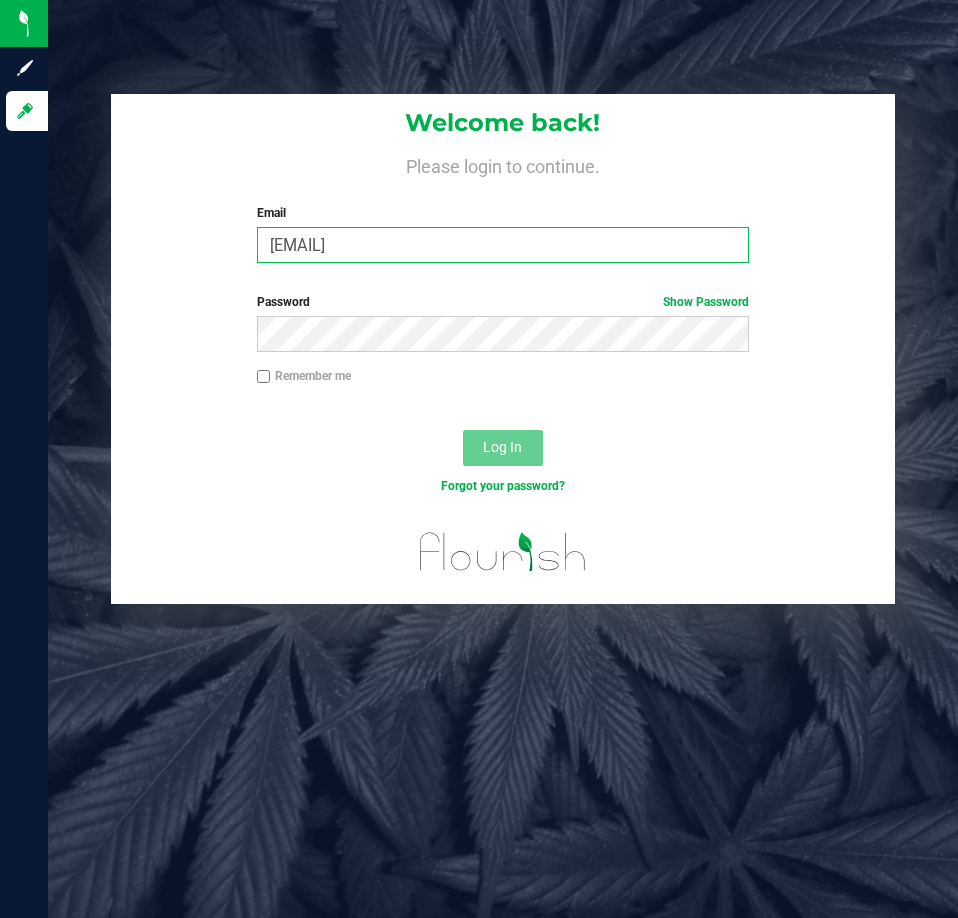 type on "[EMAIL]" 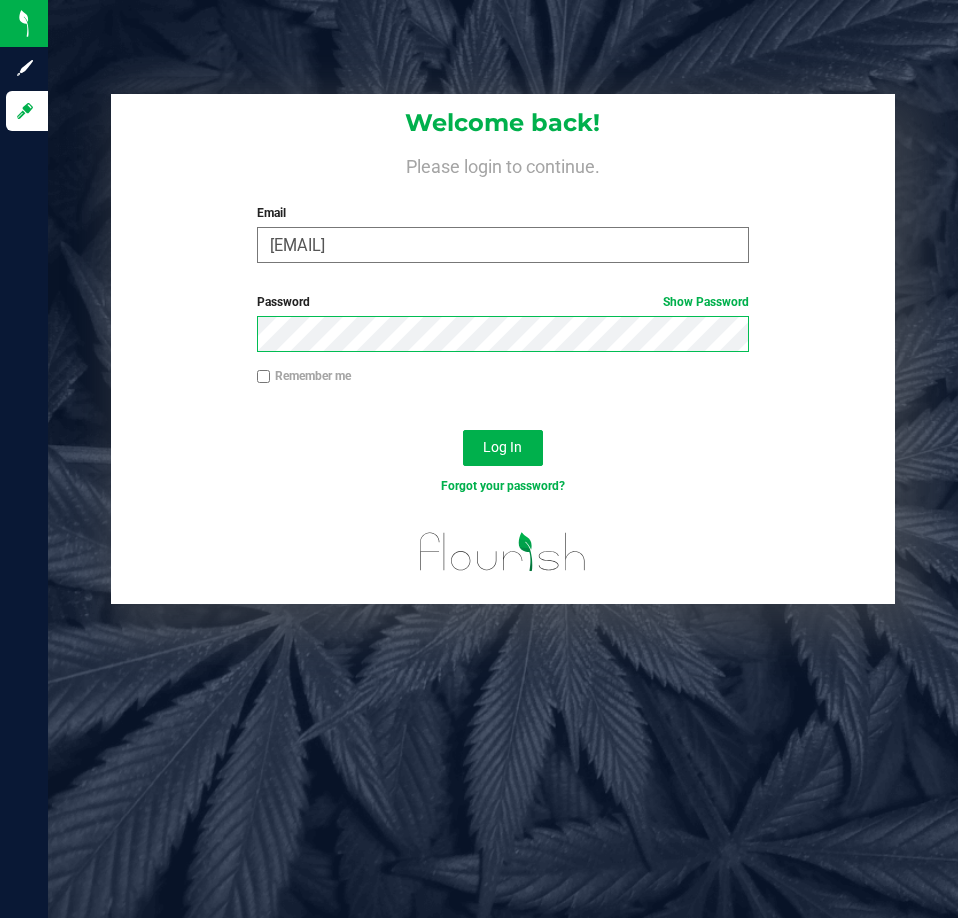 click on "Log In" at bounding box center [503, 448] 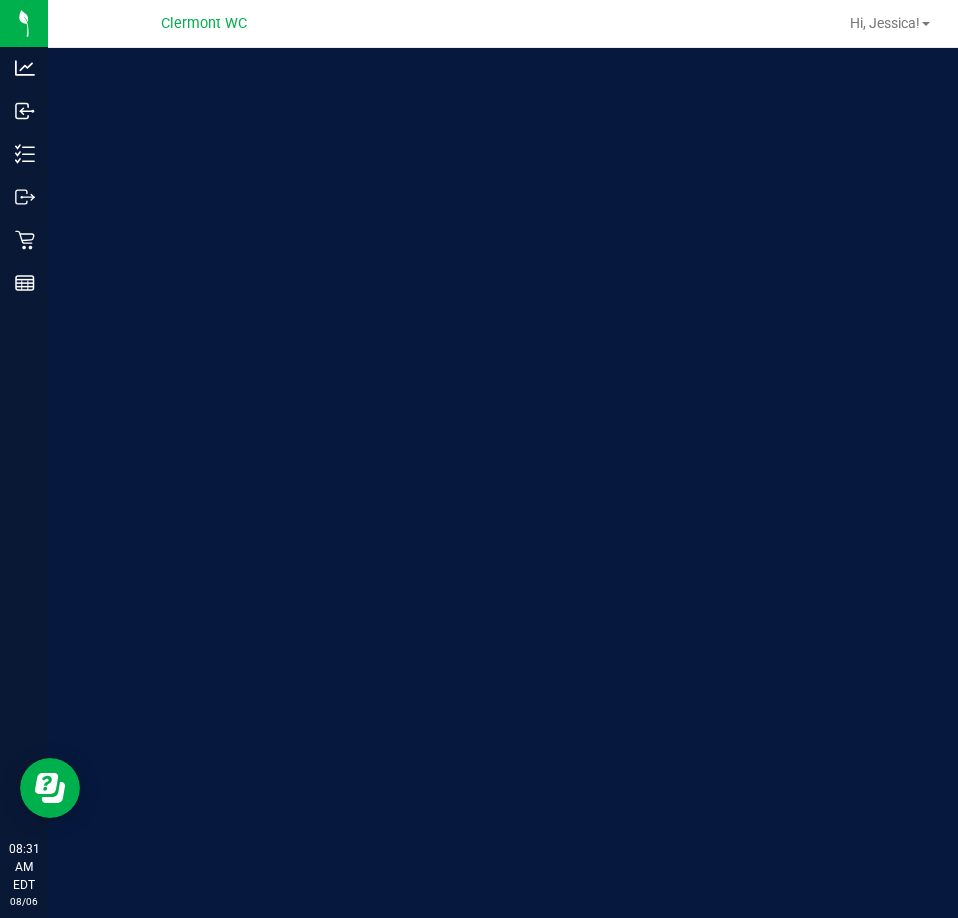 scroll, scrollTop: 0, scrollLeft: 0, axis: both 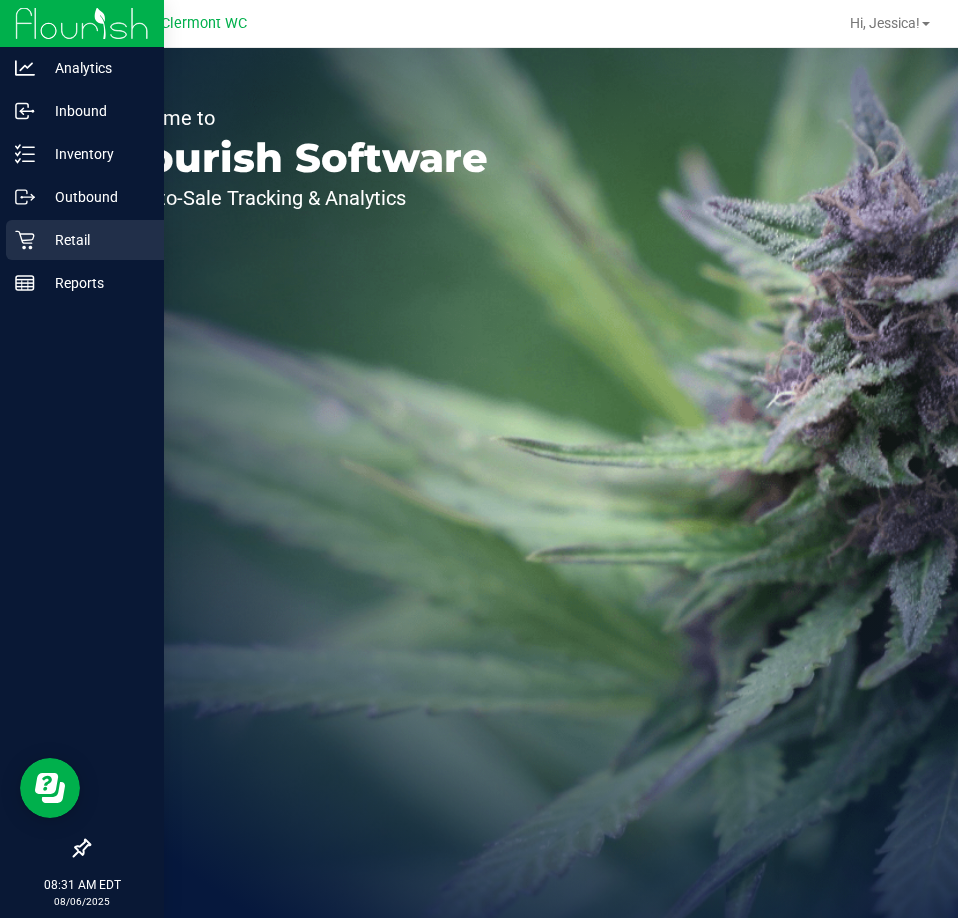 click on "Retail" at bounding box center [82, 241] 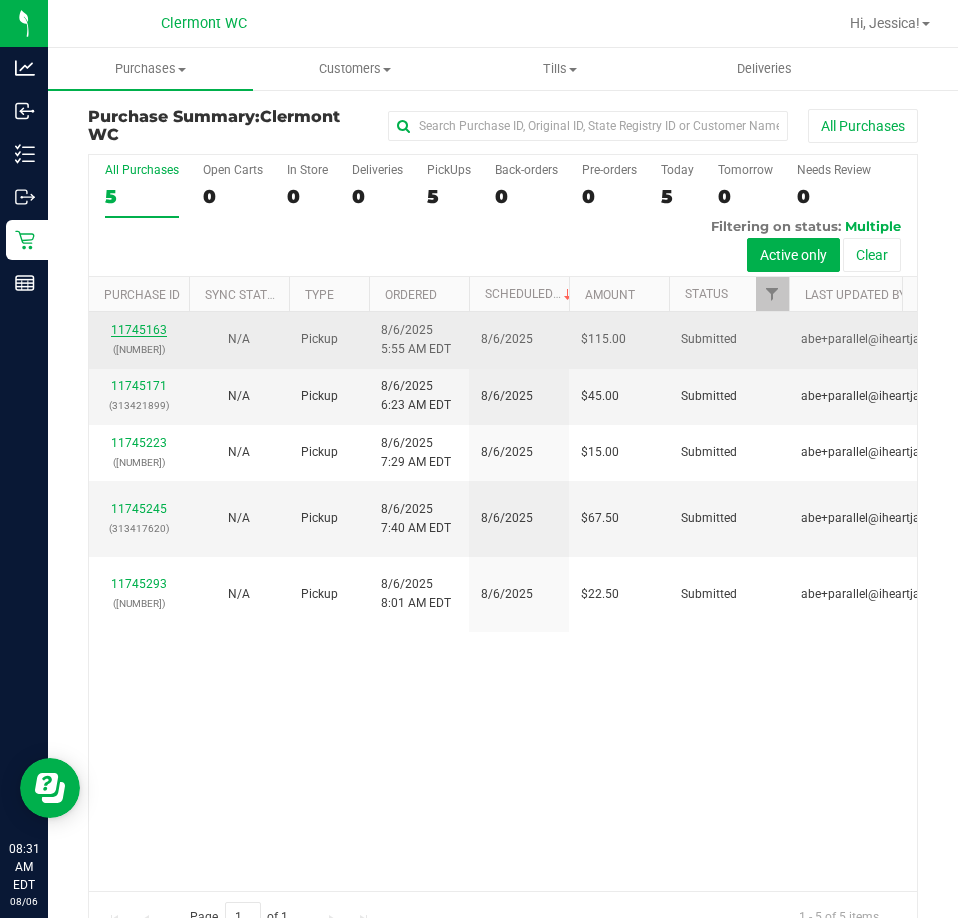 click on "11745163" at bounding box center [139, 330] 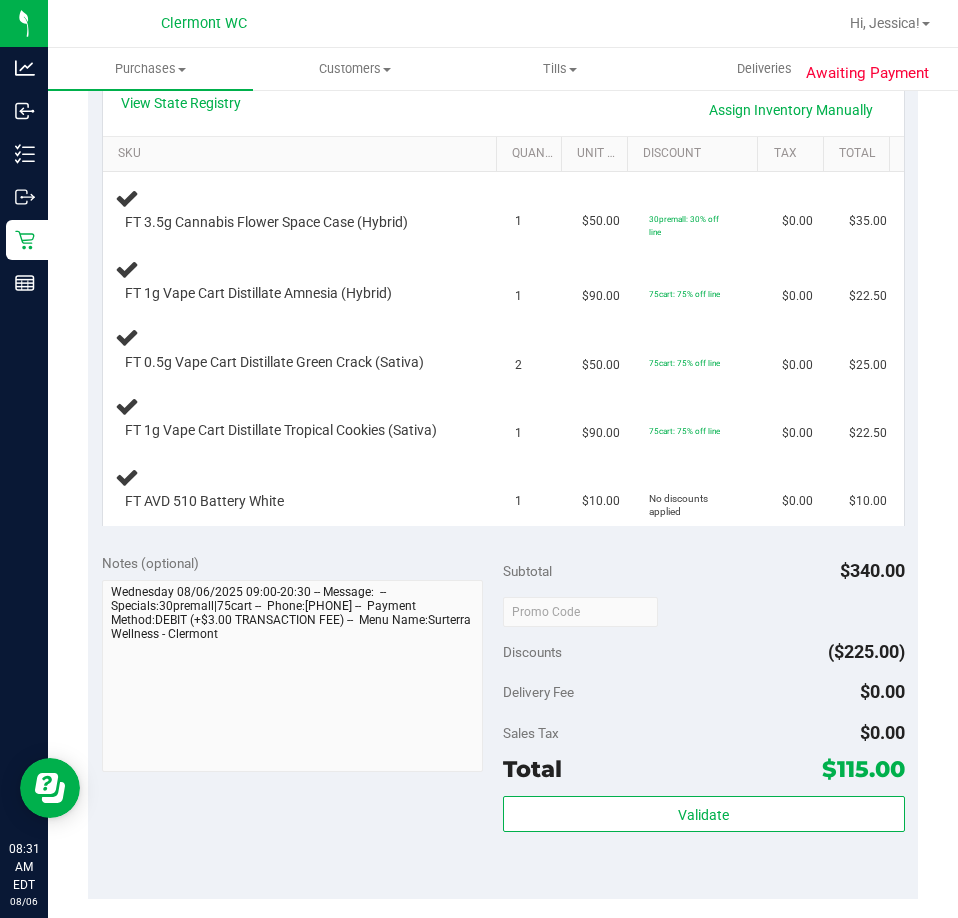 scroll, scrollTop: 464, scrollLeft: 0, axis: vertical 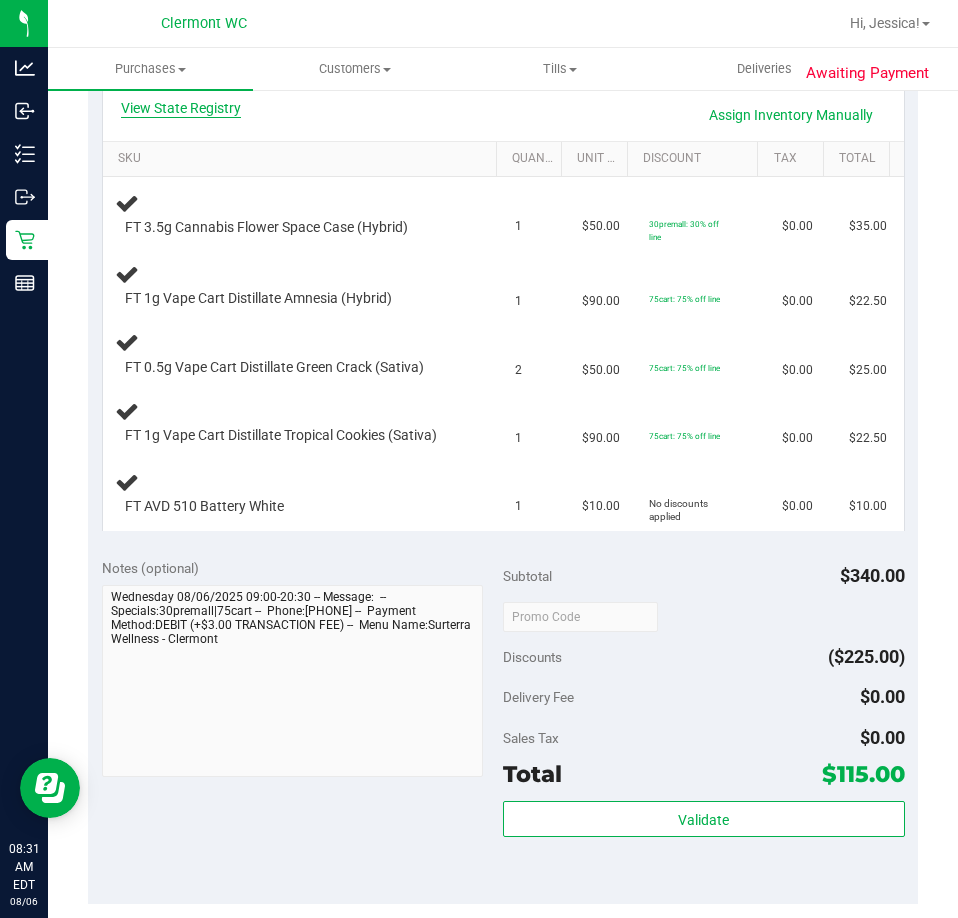 click on "View State Registry" at bounding box center (181, 108) 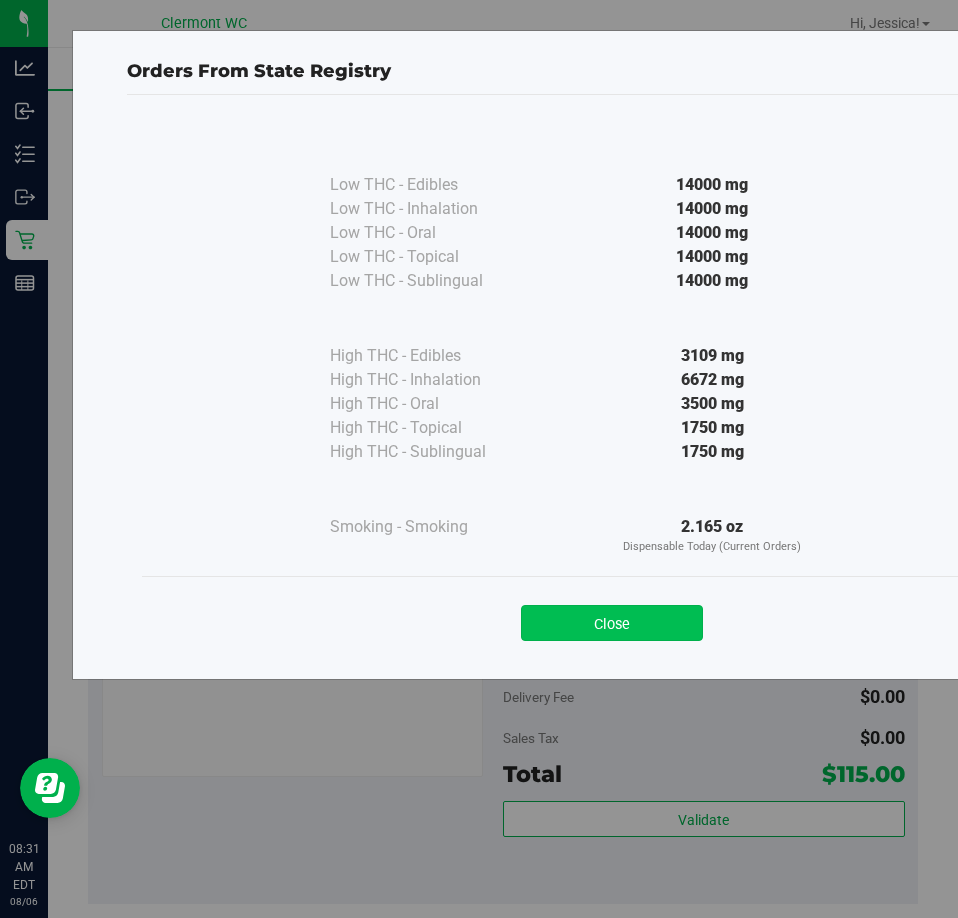 click on "Close" at bounding box center [612, 623] 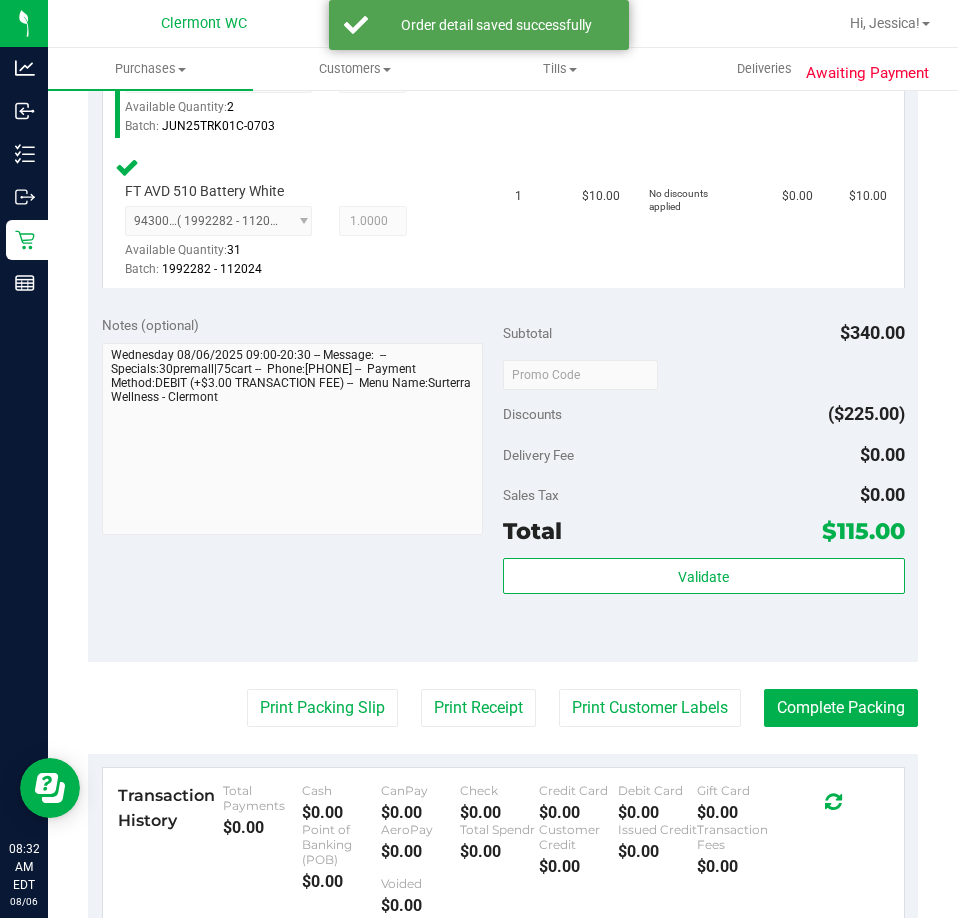 scroll, scrollTop: 1068, scrollLeft: 0, axis: vertical 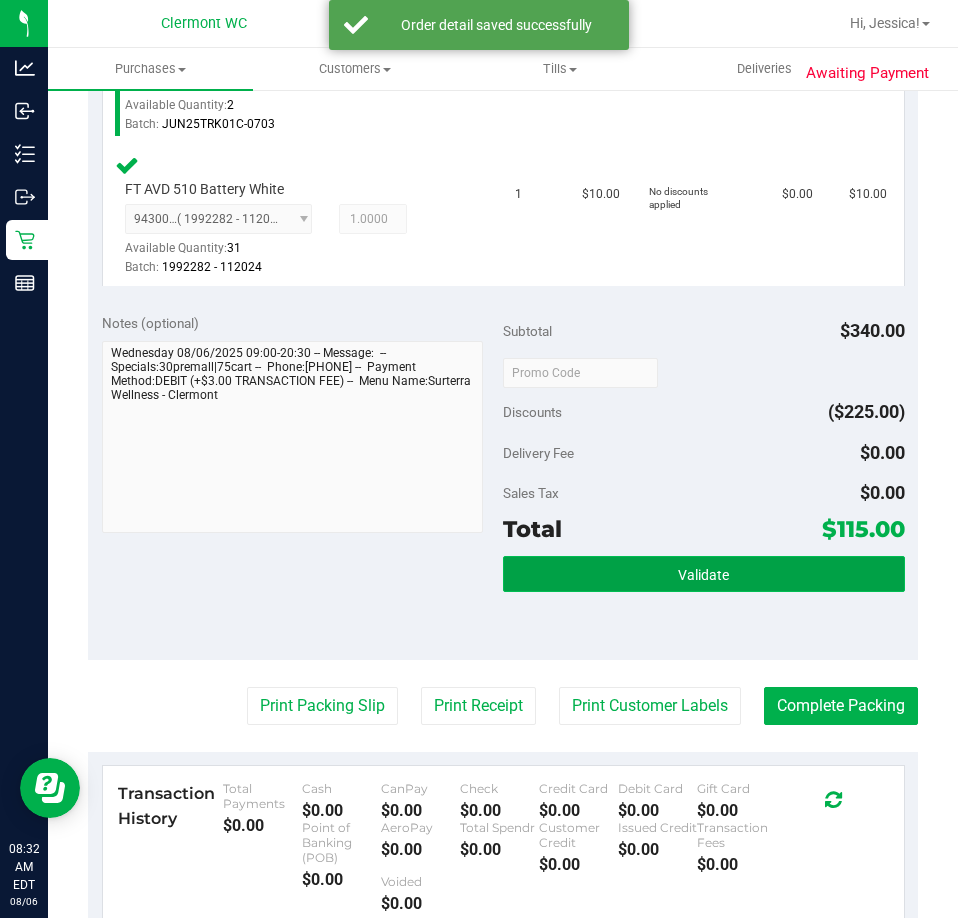click on "Validate" at bounding box center (704, 574) 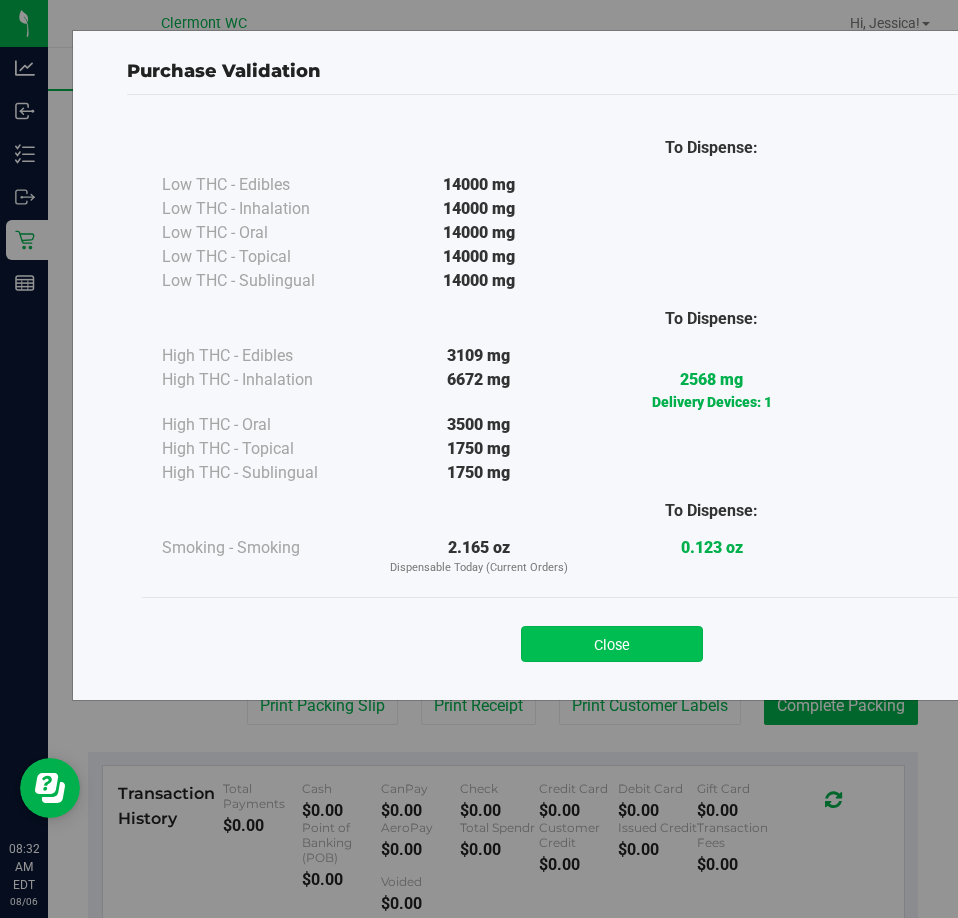 click on "Close" at bounding box center [612, 644] 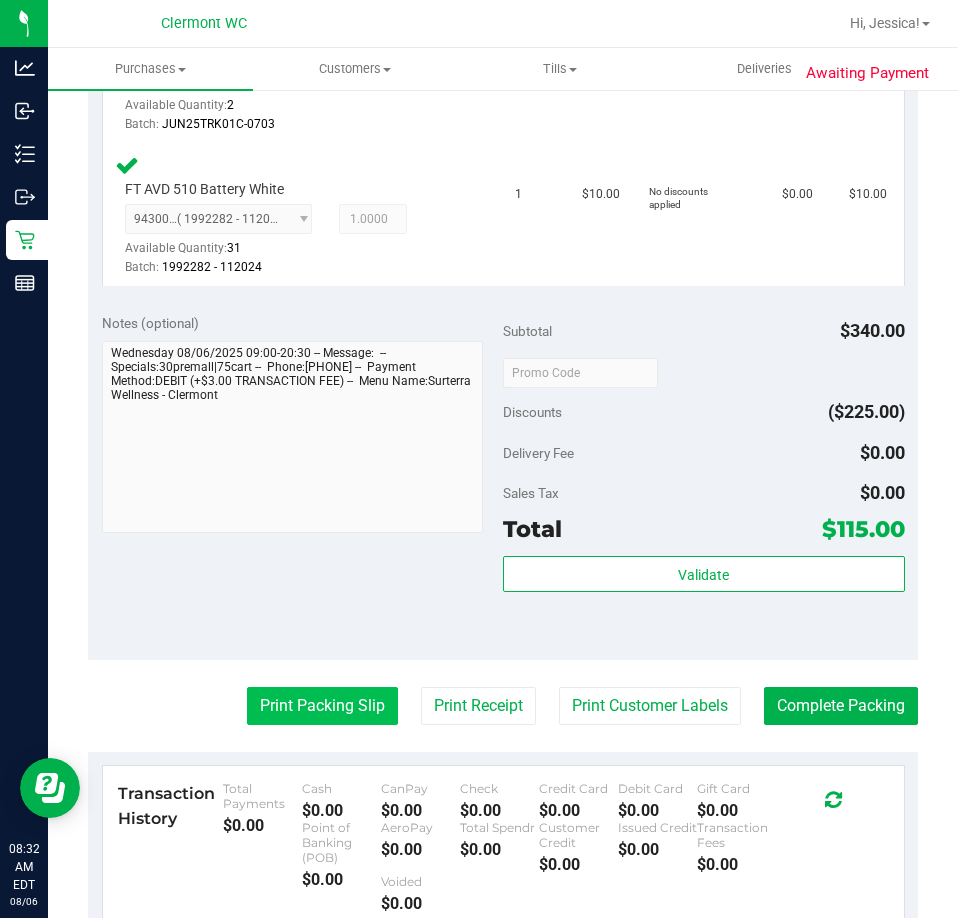 click on "Print Packing Slip" at bounding box center (322, 706) 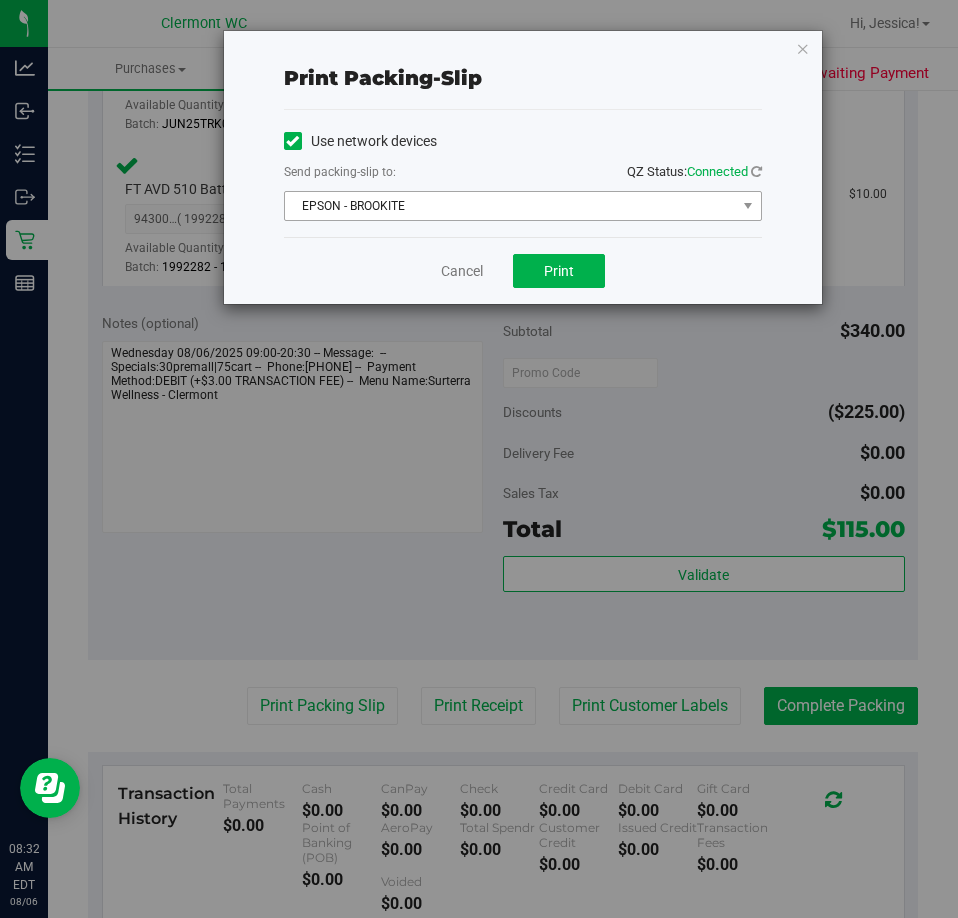 click on "EPSON - BROOKITE" at bounding box center (510, 206) 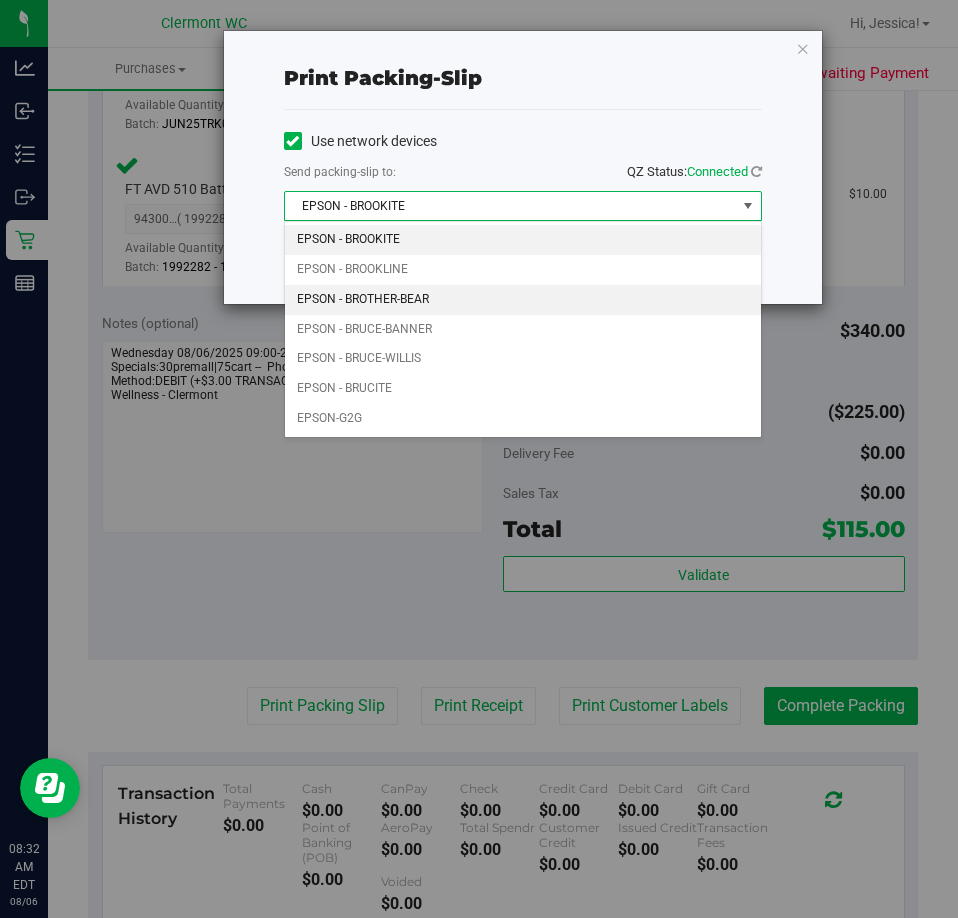 click on "EPSON - BROTHER-BEAR" at bounding box center [523, 300] 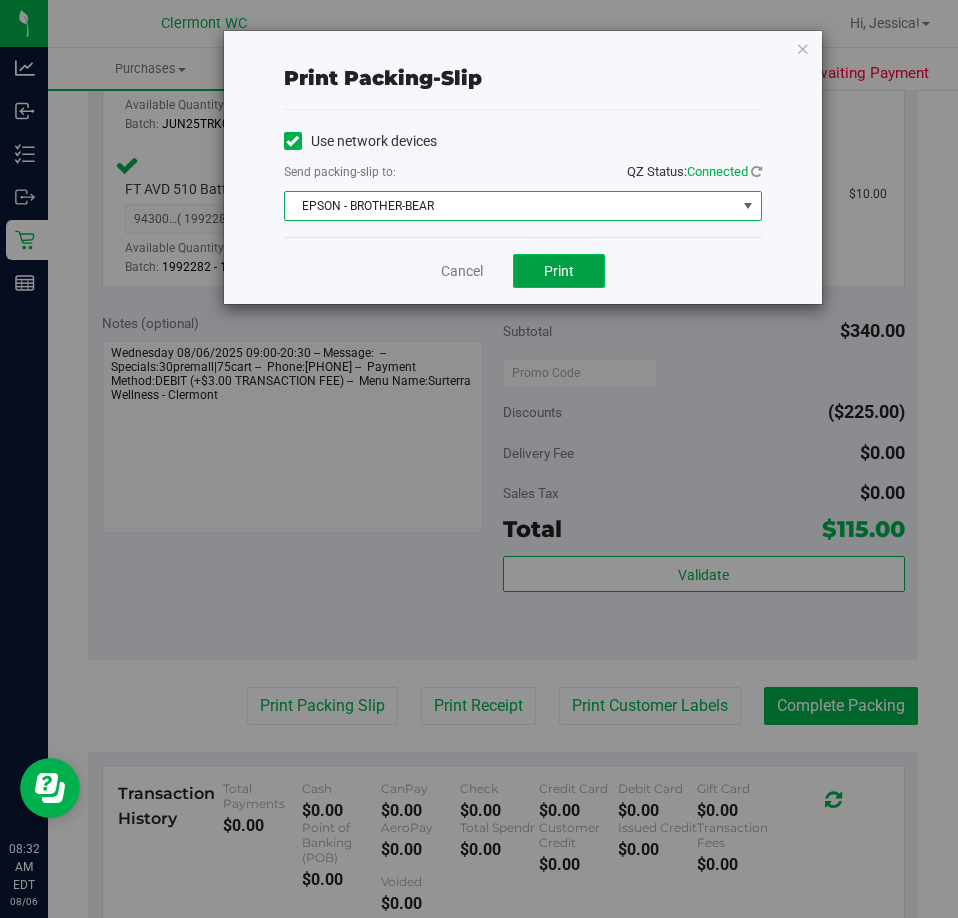 click on "Print" at bounding box center (559, 271) 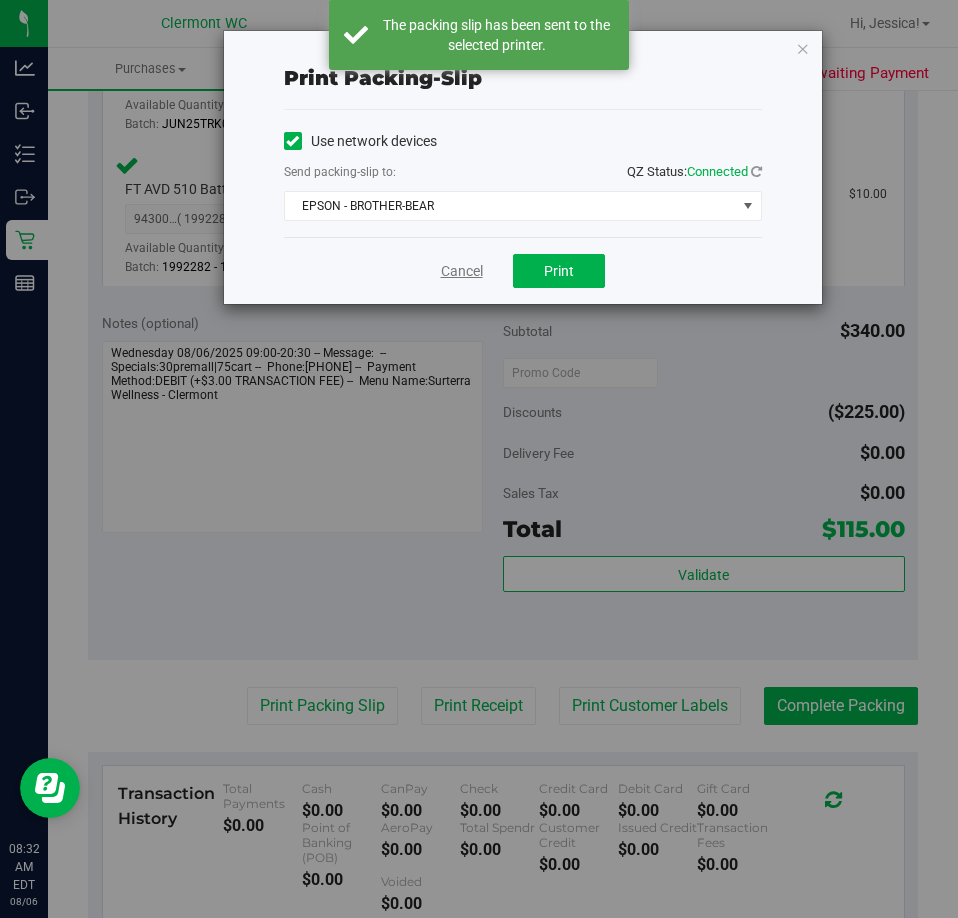 click on "Cancel" at bounding box center (462, 271) 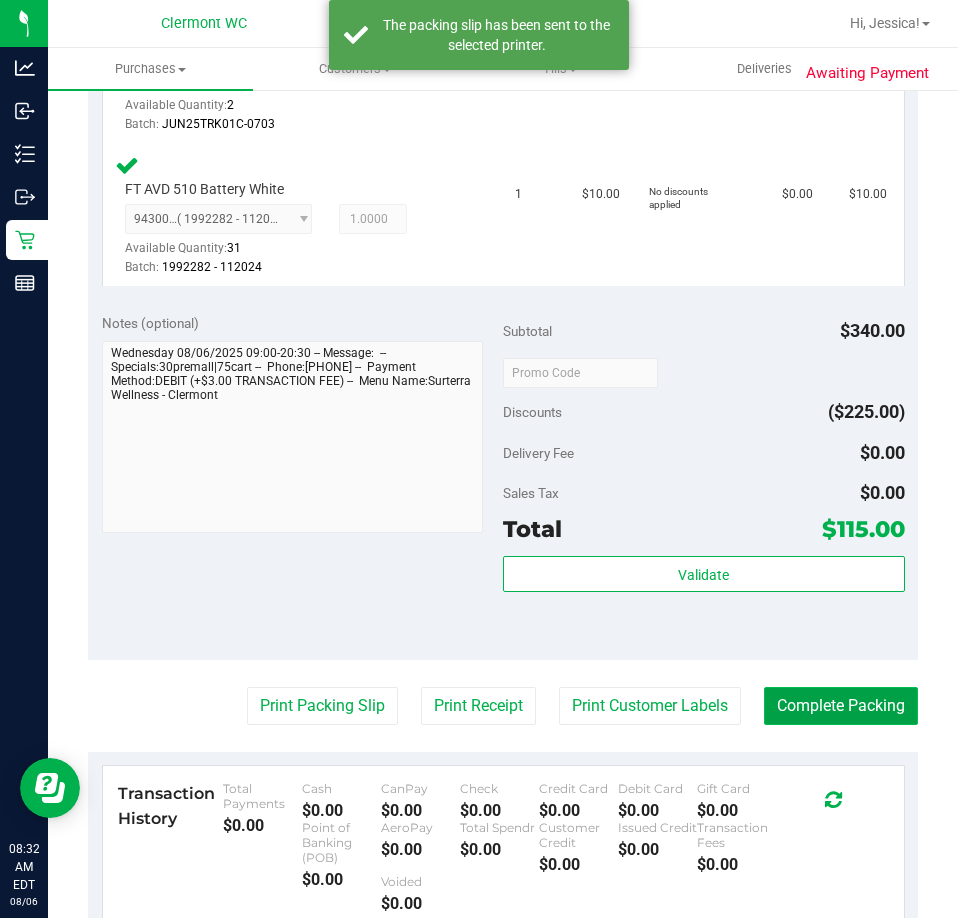 click on "Complete Packing" at bounding box center [841, 706] 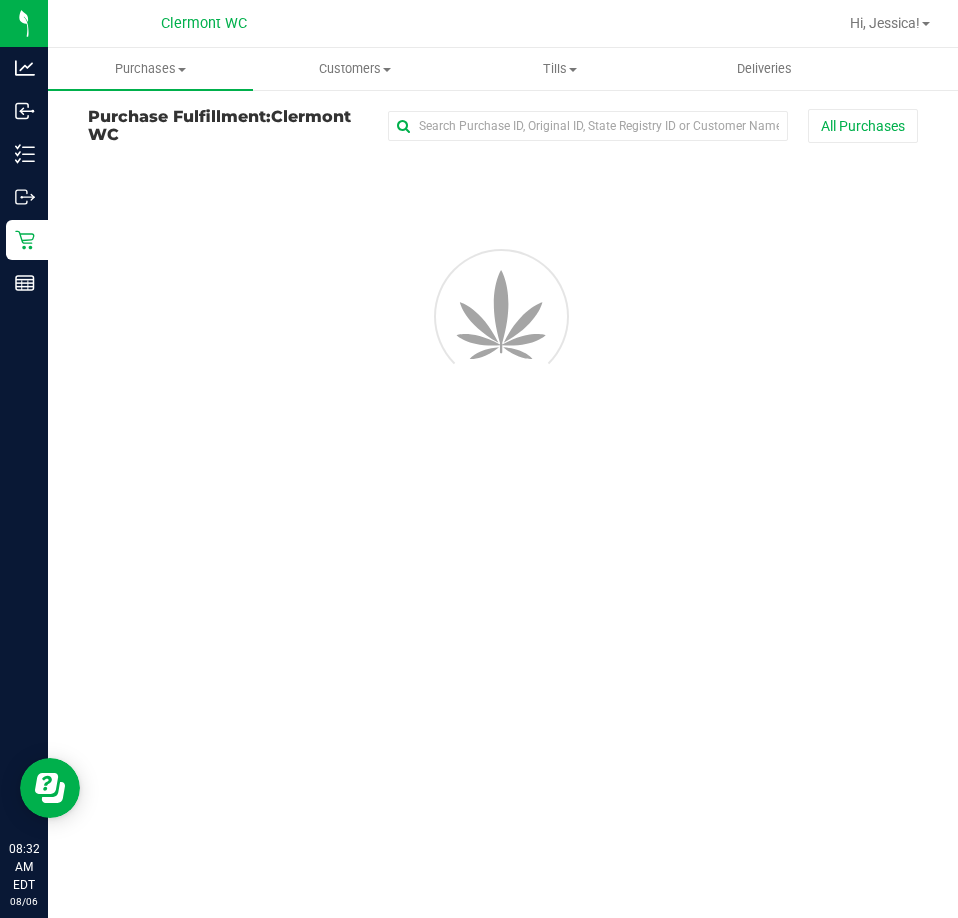 scroll, scrollTop: 0, scrollLeft: 0, axis: both 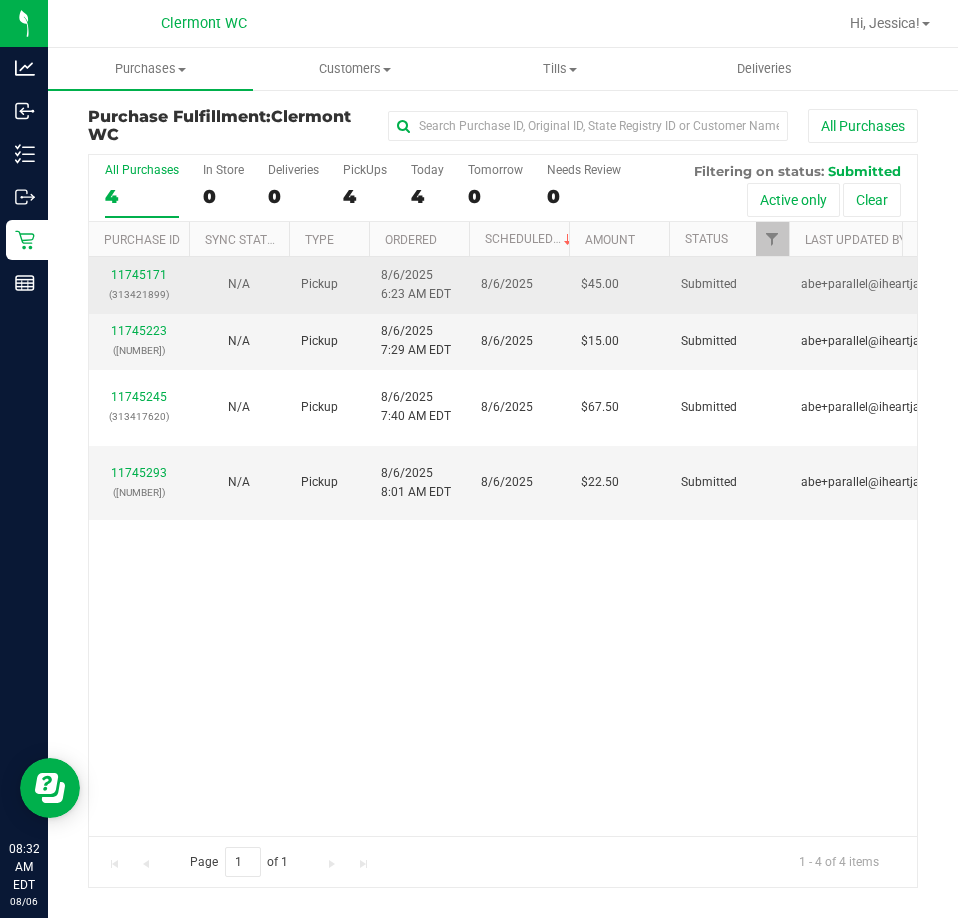 click on "11745171
(313421899)" at bounding box center [139, 285] 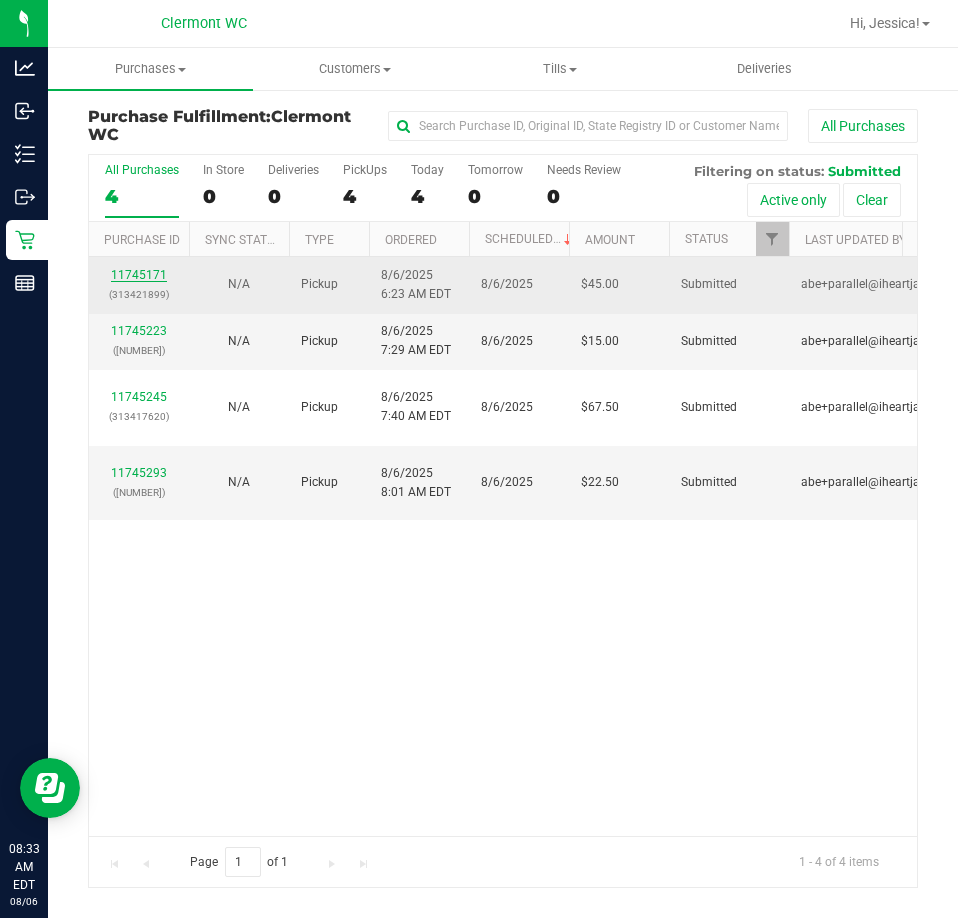 click on "11745171" at bounding box center (139, 275) 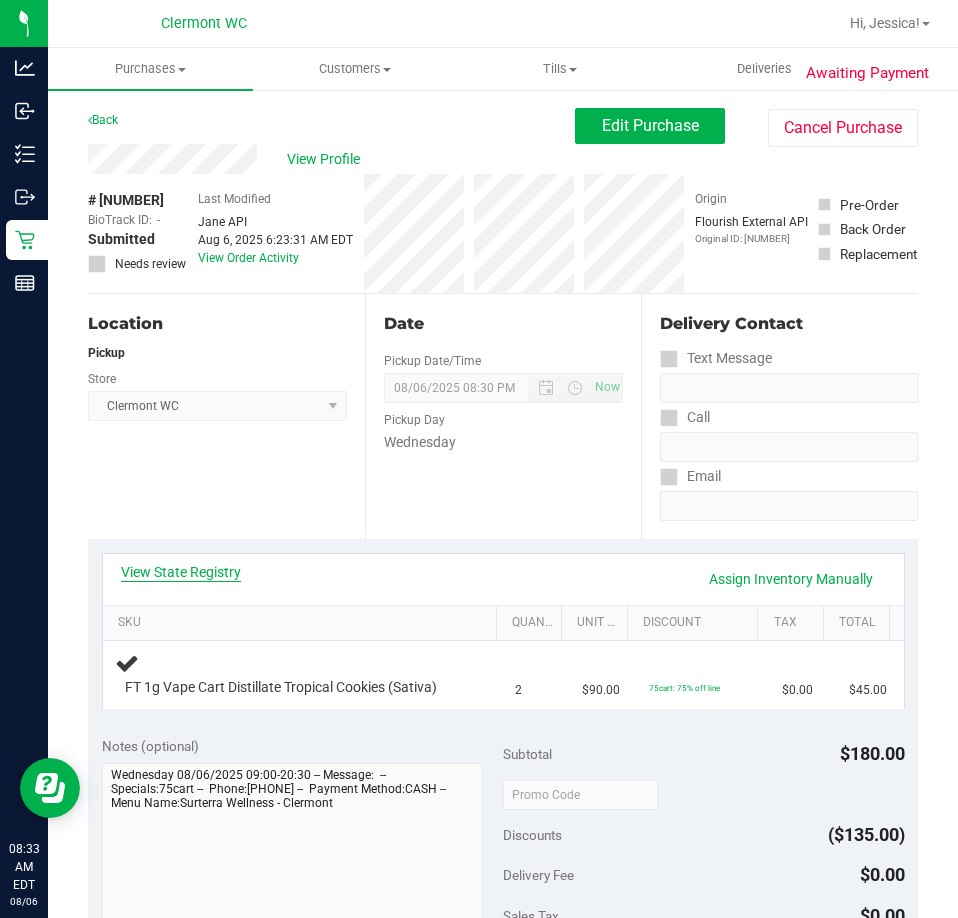 click on "View State Registry" at bounding box center (181, 572) 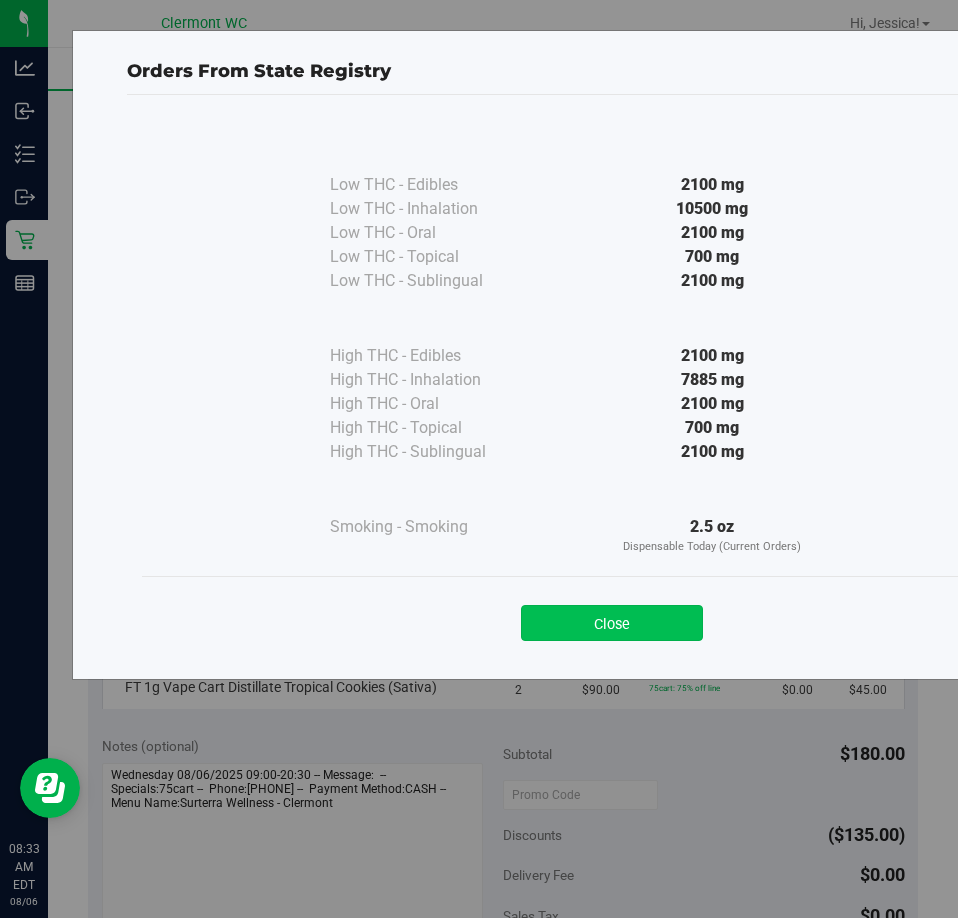 click on "Close" at bounding box center (612, 623) 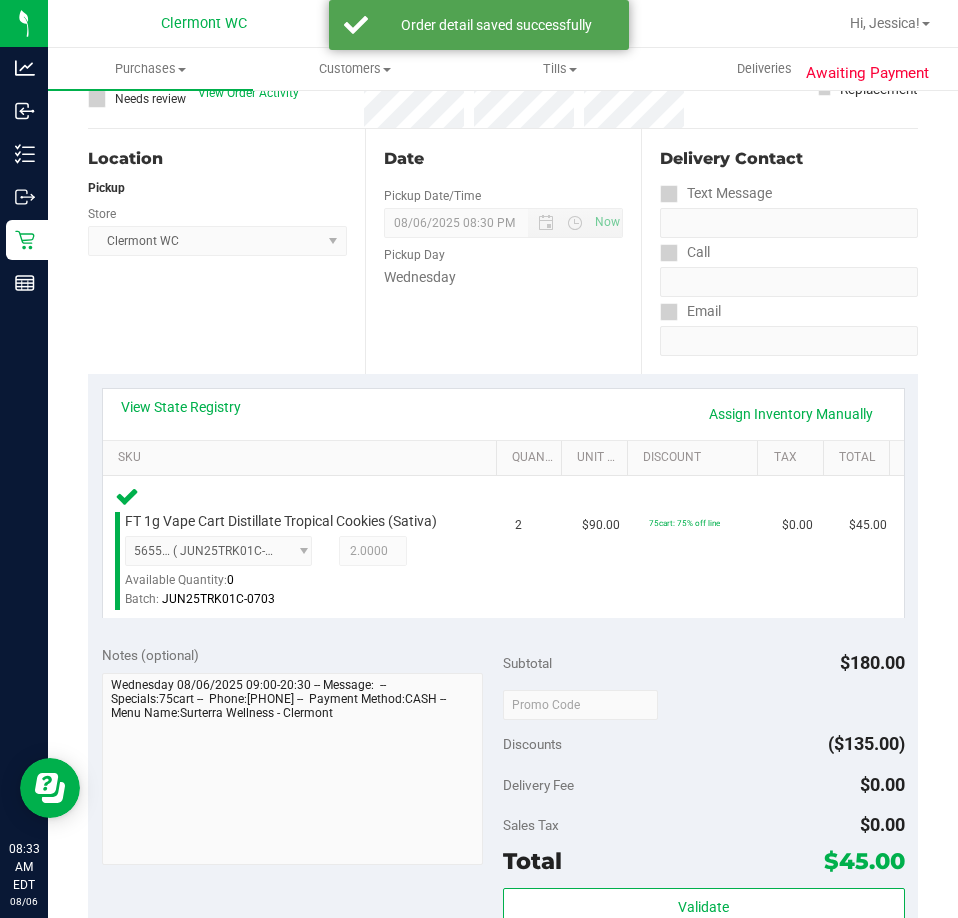 scroll, scrollTop: 491, scrollLeft: 0, axis: vertical 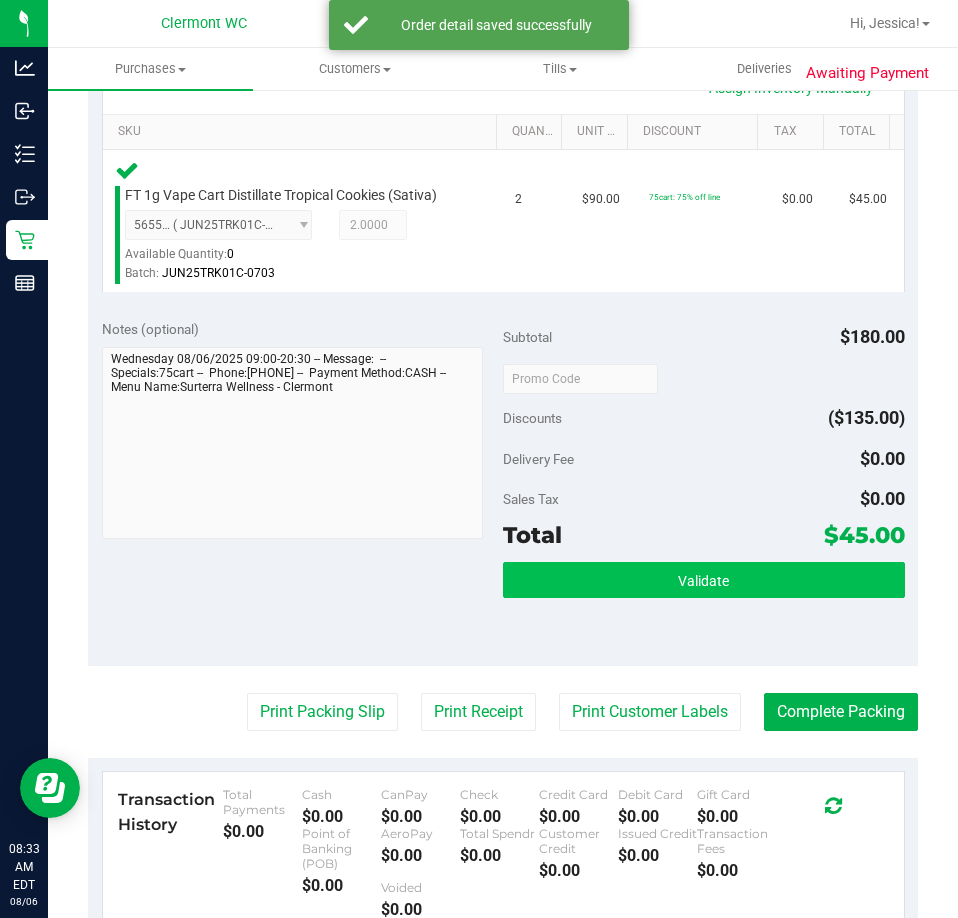 click on "Validate" at bounding box center (703, 581) 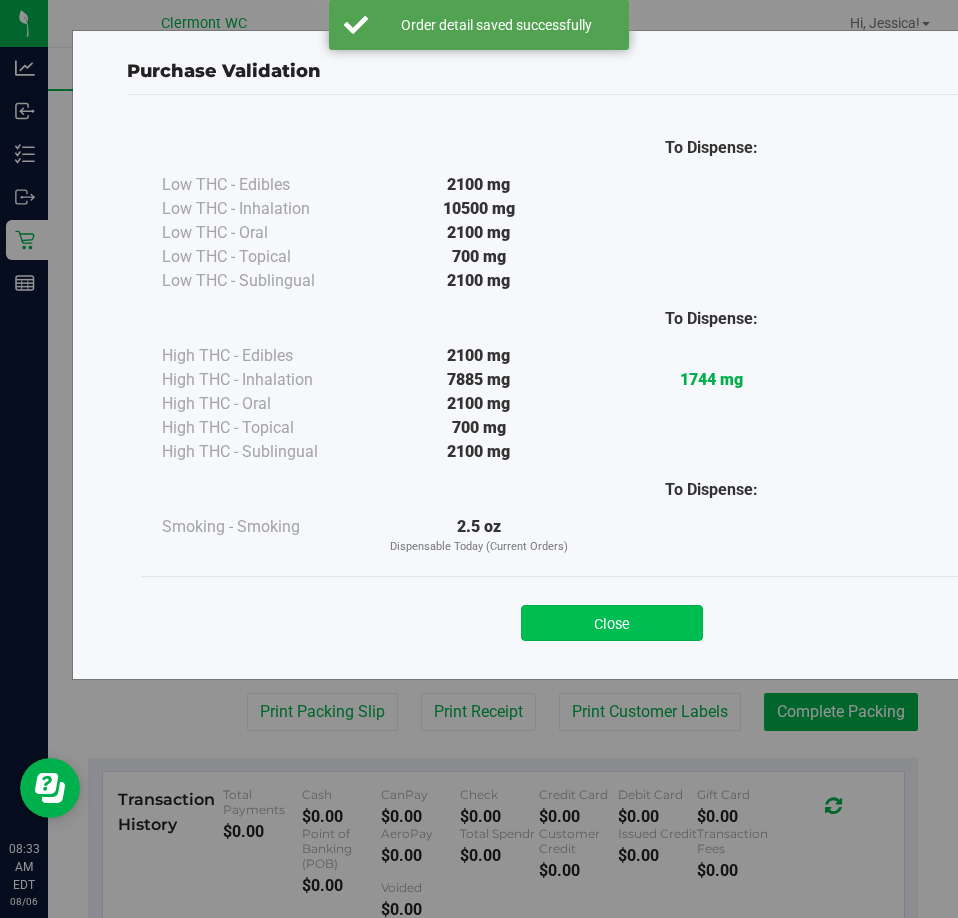 click on "Close" at bounding box center [612, 623] 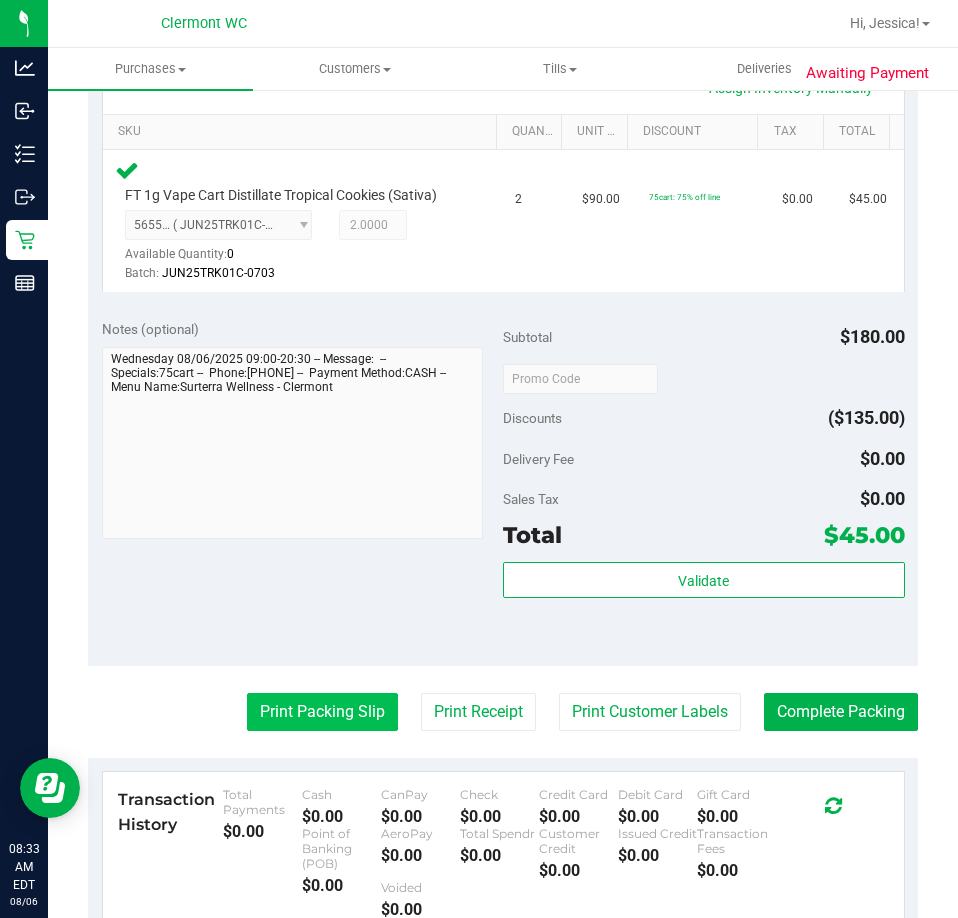 click on "Print Packing Slip" at bounding box center (322, 712) 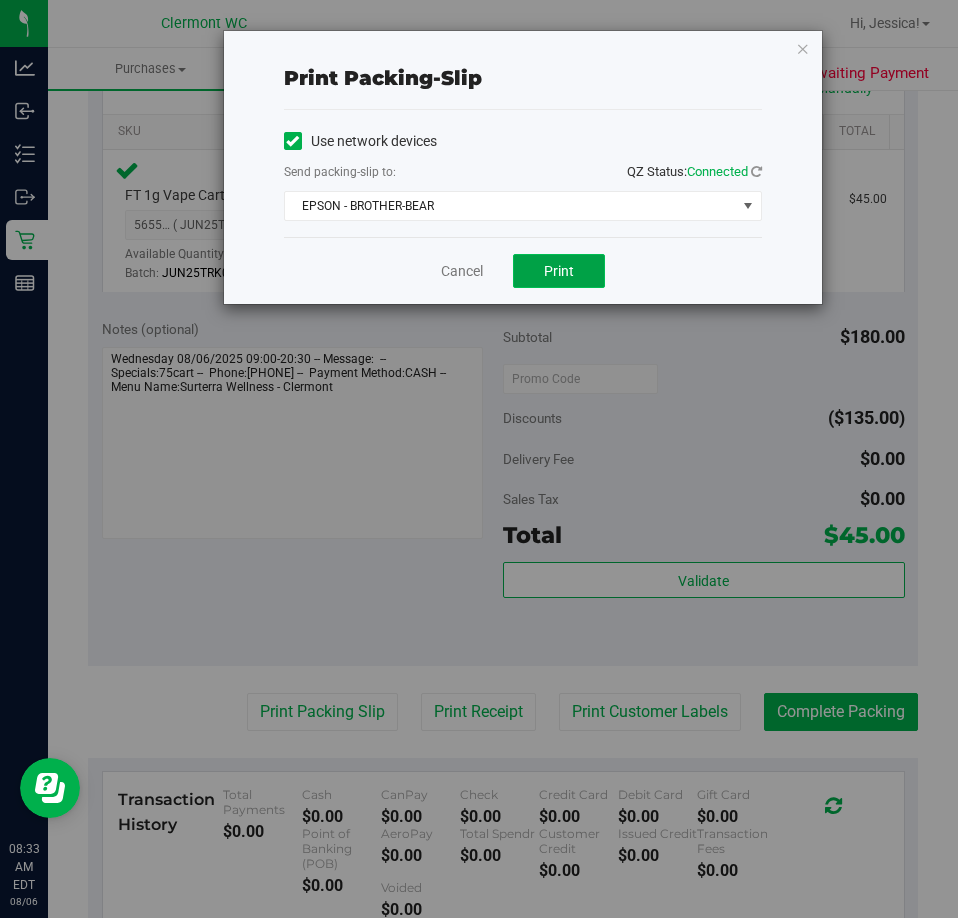 click on "Print" at bounding box center [559, 271] 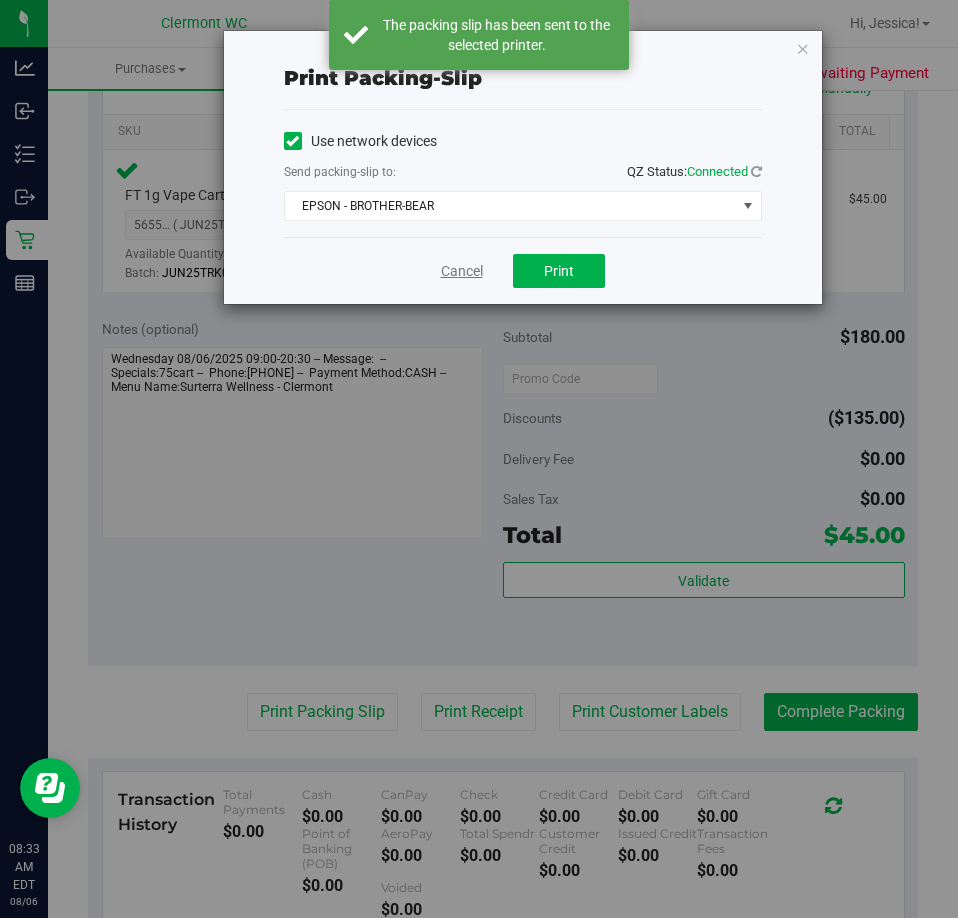 click on "Cancel" at bounding box center (462, 271) 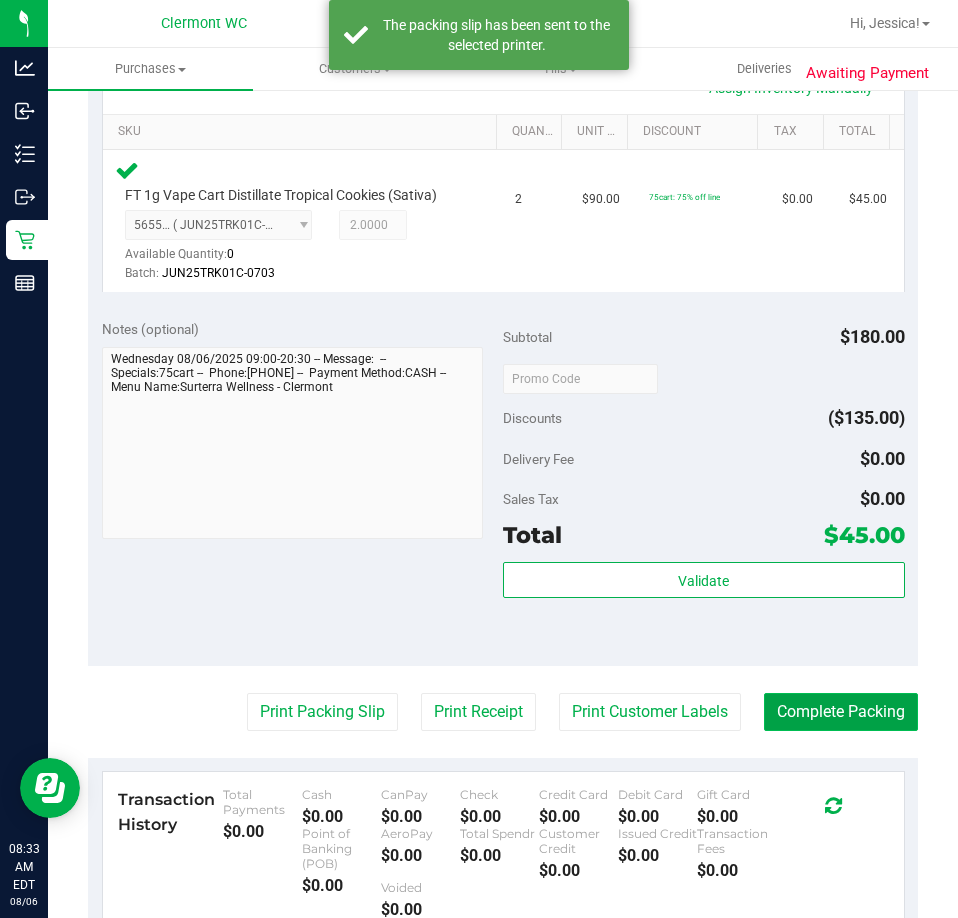 click on "Complete Packing" at bounding box center (841, 712) 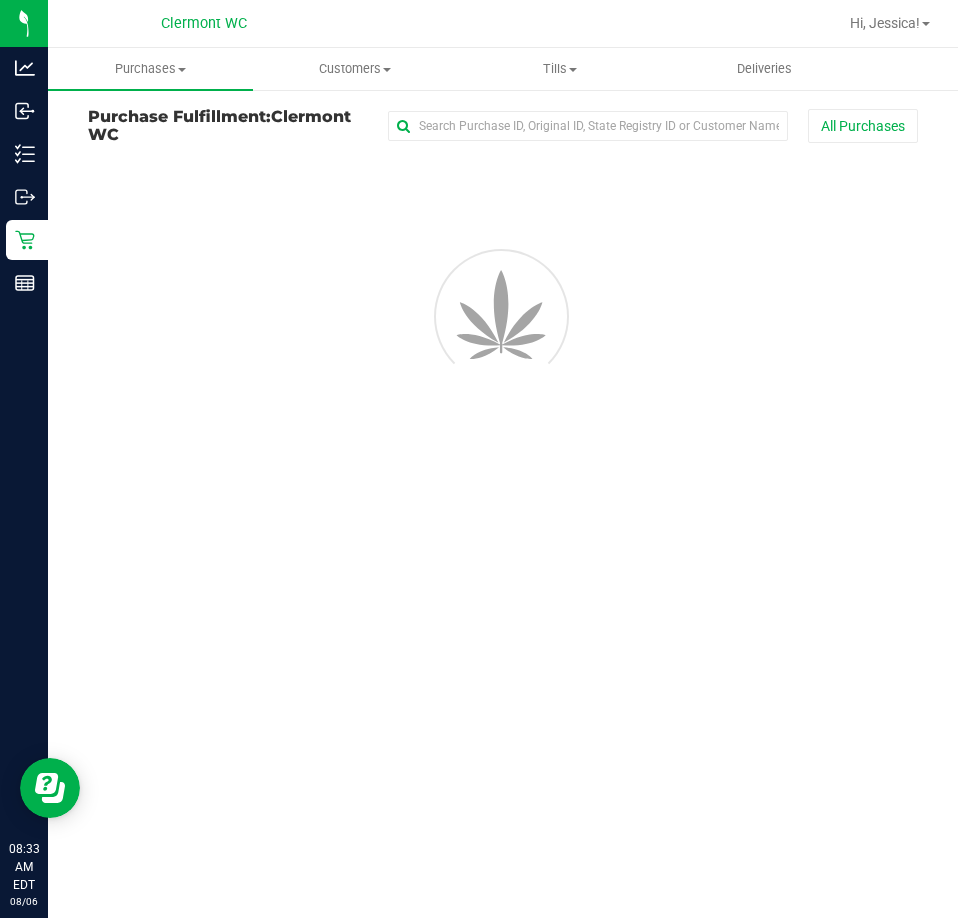 scroll, scrollTop: 0, scrollLeft: 0, axis: both 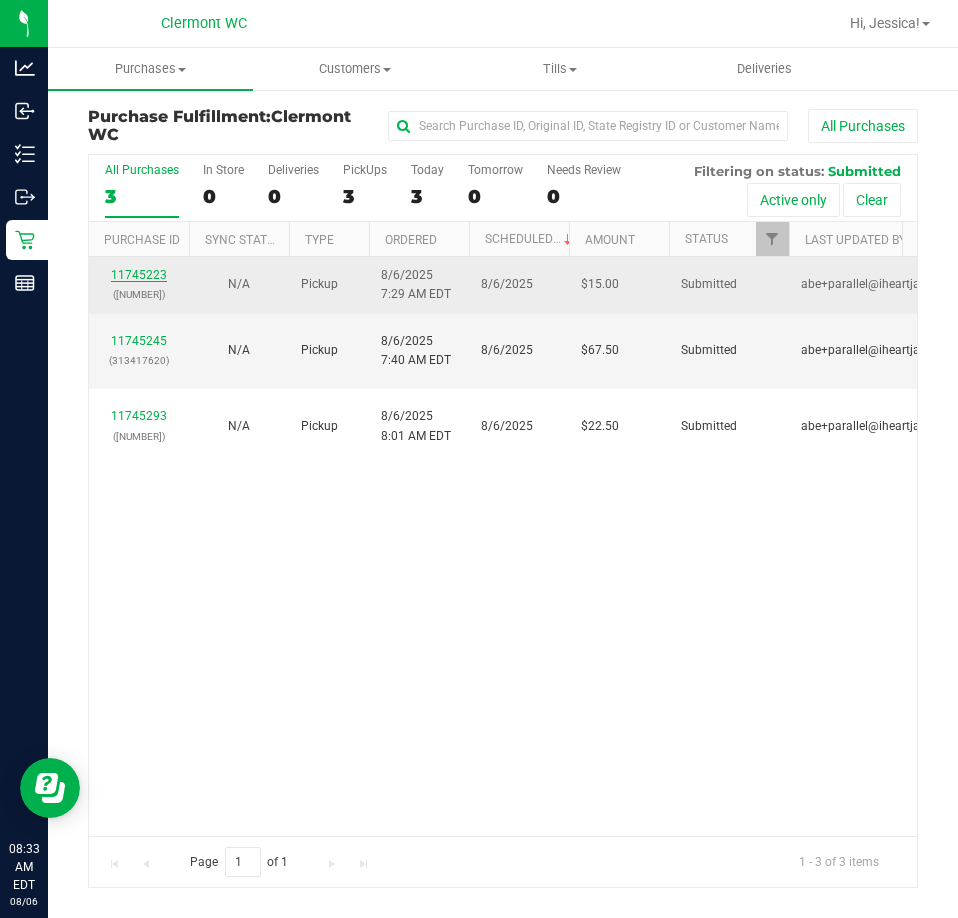 click on "11745223" at bounding box center (139, 275) 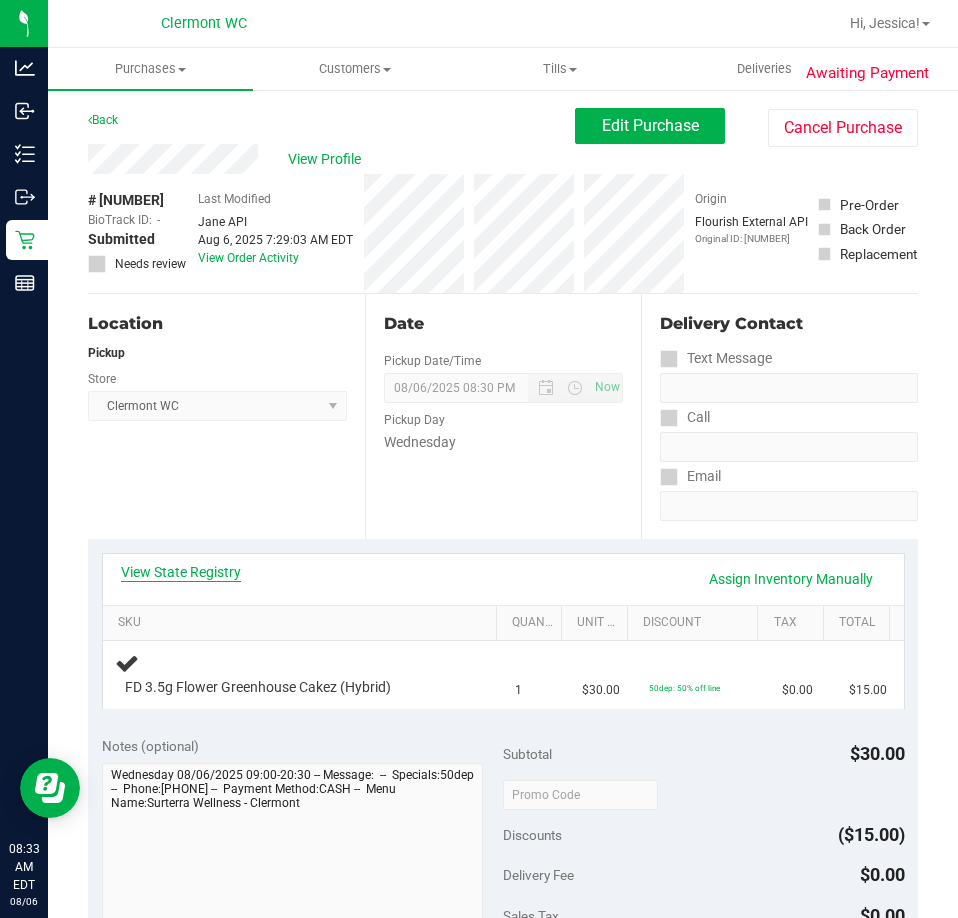 click on "View State Registry" at bounding box center [181, 572] 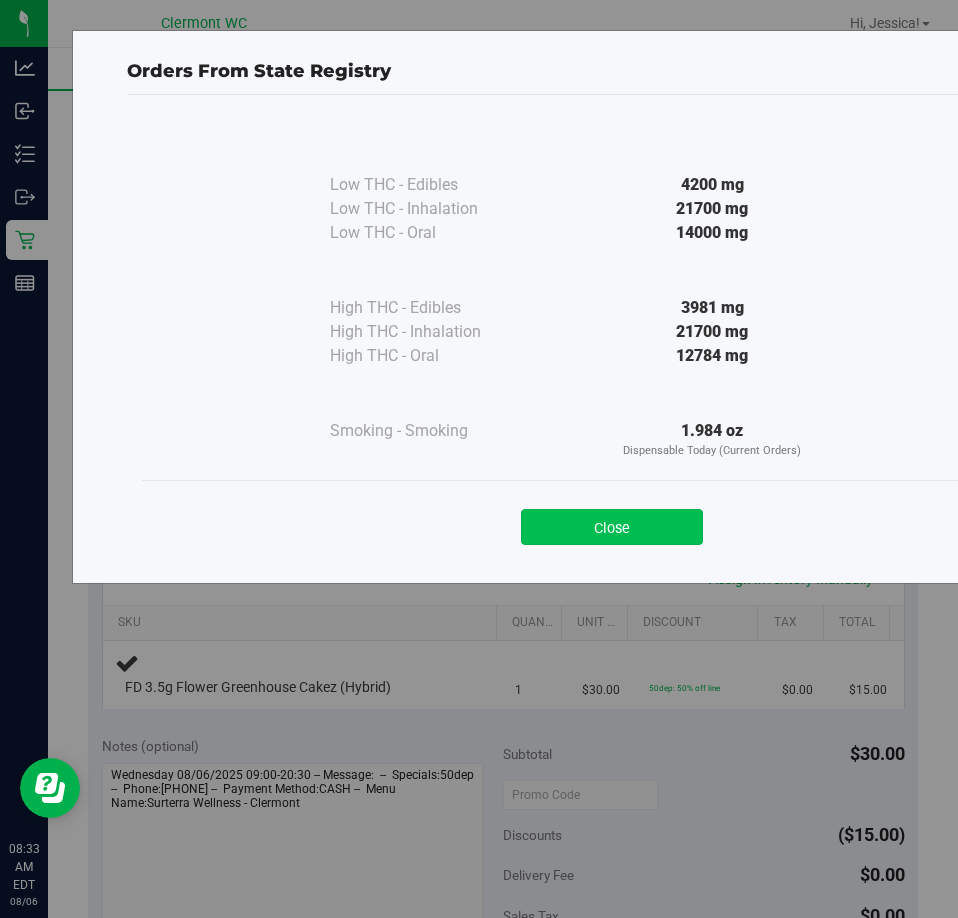 click on "Close" at bounding box center [612, 527] 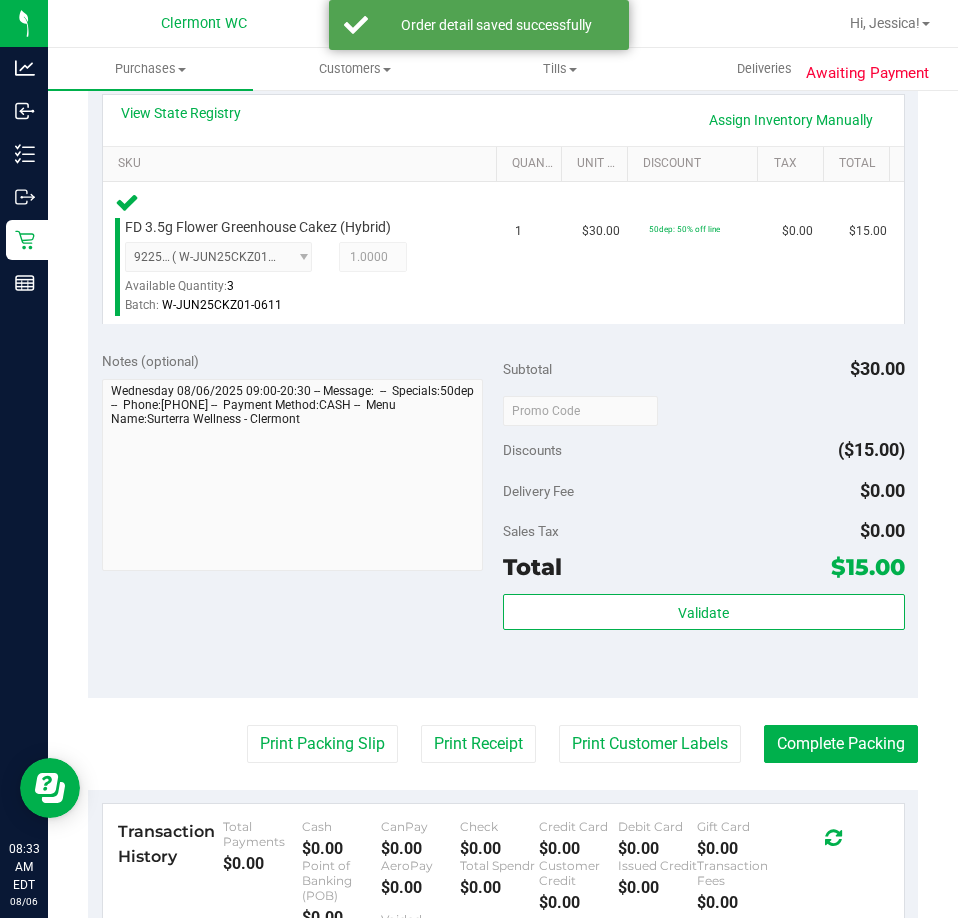scroll, scrollTop: 502, scrollLeft: 0, axis: vertical 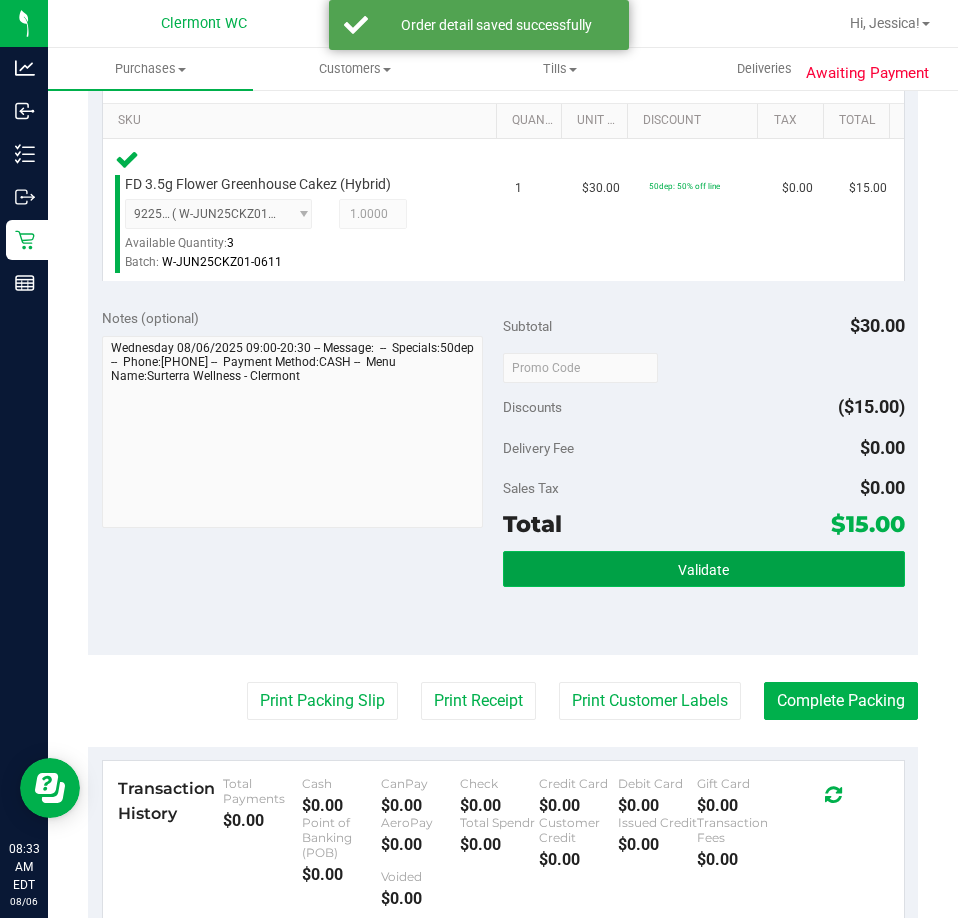 click on "Validate" at bounding box center [704, 569] 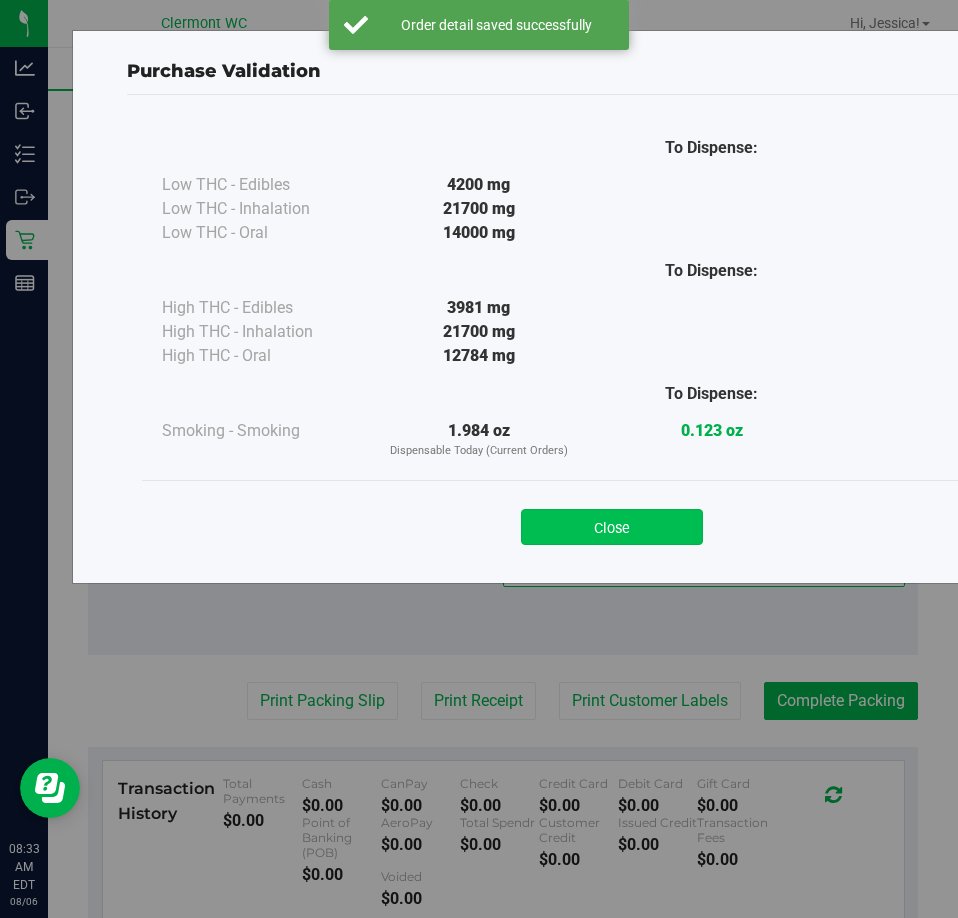 click on "Close" at bounding box center [612, 527] 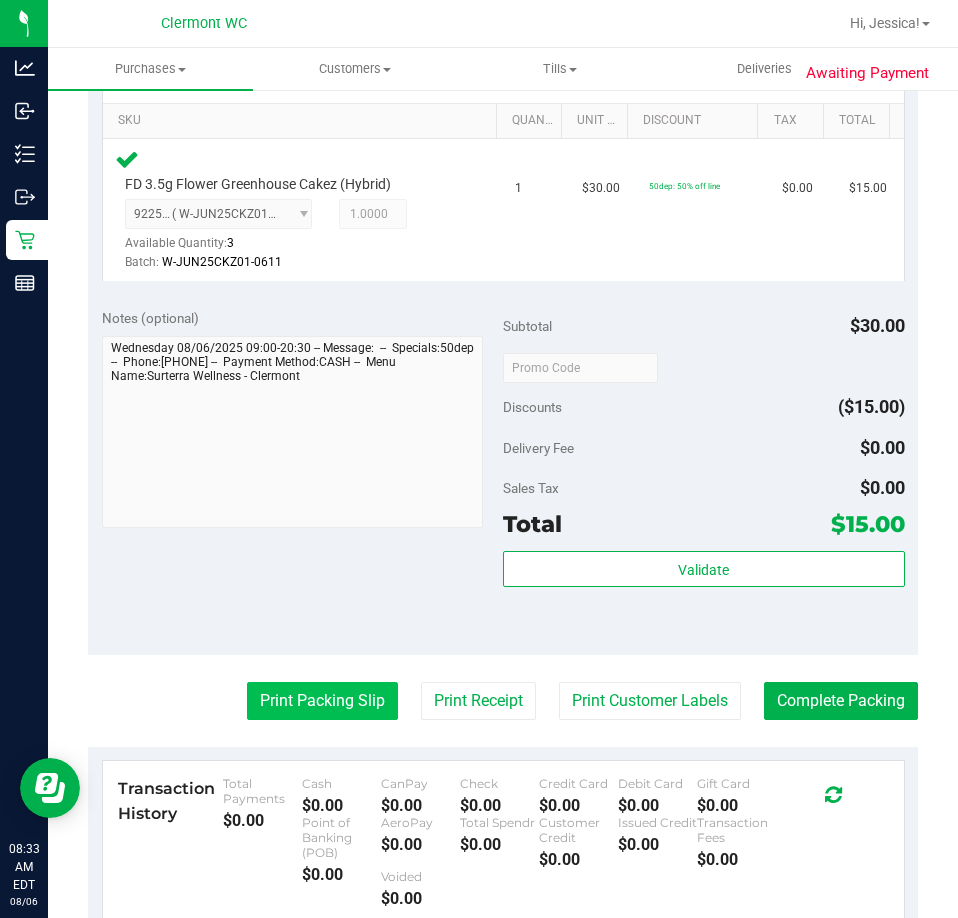click on "Print Packing Slip" at bounding box center [322, 701] 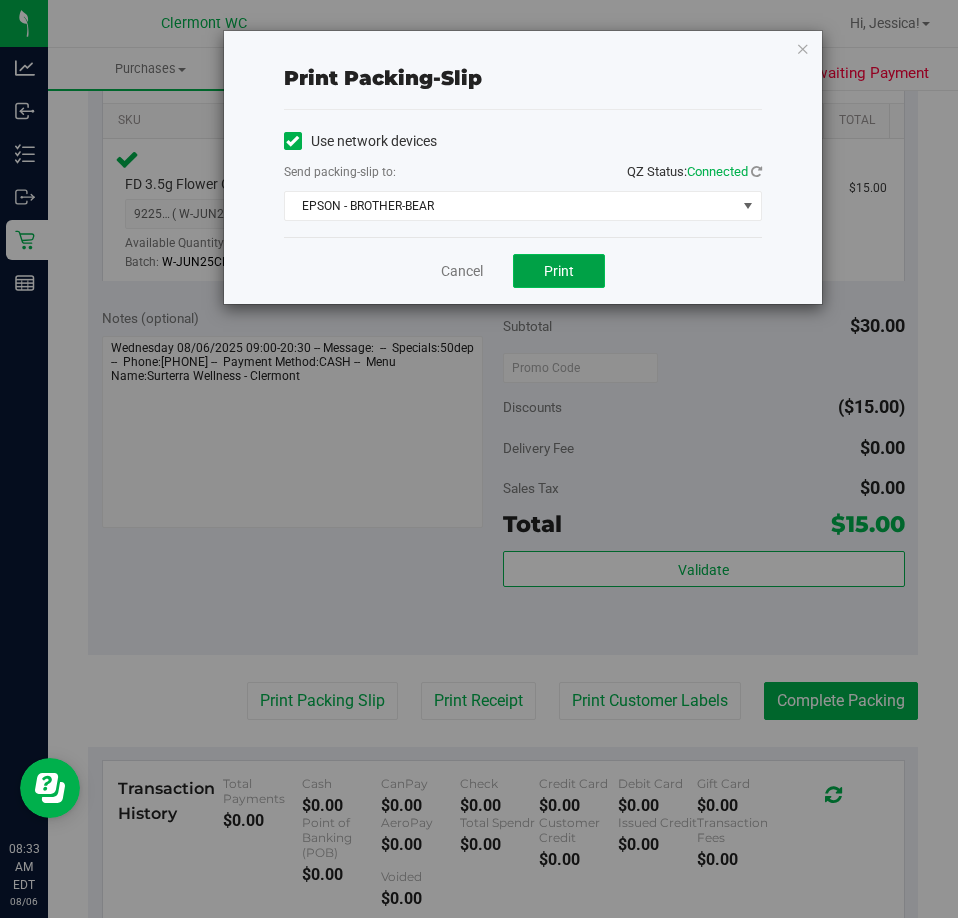 click on "Print" at bounding box center [559, 271] 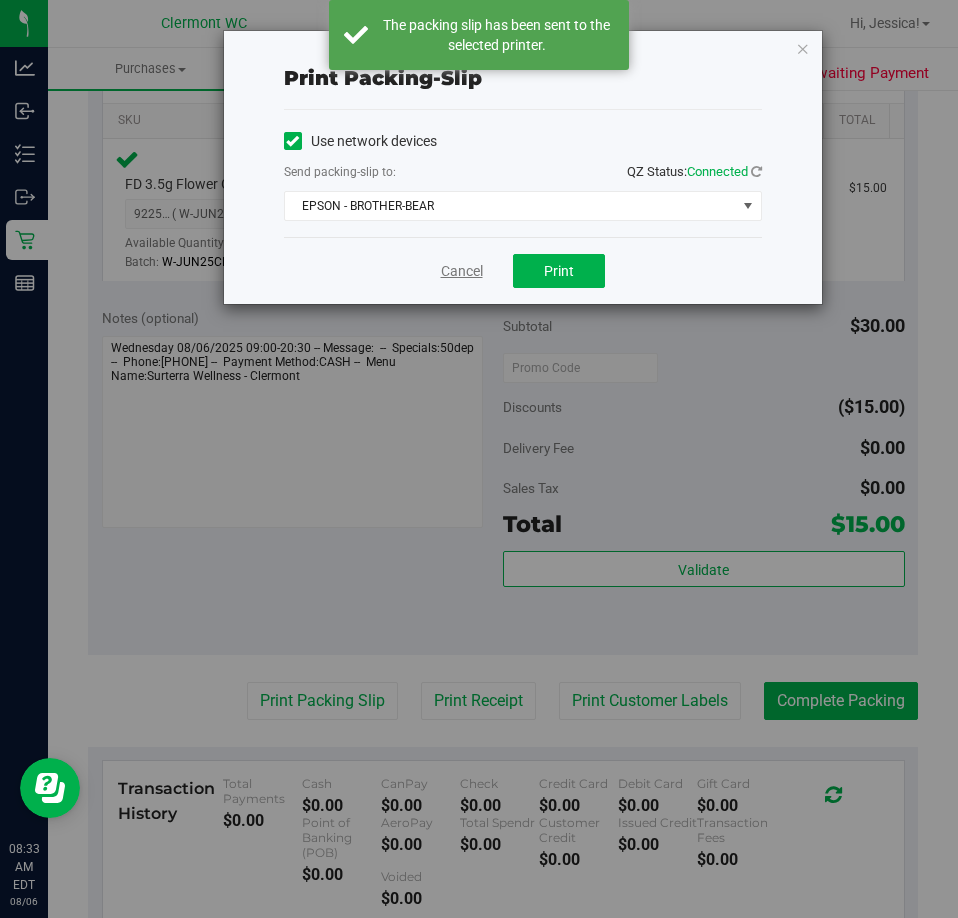 click on "Cancel" at bounding box center (462, 271) 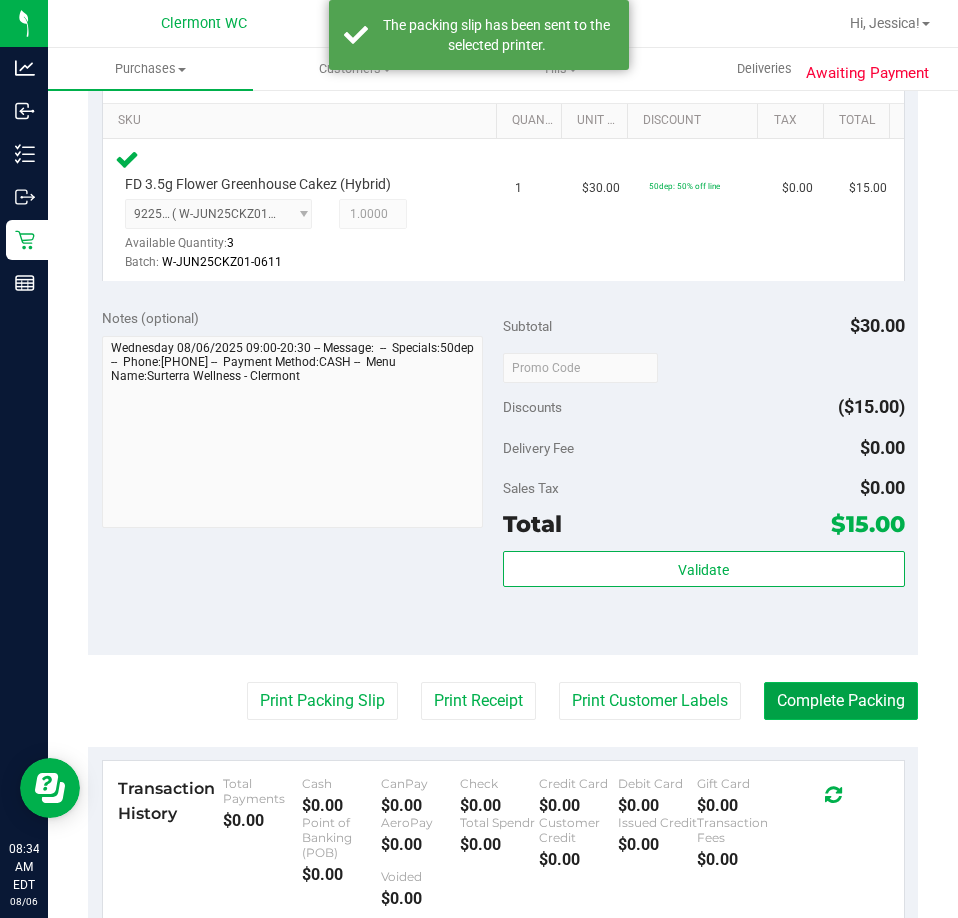 click on "Complete Packing" at bounding box center [841, 701] 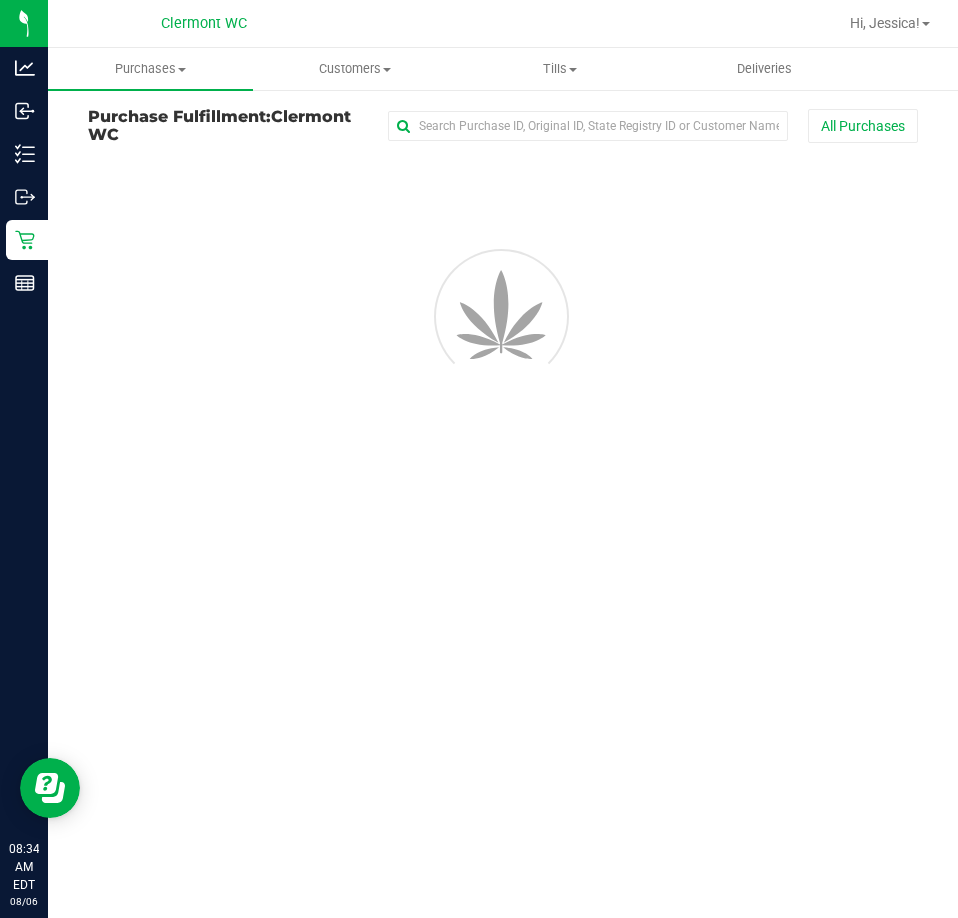 scroll, scrollTop: 0, scrollLeft: 0, axis: both 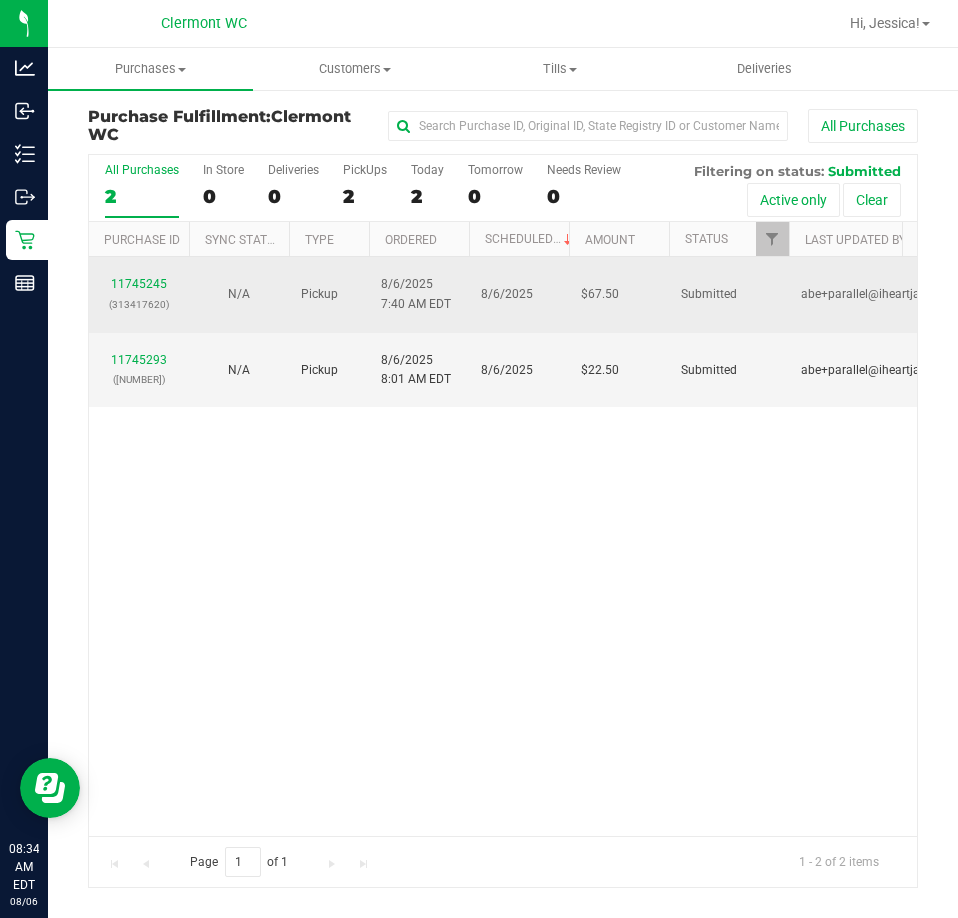 click on "(313417620)" at bounding box center [139, 304] 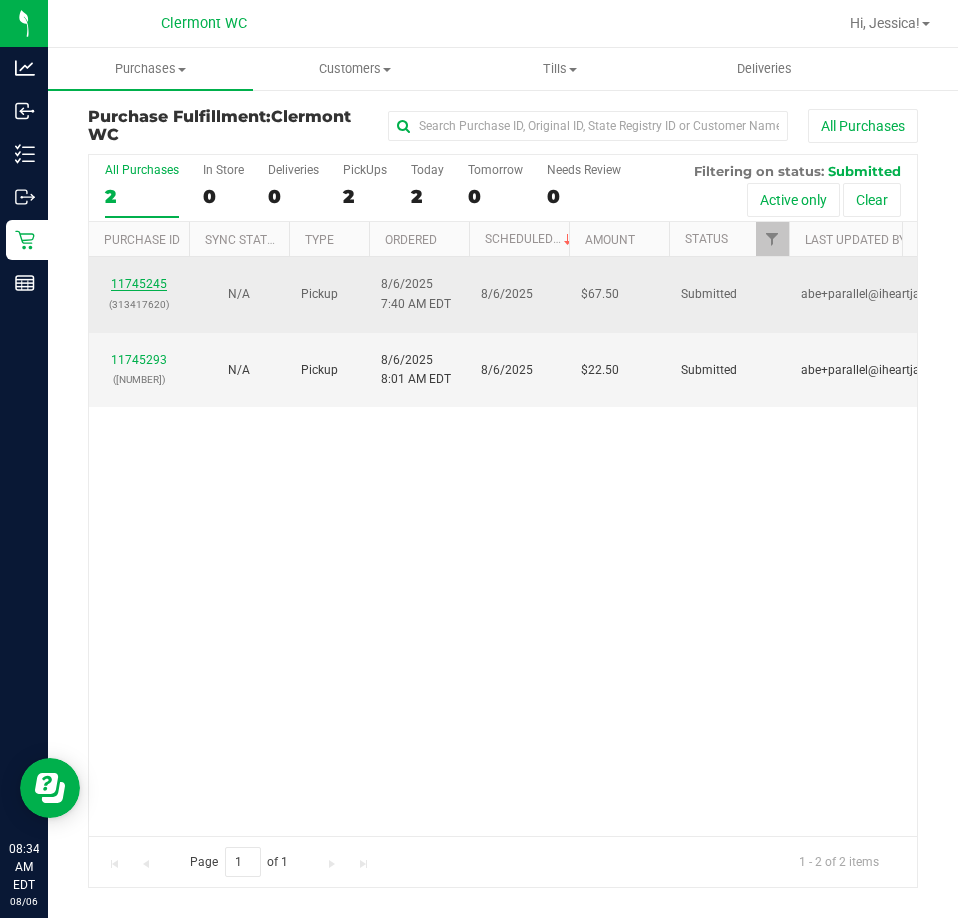 click on "11745245" at bounding box center [139, 284] 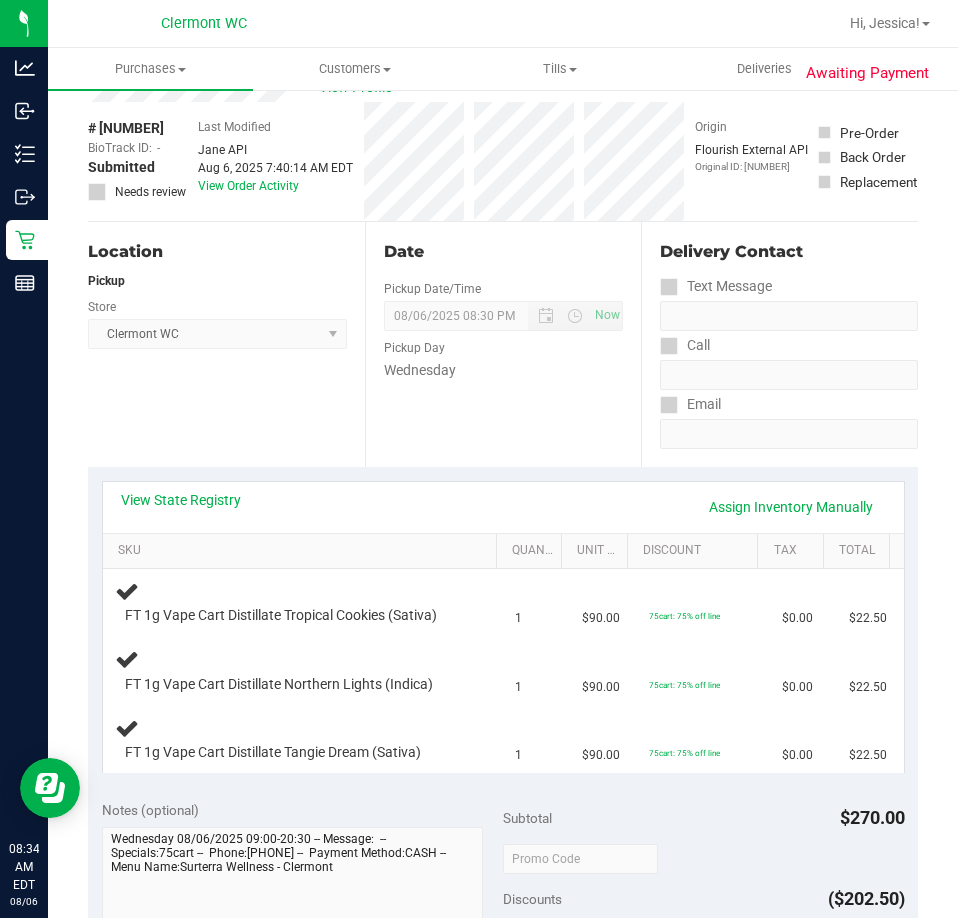 scroll, scrollTop: 100, scrollLeft: 0, axis: vertical 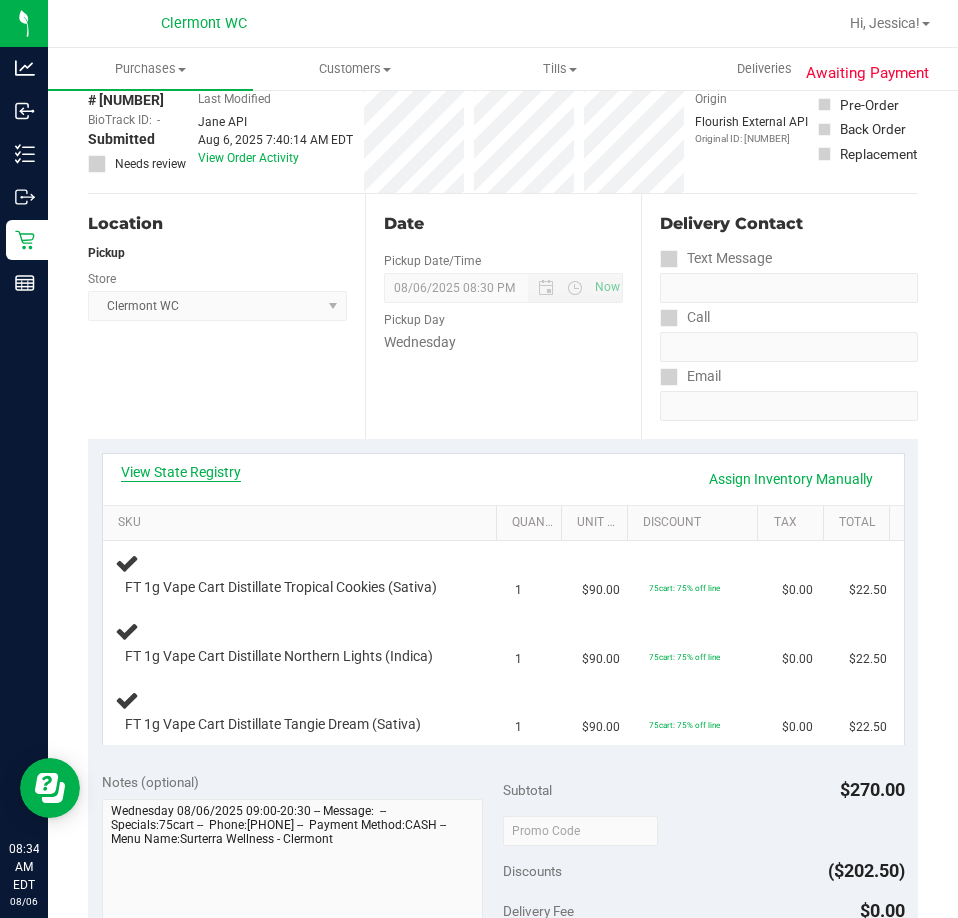 click on "View State Registry" at bounding box center [181, 472] 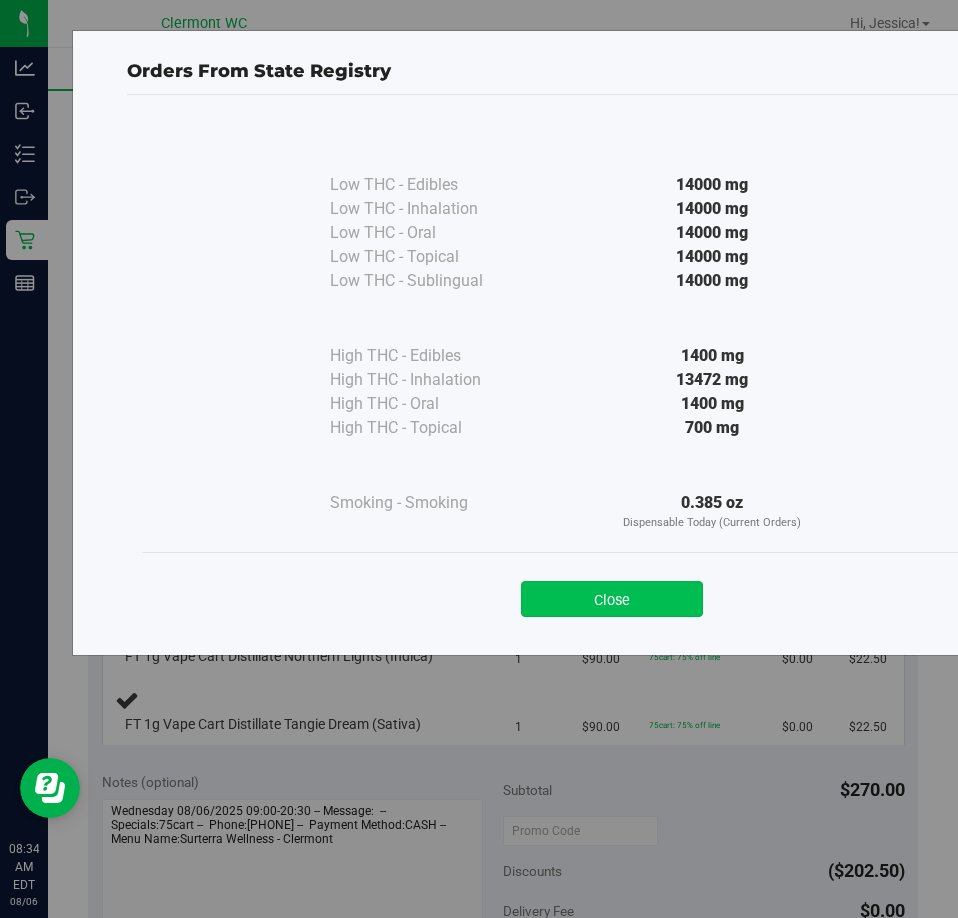 click on "Close" at bounding box center (612, 599) 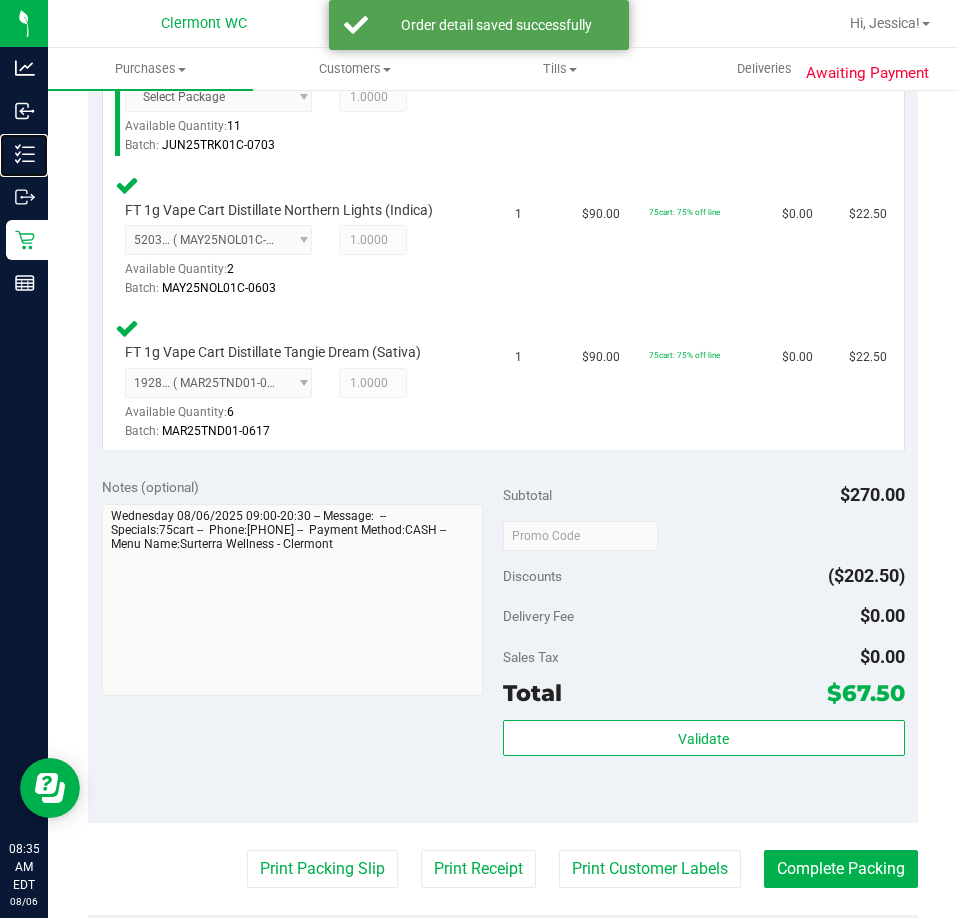 scroll, scrollTop: 641, scrollLeft: 0, axis: vertical 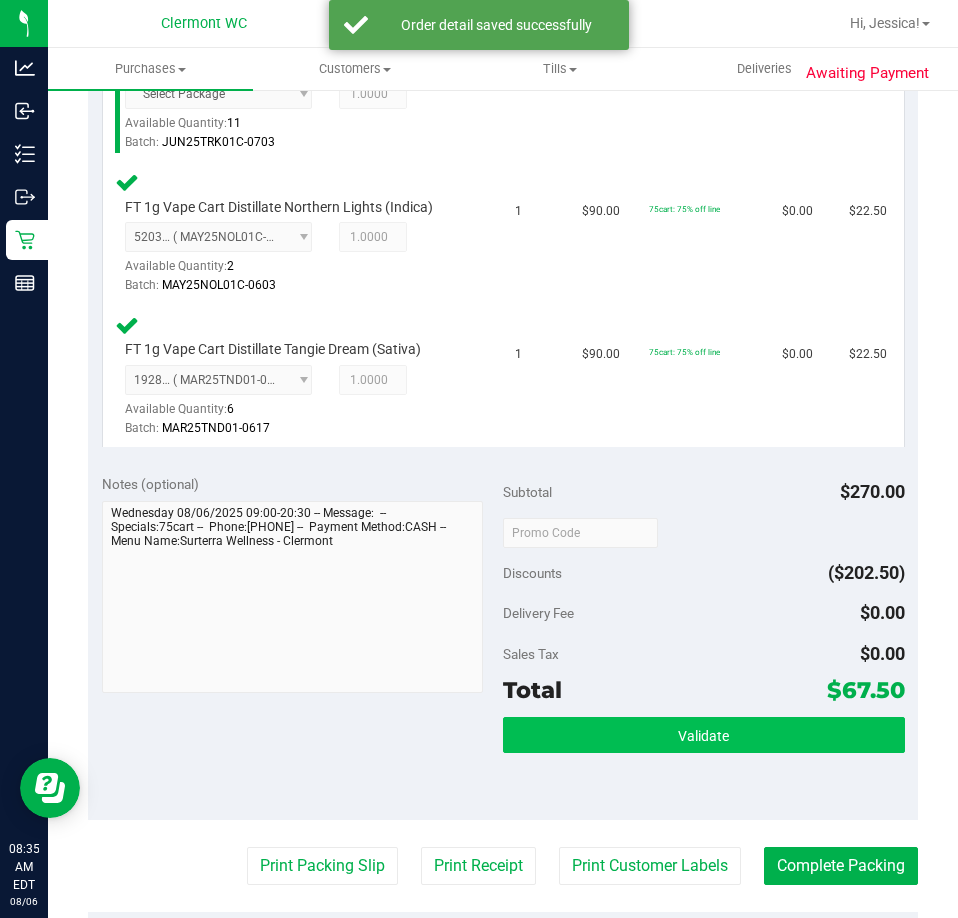 click on "Validate" at bounding box center (703, 736) 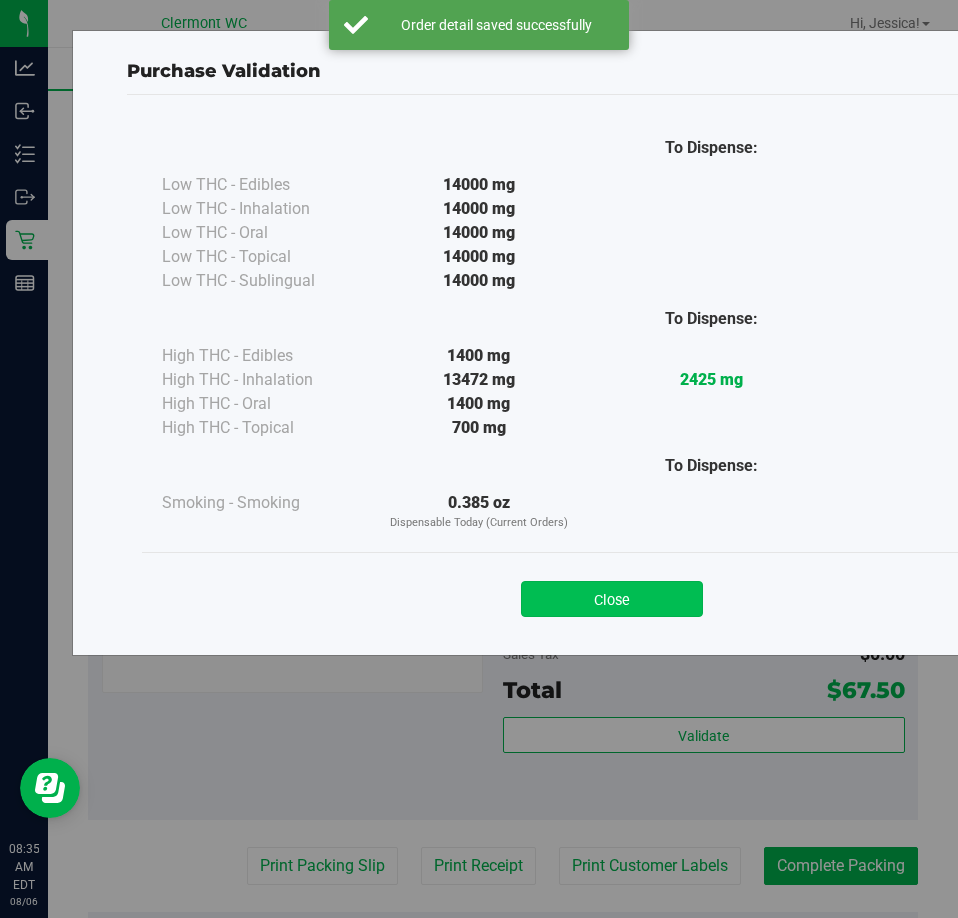click on "Close" at bounding box center (612, 599) 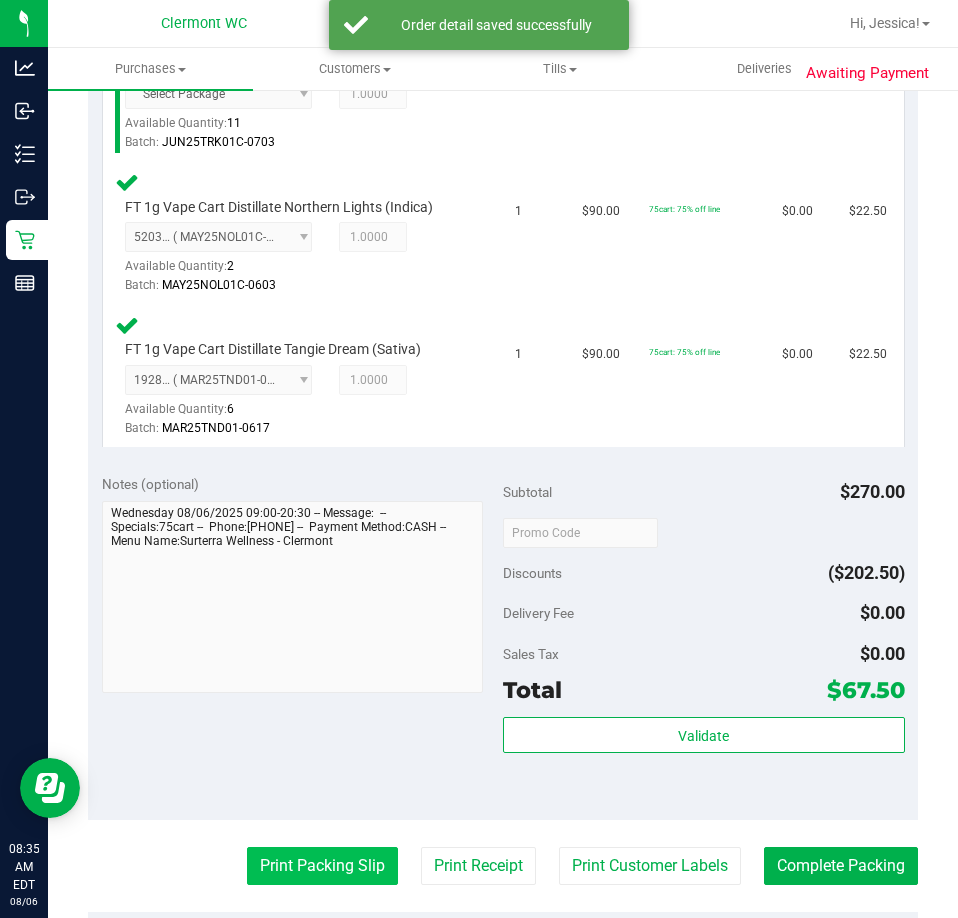 click on "Print Packing Slip" at bounding box center [322, 866] 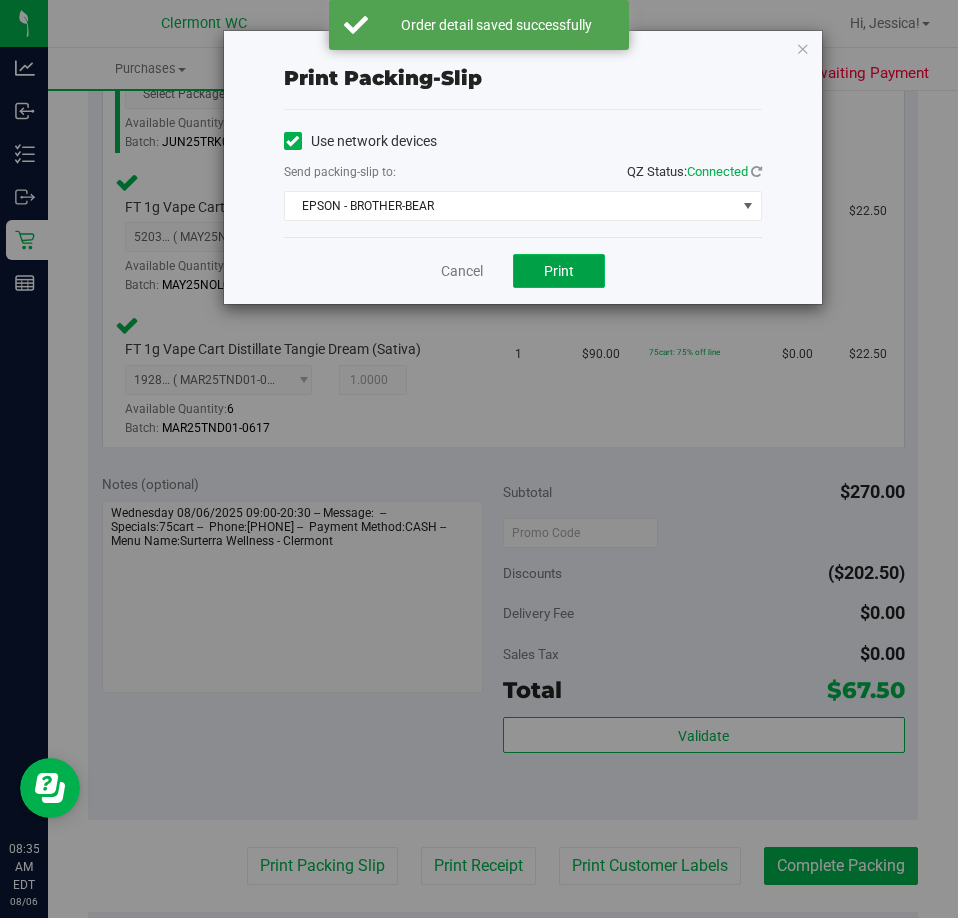 click on "Print" at bounding box center [559, 271] 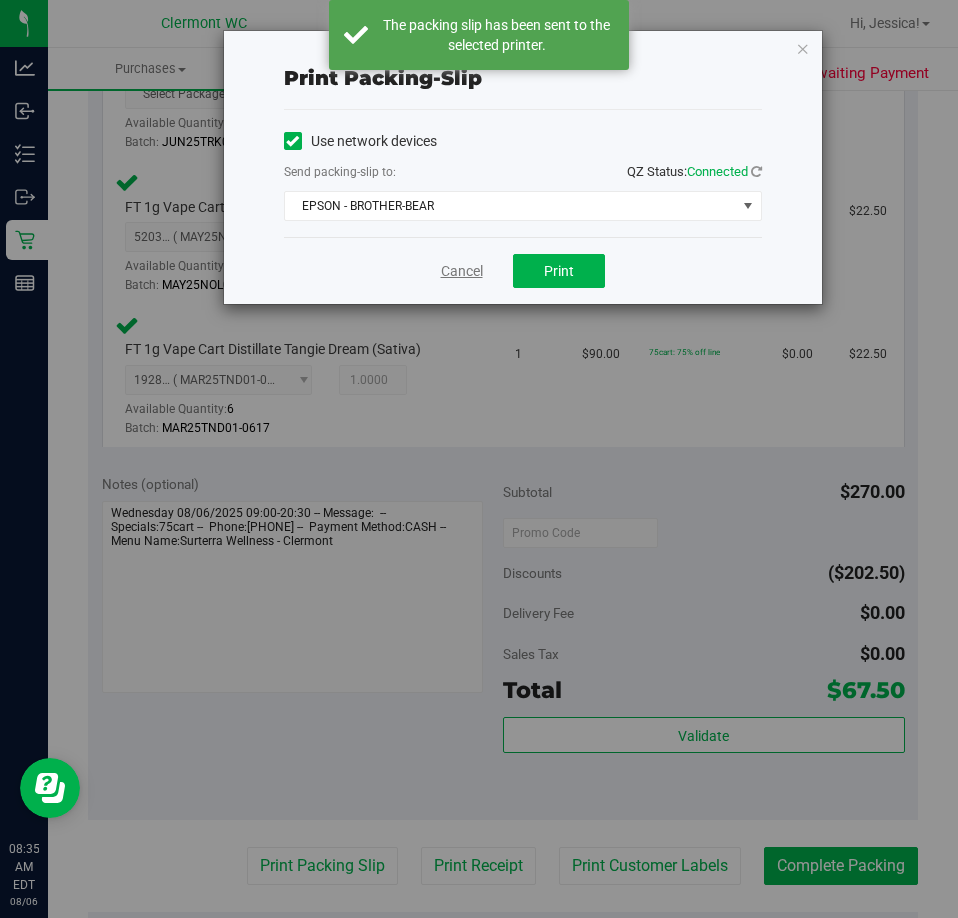 click on "Cancel" at bounding box center (462, 271) 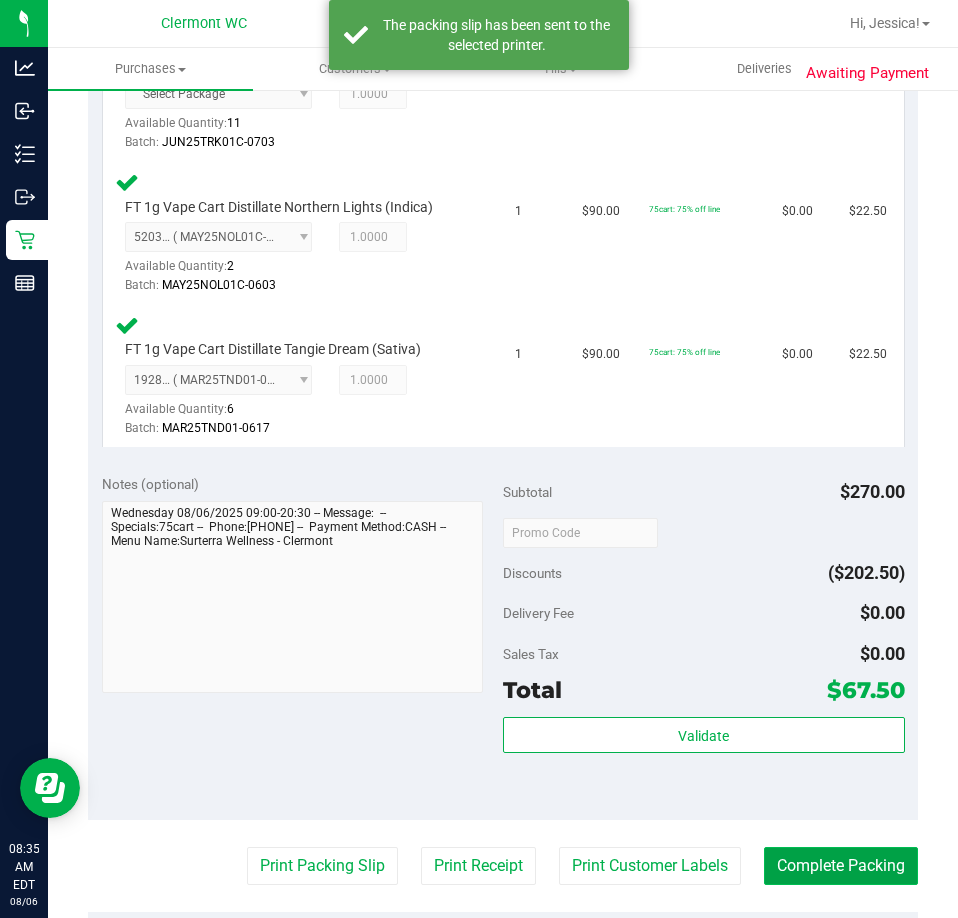 click on "Complete Packing" at bounding box center [841, 866] 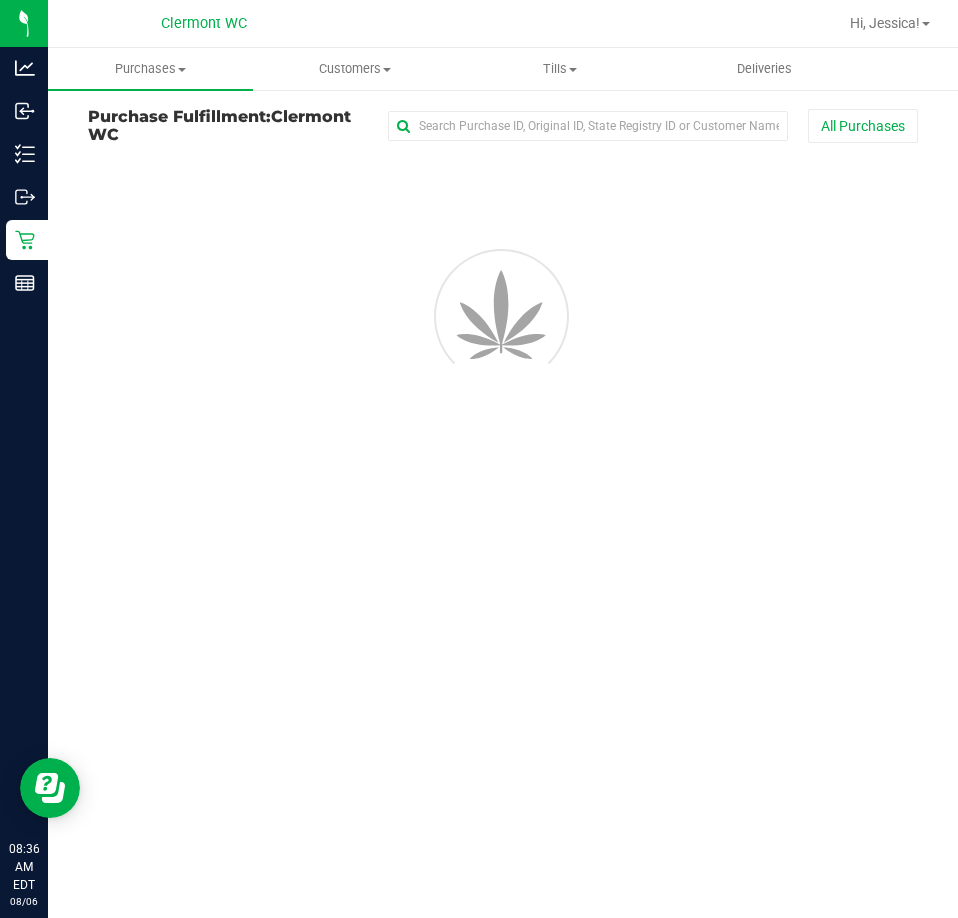 scroll, scrollTop: 0, scrollLeft: 0, axis: both 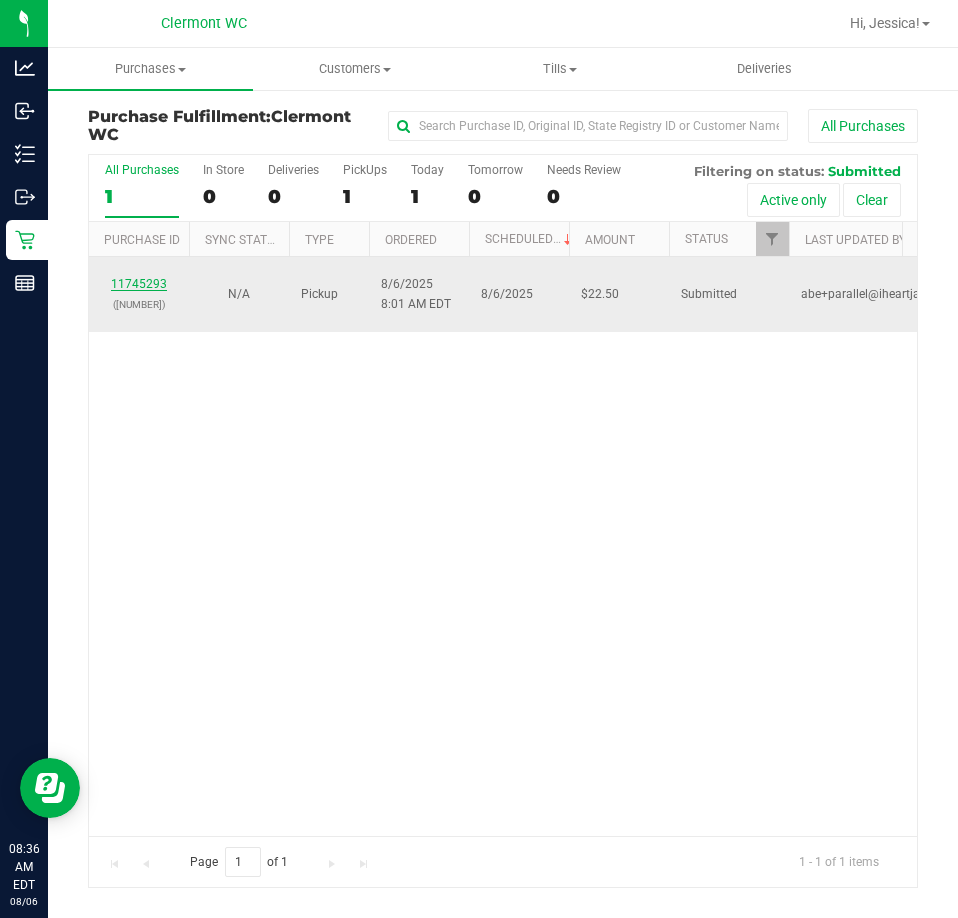 click on "11745293" at bounding box center (139, 284) 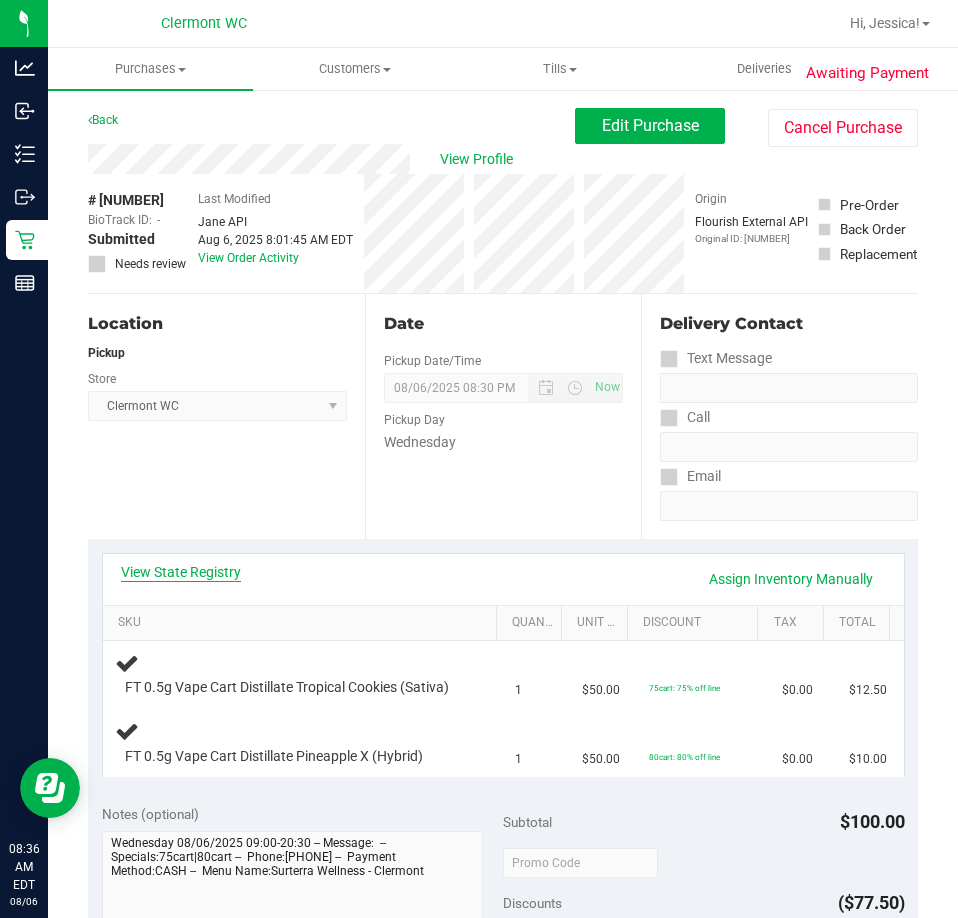 click on "View State Registry" at bounding box center (181, 572) 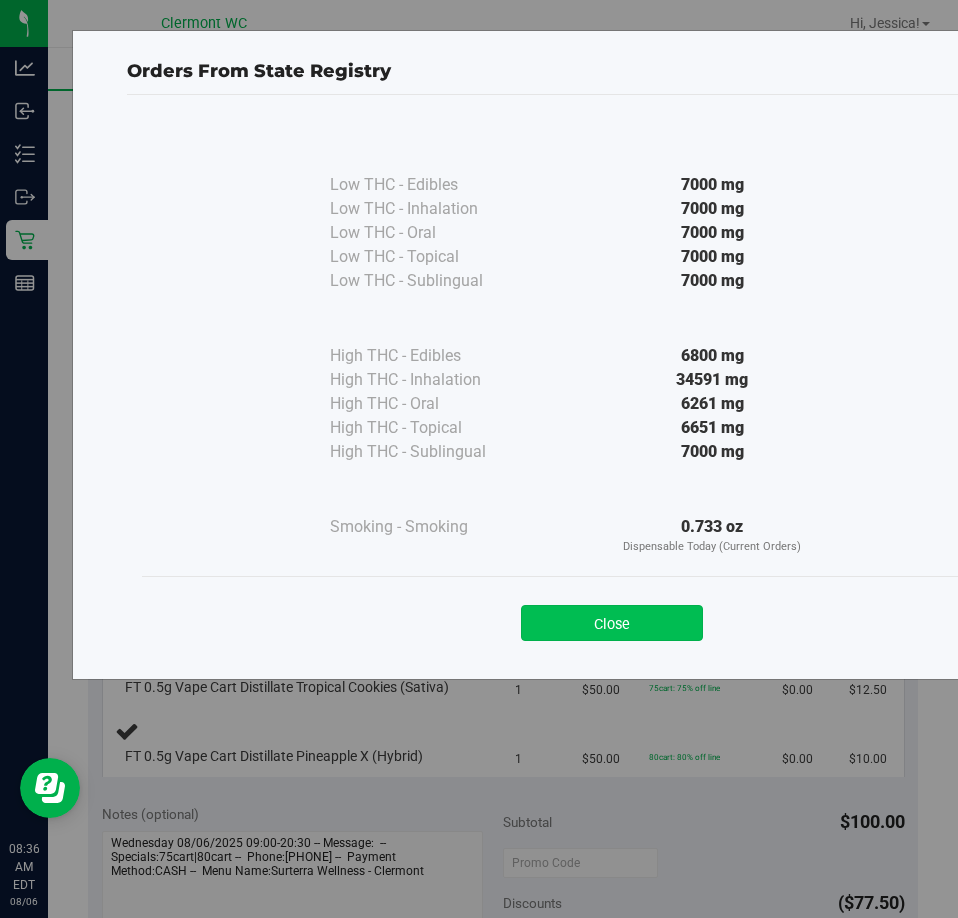 click on "Close" at bounding box center [612, 623] 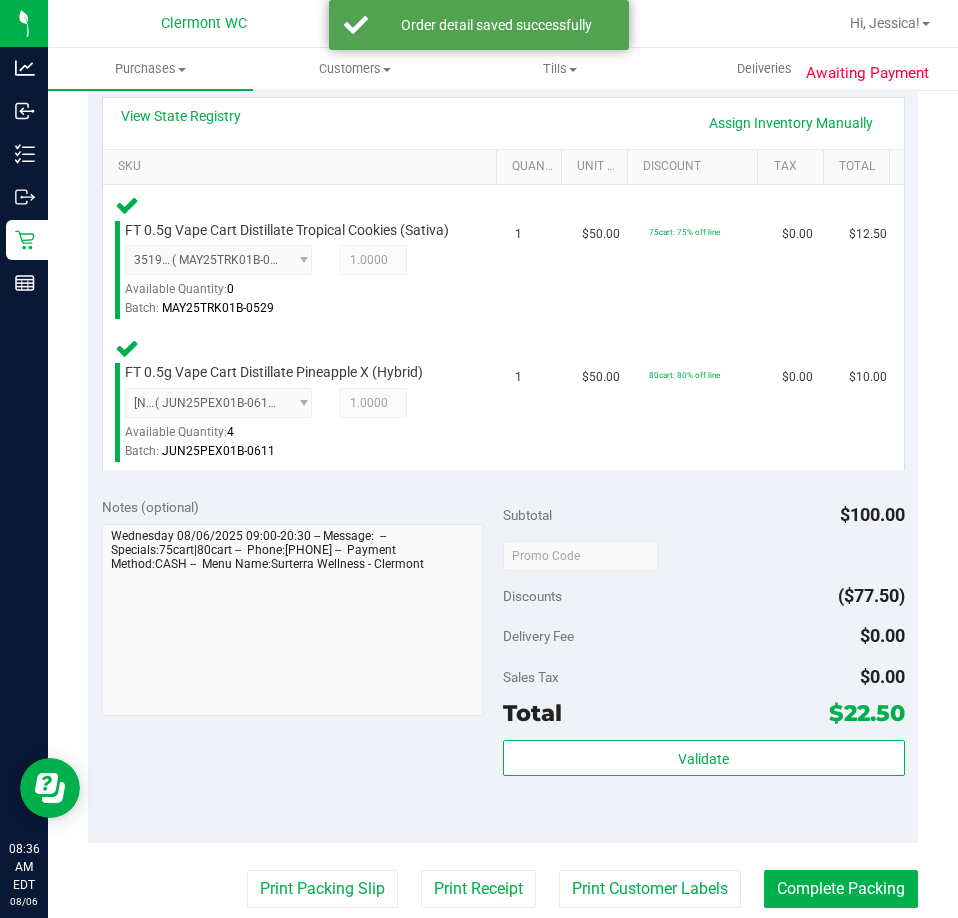 scroll, scrollTop: 469, scrollLeft: 0, axis: vertical 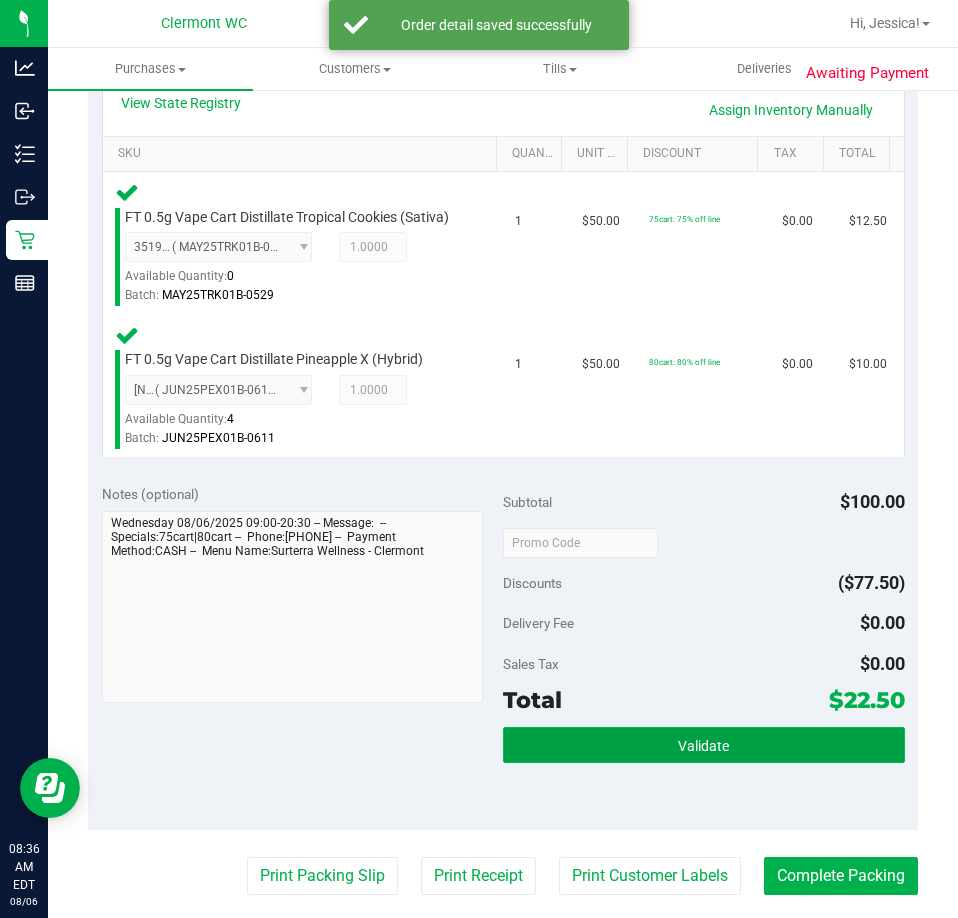click on "Validate" at bounding box center (704, 745) 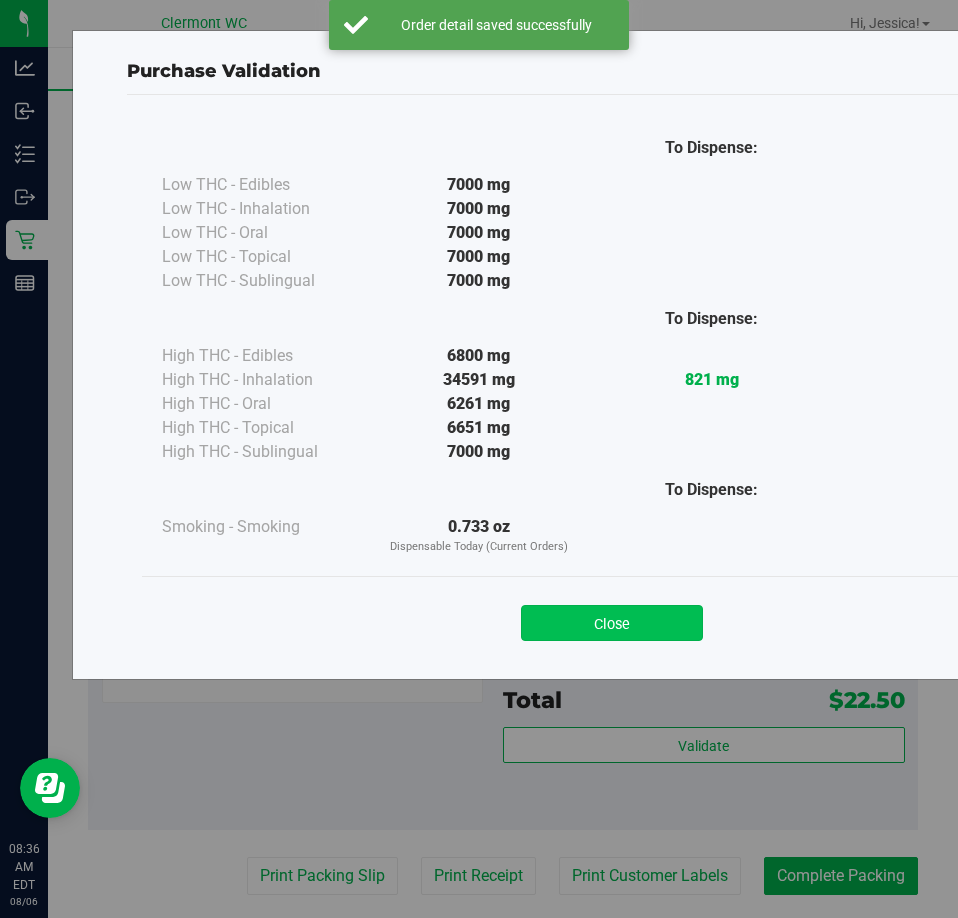 click on "Close" at bounding box center (612, 623) 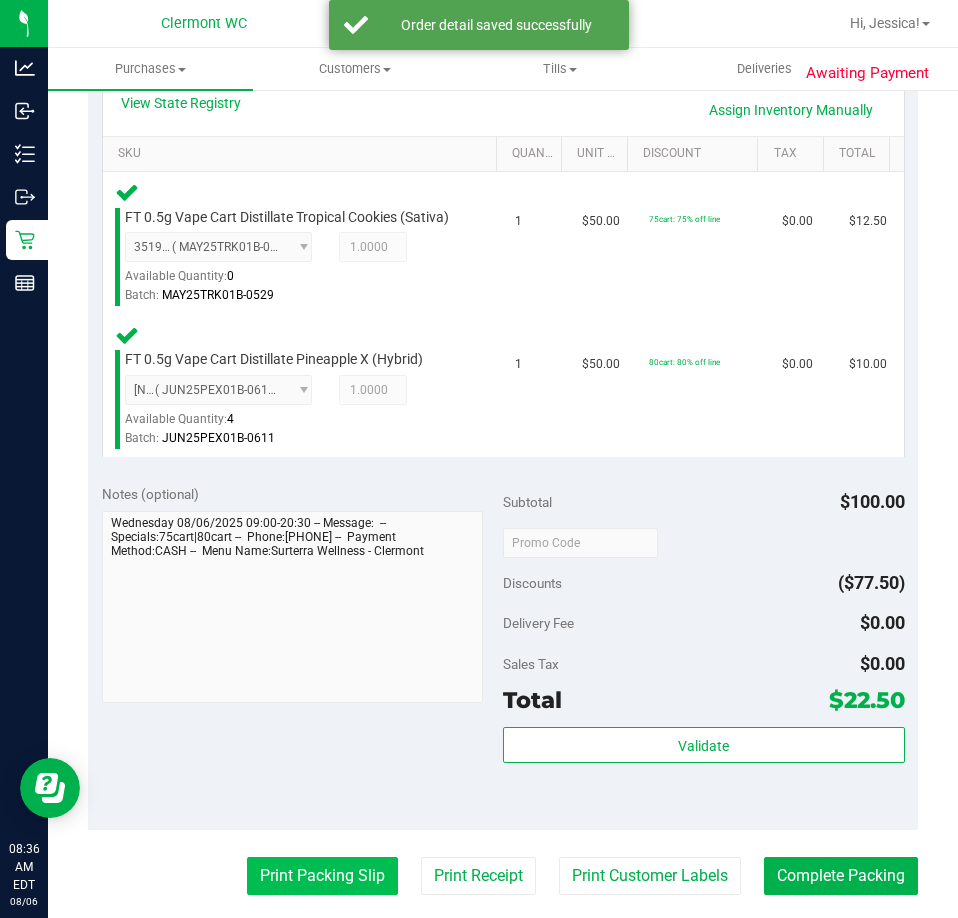 click on "Print Packing Slip" at bounding box center (322, 876) 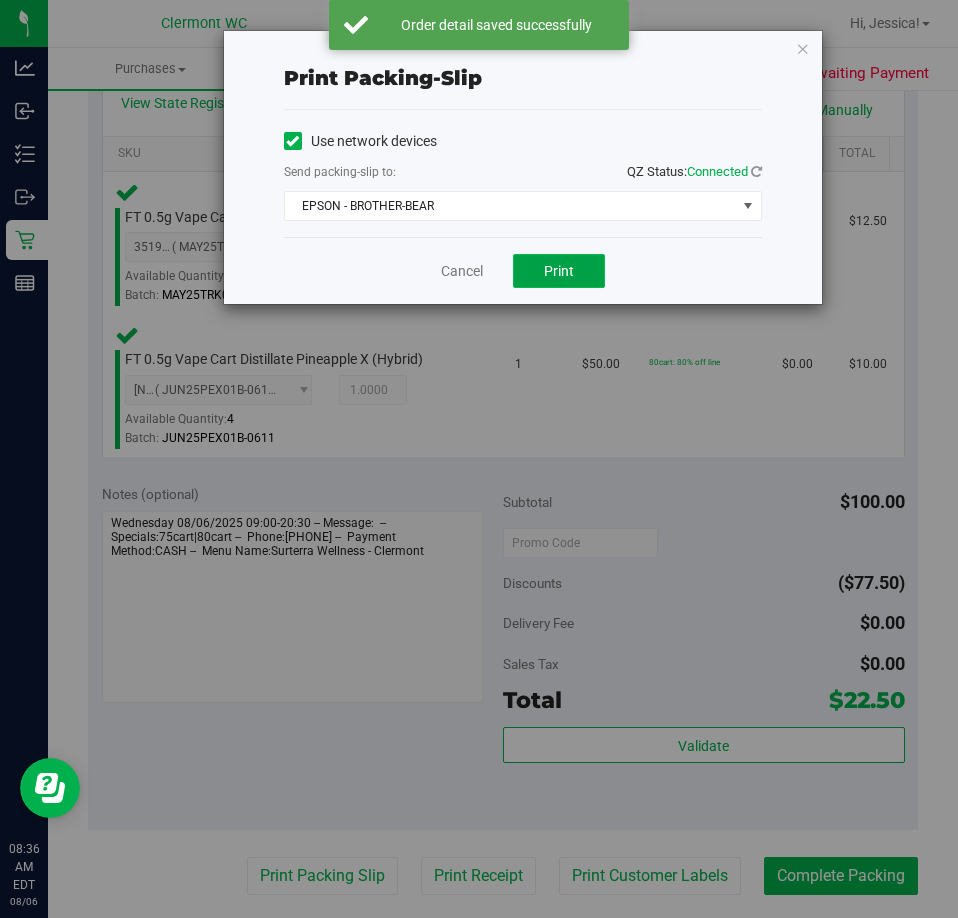 click on "Print" at bounding box center [559, 271] 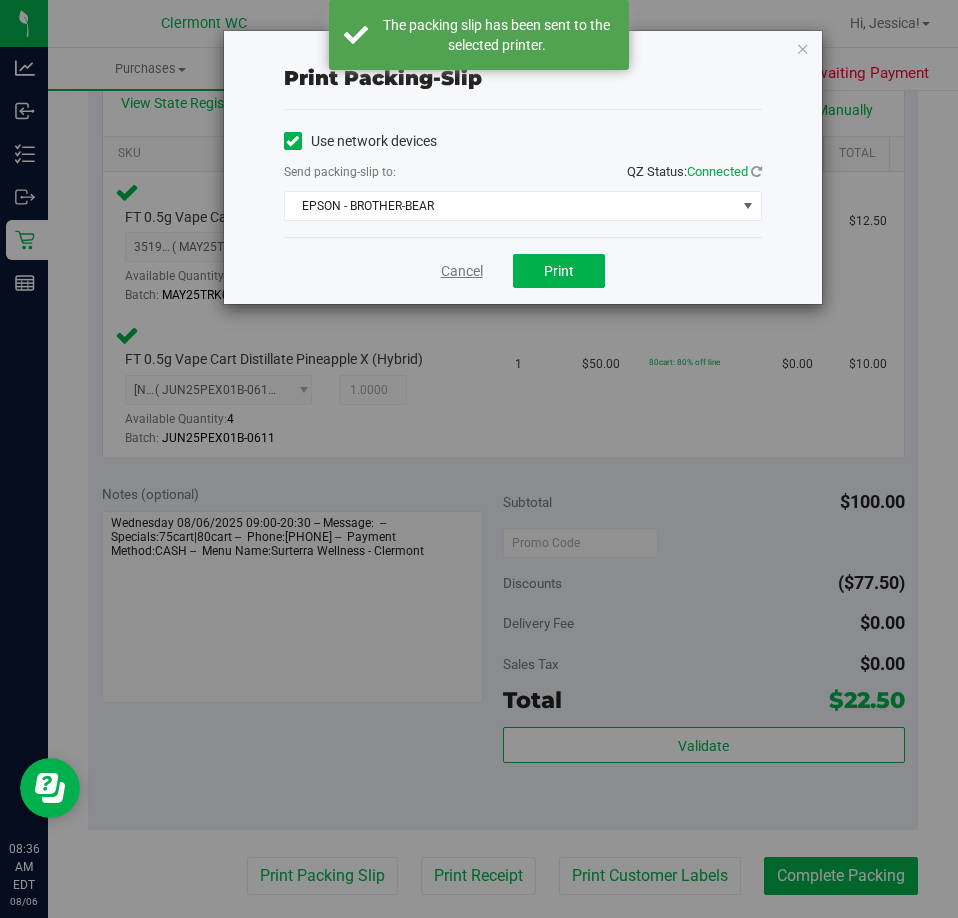 click on "Cancel" at bounding box center (462, 271) 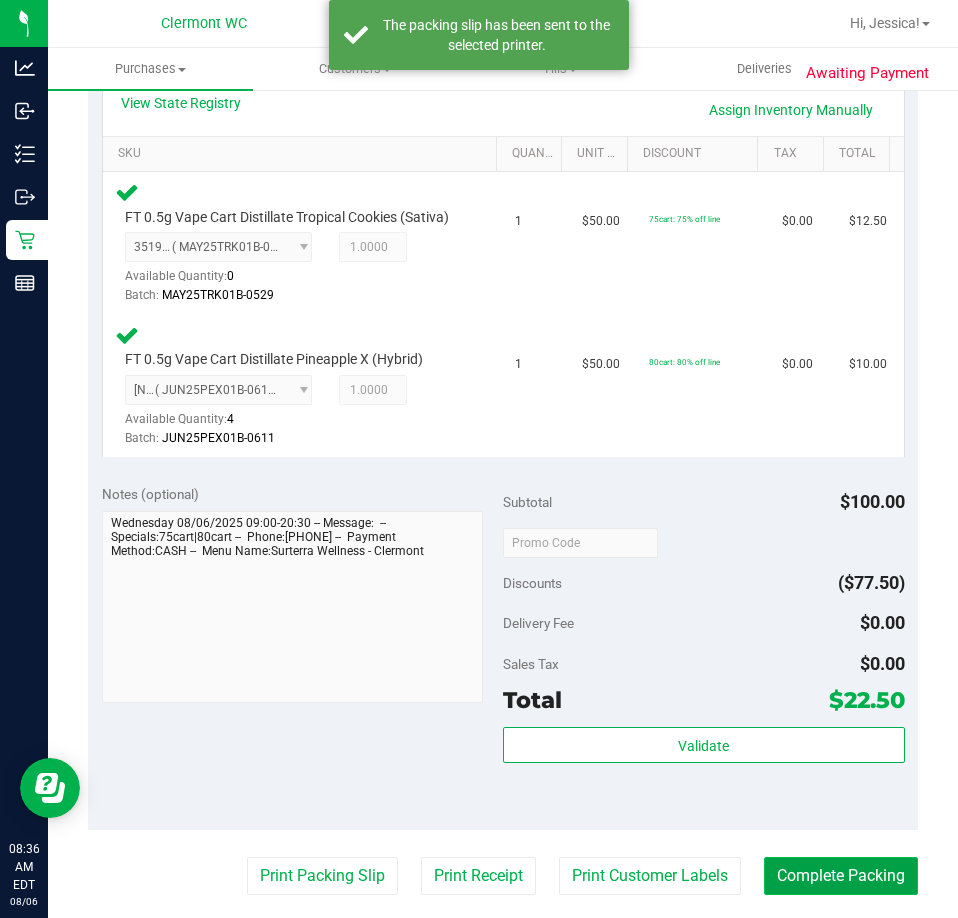 click on "Complete Packing" at bounding box center (841, 876) 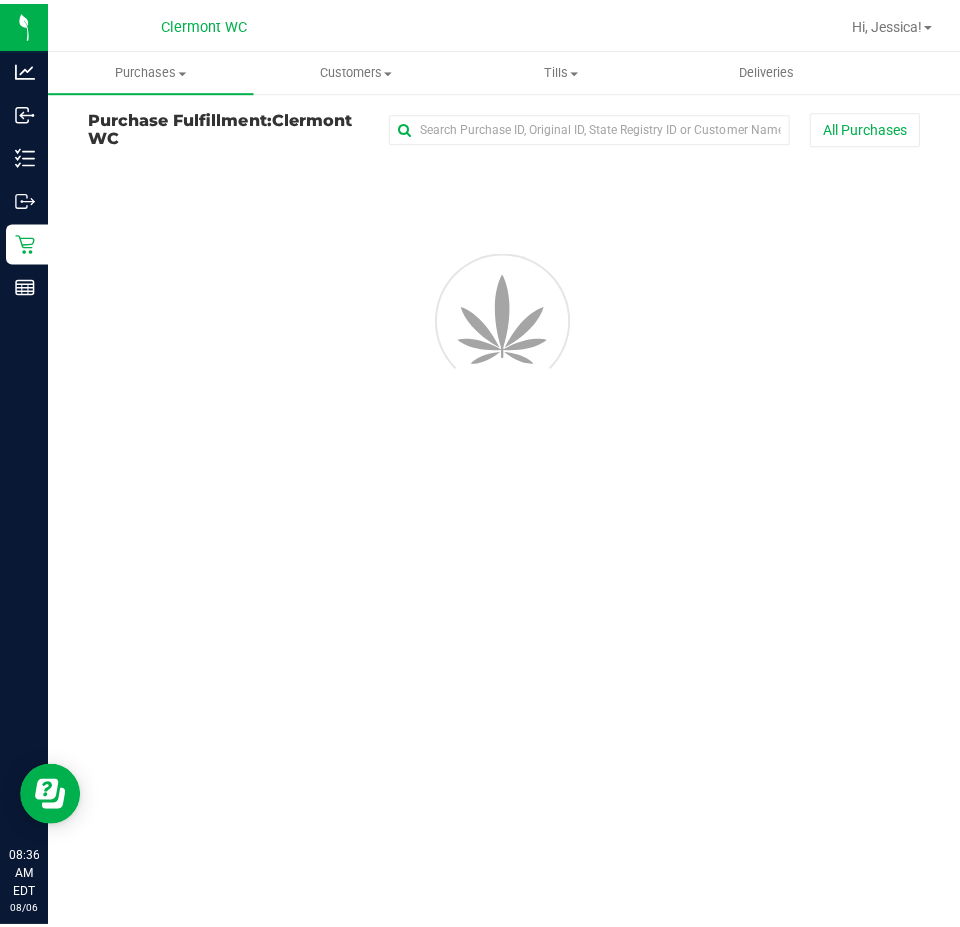 scroll, scrollTop: 0, scrollLeft: 0, axis: both 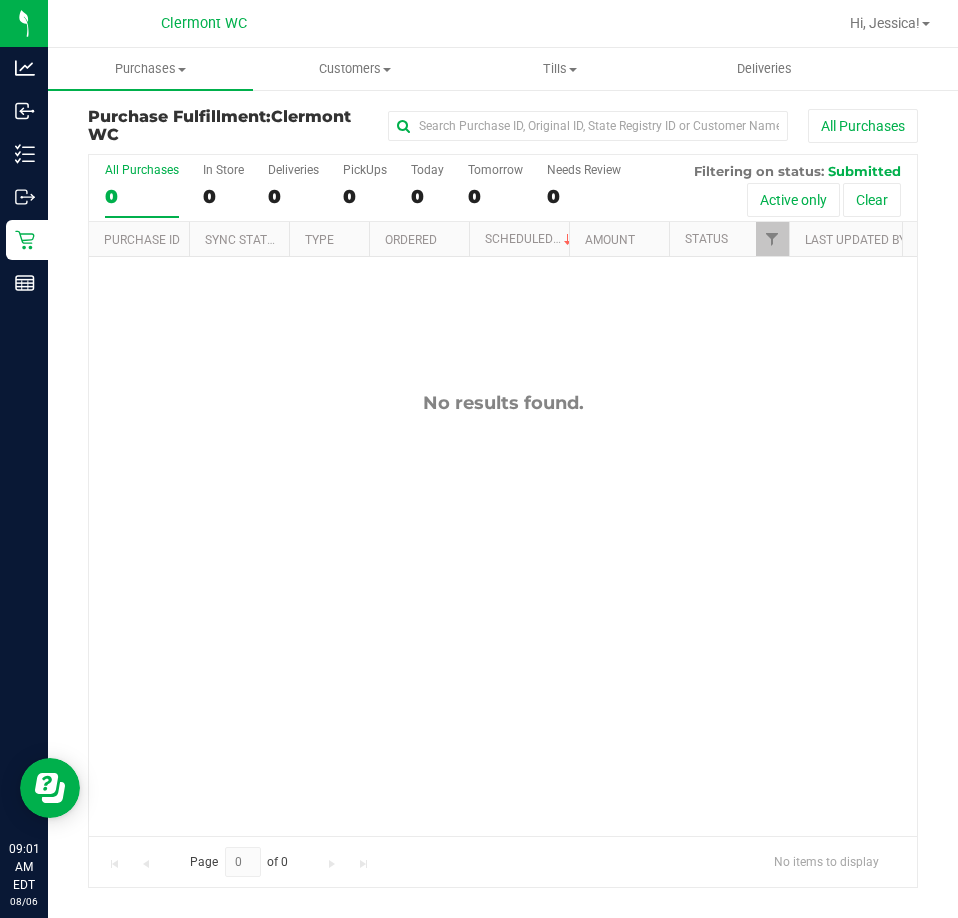 click on "No results found." at bounding box center [503, 613] 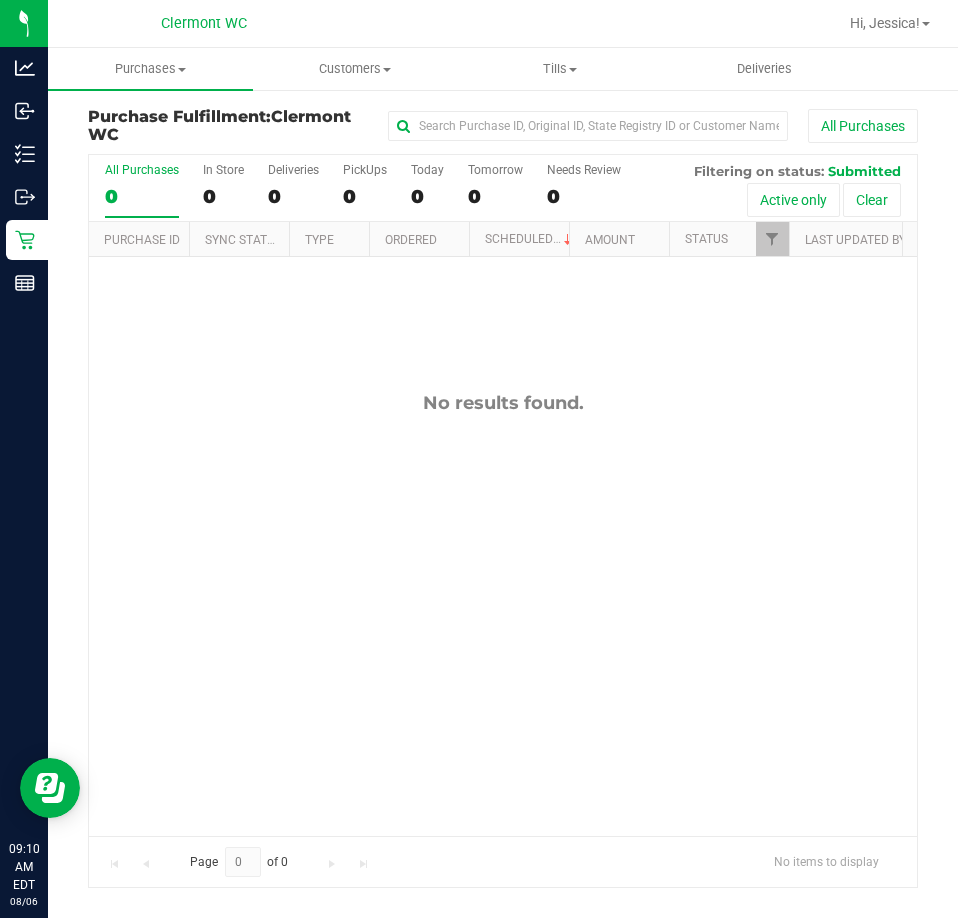 click on "No results found." at bounding box center [503, 403] 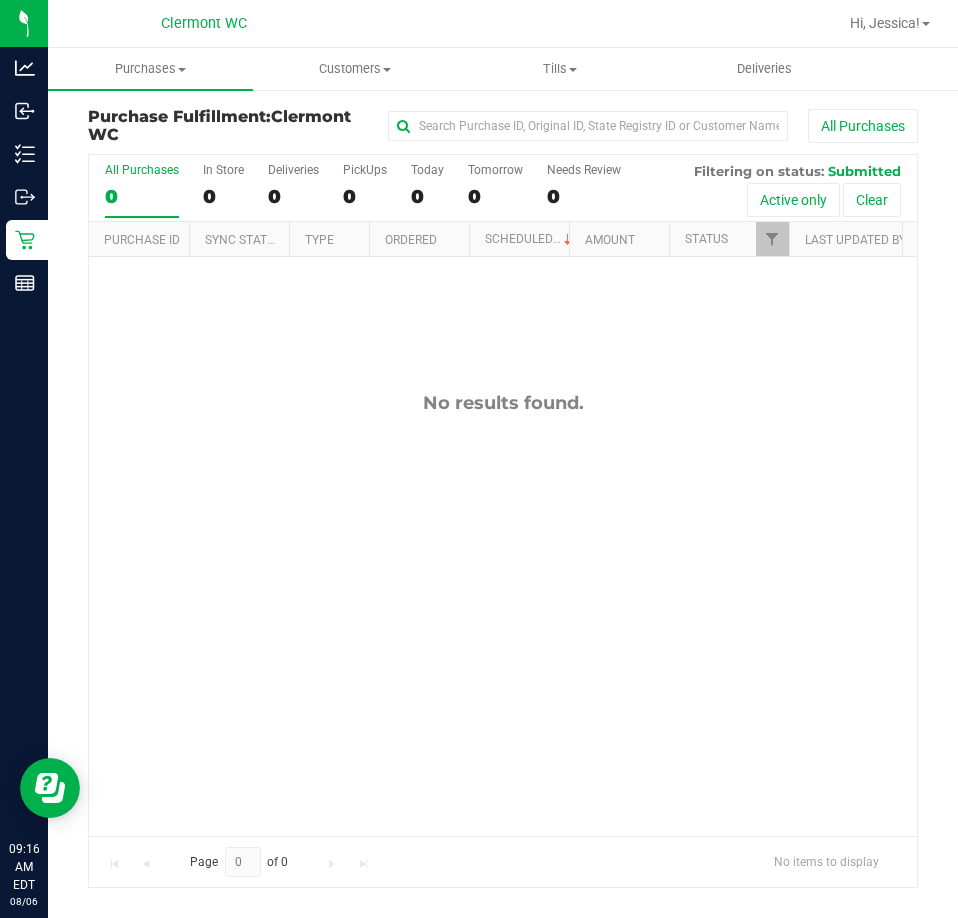 click on "No results found." at bounding box center (503, 613) 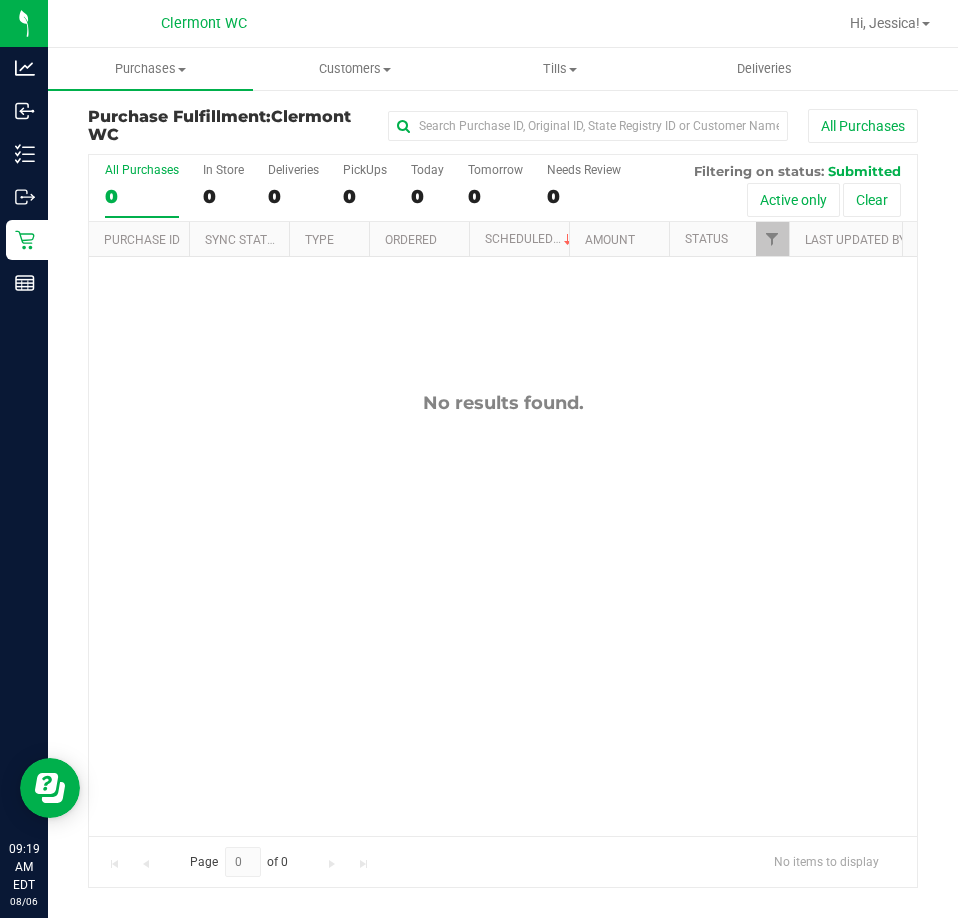 click on "No results found." at bounding box center [503, 613] 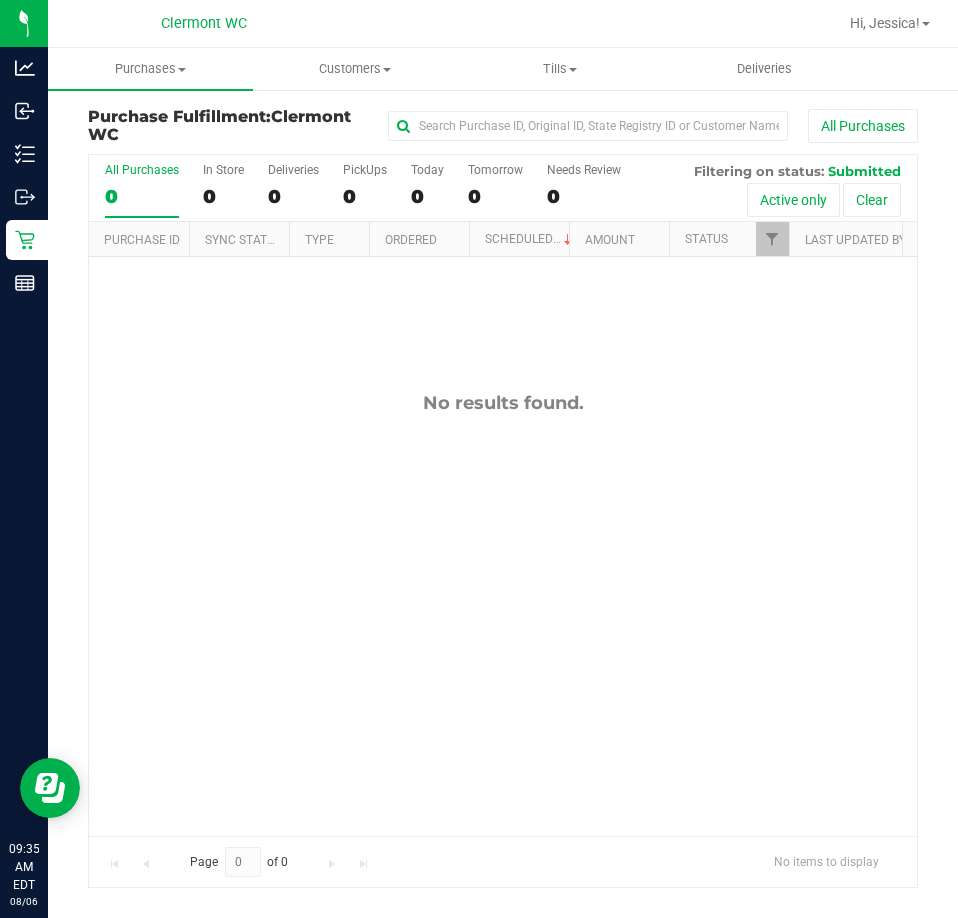 click on "No results found." at bounding box center (503, 613) 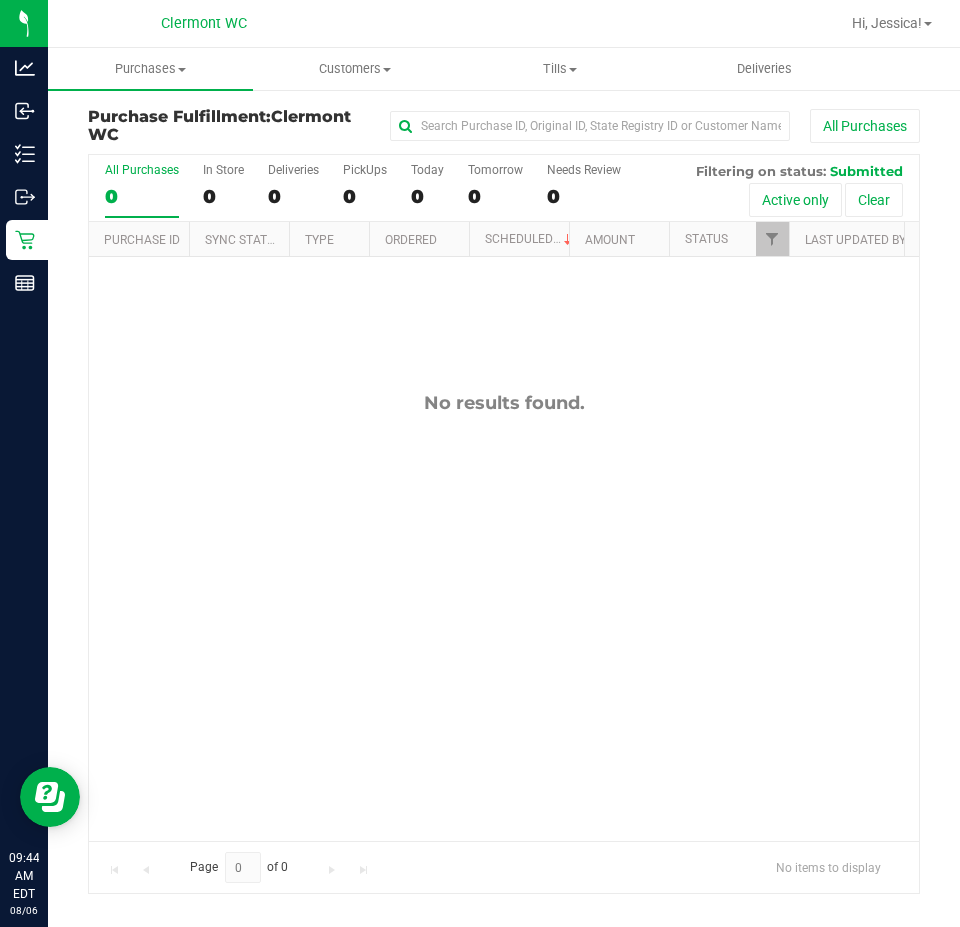 click on "No results found." at bounding box center [504, 403] 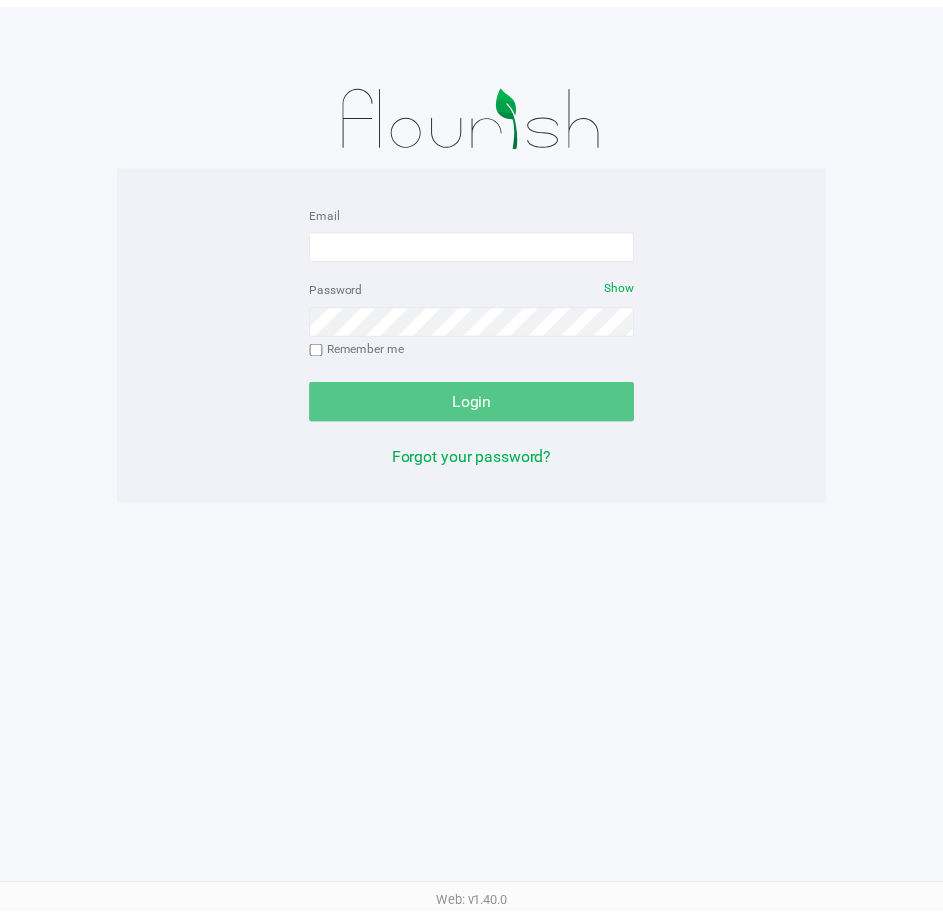 scroll, scrollTop: 0, scrollLeft: 0, axis: both 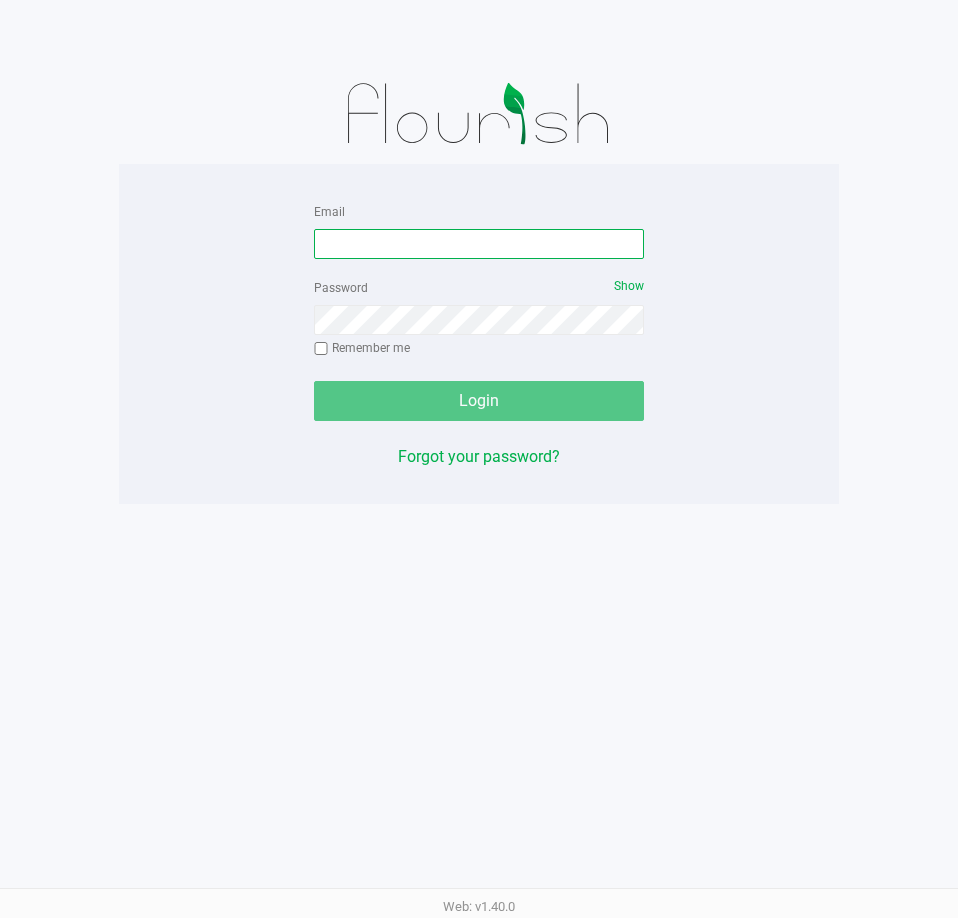 click on "Email" at bounding box center [479, 244] 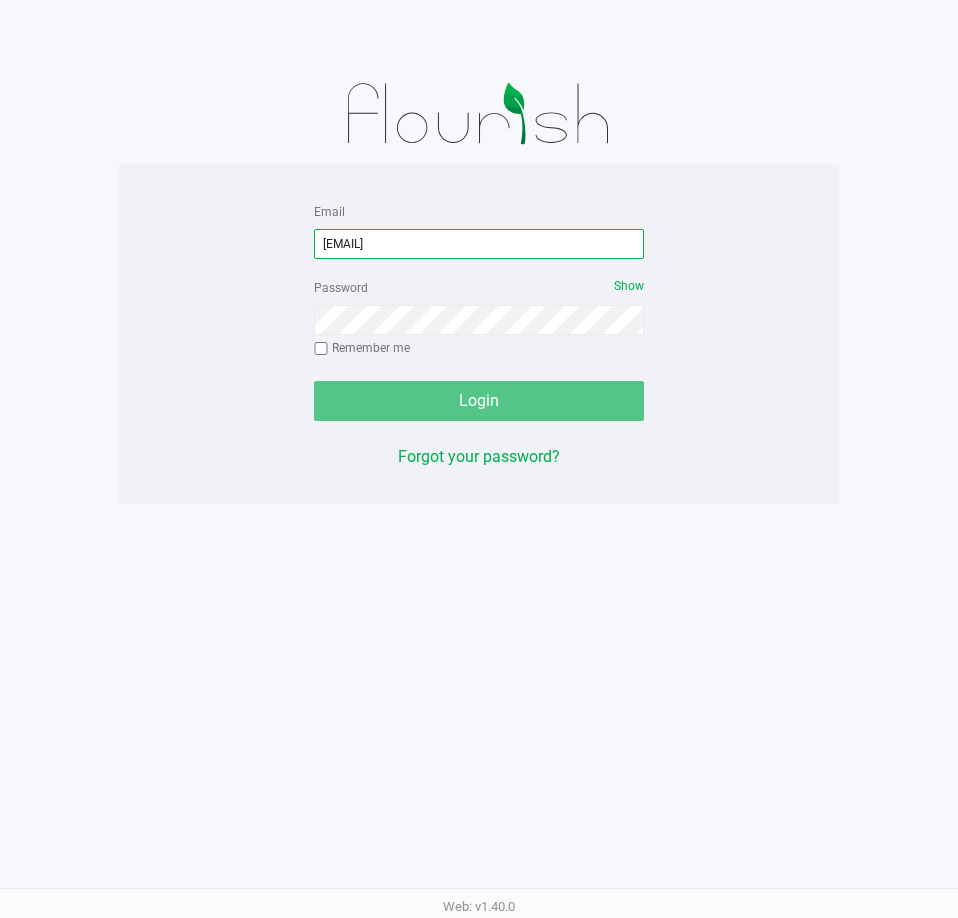 type on "[EMAIL]" 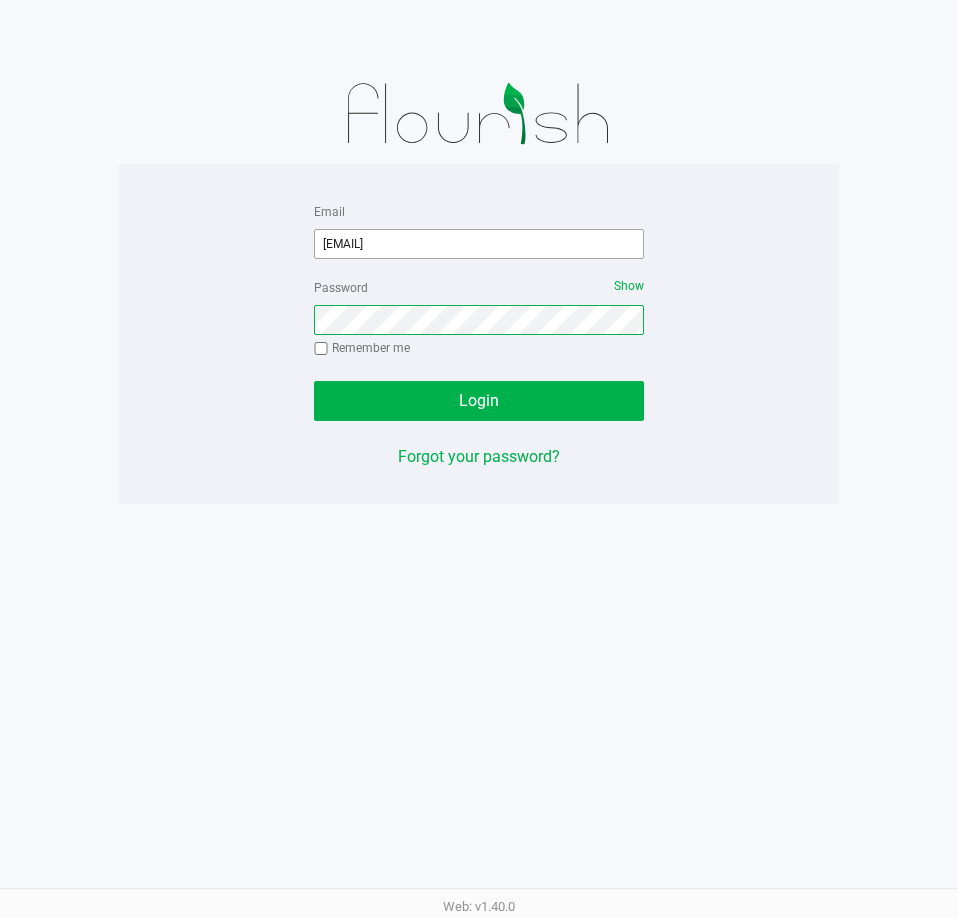 click on "Login" 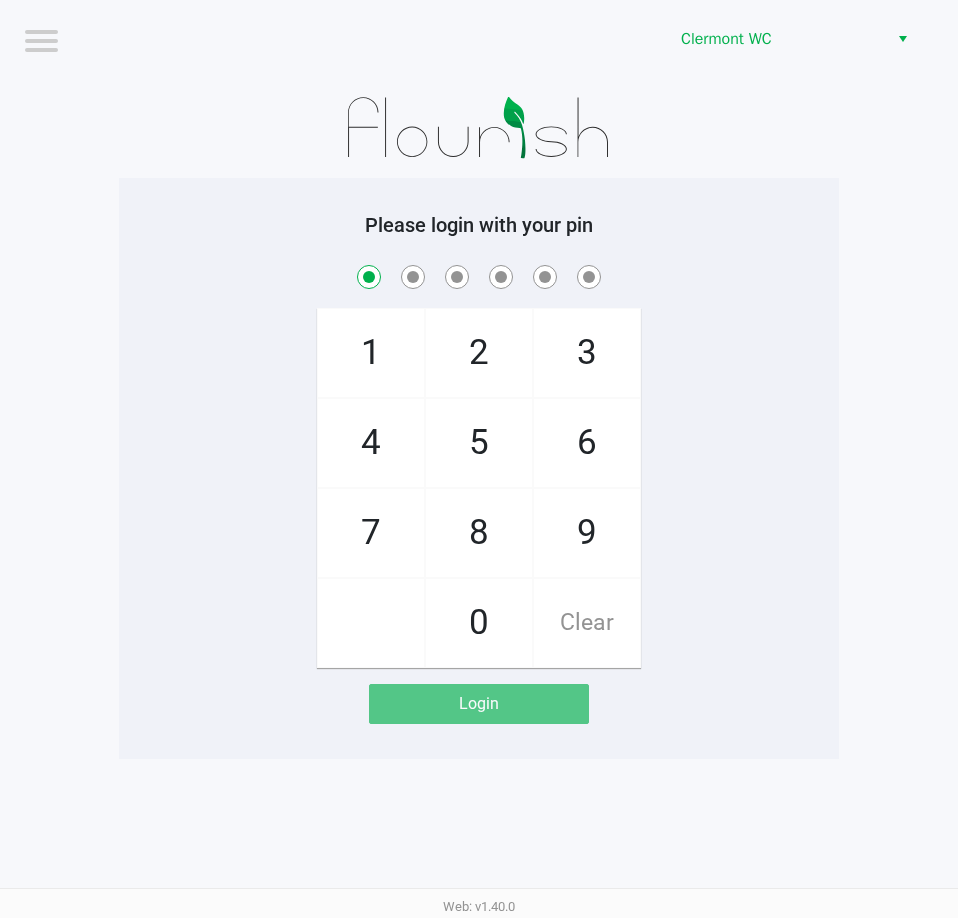 checkbox on "true" 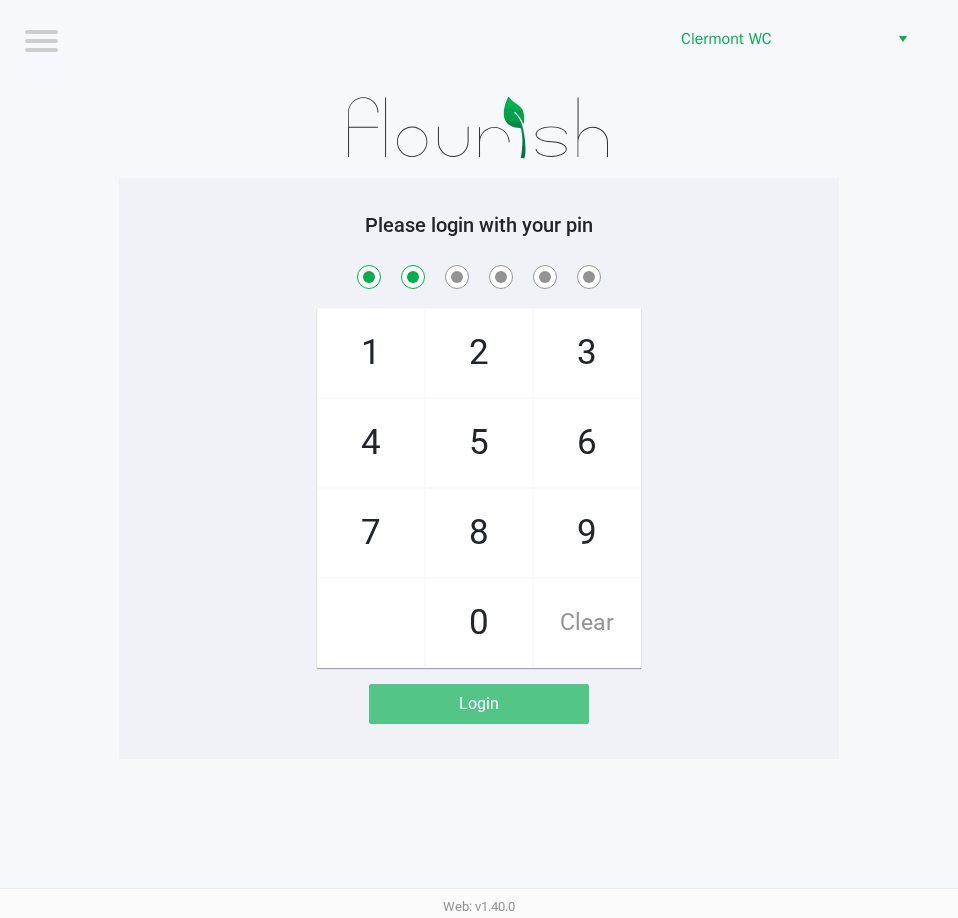 checkbox on "true" 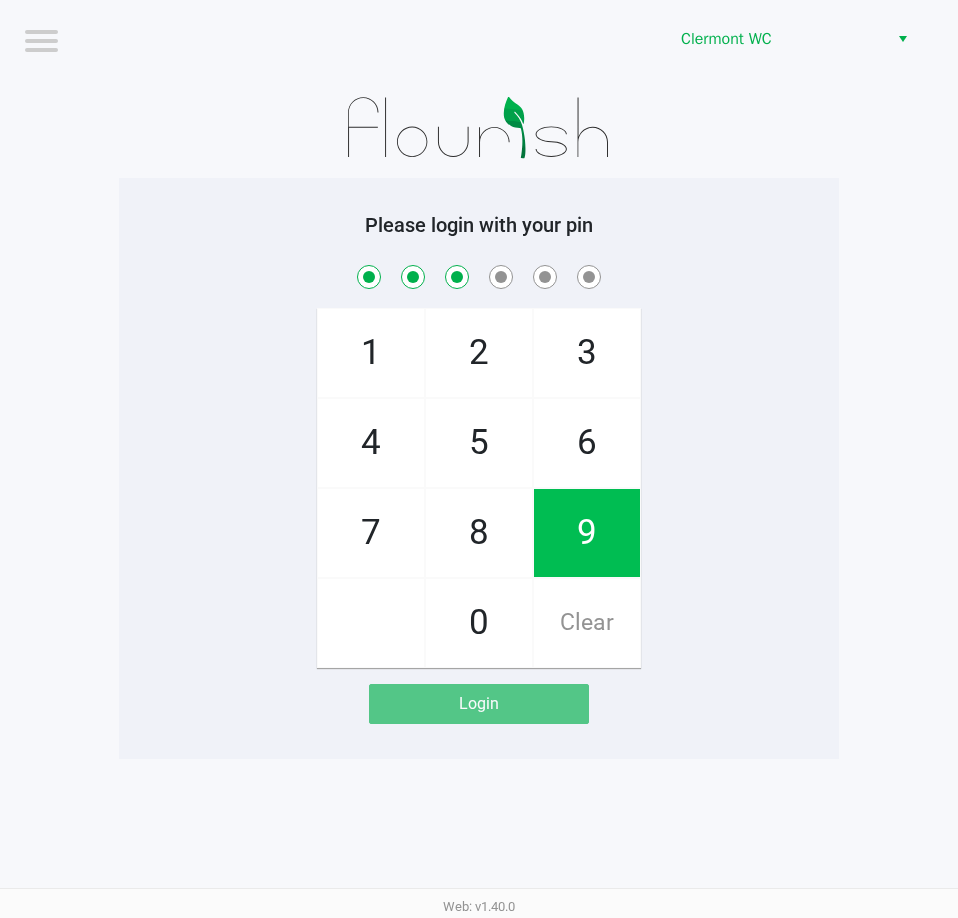 checkbox on "true" 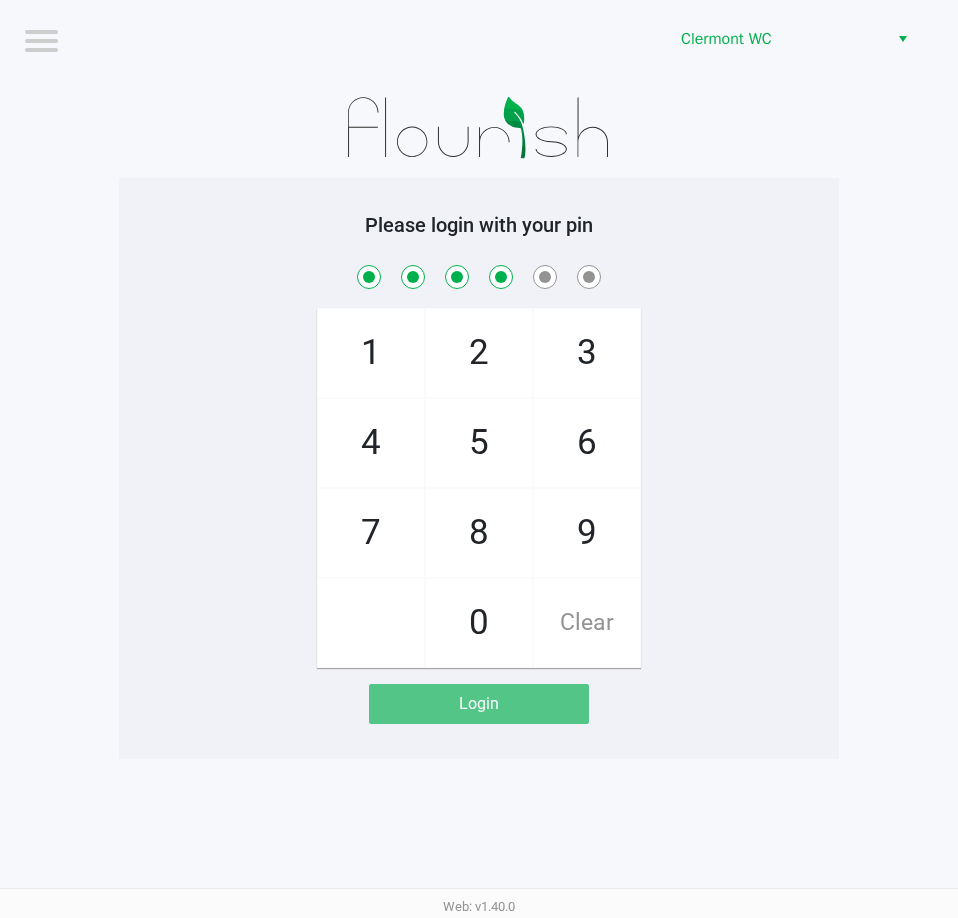 checkbox on "true" 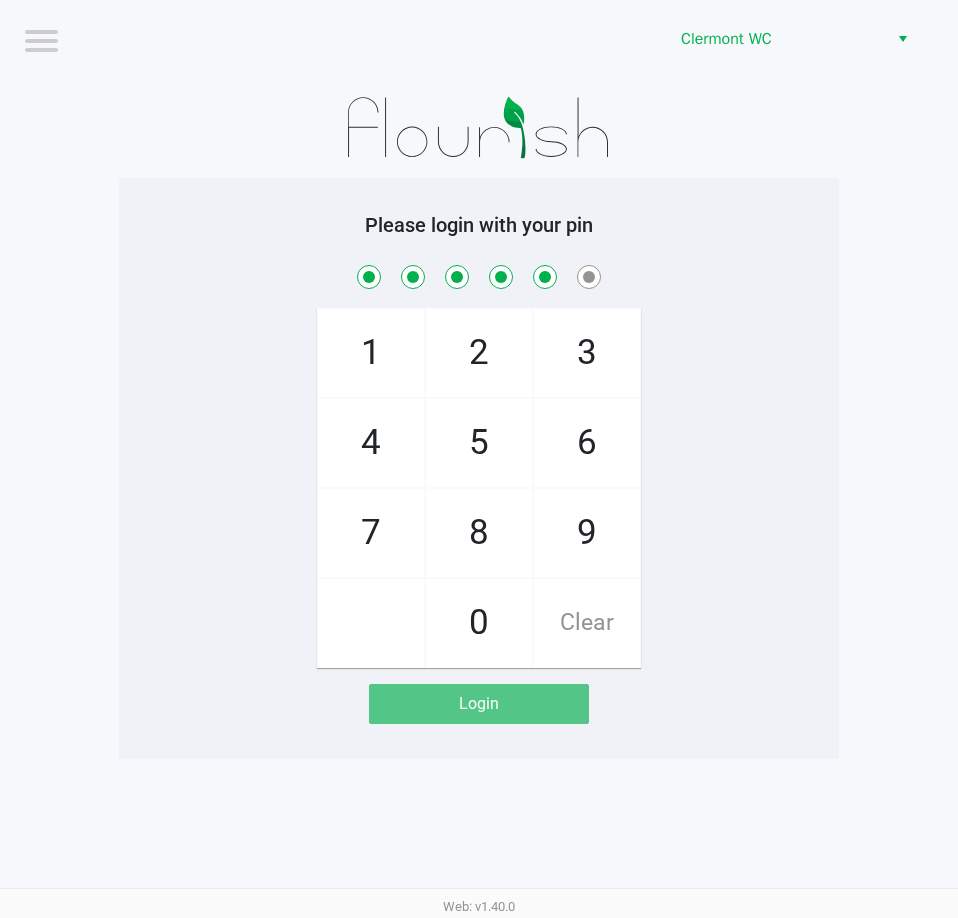 checkbox on "true" 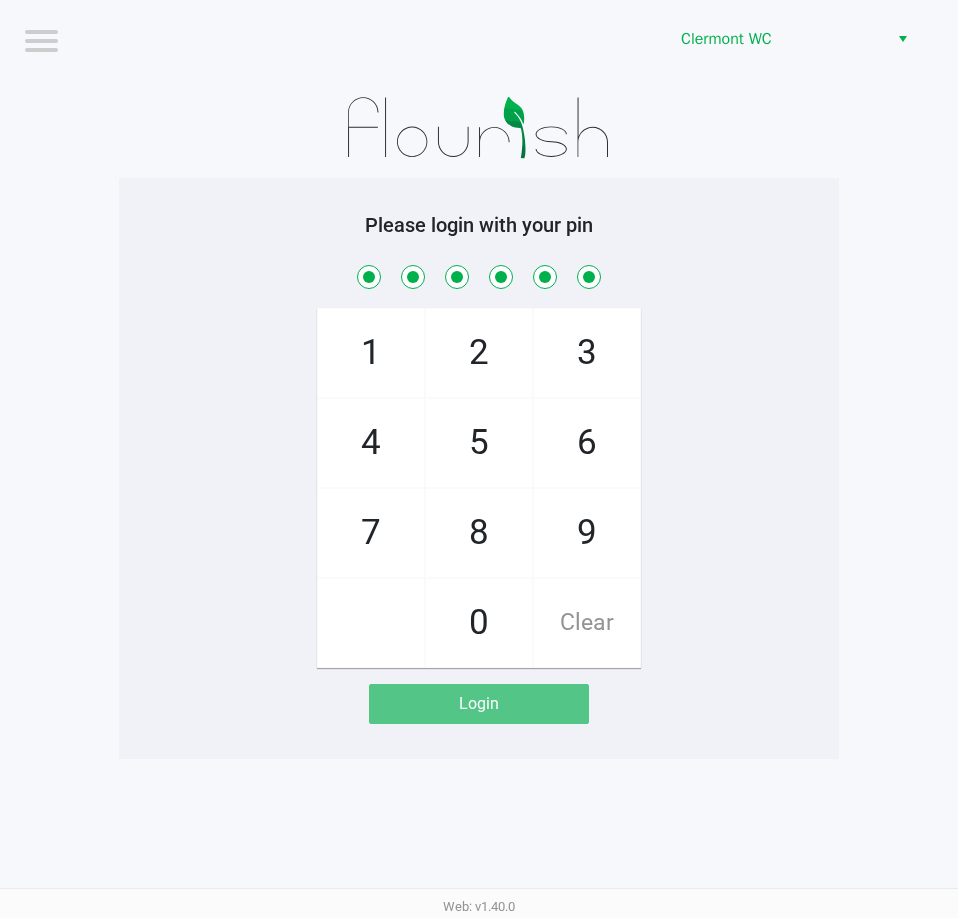 checkbox on "true" 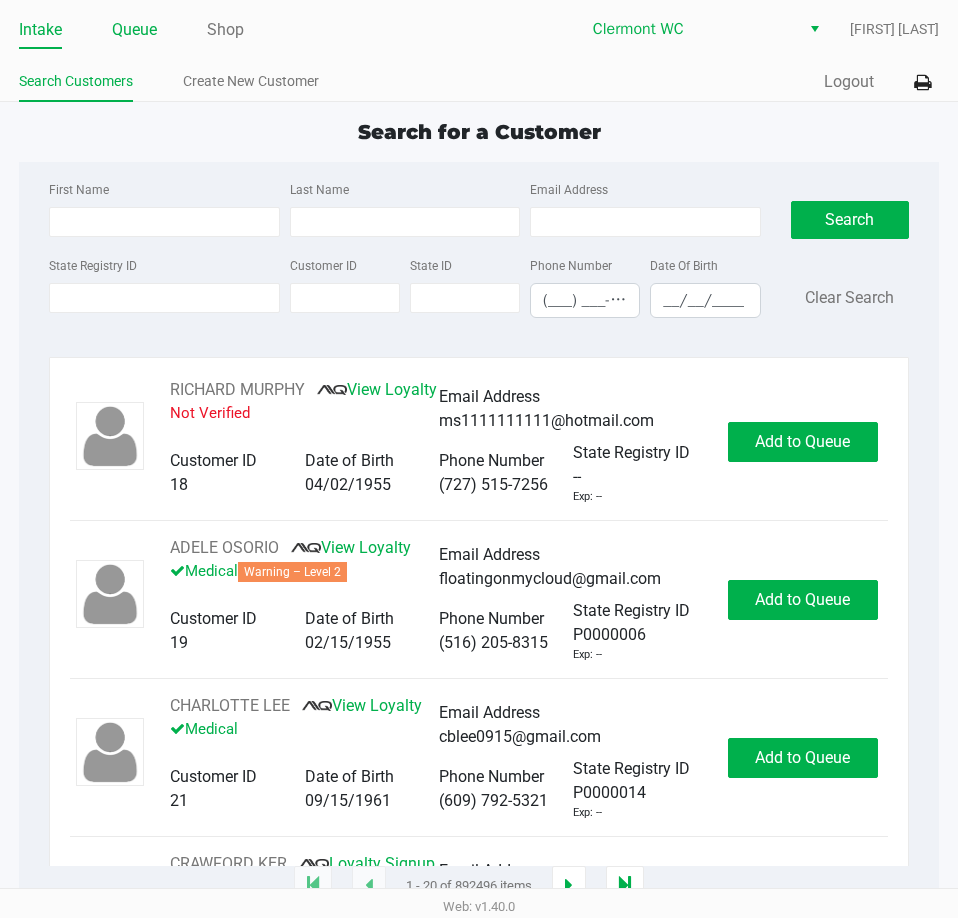 click on "Queue" 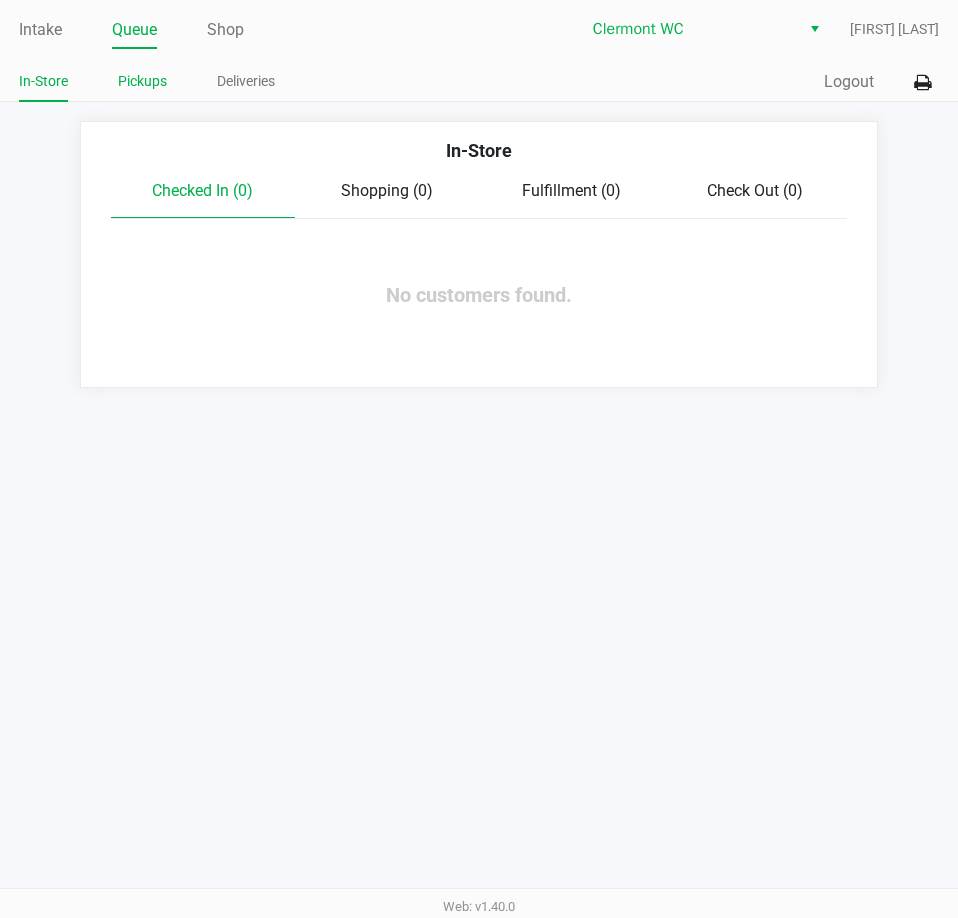 click on "Pickups" 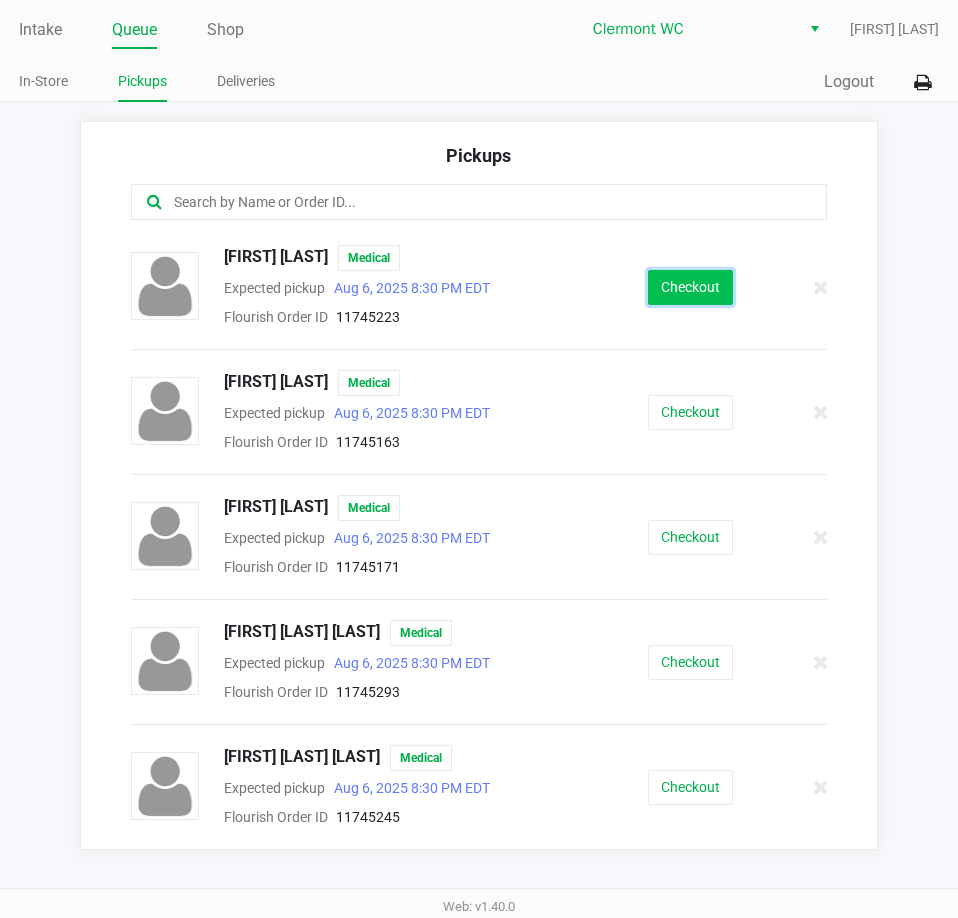 click on "Checkout" 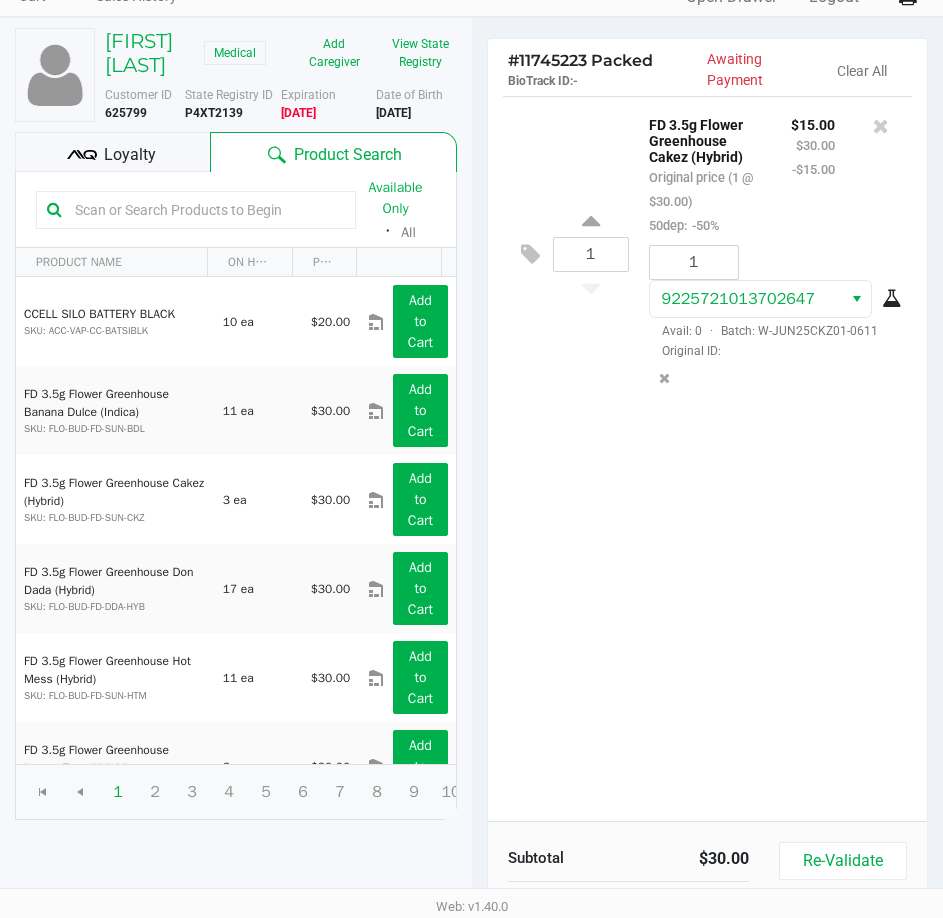 scroll, scrollTop: 0, scrollLeft: 0, axis: both 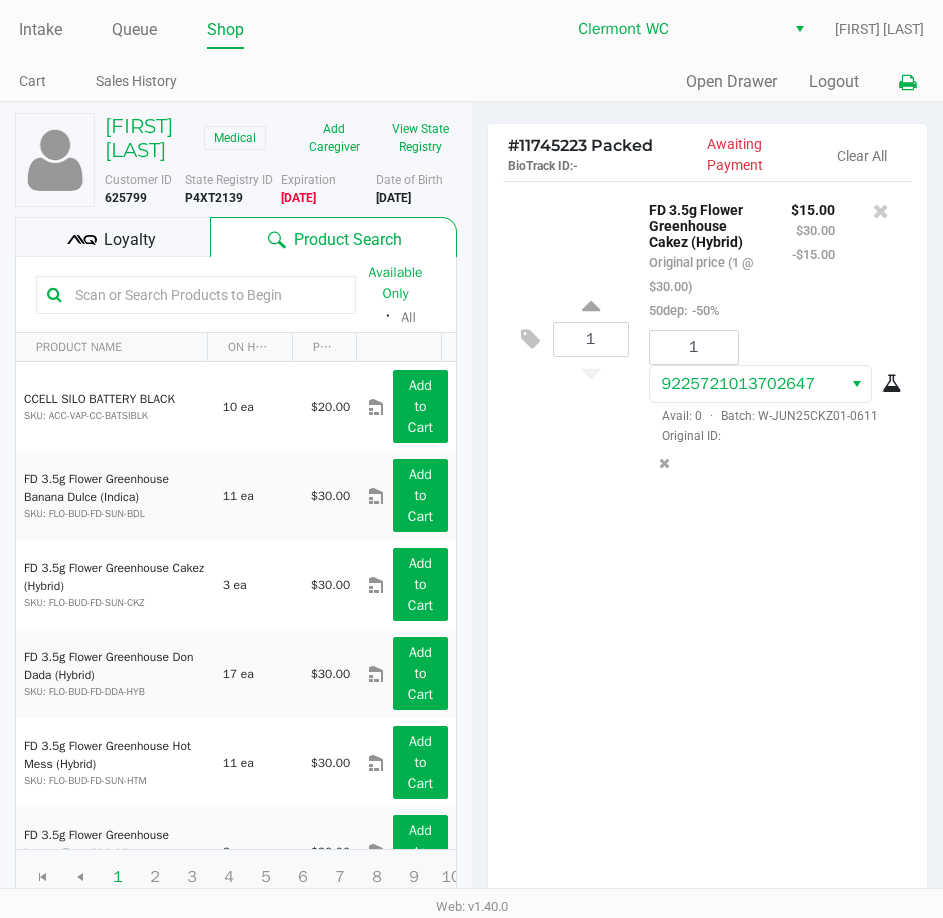 click 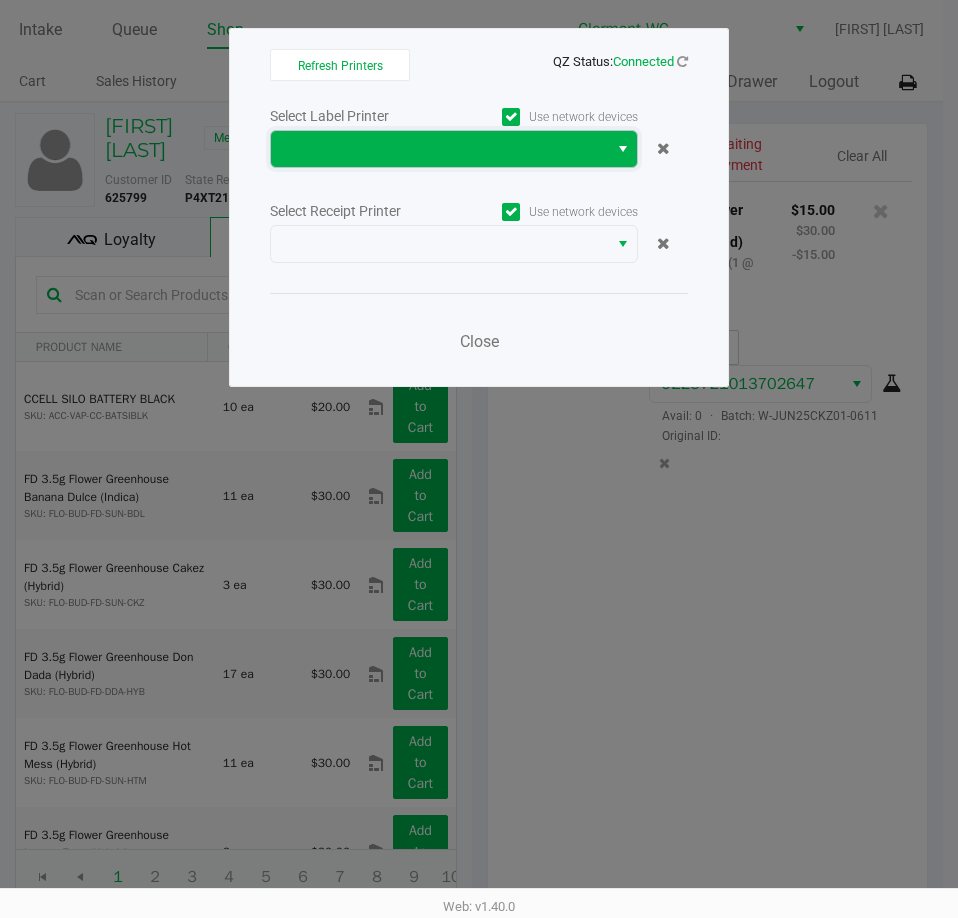 click at bounding box center [439, 149] 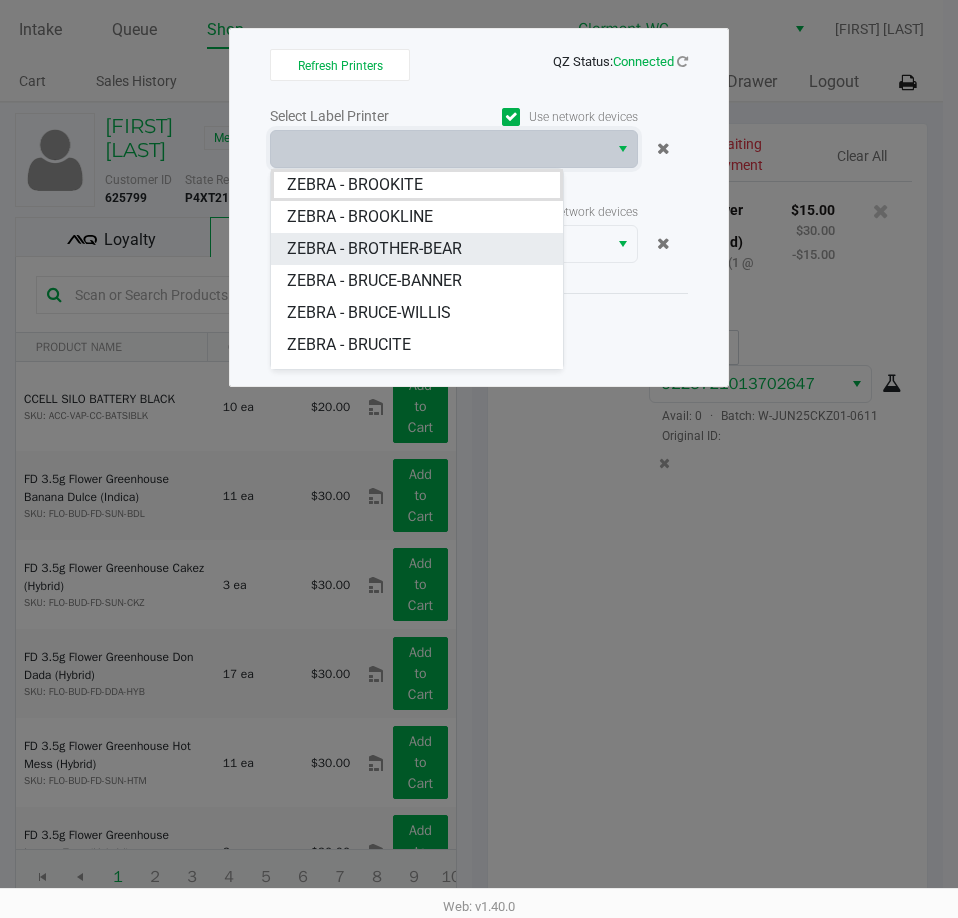 click on "ZEBRA - BROTHER-BEAR" at bounding box center (374, 249) 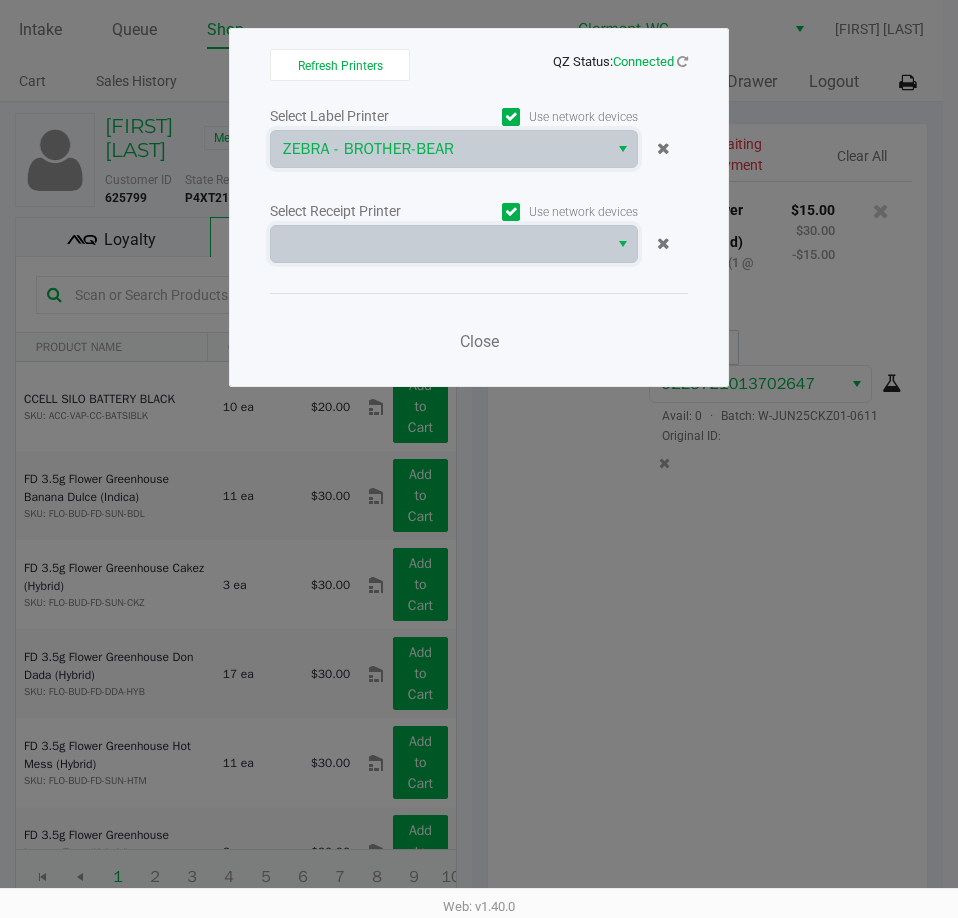 click at bounding box center [439, 244] 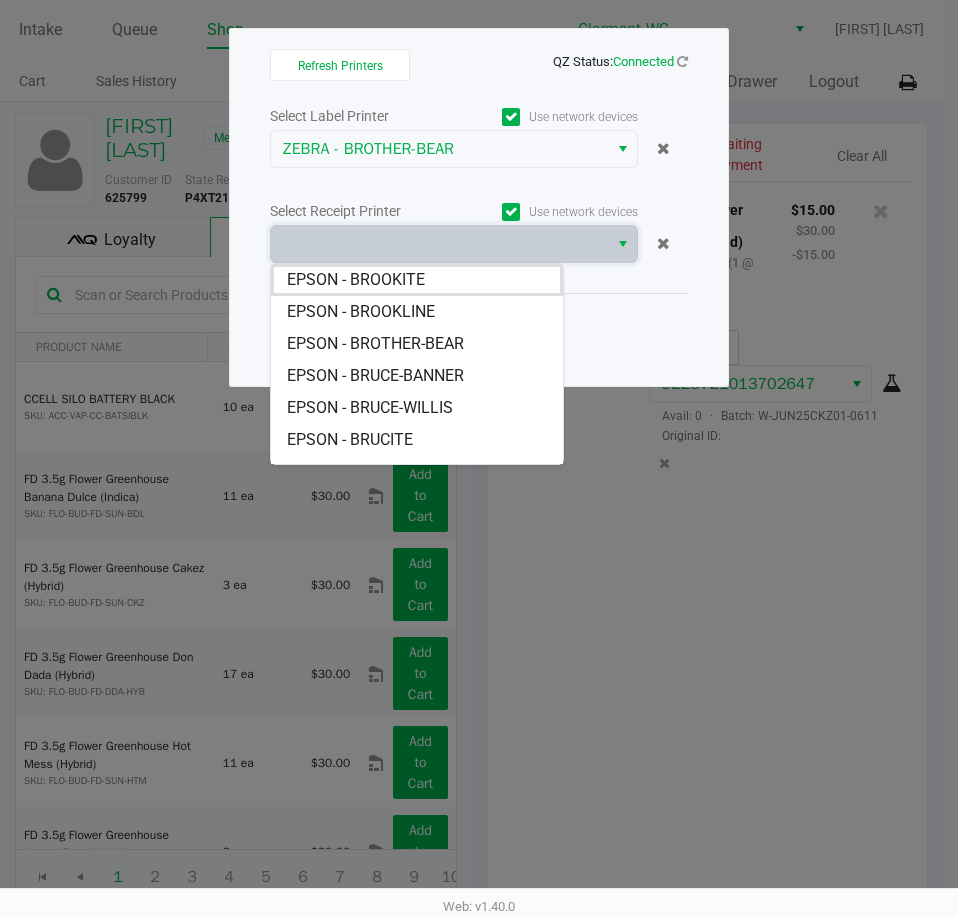 click on "EPSON - BRUCE-BANNER" at bounding box center (375, 376) 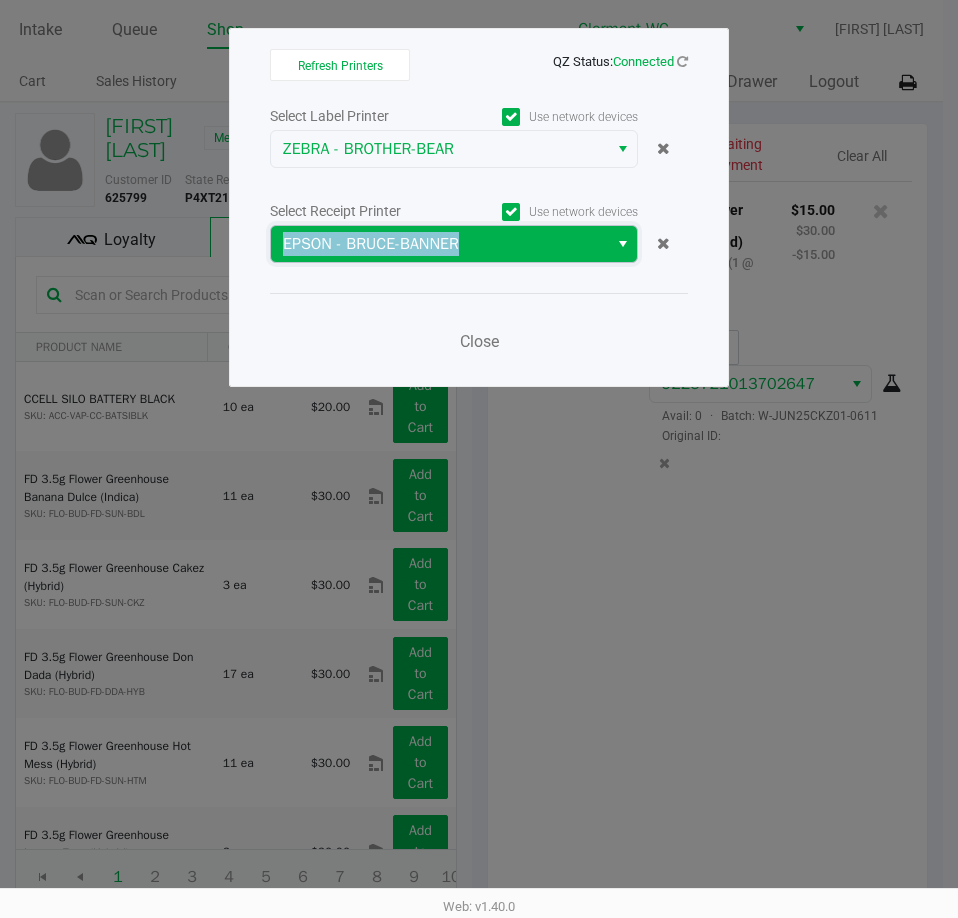 click on "EPSON - BRUCE-BANNER" at bounding box center (439, 244) 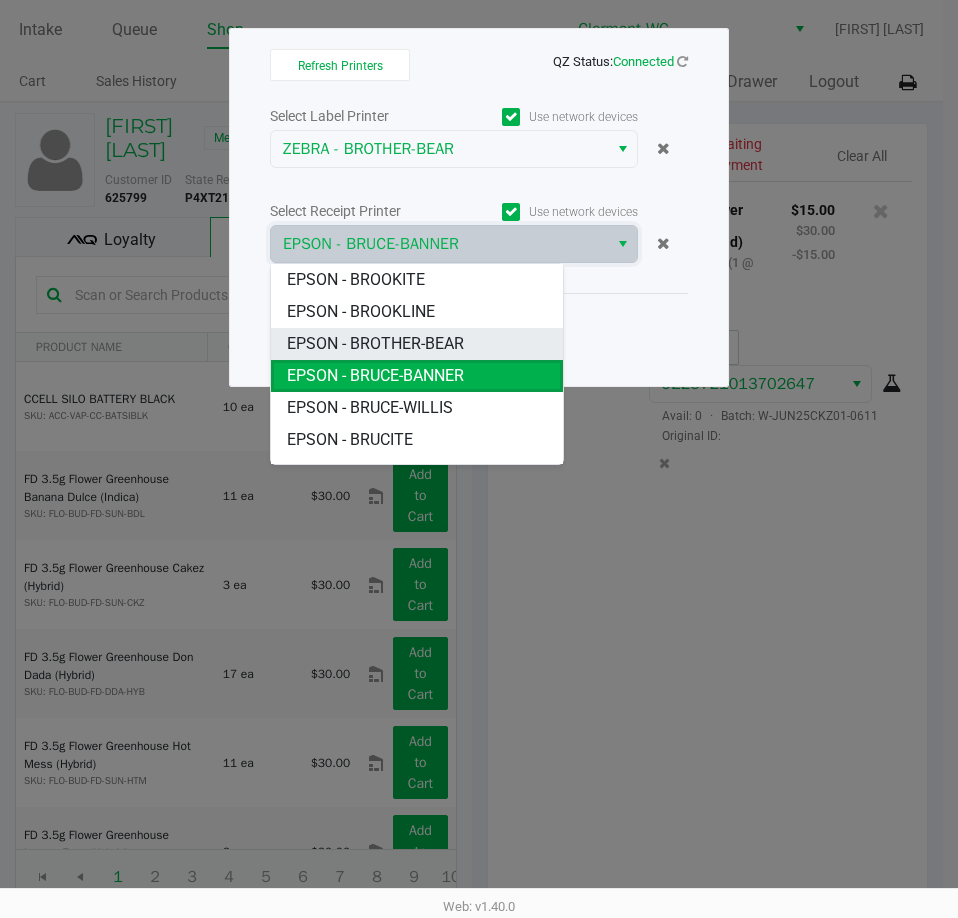 click on "EPSON - BROTHER-BEAR" at bounding box center (375, 344) 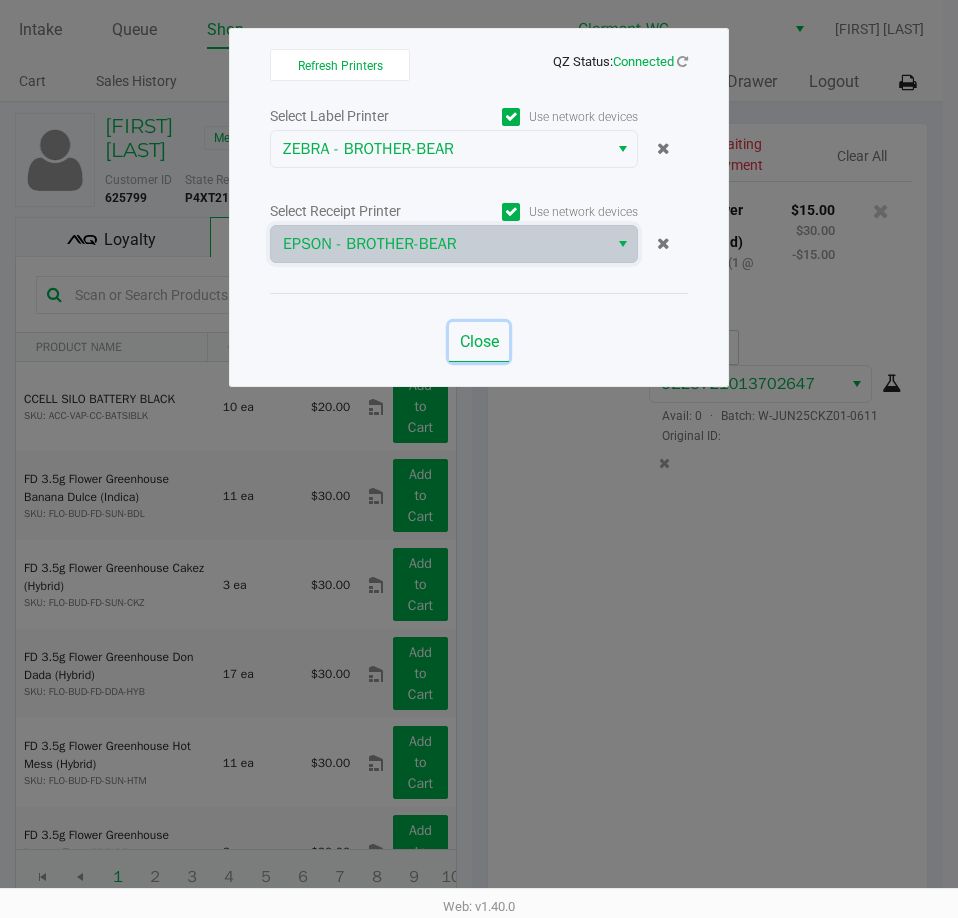 click on "Close" 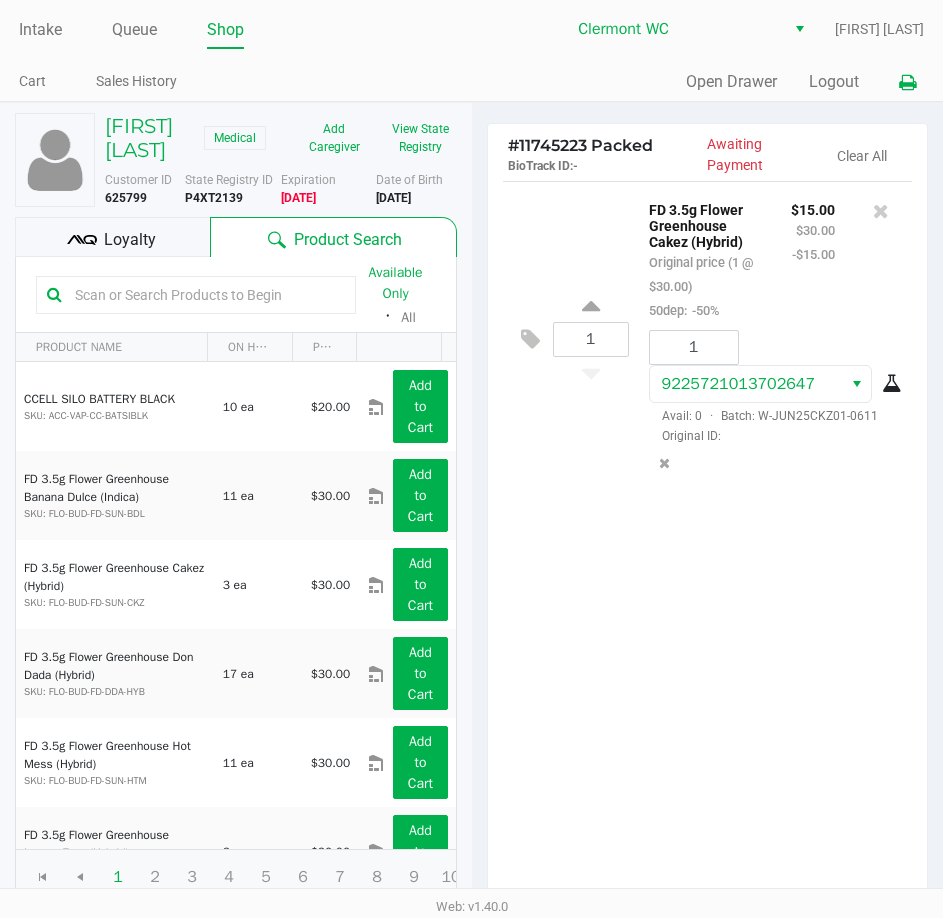 scroll, scrollTop: 254, scrollLeft: 0, axis: vertical 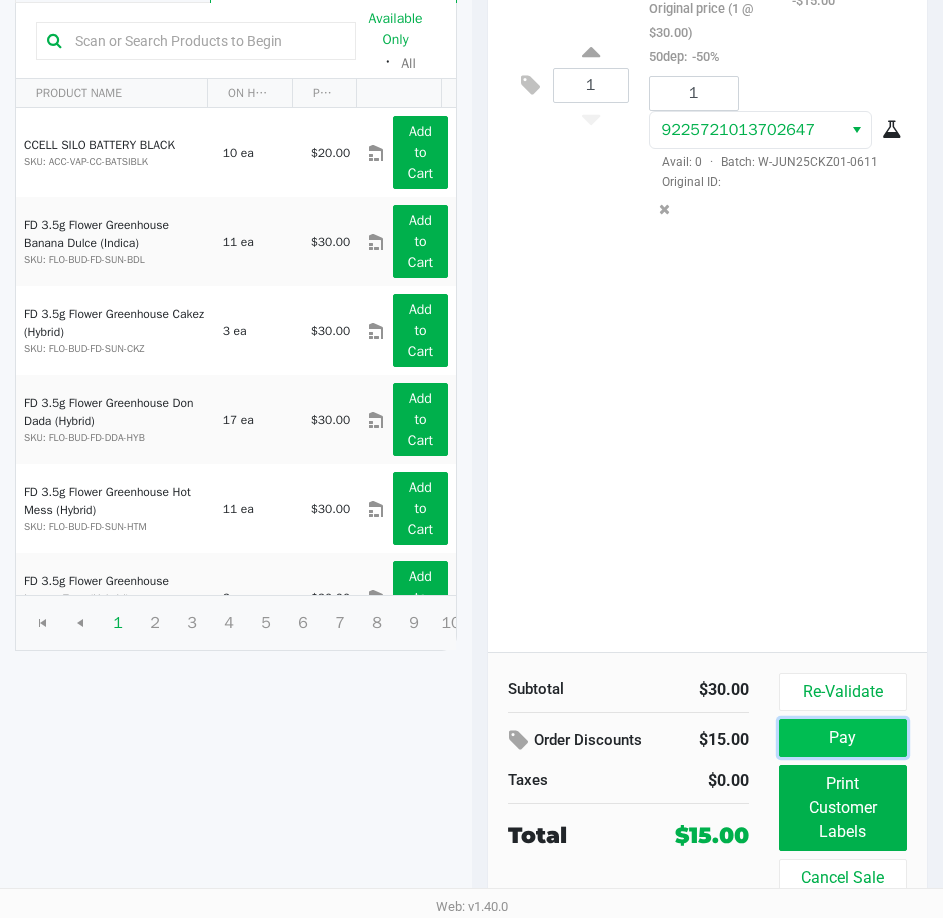 click on "Pay" 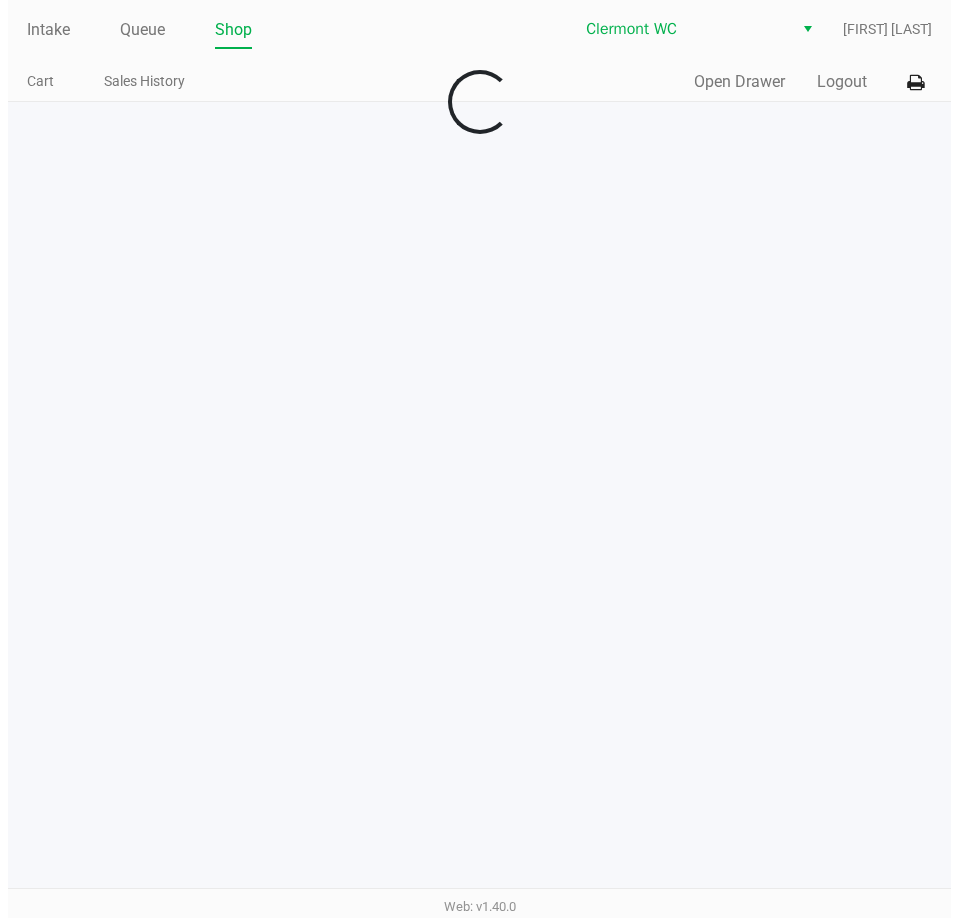 scroll, scrollTop: 0, scrollLeft: 0, axis: both 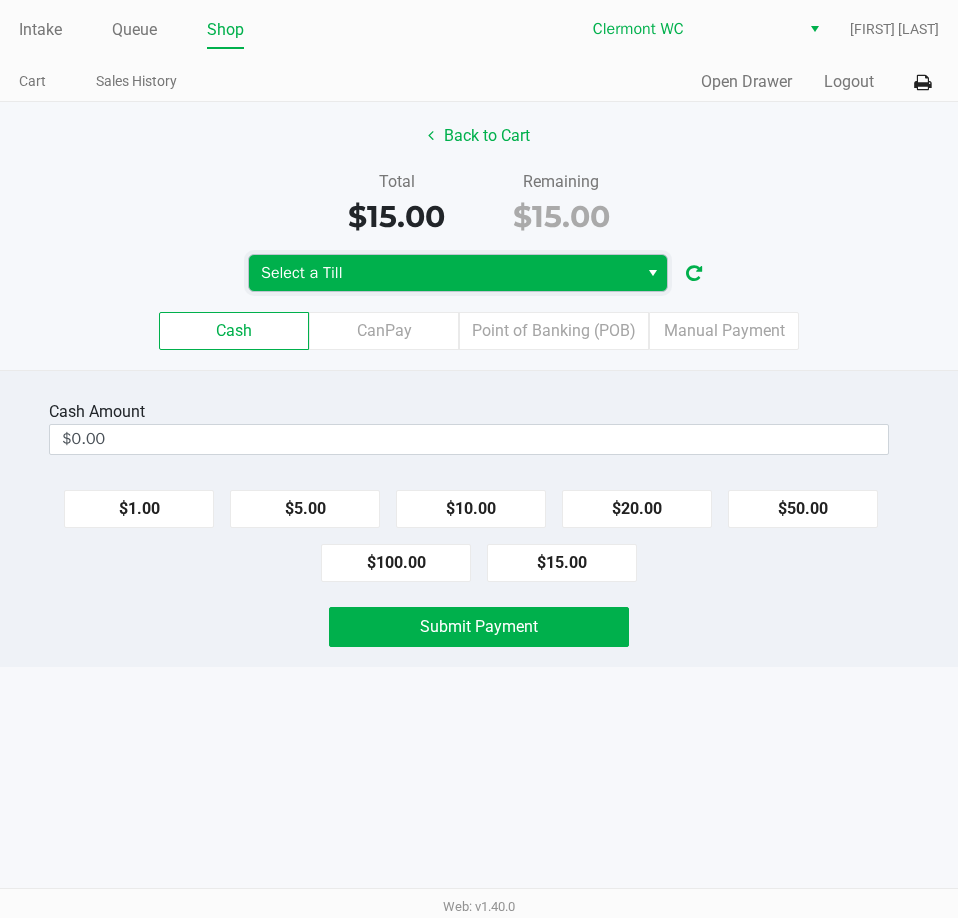 click on "Select a Till" at bounding box center [443, 273] 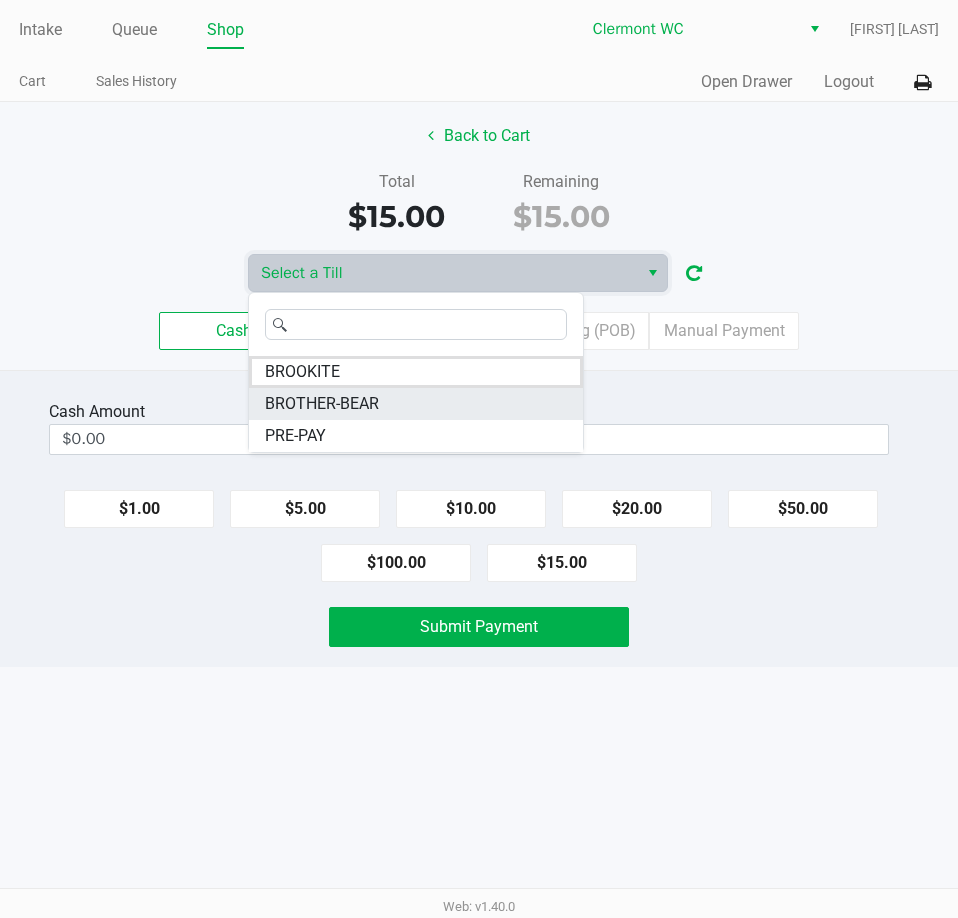 click on "BROTHER-BEAR" at bounding box center (322, 404) 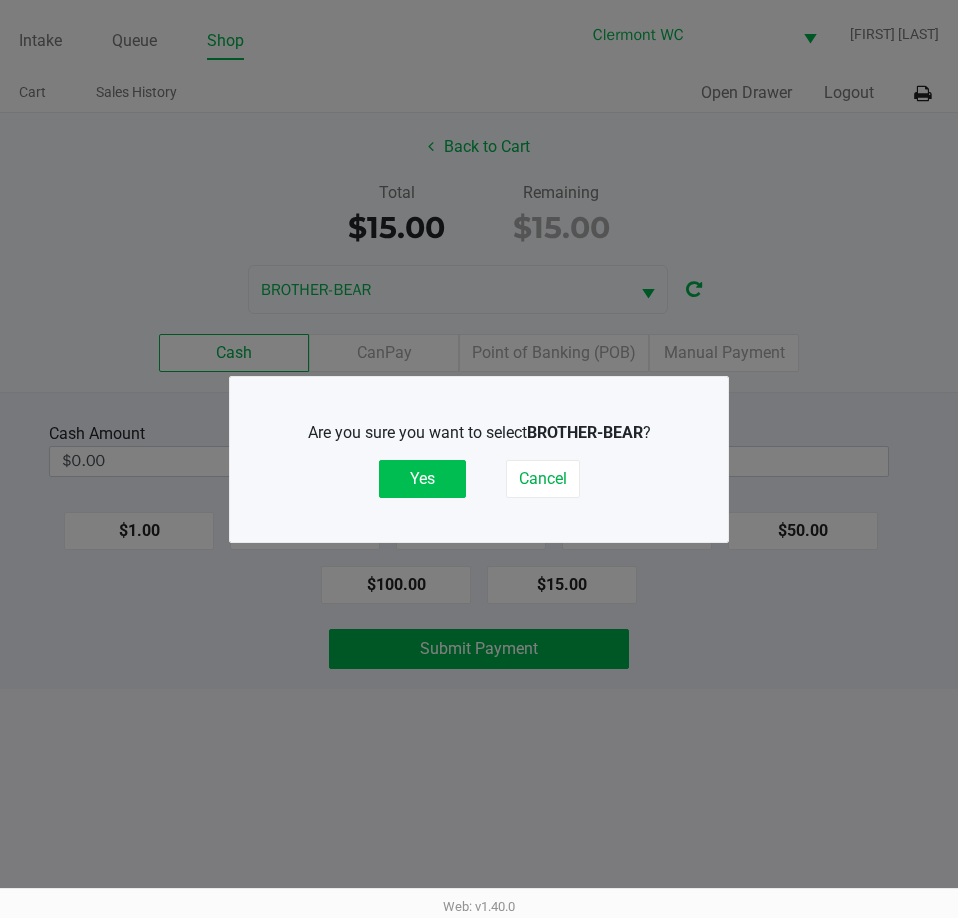 click on "Yes" 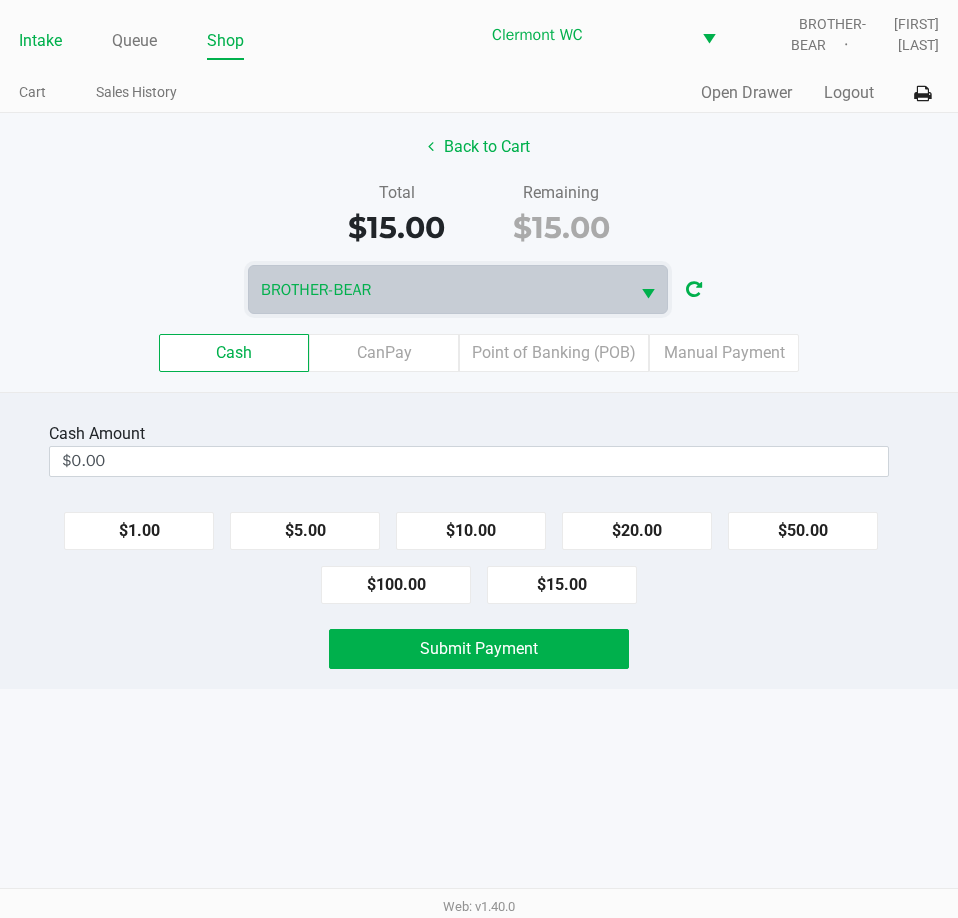 click on "Intake" 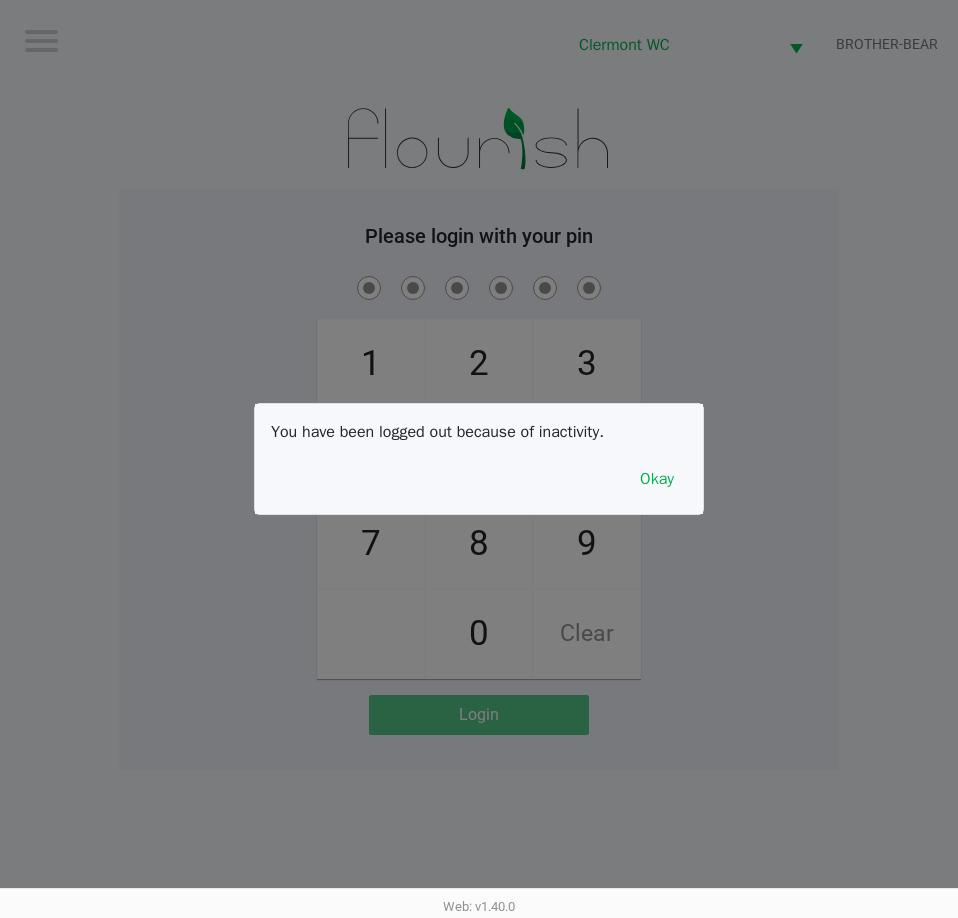 click 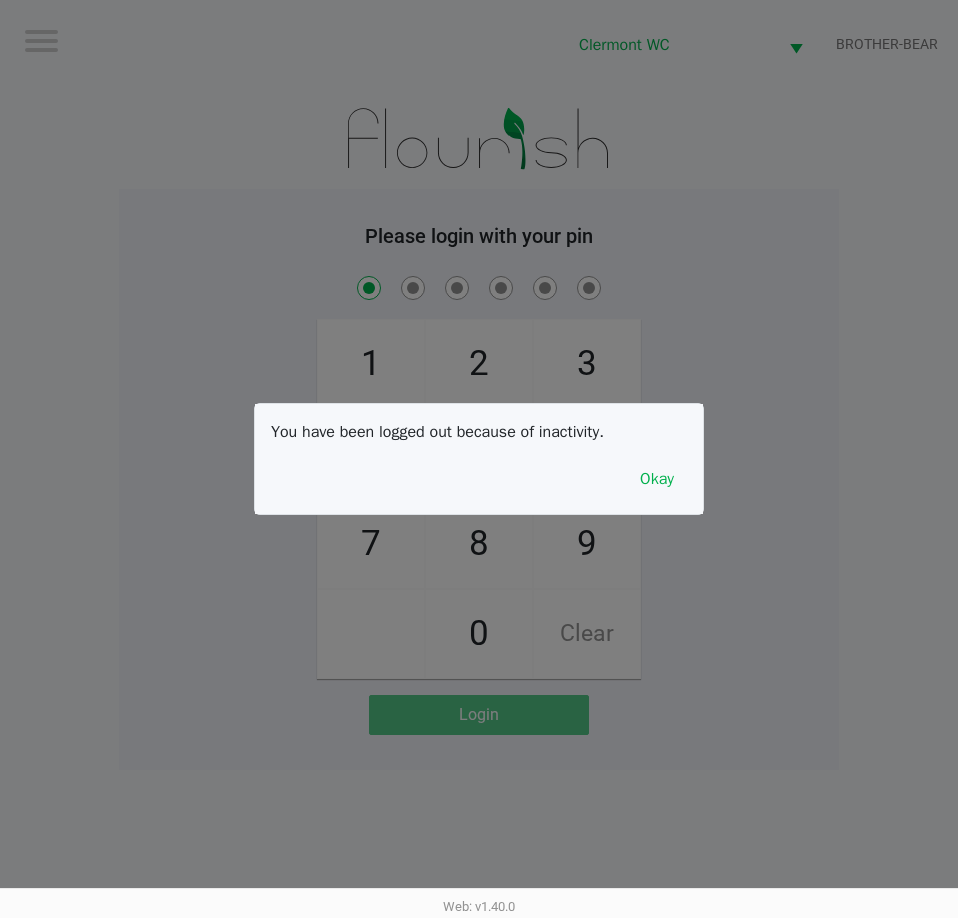 checkbox on "true" 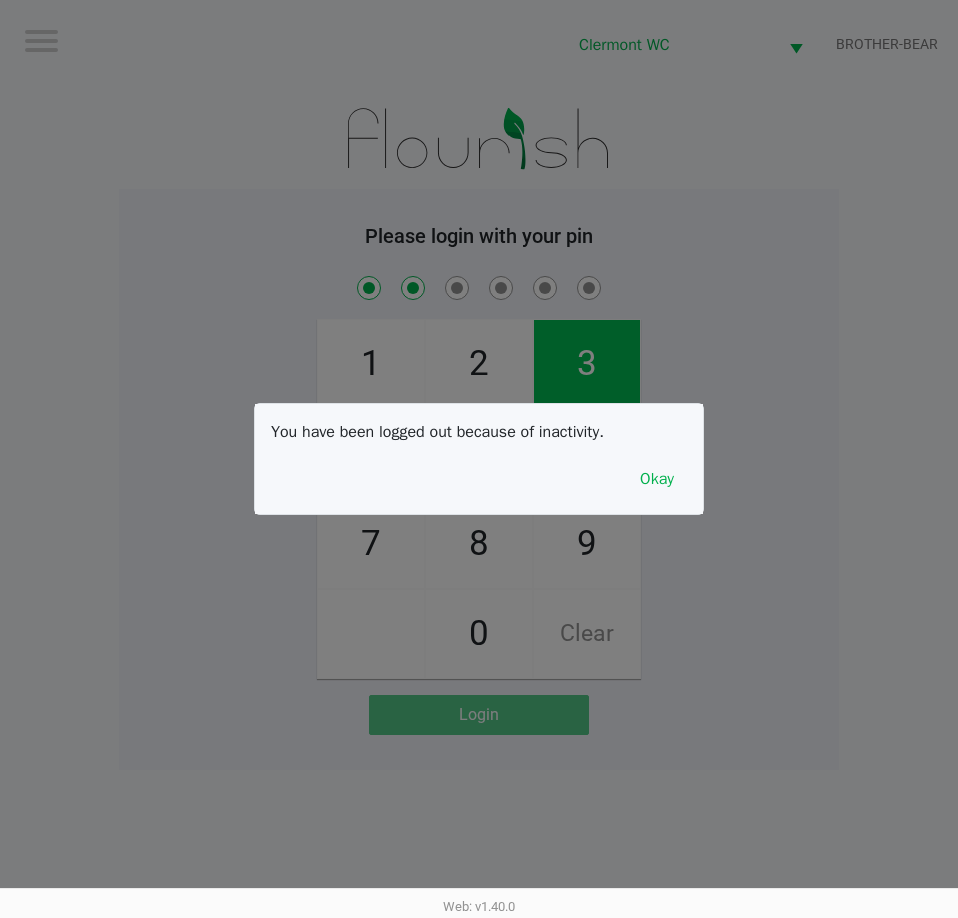 checkbox on "true" 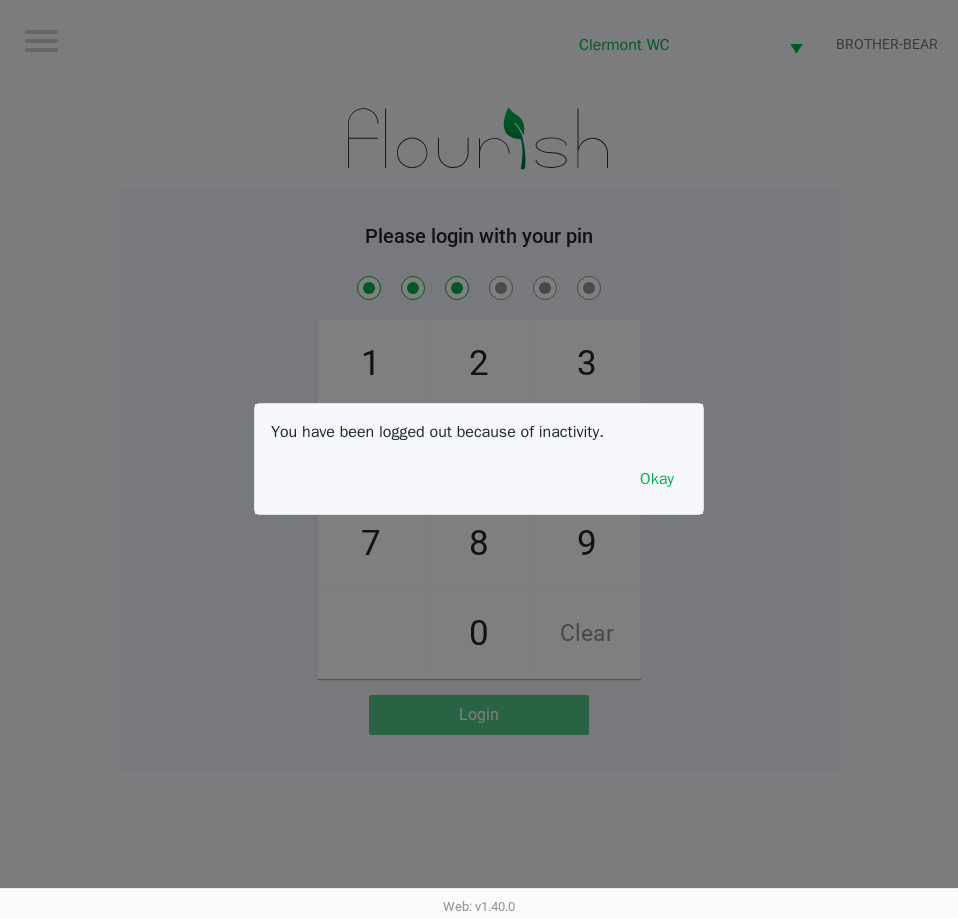 checkbox on "true" 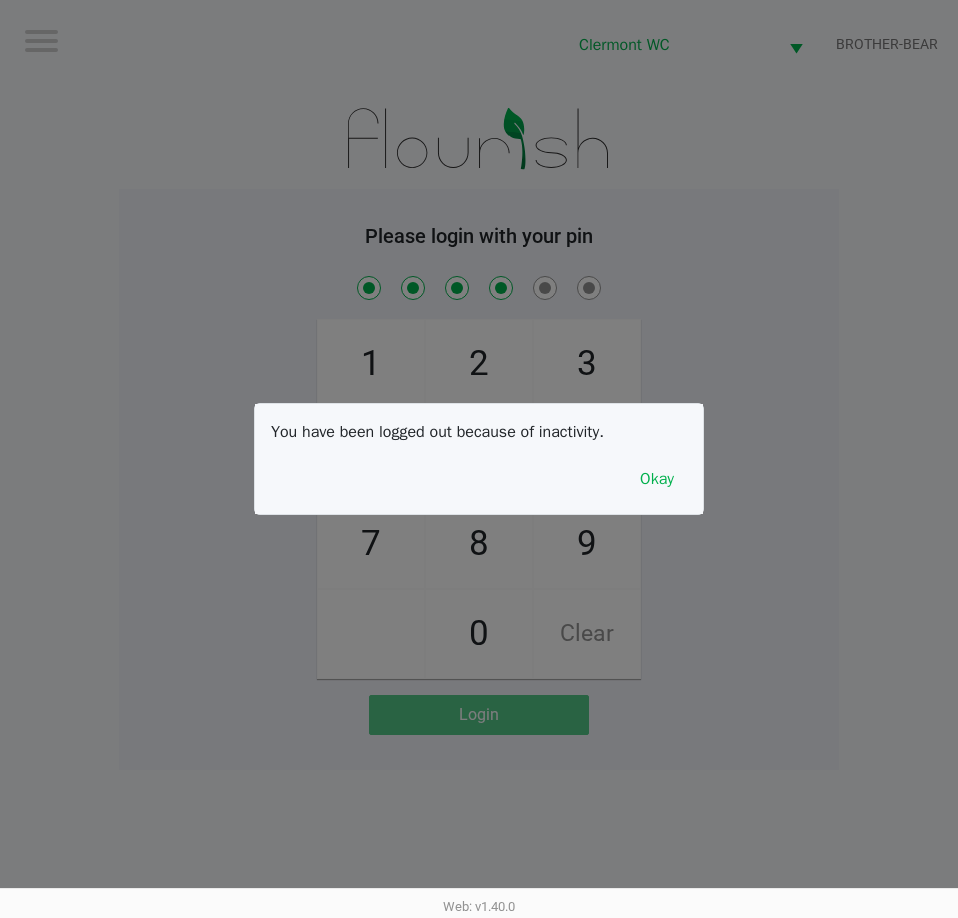 checkbox on "true" 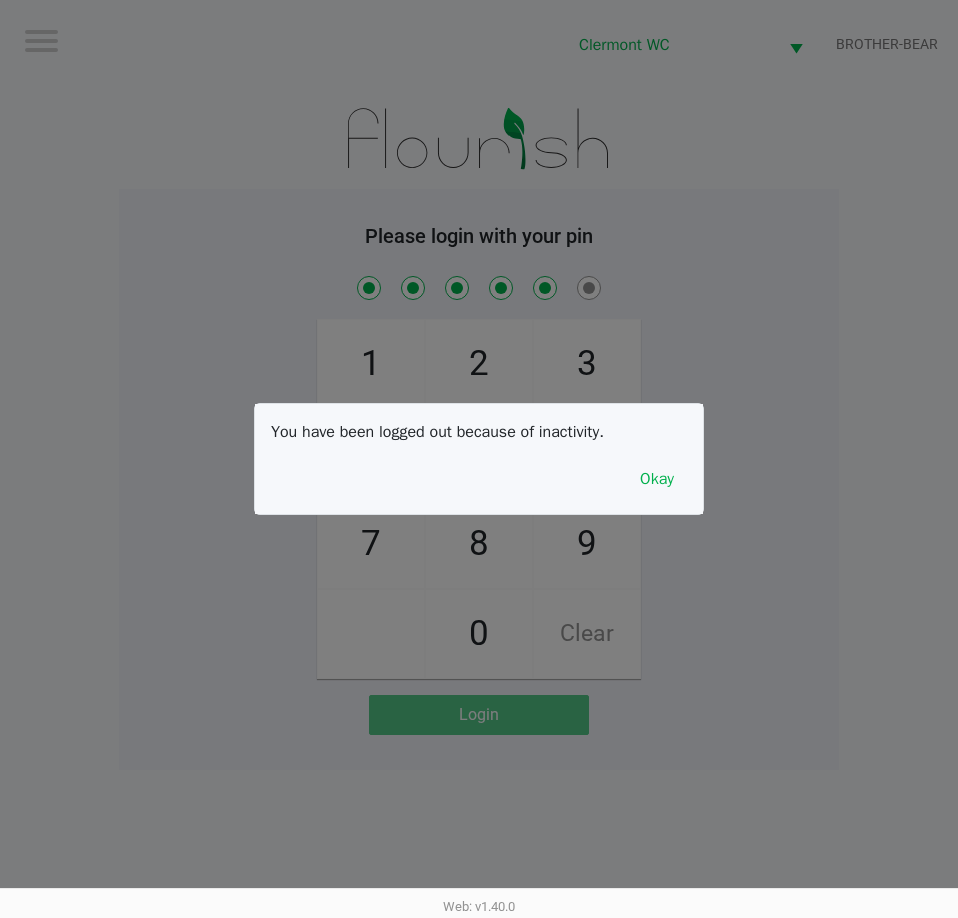checkbox on "true" 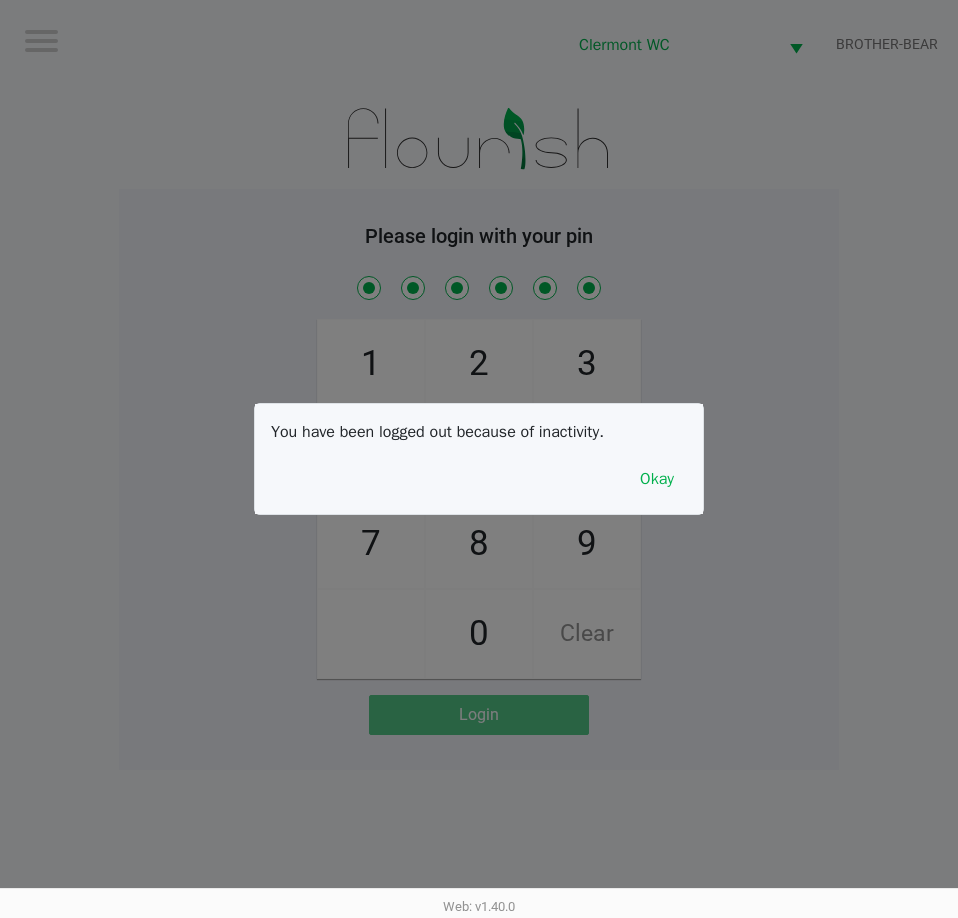 checkbox on "true" 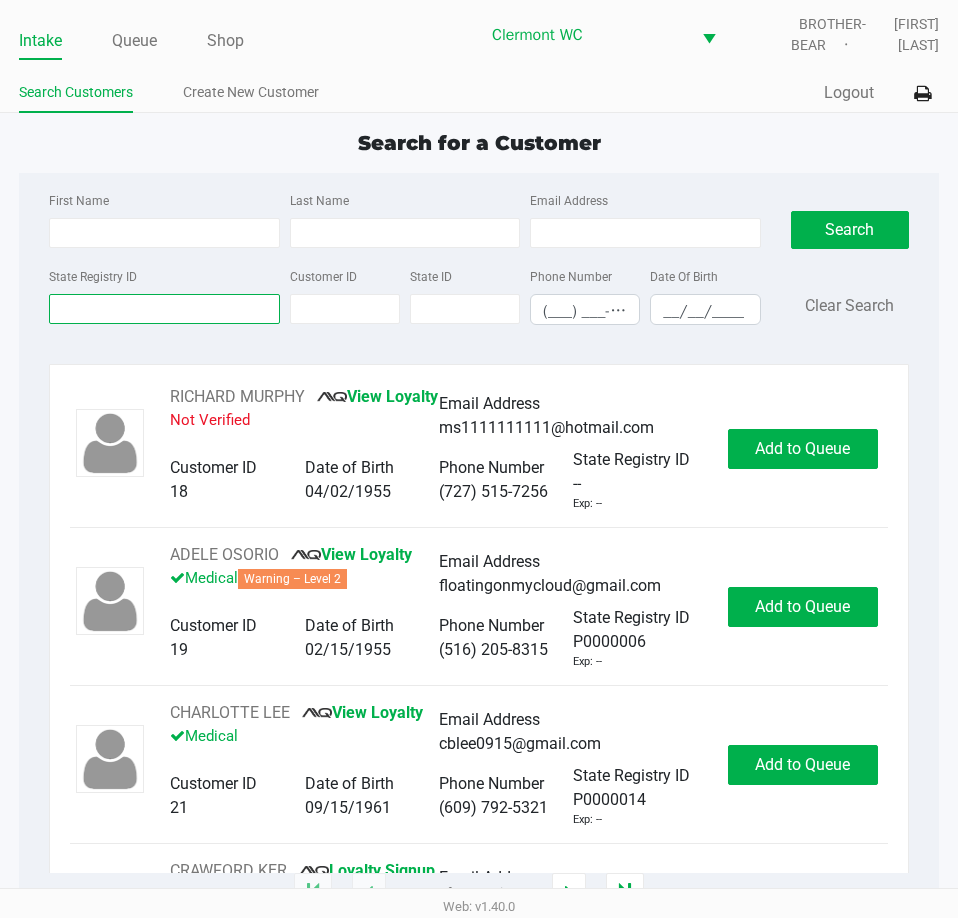 click on "State Registry ID" 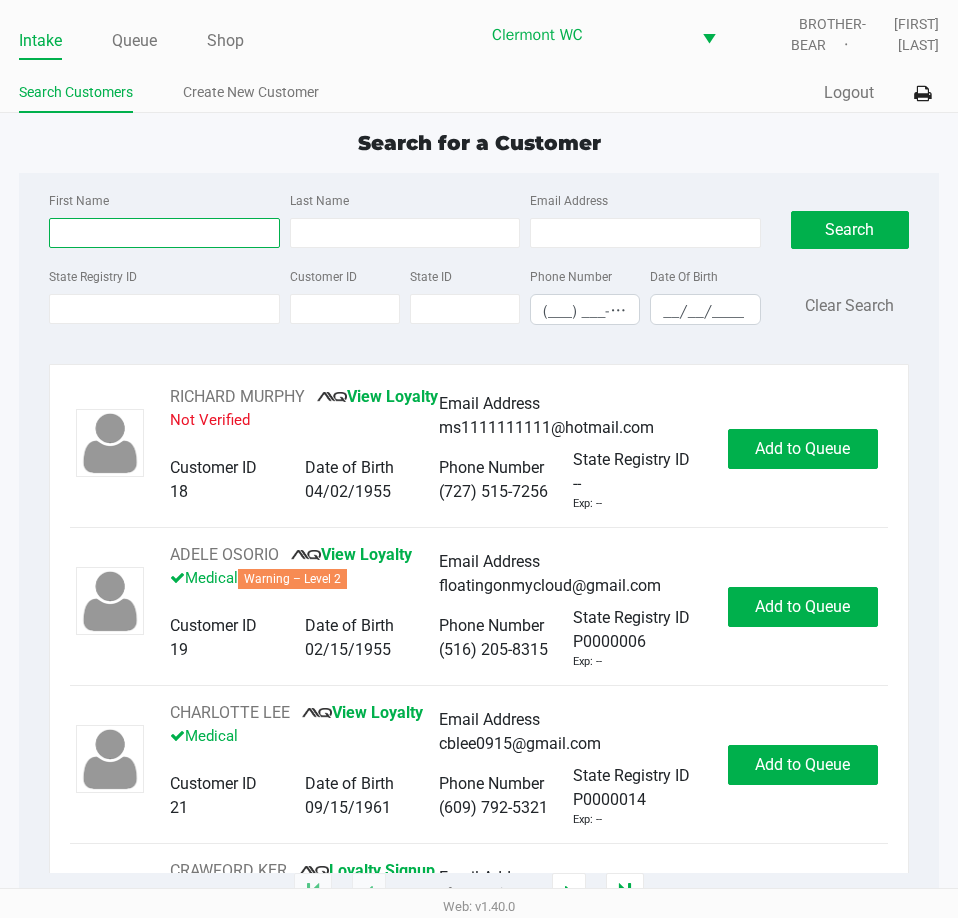 click on "First Name" at bounding box center [164, 233] 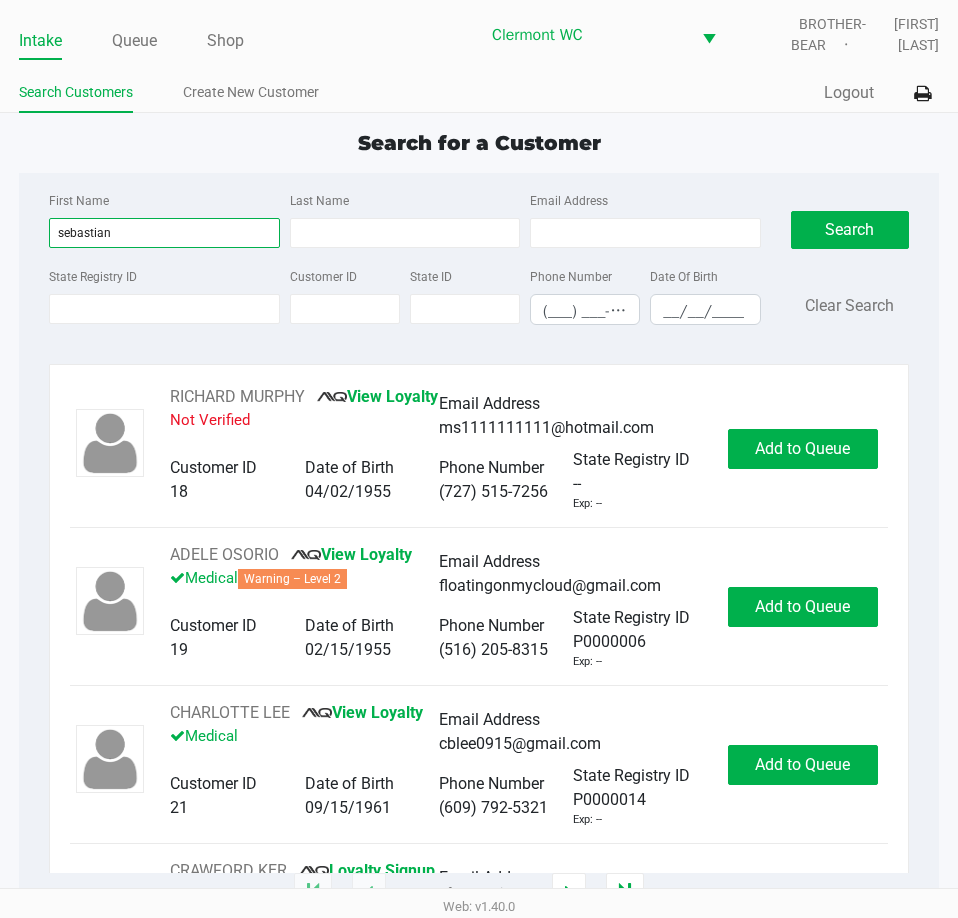 type on "sebastian" 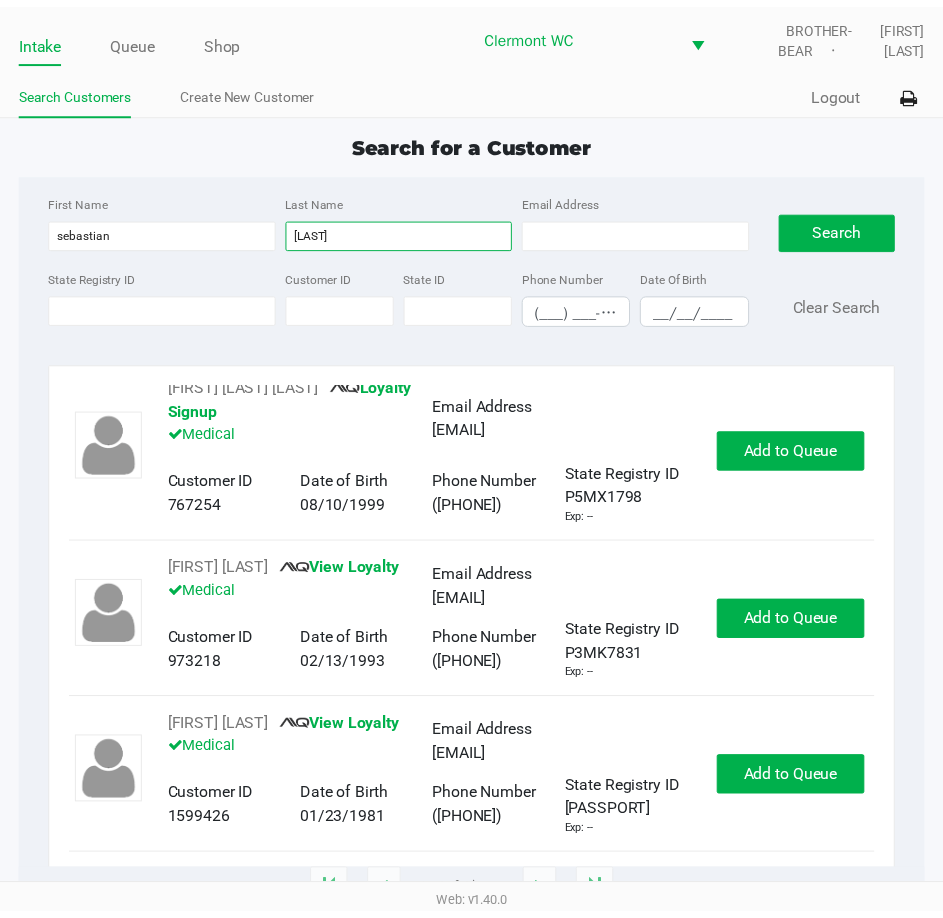 scroll, scrollTop: 240, scrollLeft: 0, axis: vertical 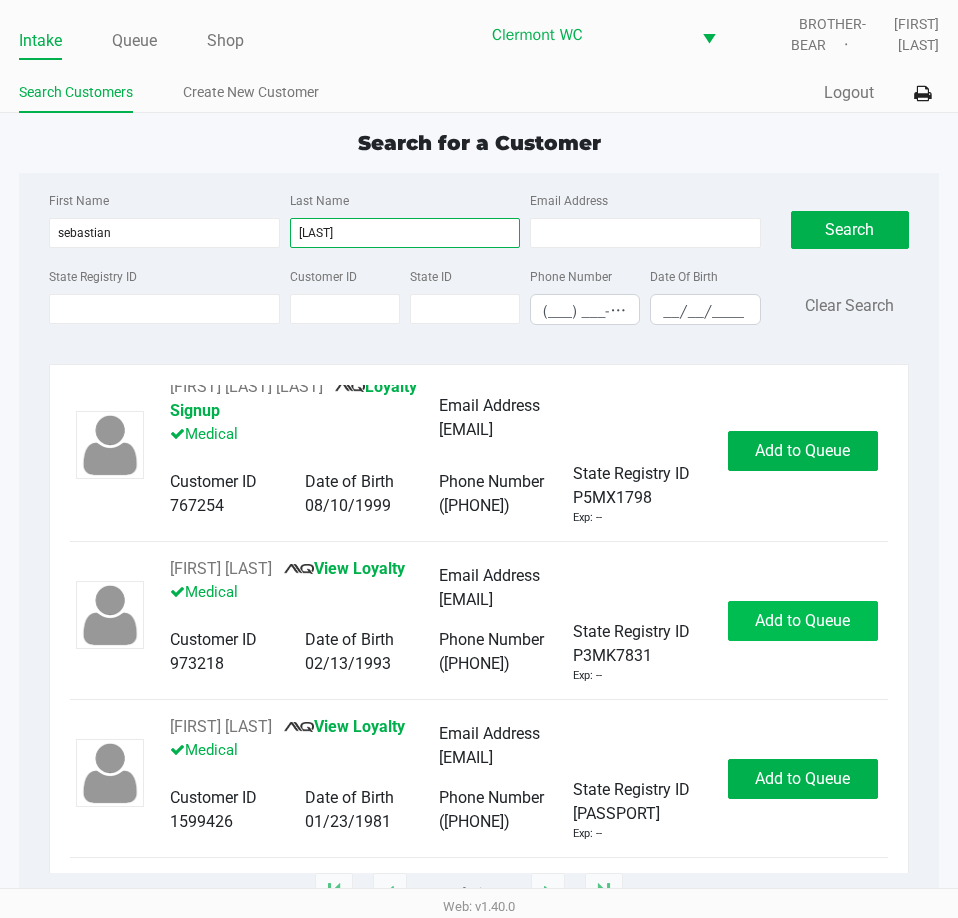 type on "montoya" 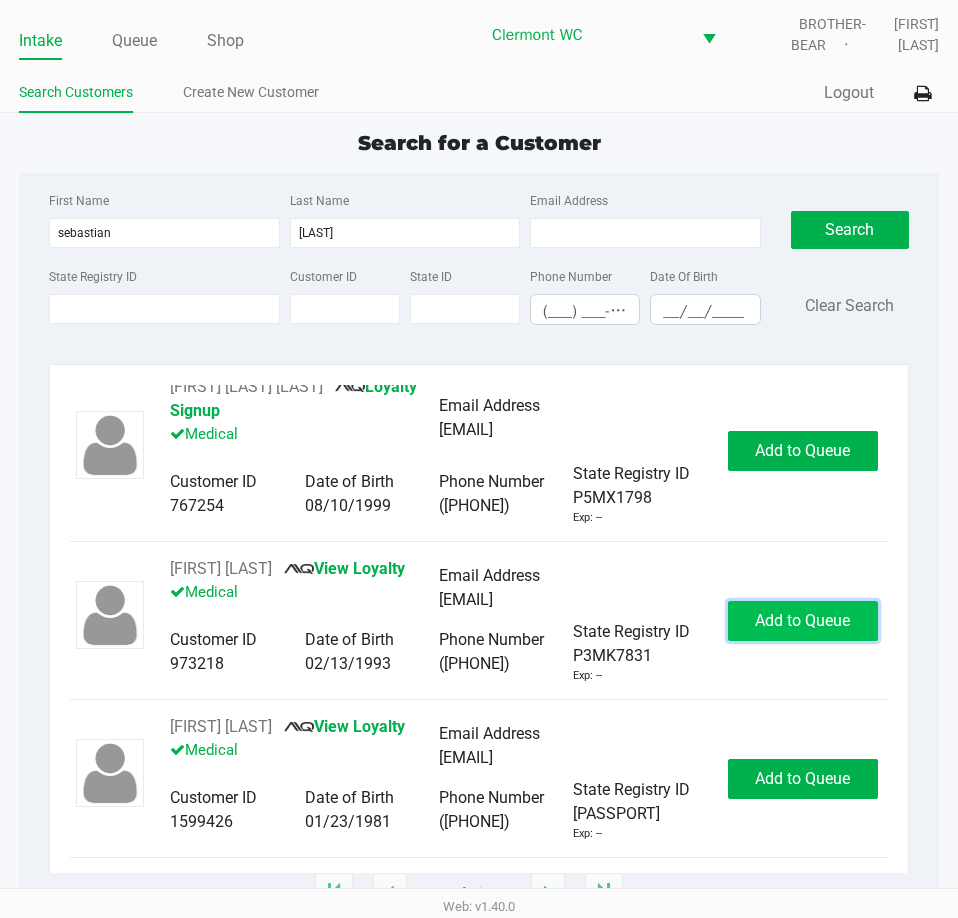 click on "Add to Queue" 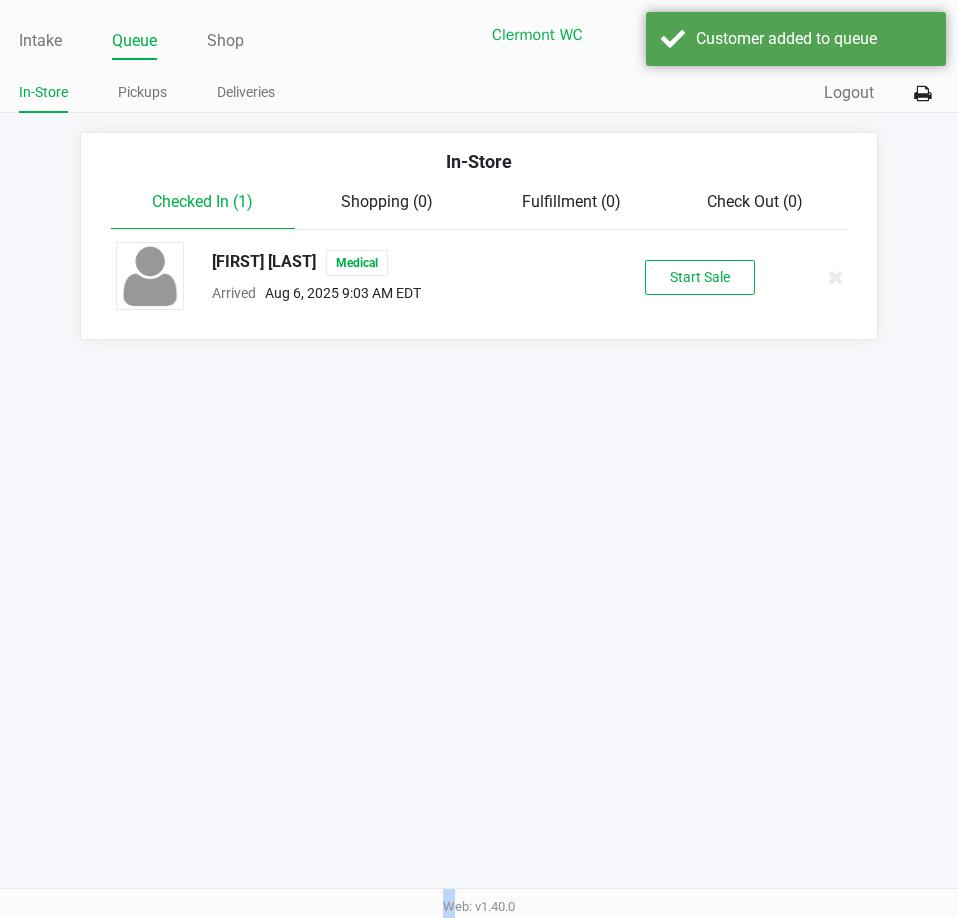 click on "Intake Queue Shop Clermont WC  BROTHER-BEAR   Jessica Skaggs  In-Store Pickups Deliveries  Quick Sale   Logout   In-Store   Checked In (1)   Shopping (0)   Fulfillment (0)   Check Out (0)   SEBASTIAN MONTOYA   Medical  Arrived      Aug 6, 2025 9:03 AM EDT   Start Sale   Web: v1.40.0" at bounding box center [479, 459] 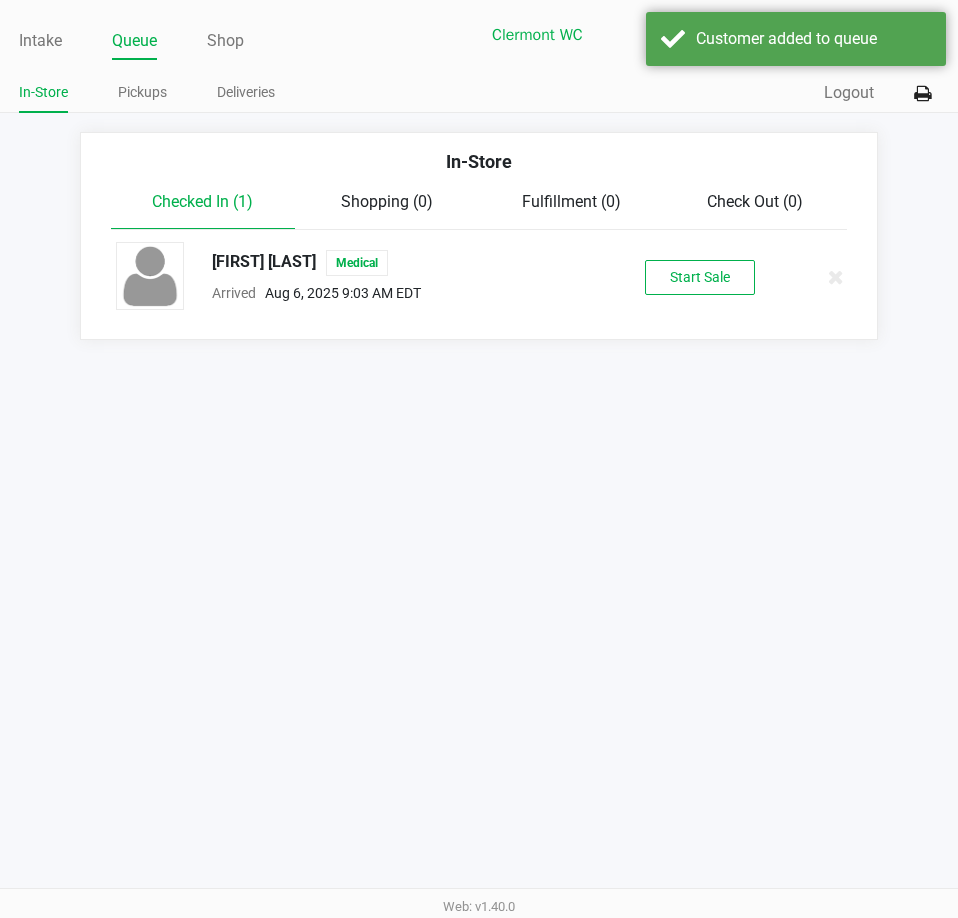 click on "SEBASTIAN MONTOYA   Medical  Arrived      Aug 6, 2025 9:03 AM EDT   Start Sale" 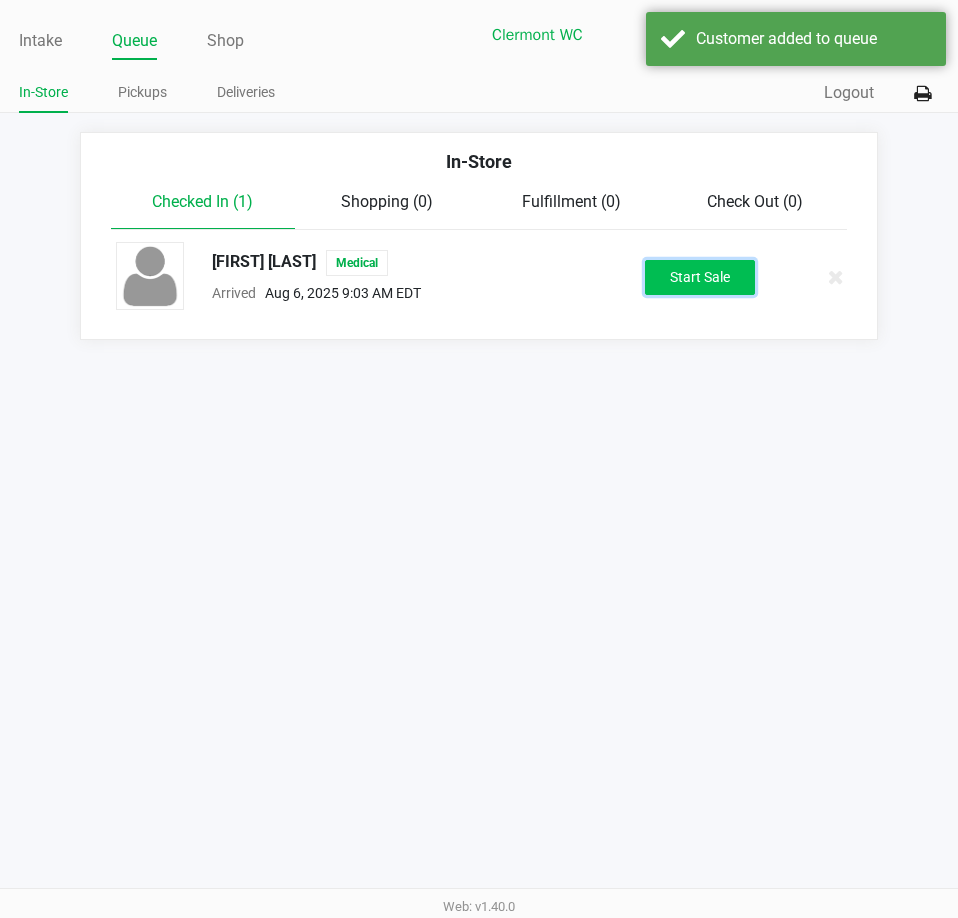 click on "Start Sale" 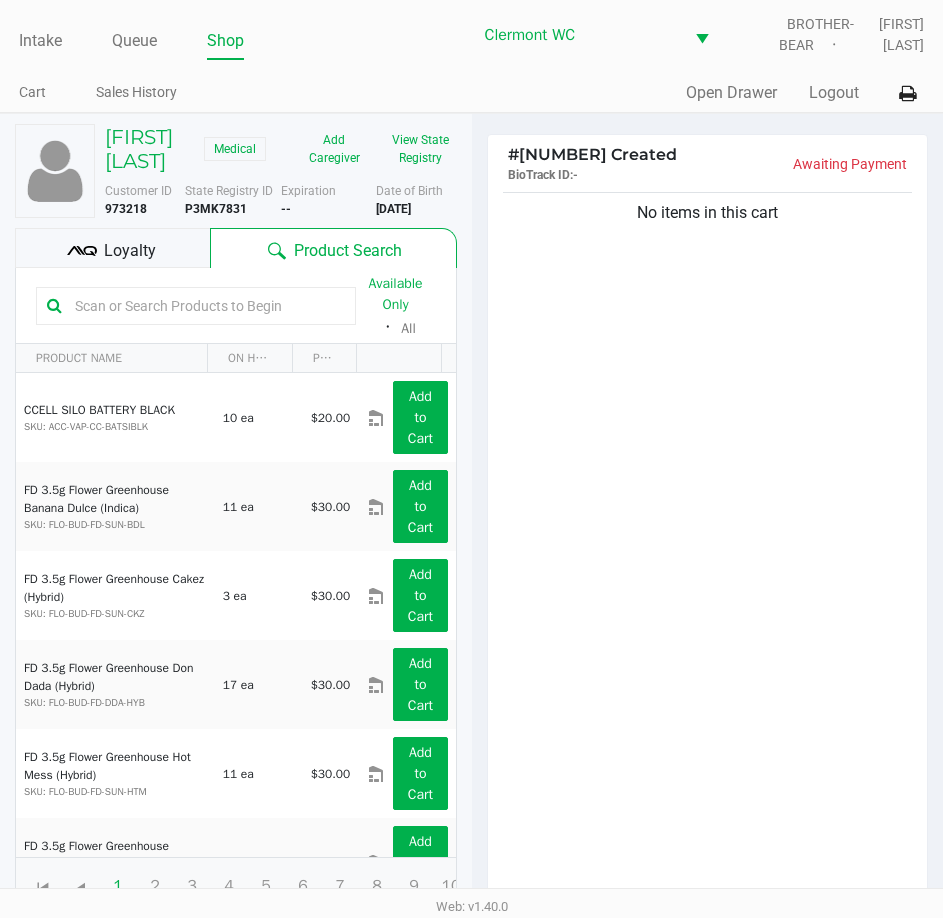 click on "No items in this cart" 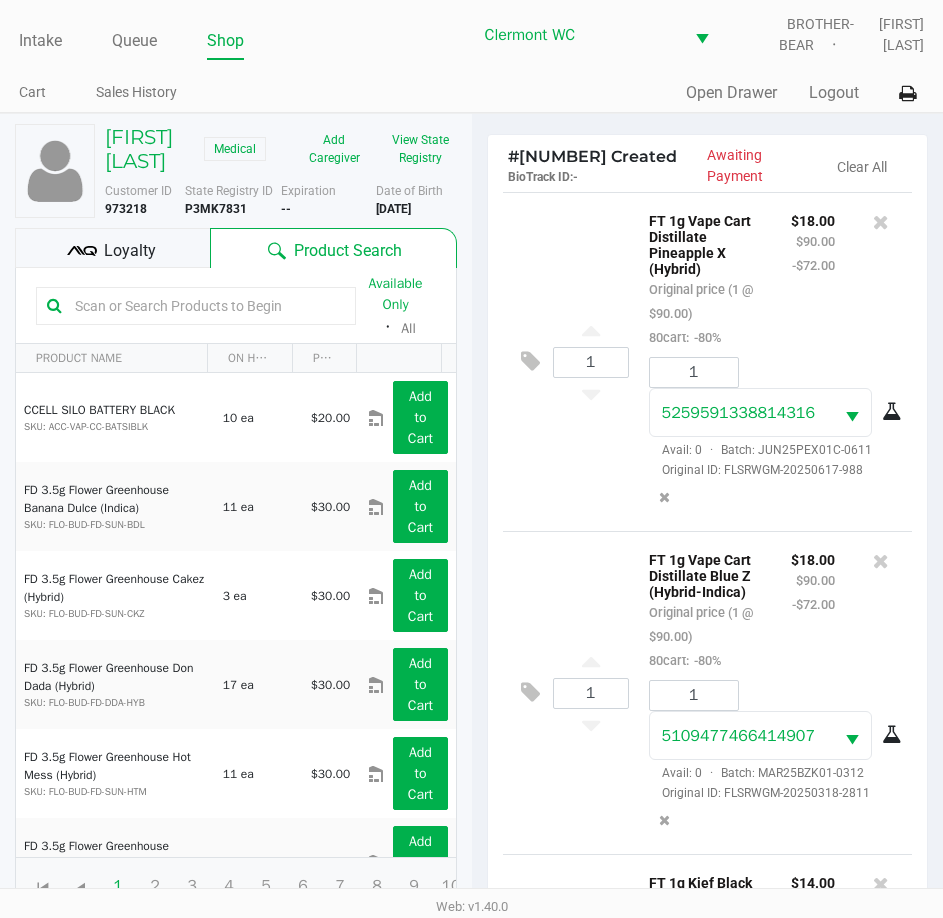 scroll, scrollTop: 305, scrollLeft: 0, axis: vertical 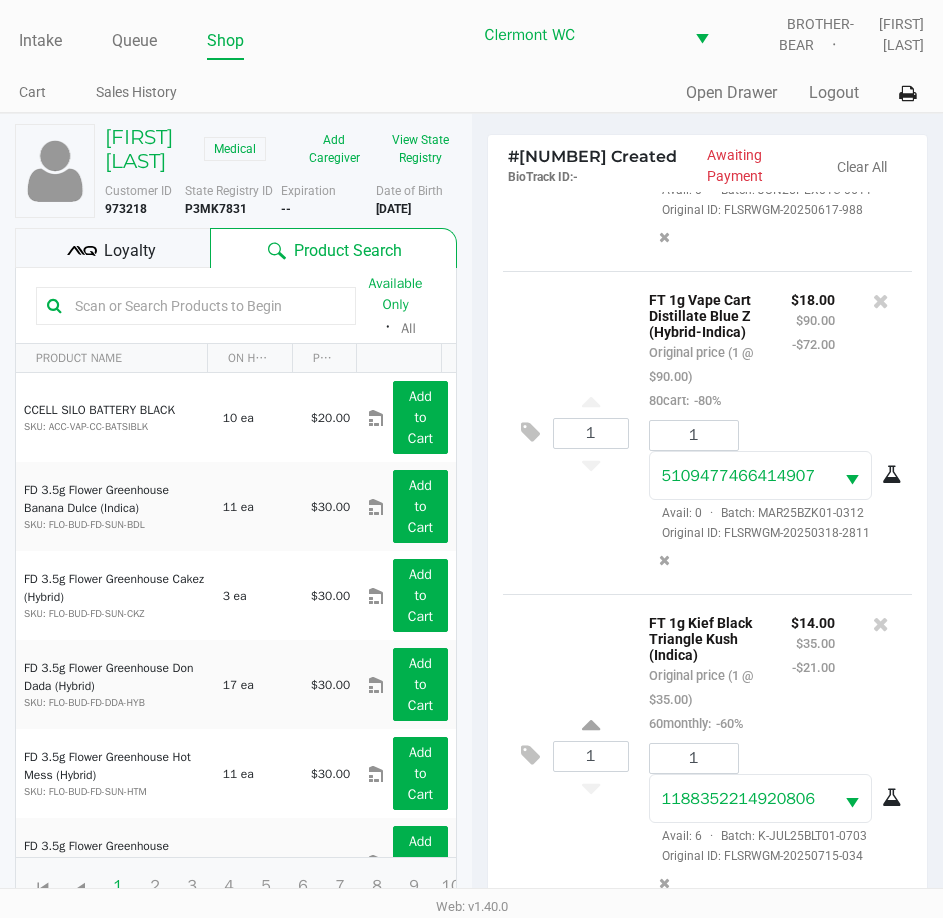 click on "Loyalty" 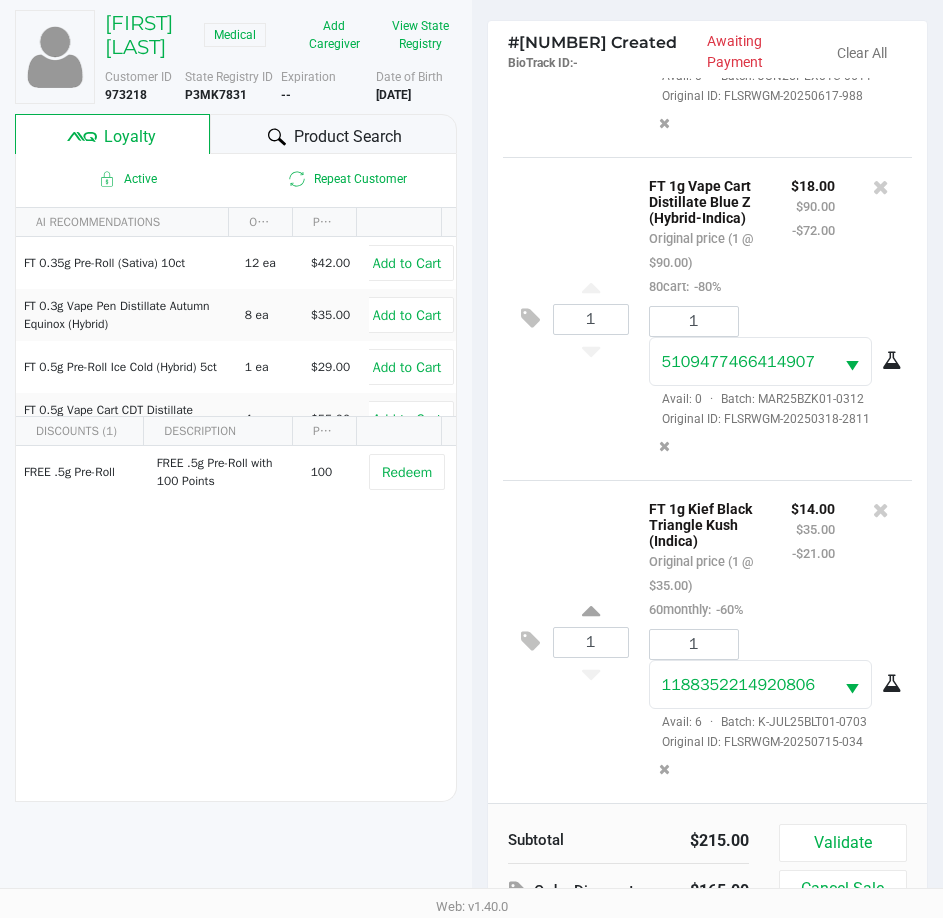 scroll, scrollTop: 262, scrollLeft: 0, axis: vertical 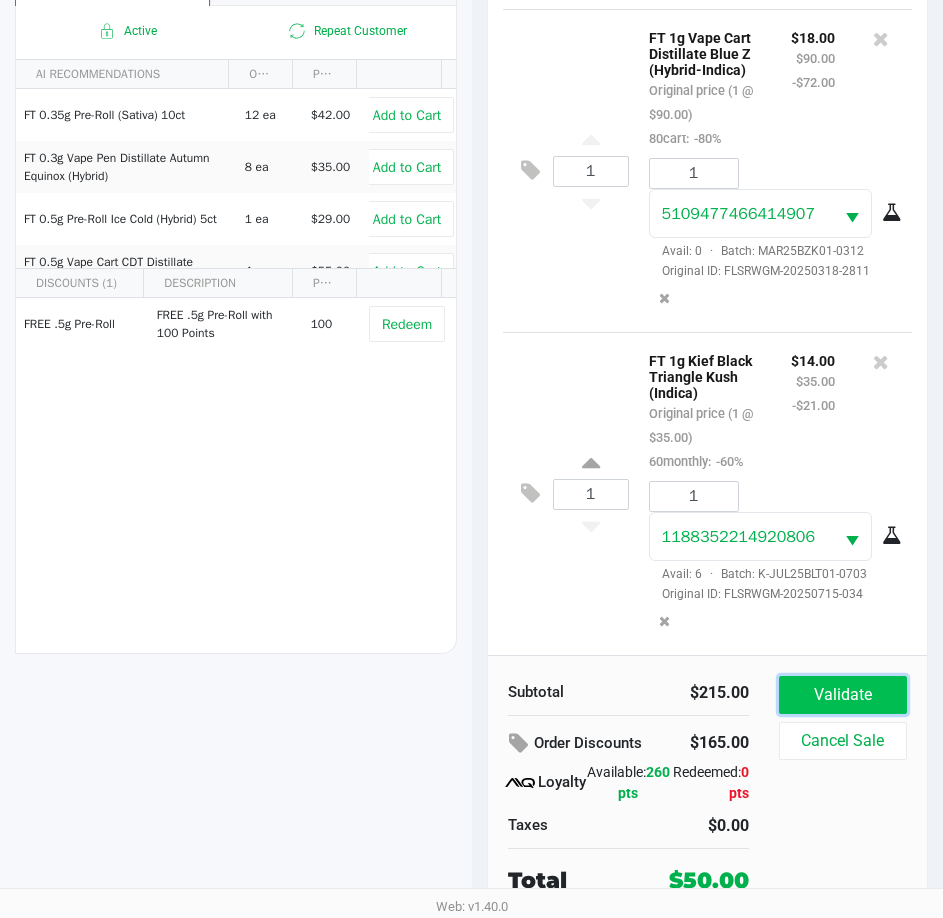 click on "Validate" 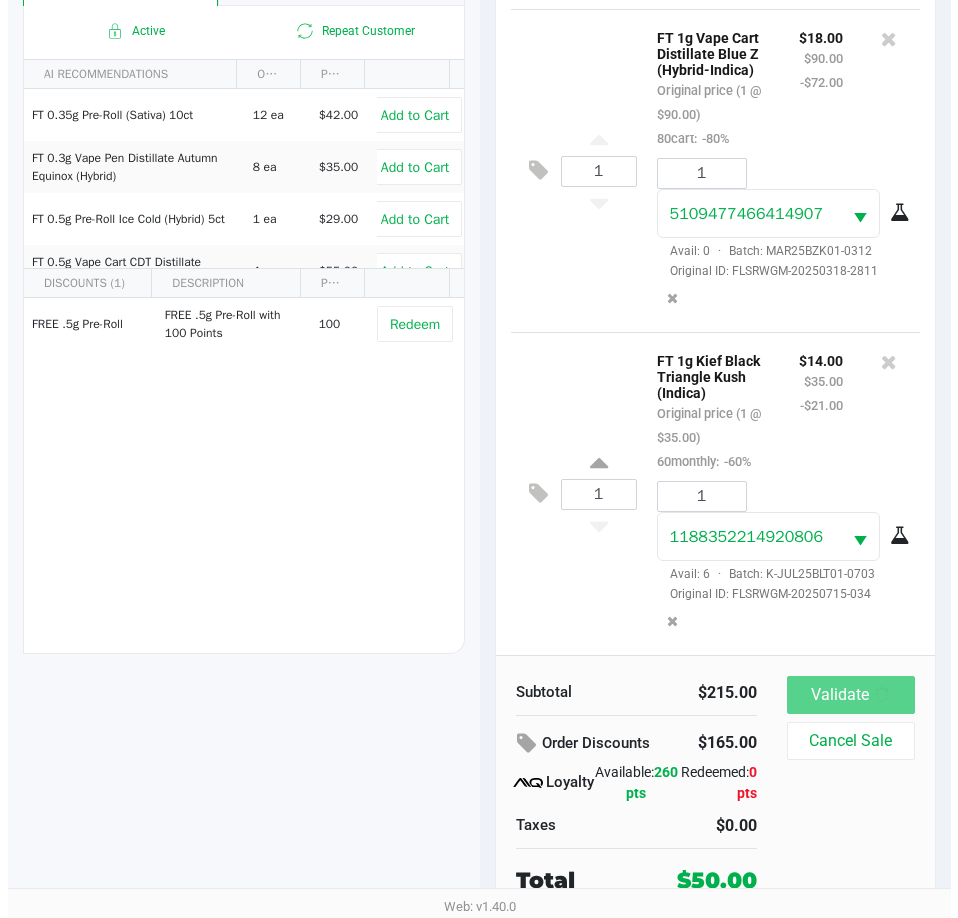 scroll, scrollTop: 0, scrollLeft: 0, axis: both 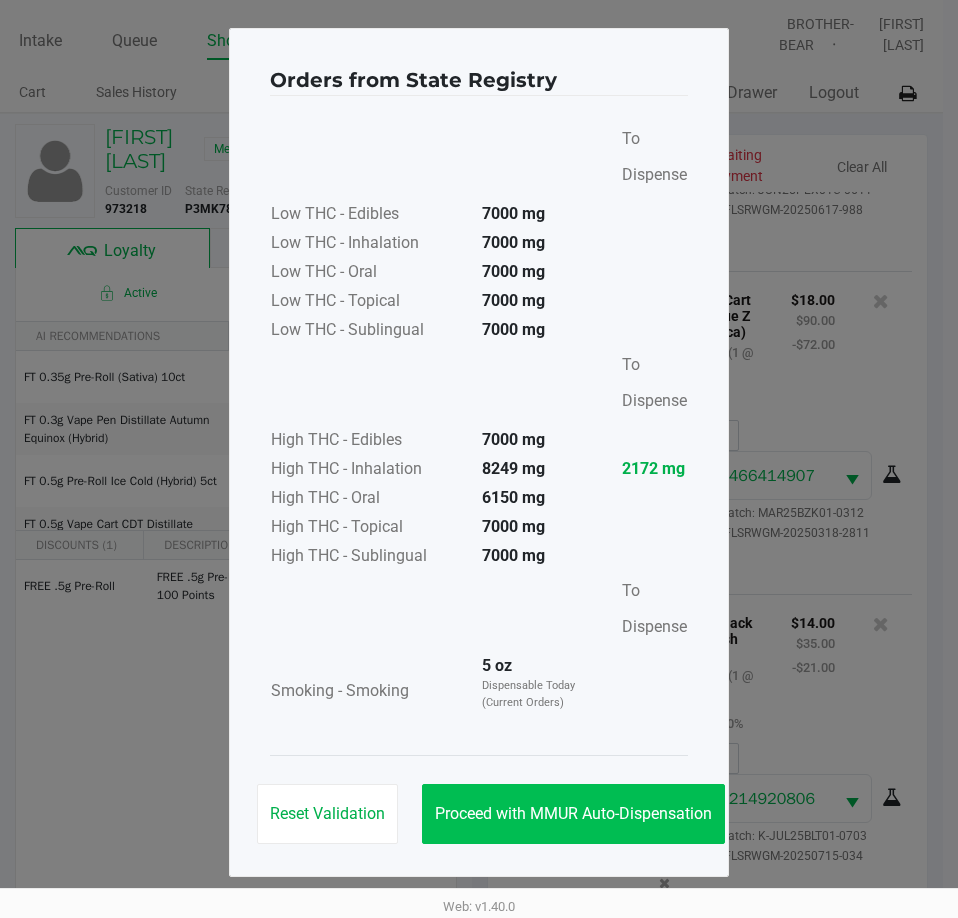 click on "Proceed with MMUR Auto-Dispensation" 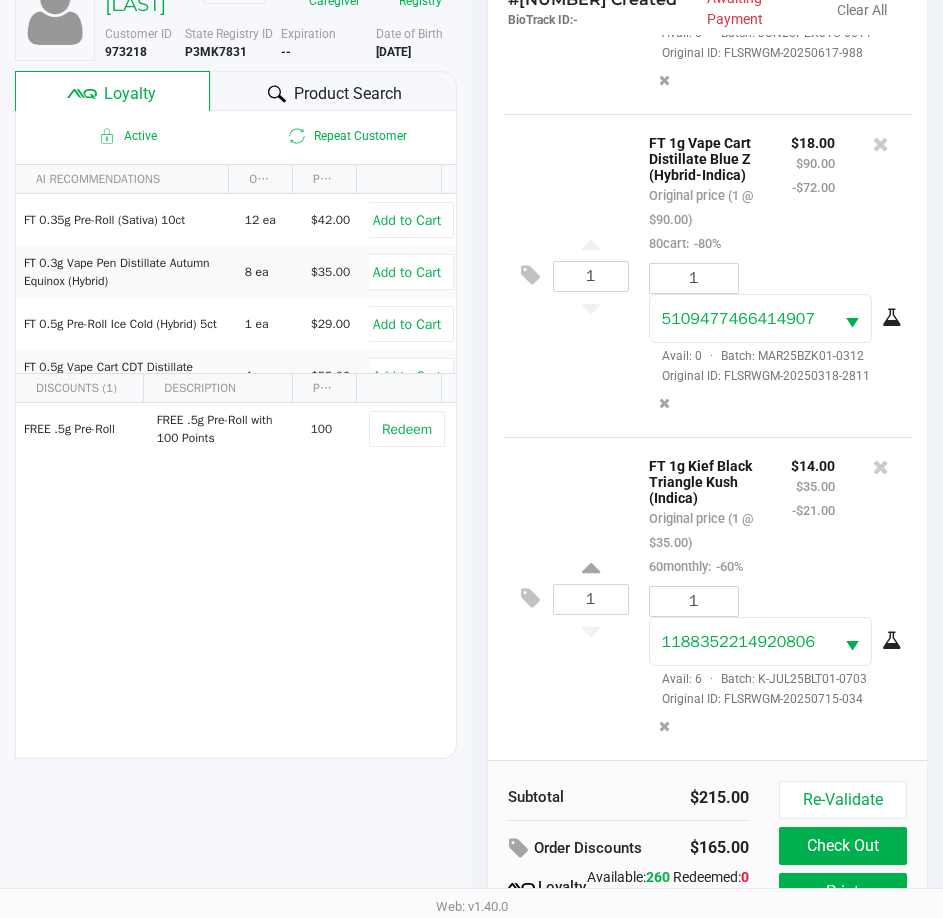 scroll, scrollTop: 265, scrollLeft: 0, axis: vertical 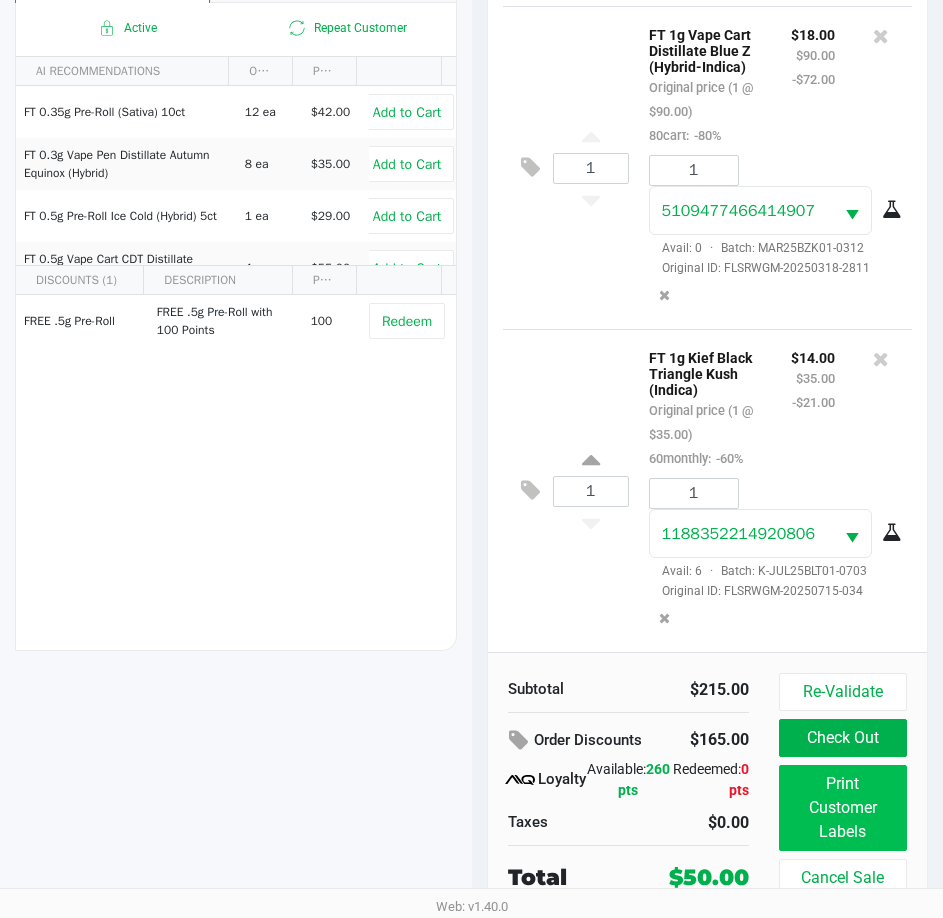 click on "Print Customer Labels" 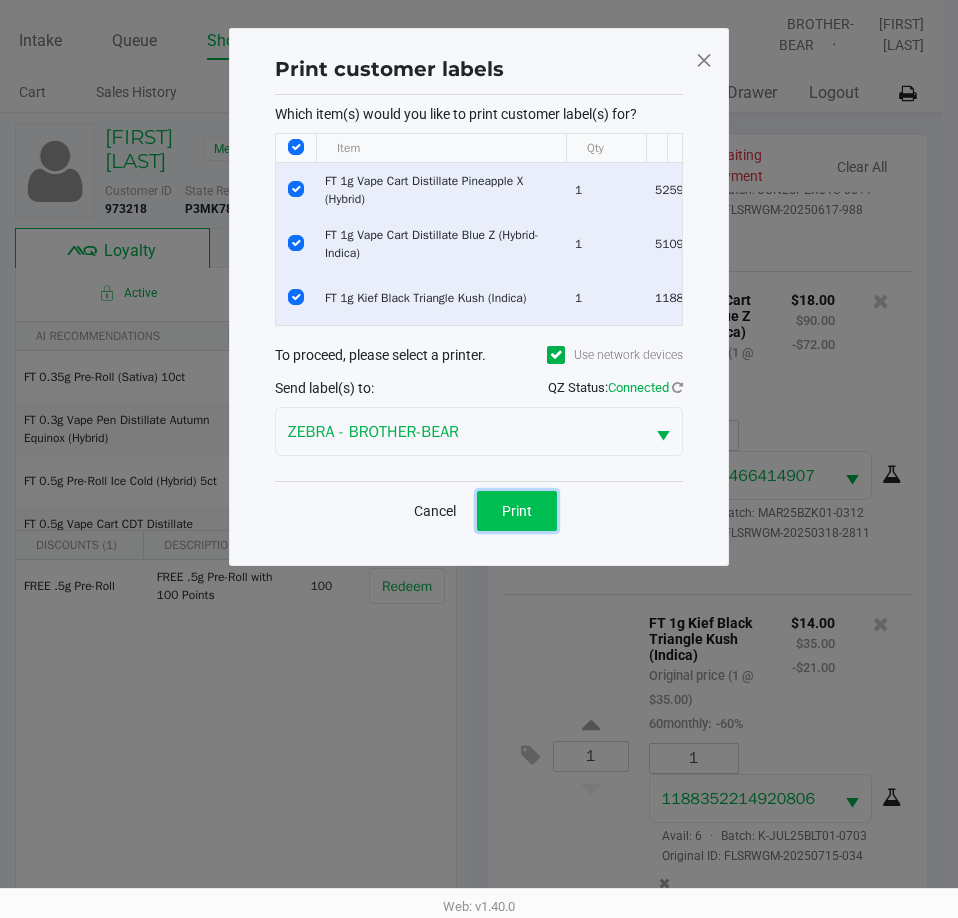 click on "Print" 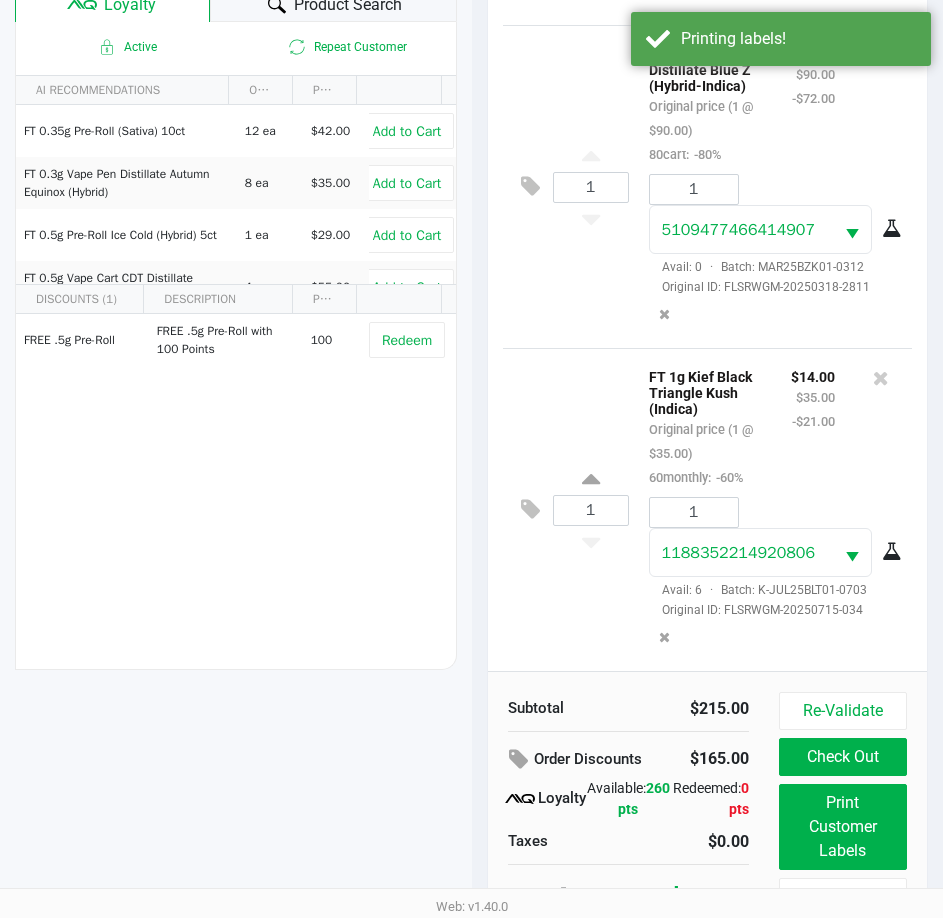 scroll, scrollTop: 265, scrollLeft: 0, axis: vertical 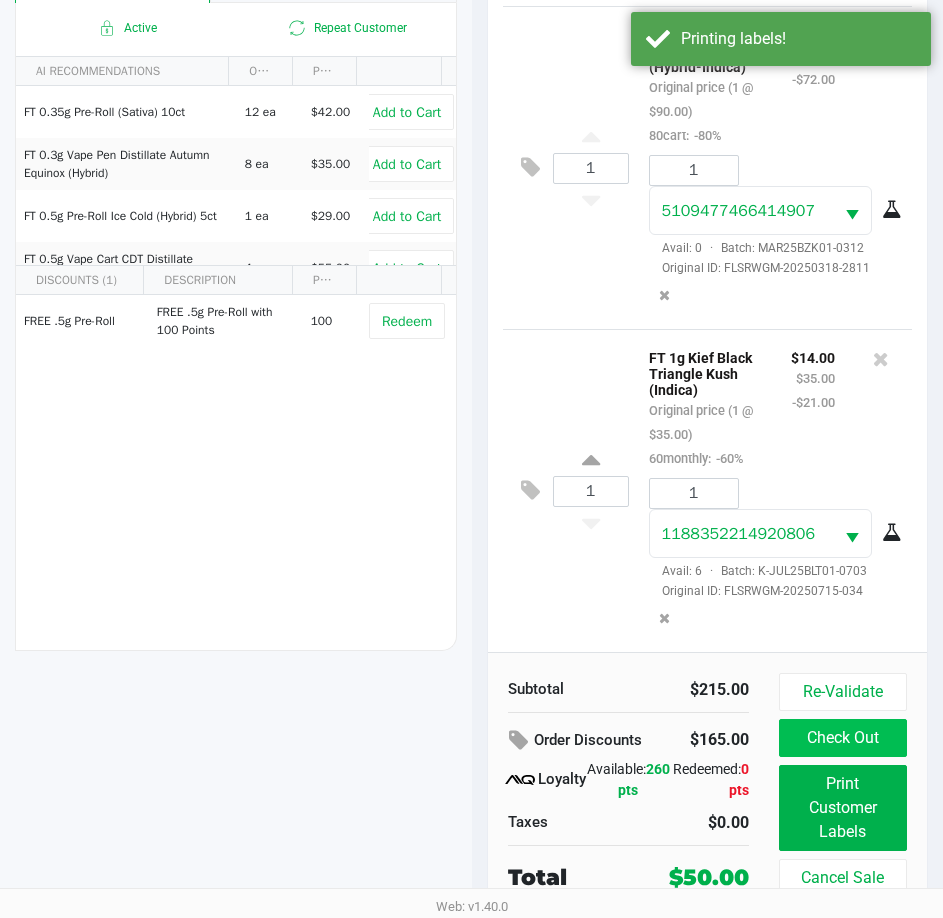 click on "Check Out" 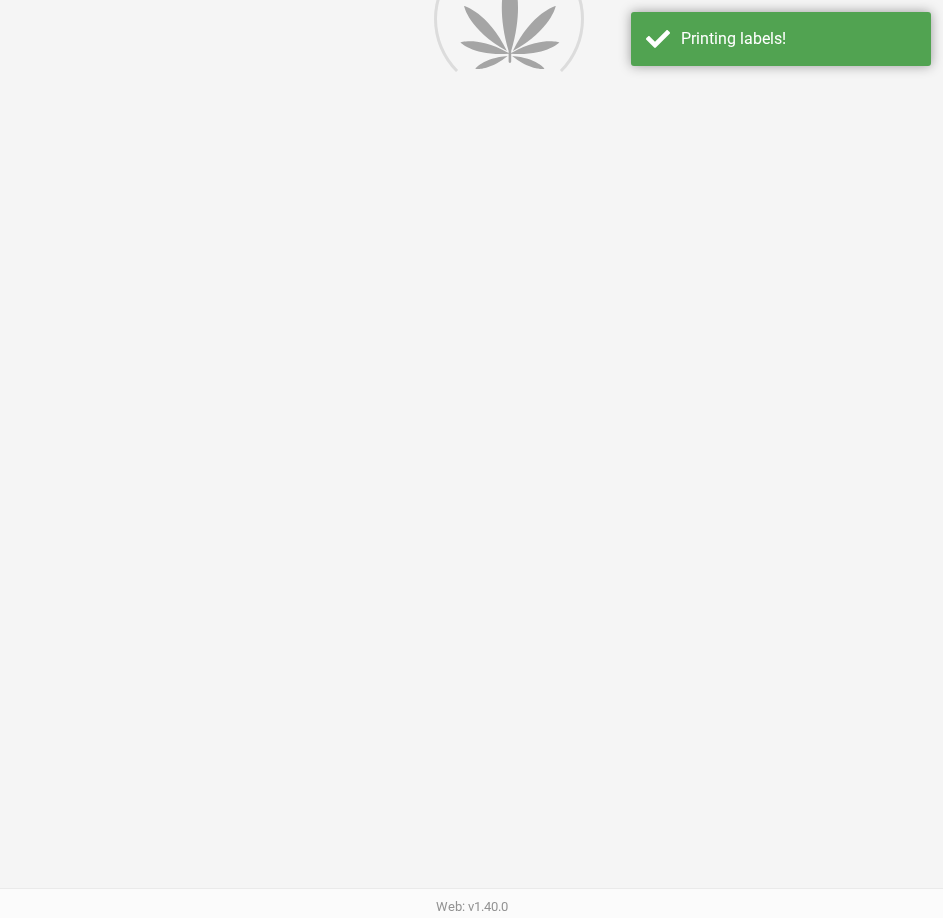 scroll, scrollTop: 0, scrollLeft: 0, axis: both 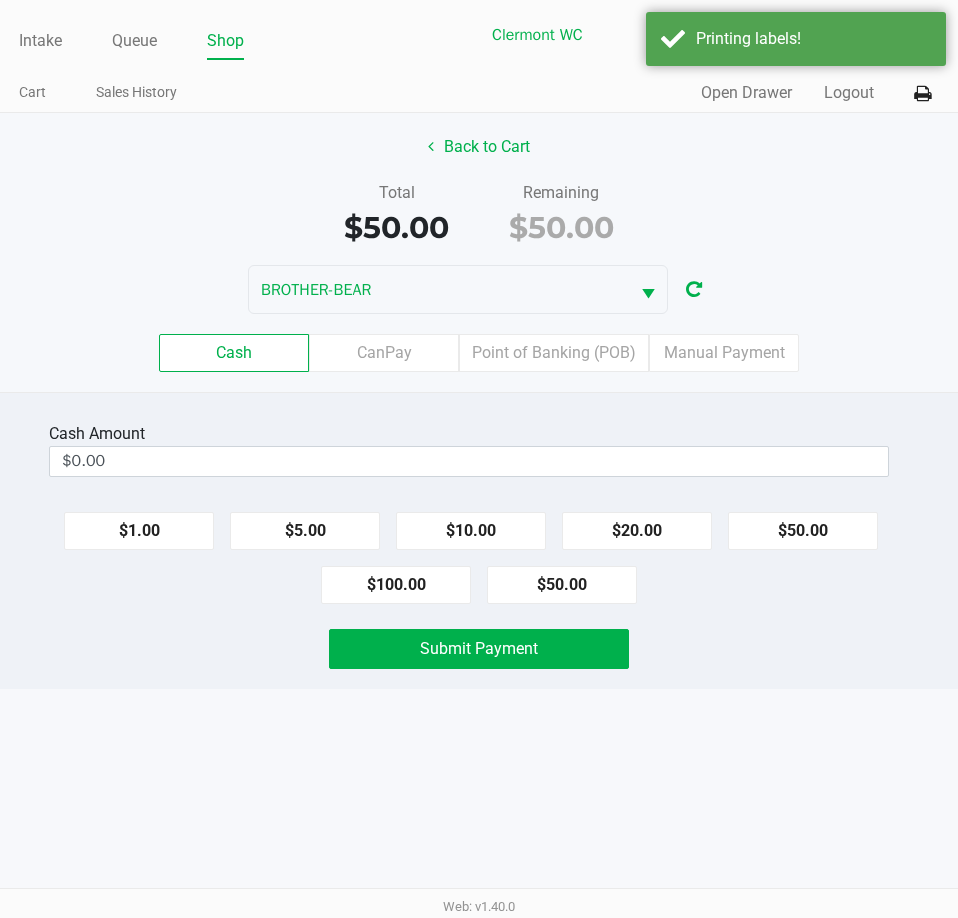 click on "Point of Banking (POB)" 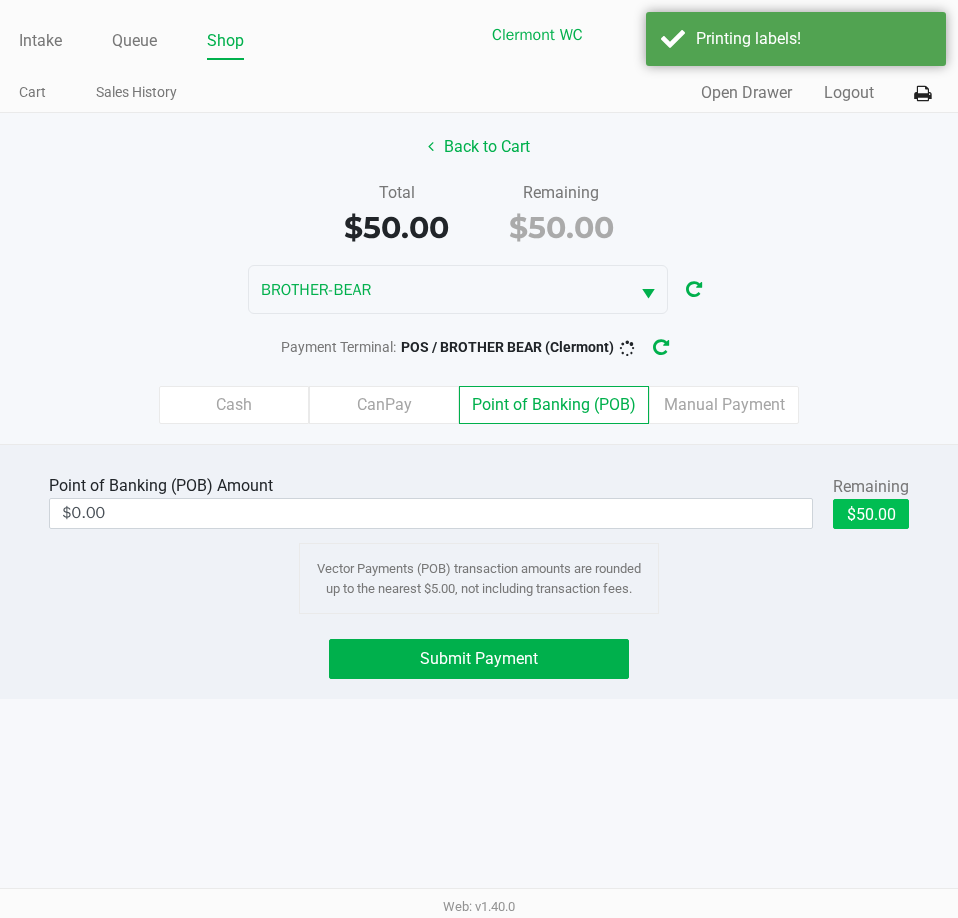 click on "$50.00" 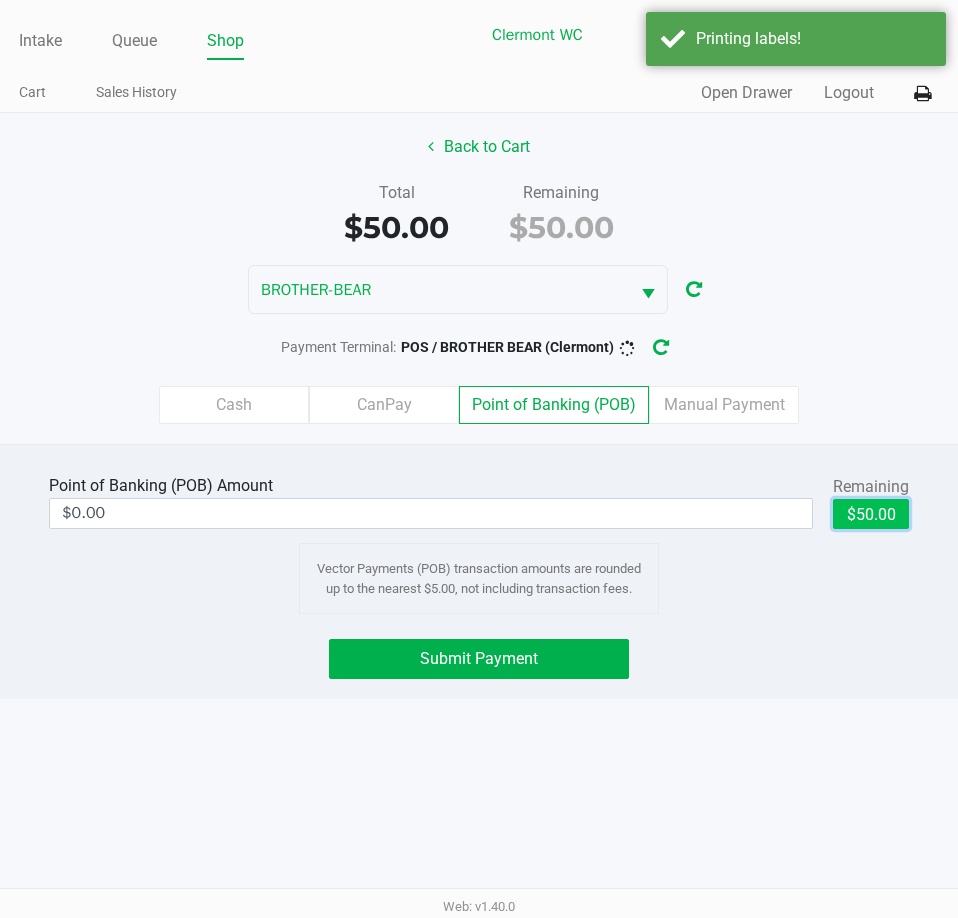 type on "$50.00" 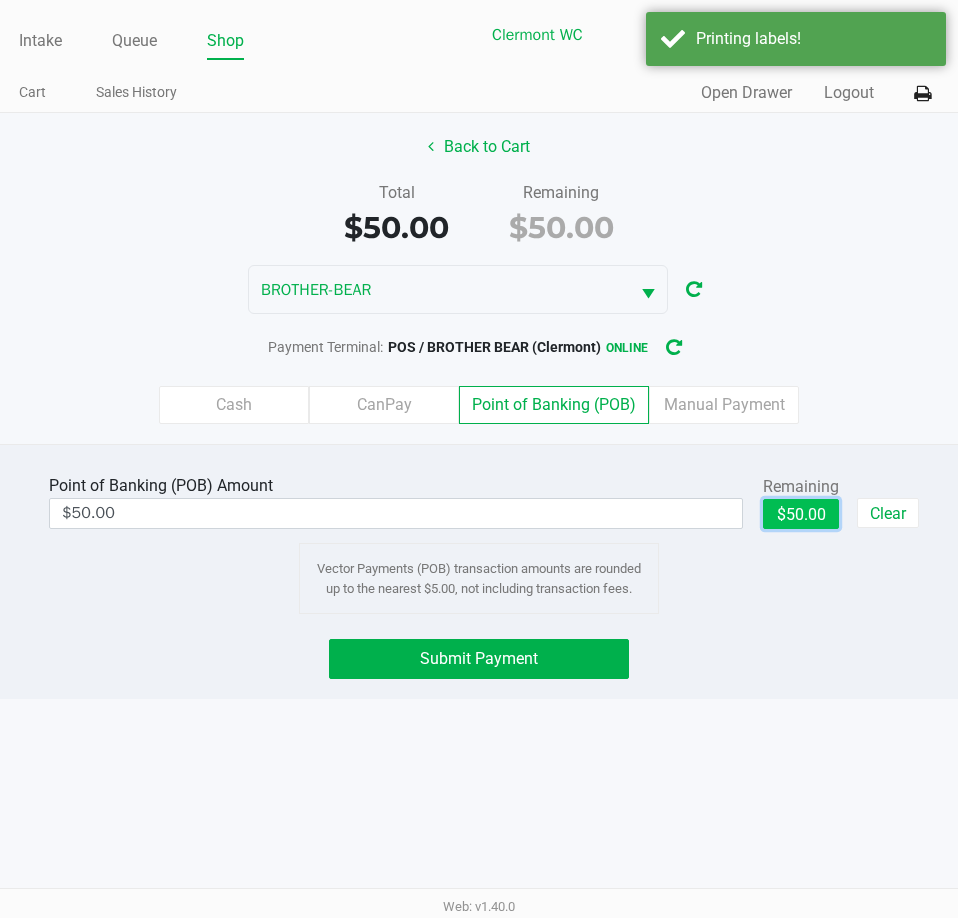 click on "Submit Payment" 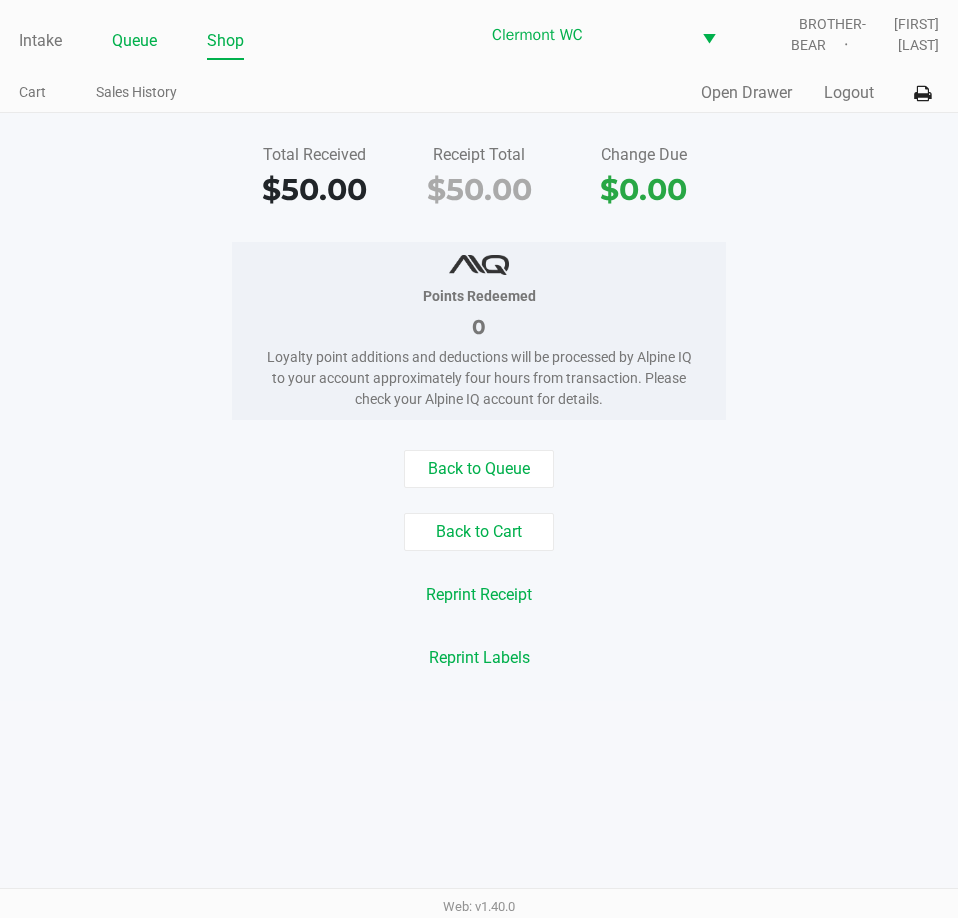 click on "Queue" 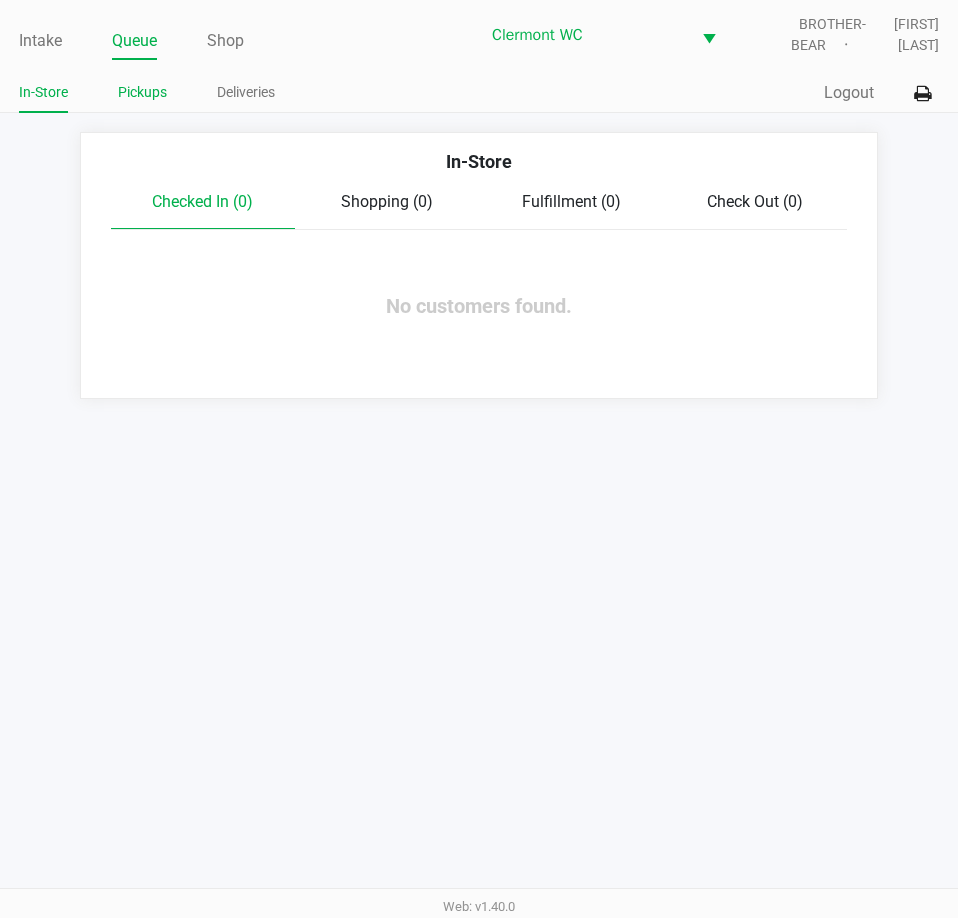 click on "Pickups" 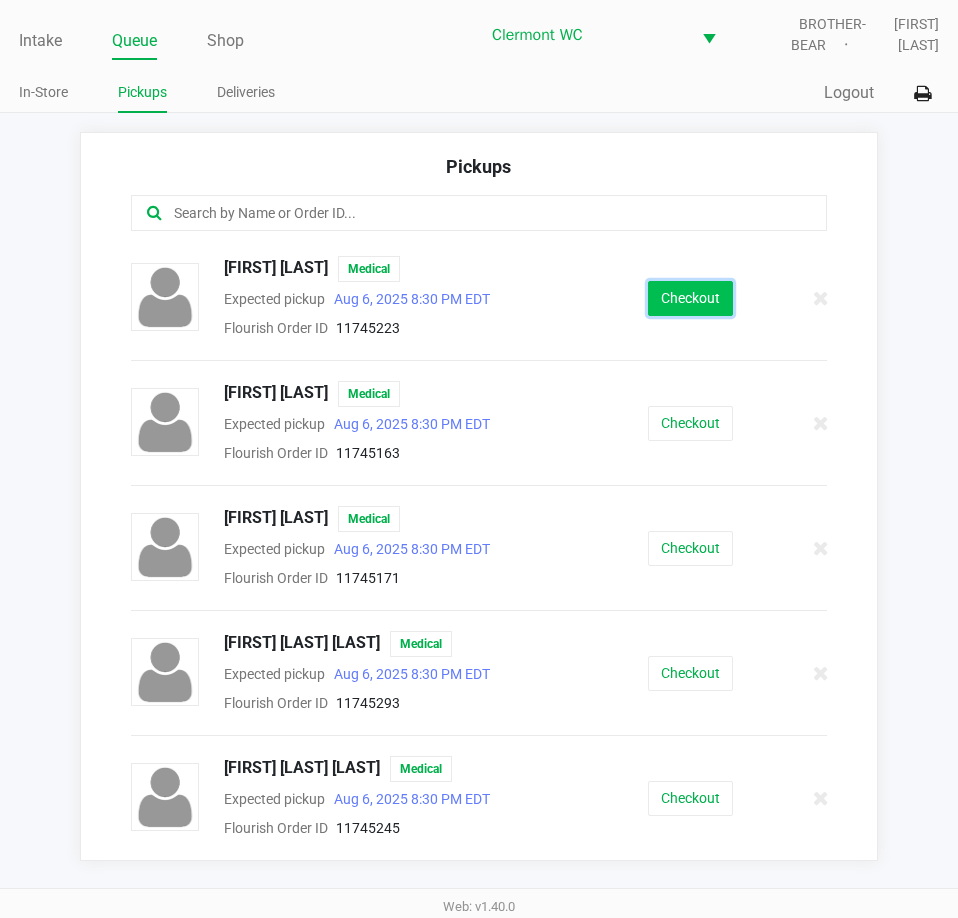 click on "Checkout" 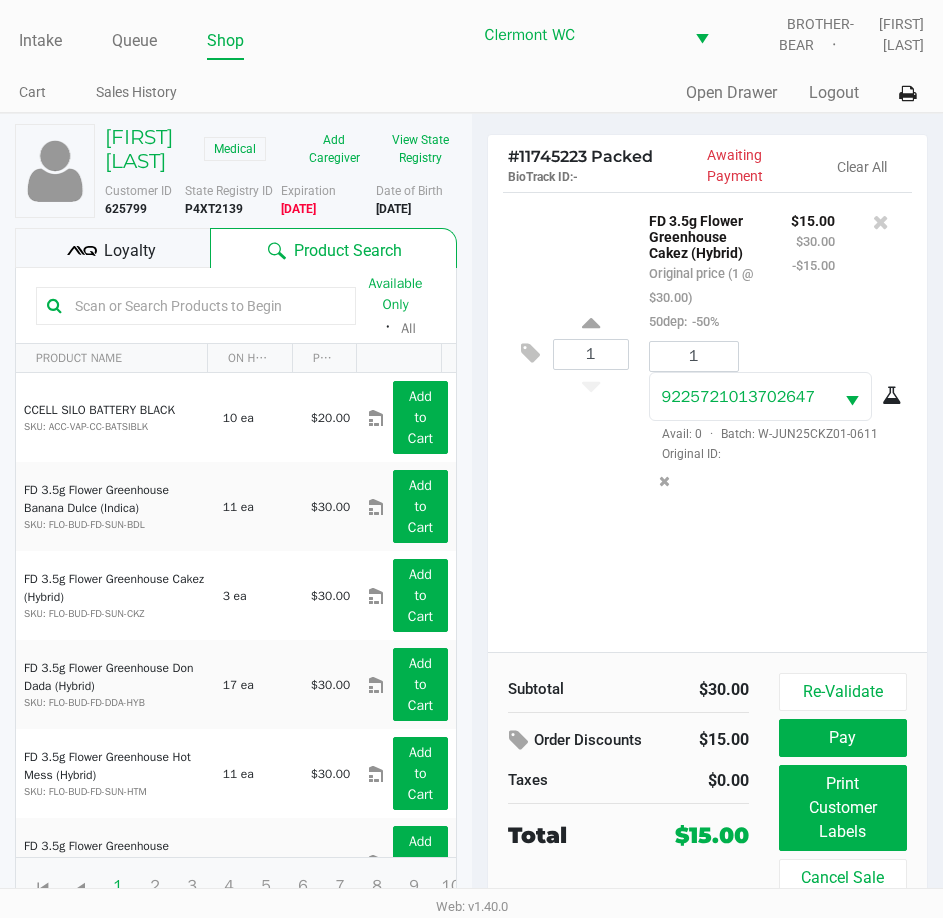 click on "1  FD 3.5g Flower Greenhouse Cakez (Hybrid)   Original price (1 @ $30.00)  50dep:  -50% $15.00 $30.00 -$15.00 1 9225721013702647  Avail: 0  ·  Batch: W-JUN25CKZ01-0611   Original ID:" 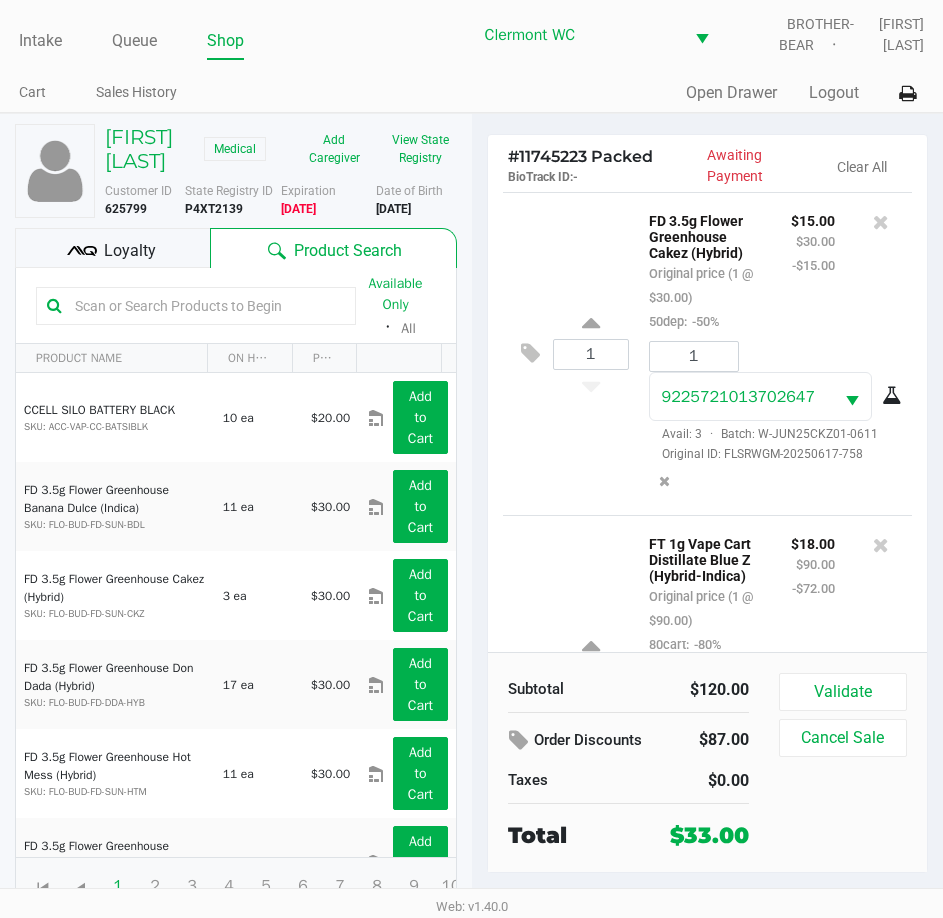 scroll, scrollTop: 203, scrollLeft: 0, axis: vertical 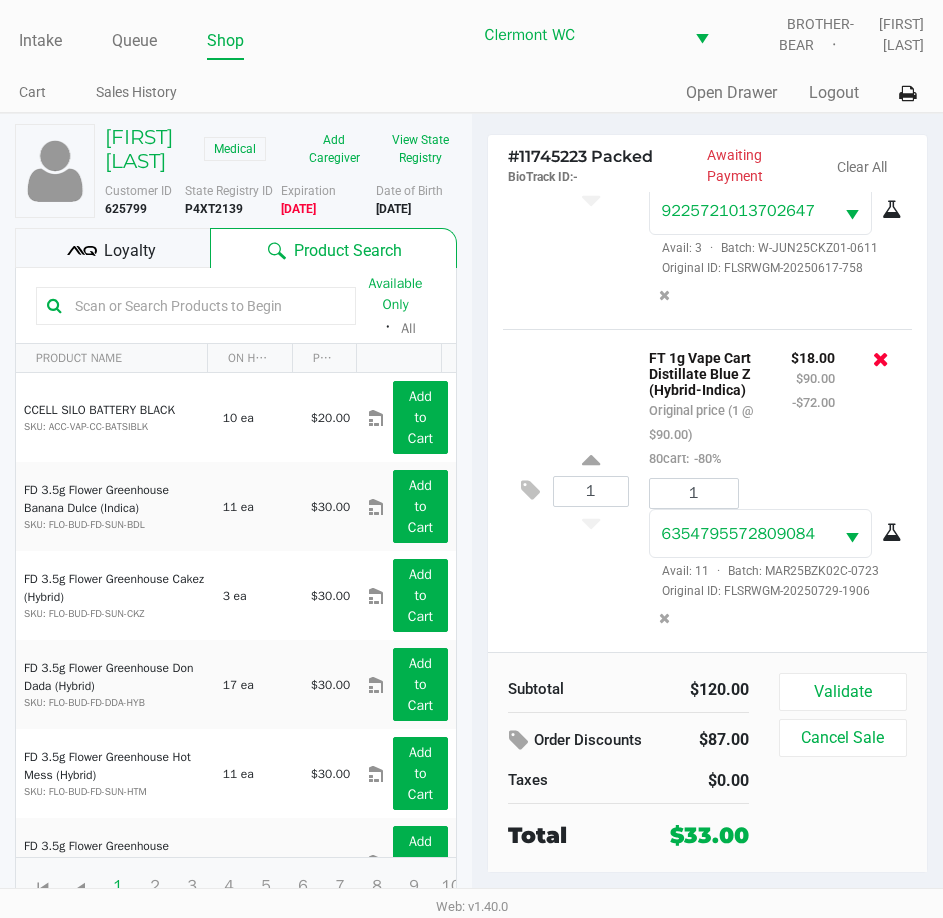 click 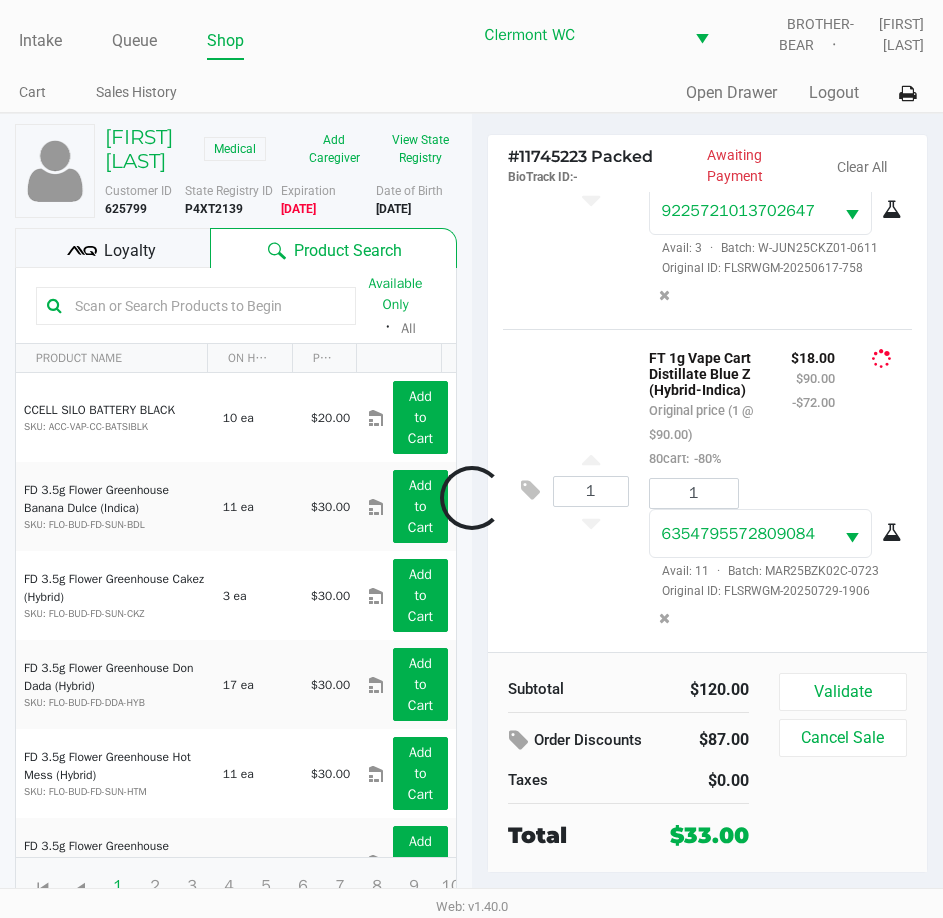 scroll, scrollTop: 0, scrollLeft: 0, axis: both 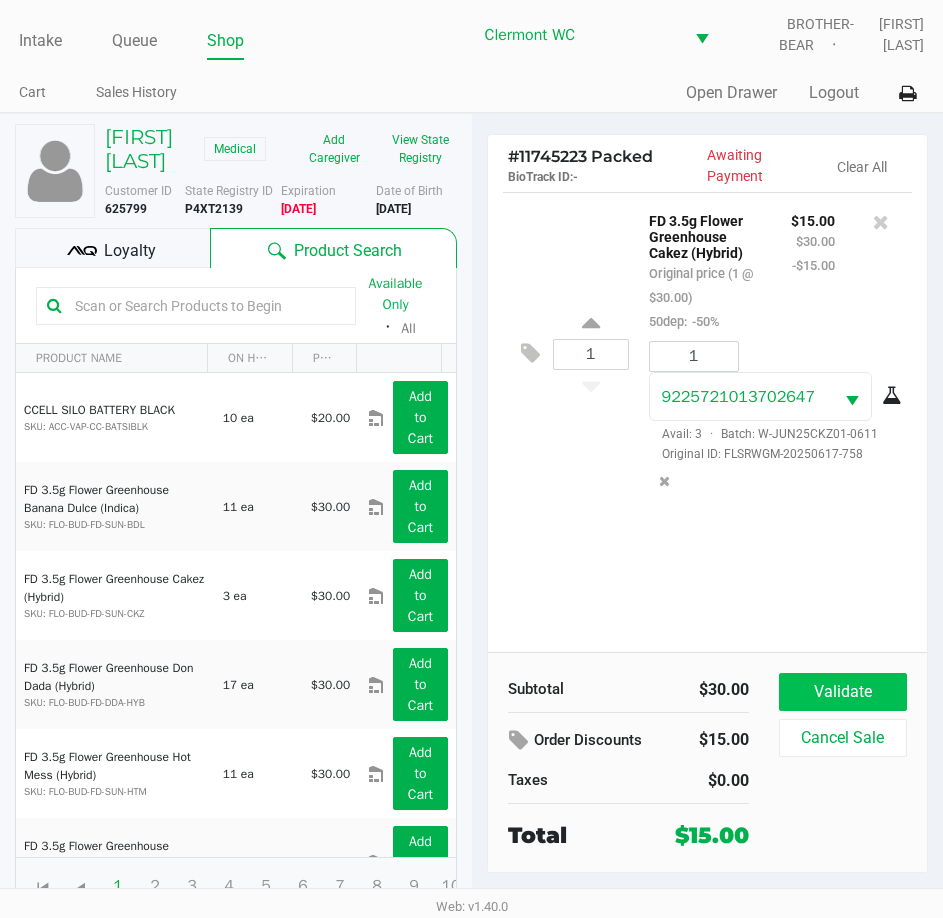 click on "Validate" 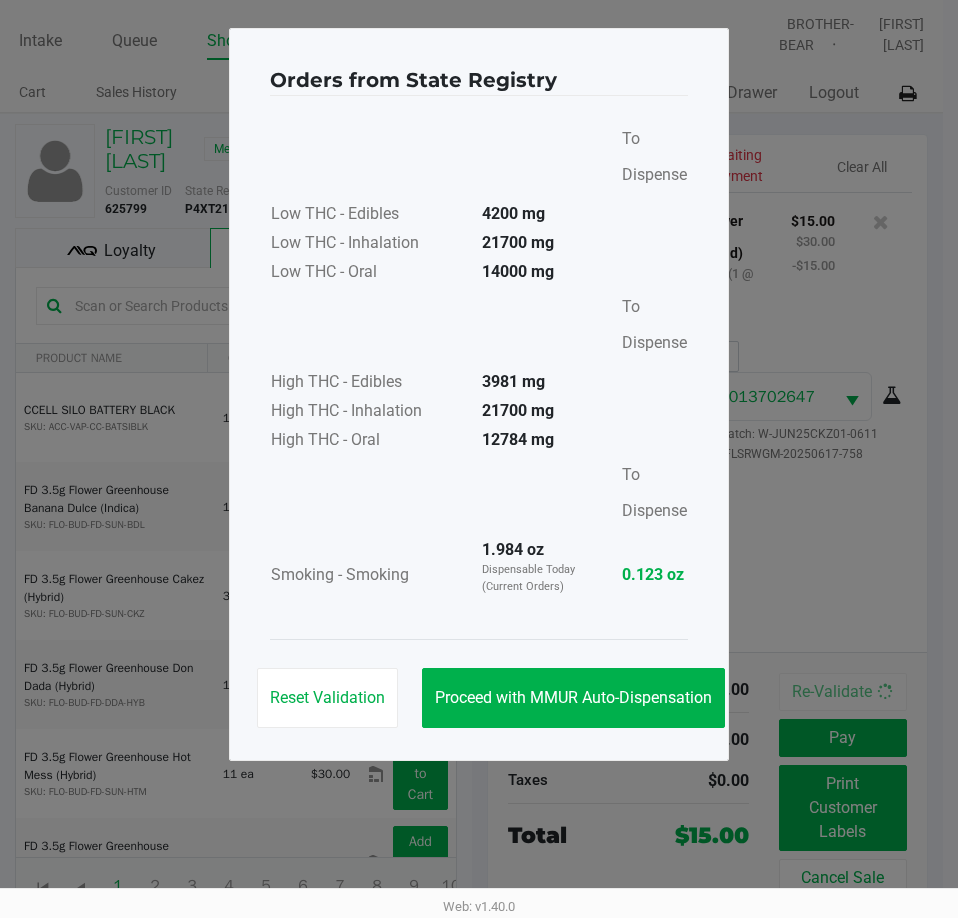 click on "Proceed with MMUR Auto-Dispensation" 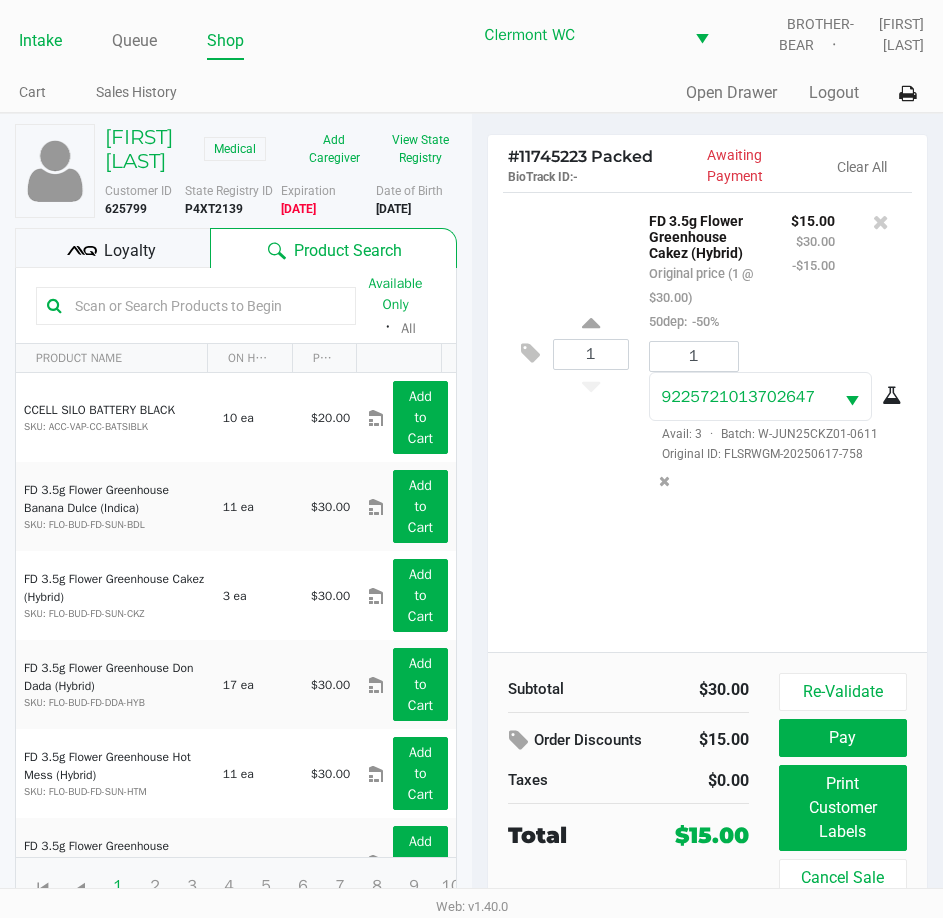 click on "Intake" 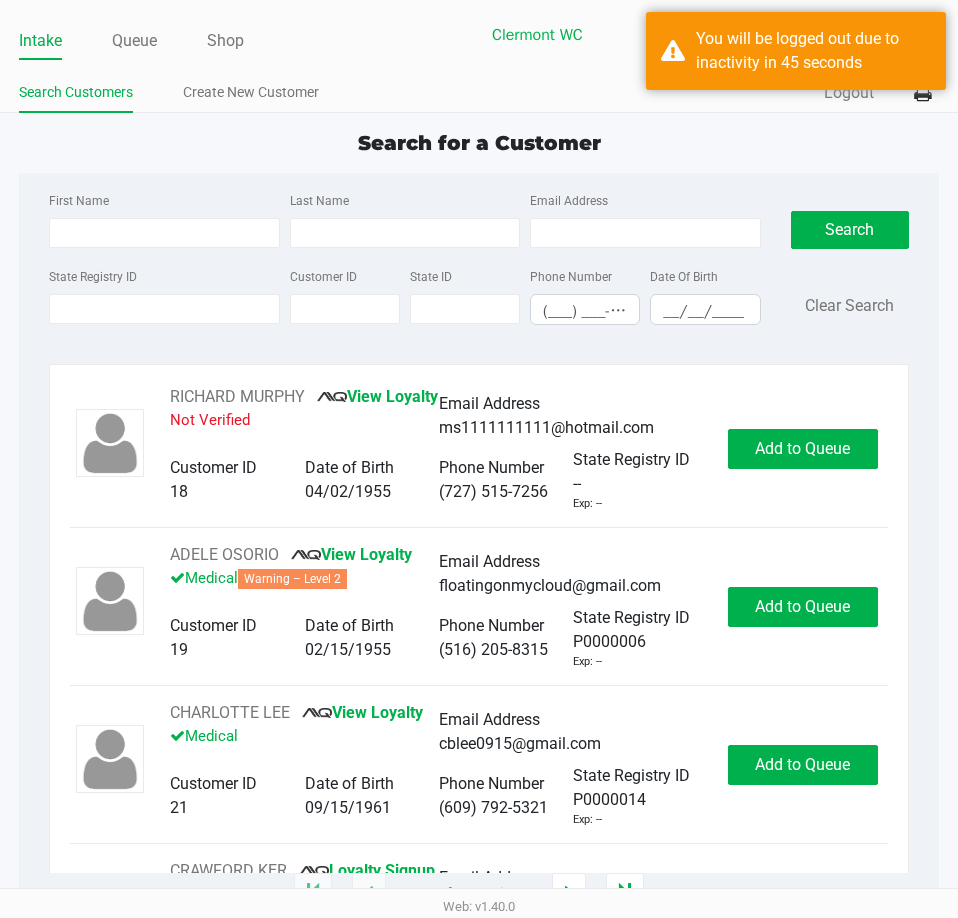 click on "Intake Queue Shop Clermont WC  BROTHER-BEAR   Jessica Skaggs  Search Customers Create New Customer  Quick Sale   Logout  Search for a Customer First Name Last Name Email Address State Registry ID Customer ID State ID Phone Number (___) ___-____ Date Of Birth __/__/____  Search   Clear Search   RICHARD MURPHY       View Loyalty   Not Verified   Email Address   ms1111111111@hotmail.com   Customer ID   18   Date of Birth   04/02/1955   Phone Number   (727) 515-7256   State Registry ID   --   Exp: --   Add to Queue   ADELE OSORIO       View Loyalty   Medical   Warning – Level 2   Email Address   floatingonmycloud@gmail.com   Customer ID   19   Date of Birth   02/15/1955   Phone Number   (516) 205-8315   State Registry ID   P0000006   Exp: --   Add to Queue   CHARLOTTE LEE       View Loyalty   Medical   Email Address   cblee0915@gmail.com   Customer ID   21   Date of Birth   09/15/1961   Phone Number   (609) 792-5321   State Registry ID   P0000014   Exp: --   Add to Queue   CRAWFORD KER       Medical" 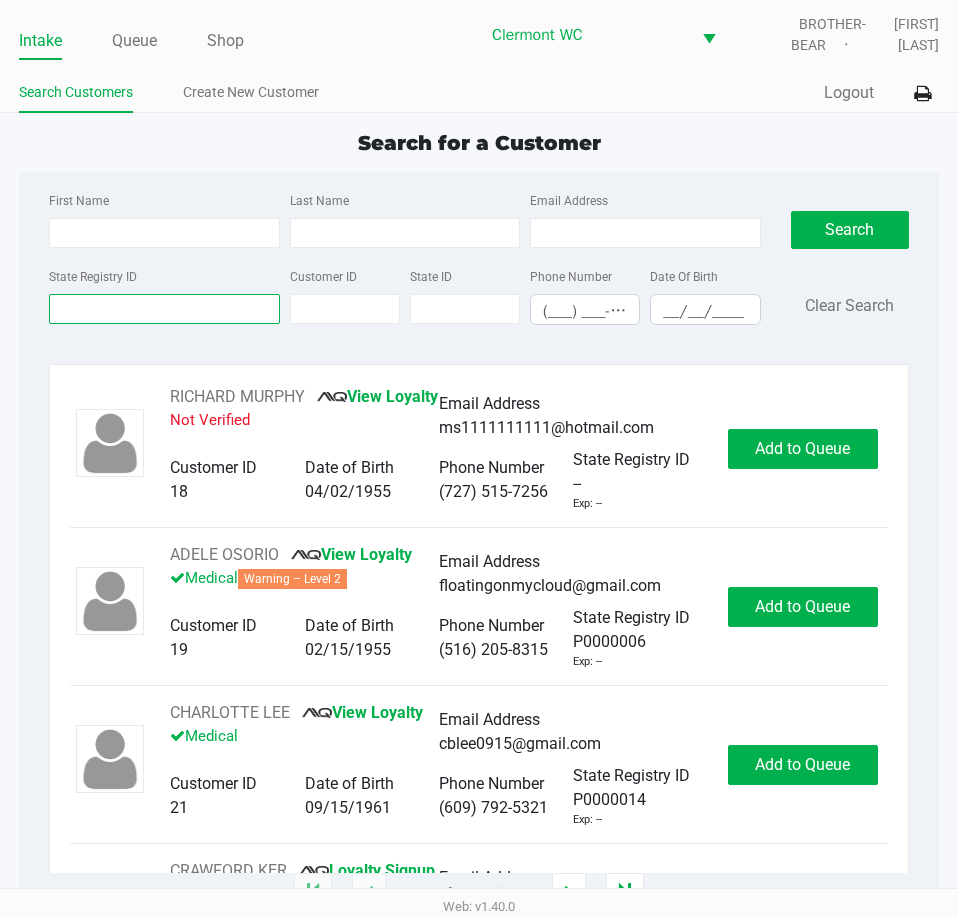 click on "State Registry ID" at bounding box center [164, 309] 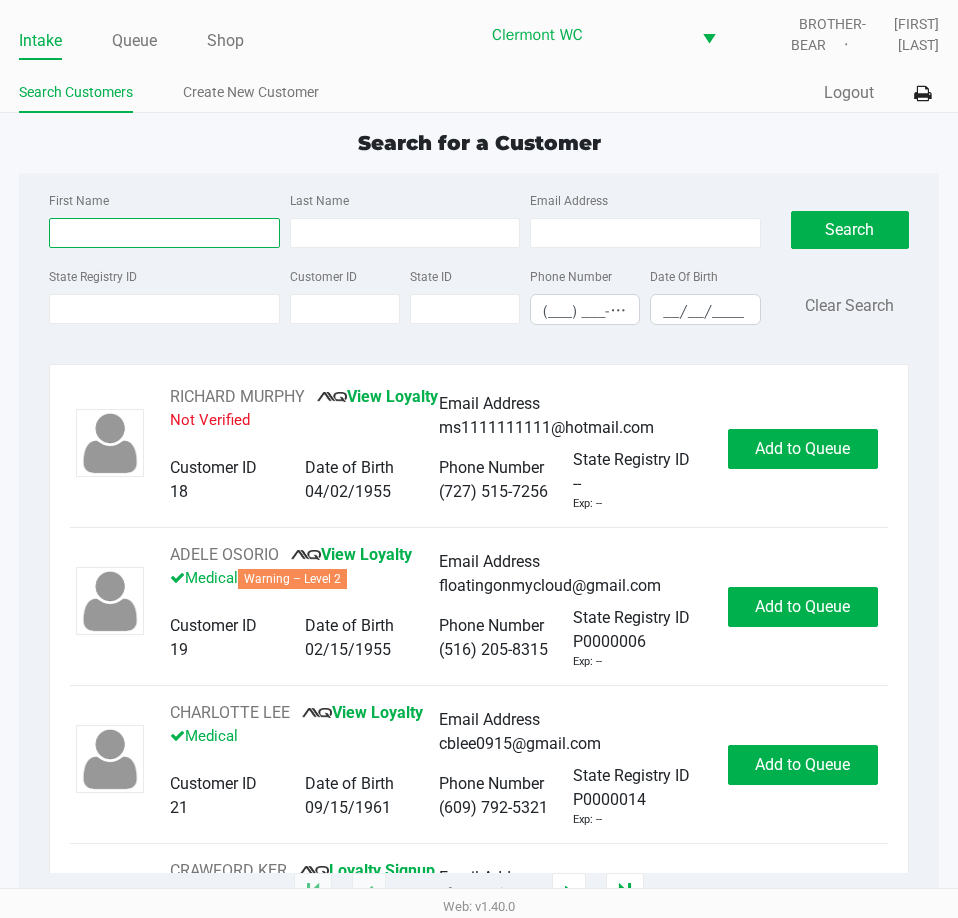 click on "First Name" at bounding box center [164, 233] 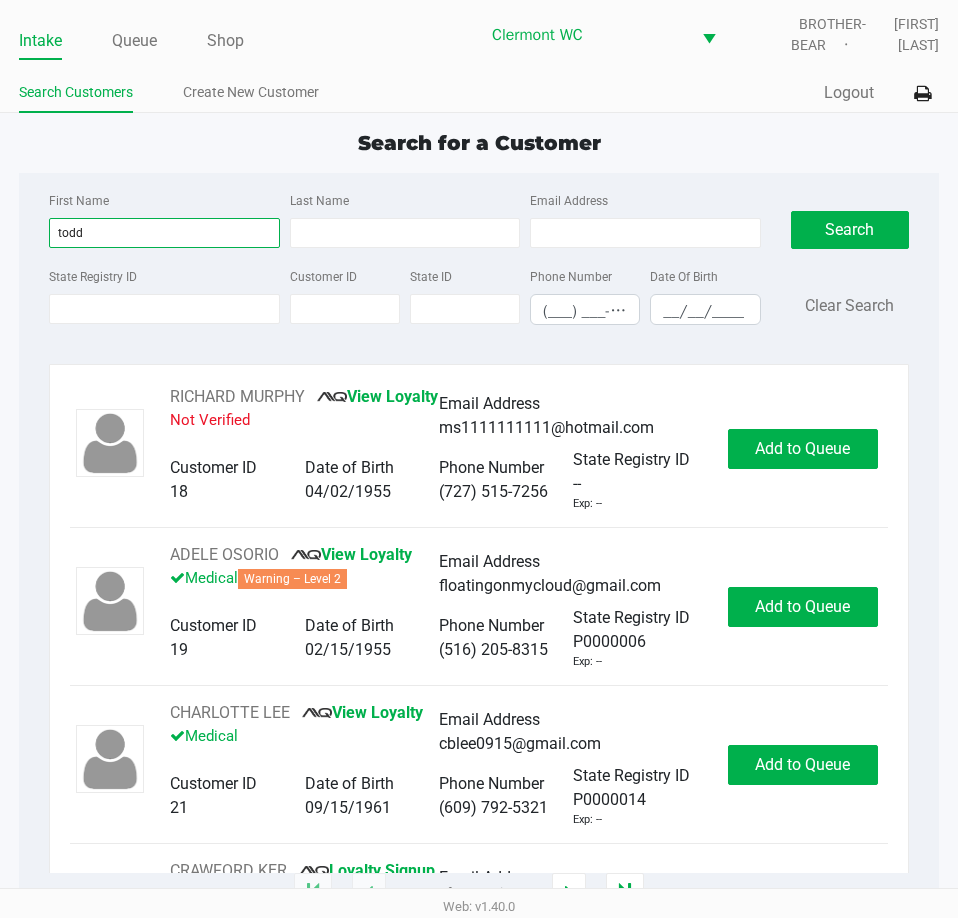 type on "todd" 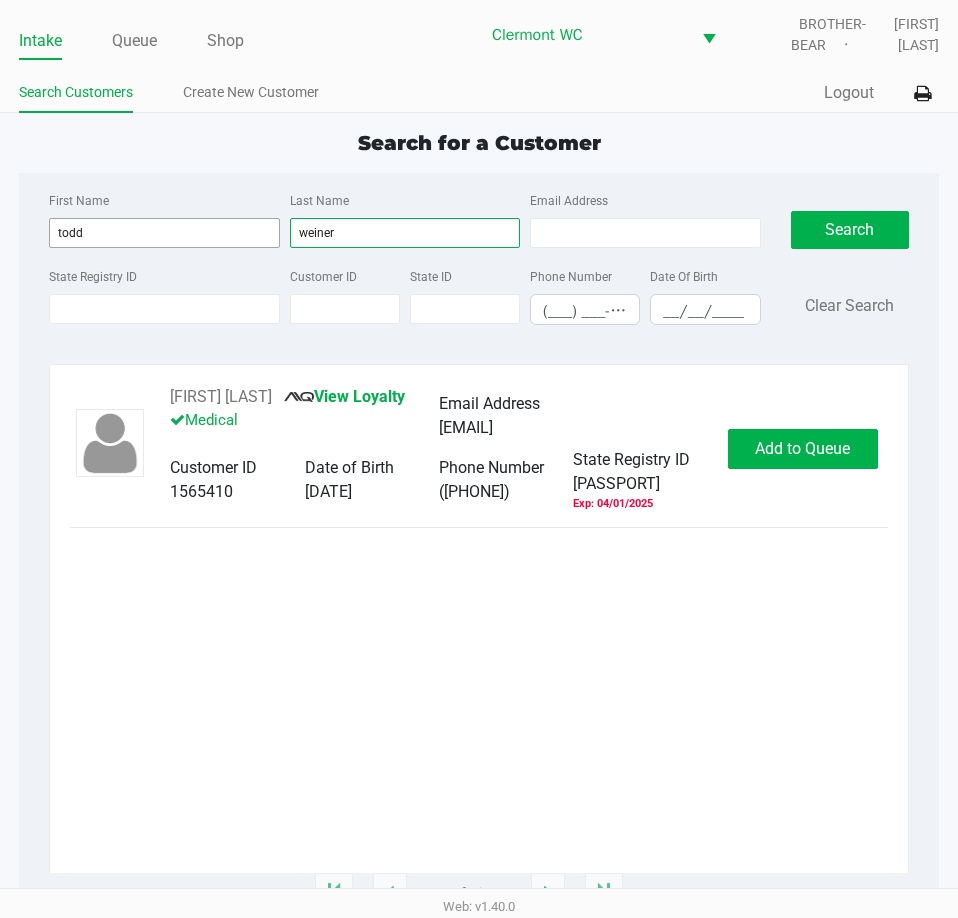 type on "weiner" 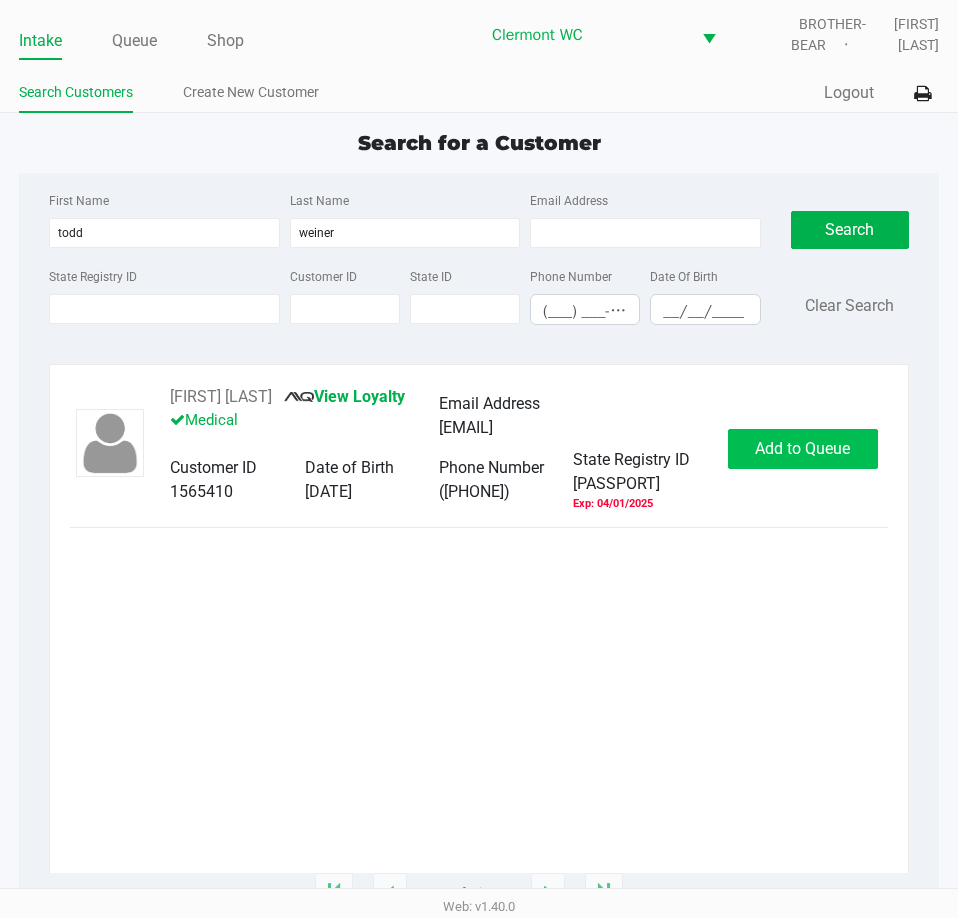 click on "Add to Queue" 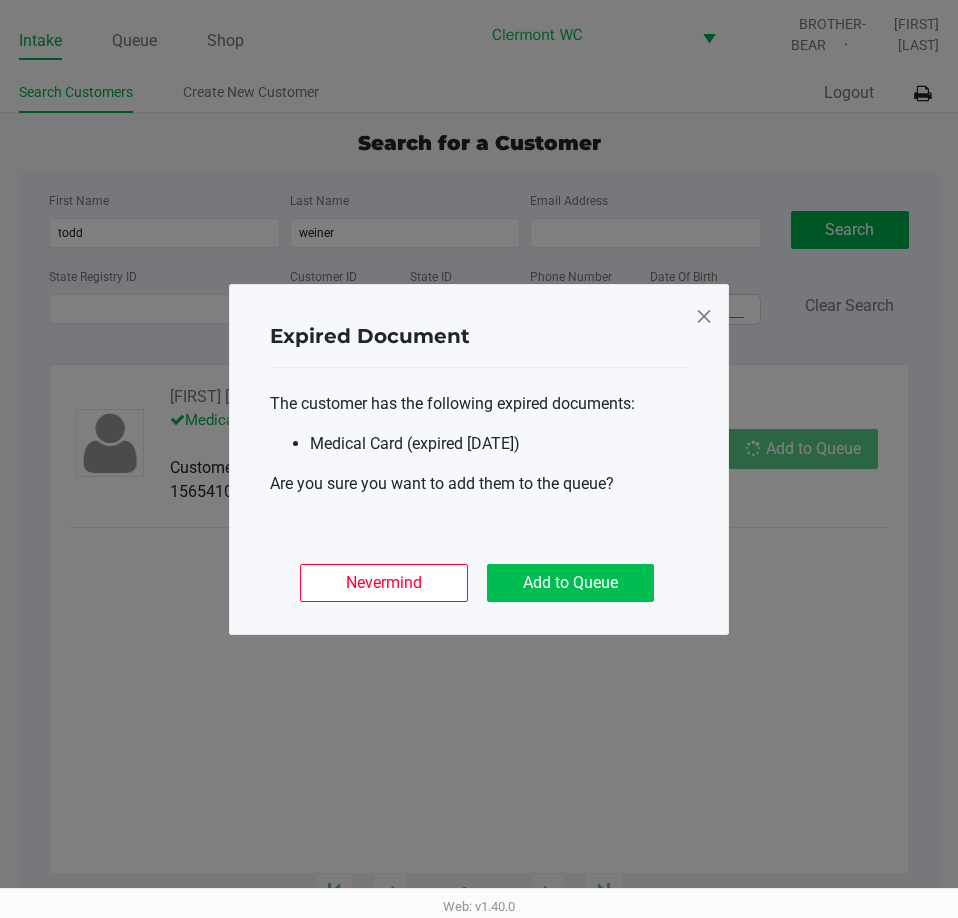 click on "Add to Queue" 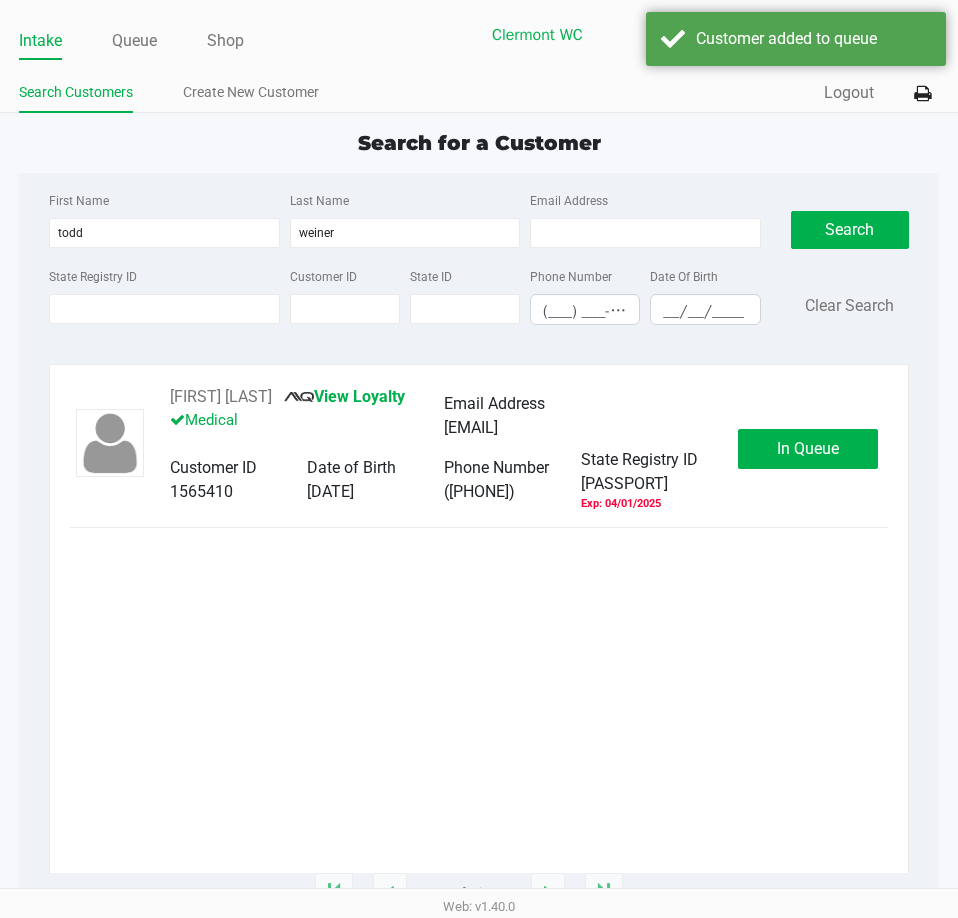 click on "In Queue" 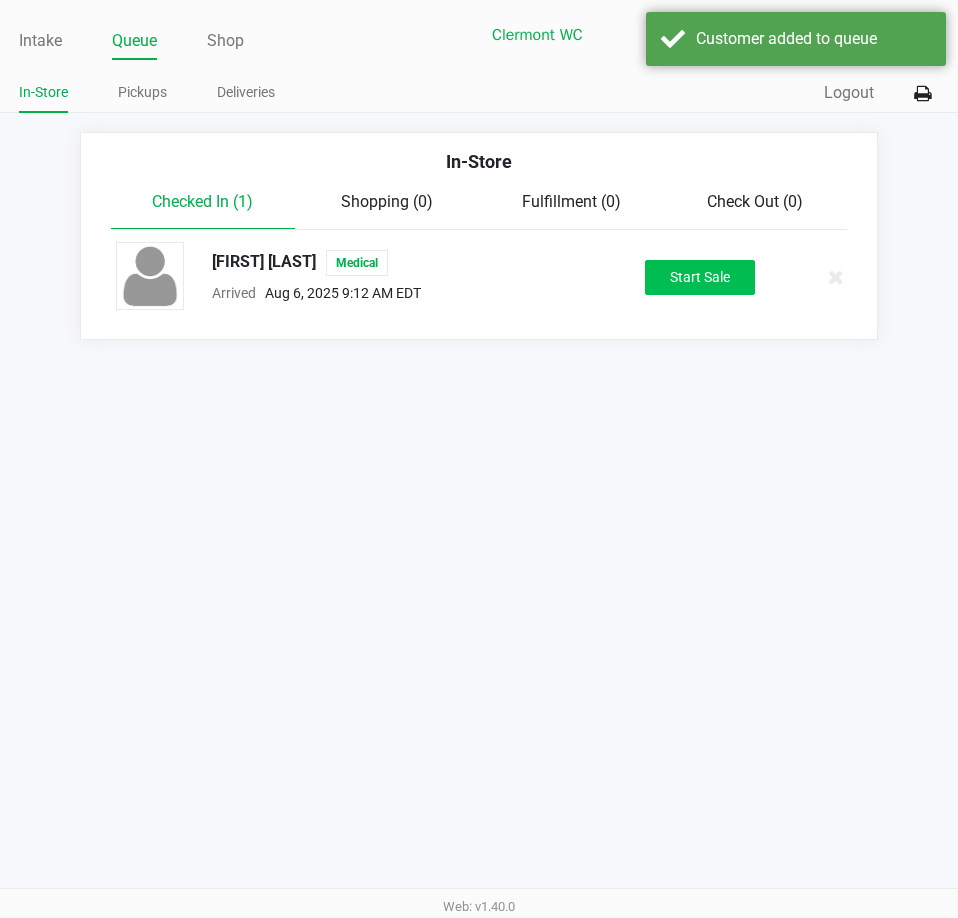 click on "Start Sale" 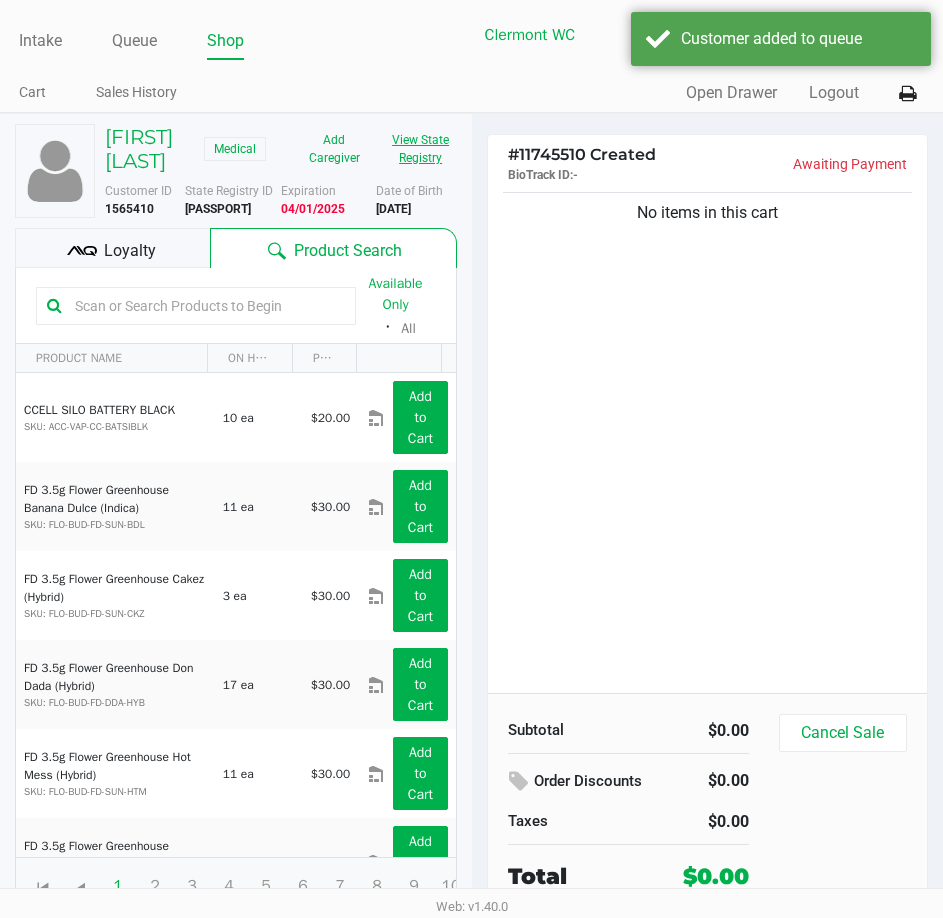 click on "View State Registry" 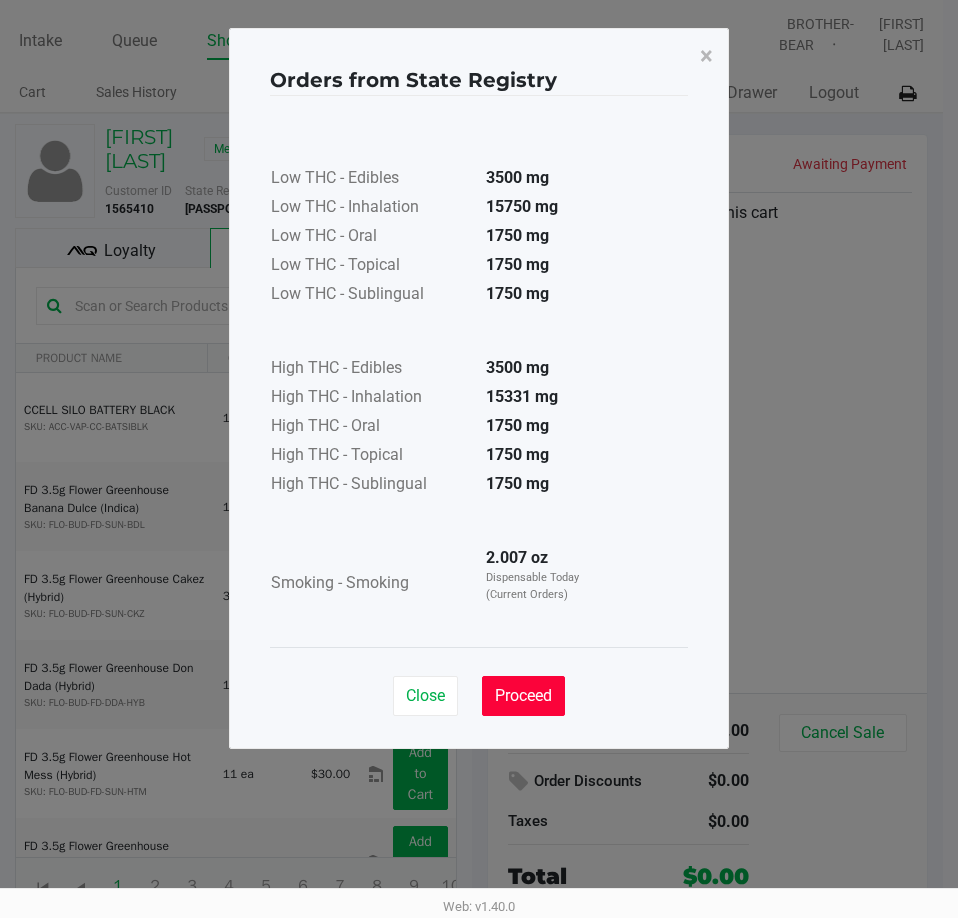 click on "Proceed" 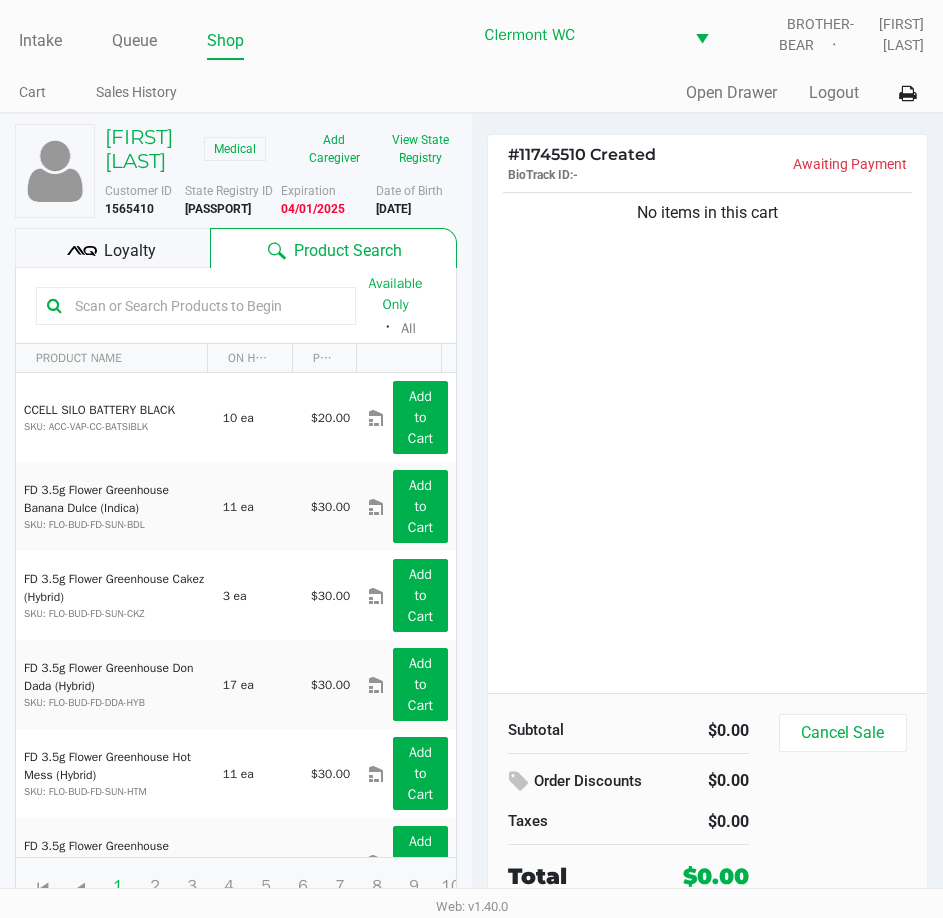 click on "No items in this cart" 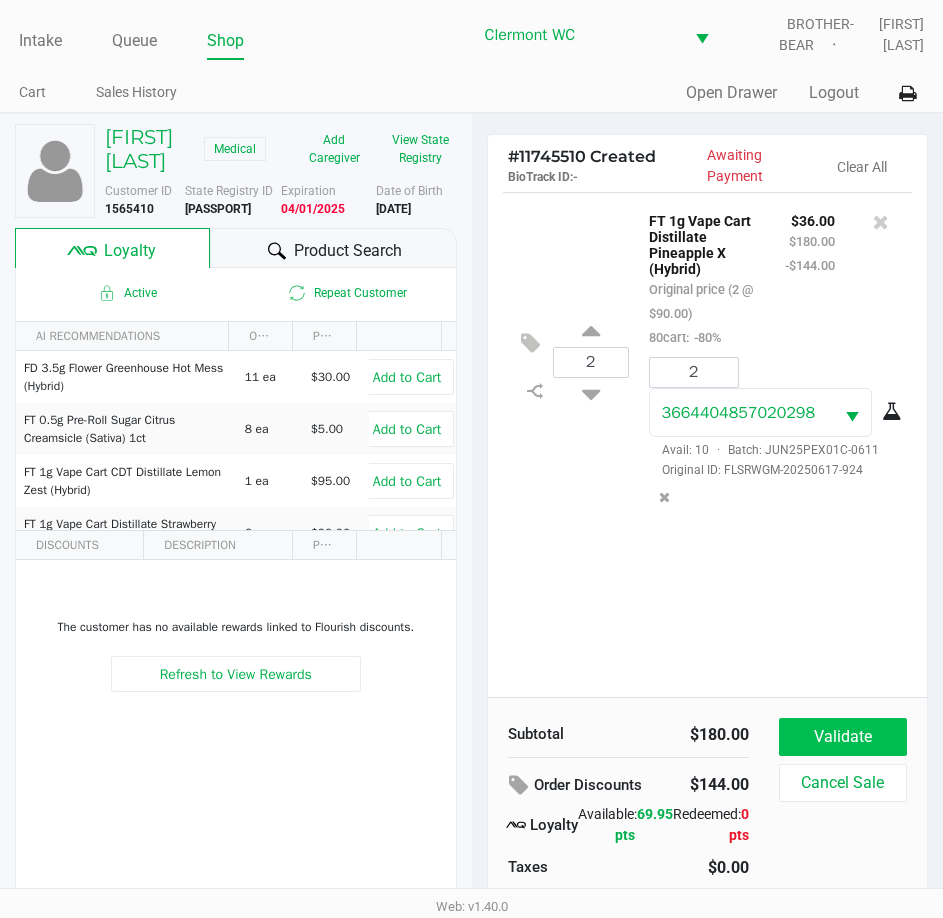 click on "Validate" 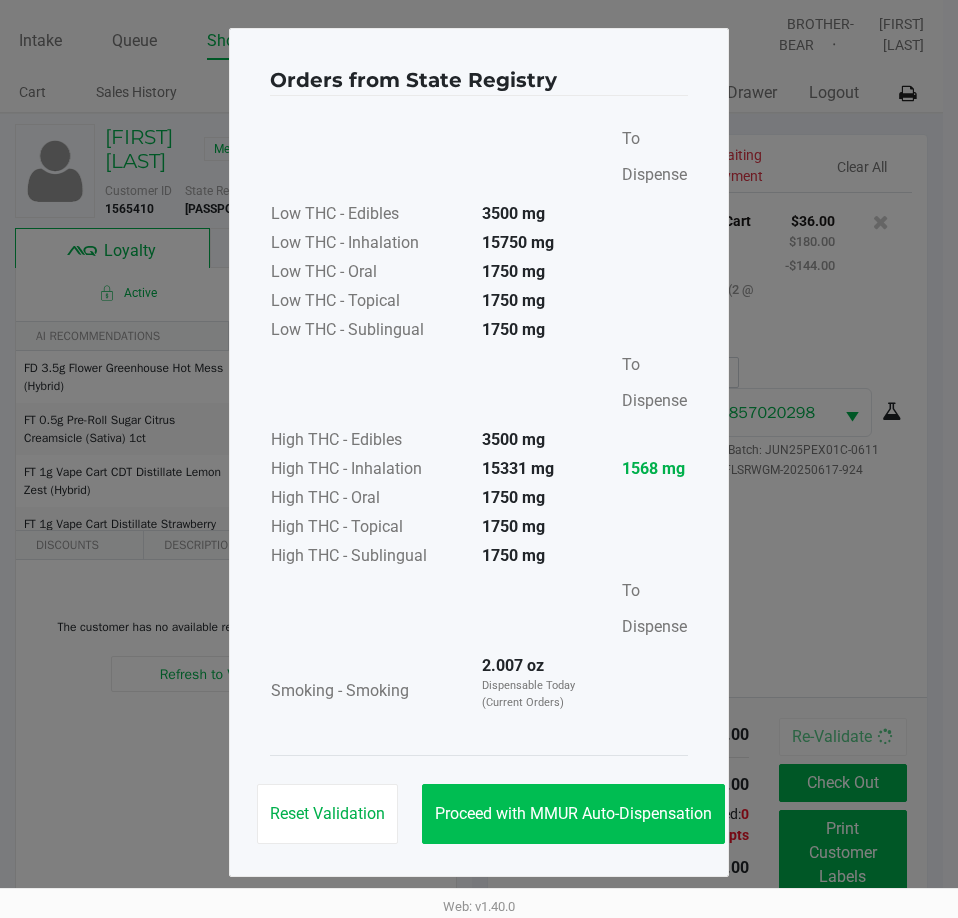 click on "Proceed with MMUR Auto-Dispensation" 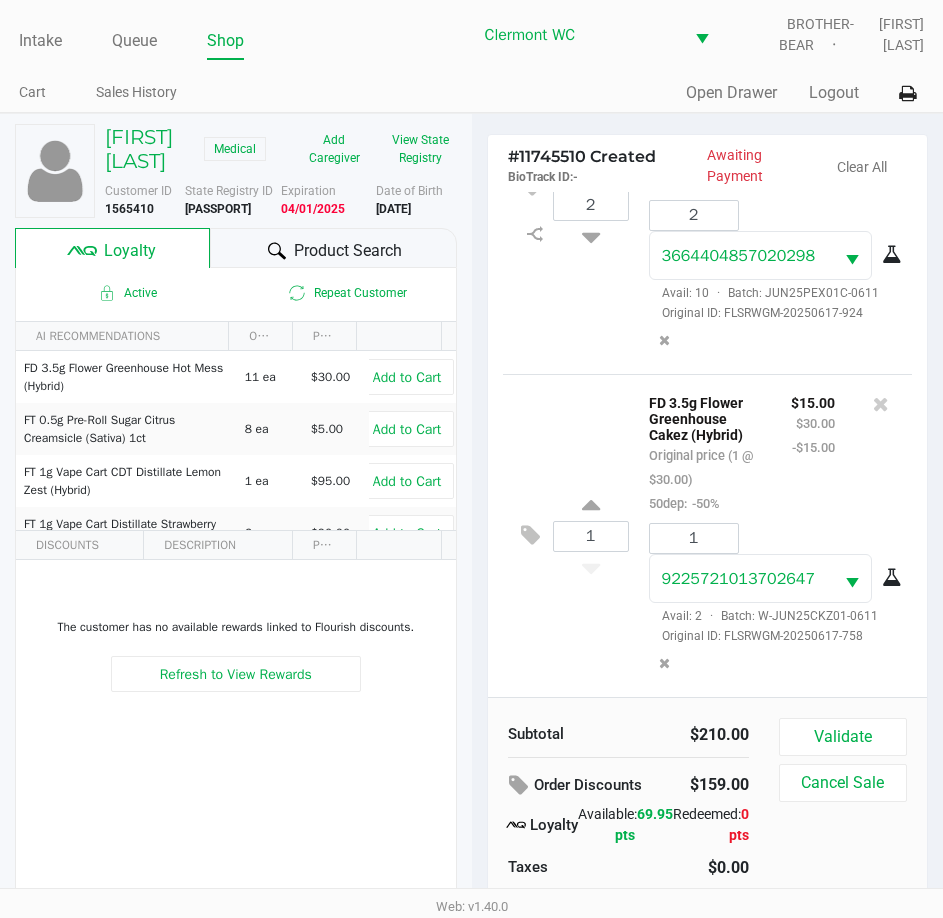 scroll, scrollTop: 164, scrollLeft: 0, axis: vertical 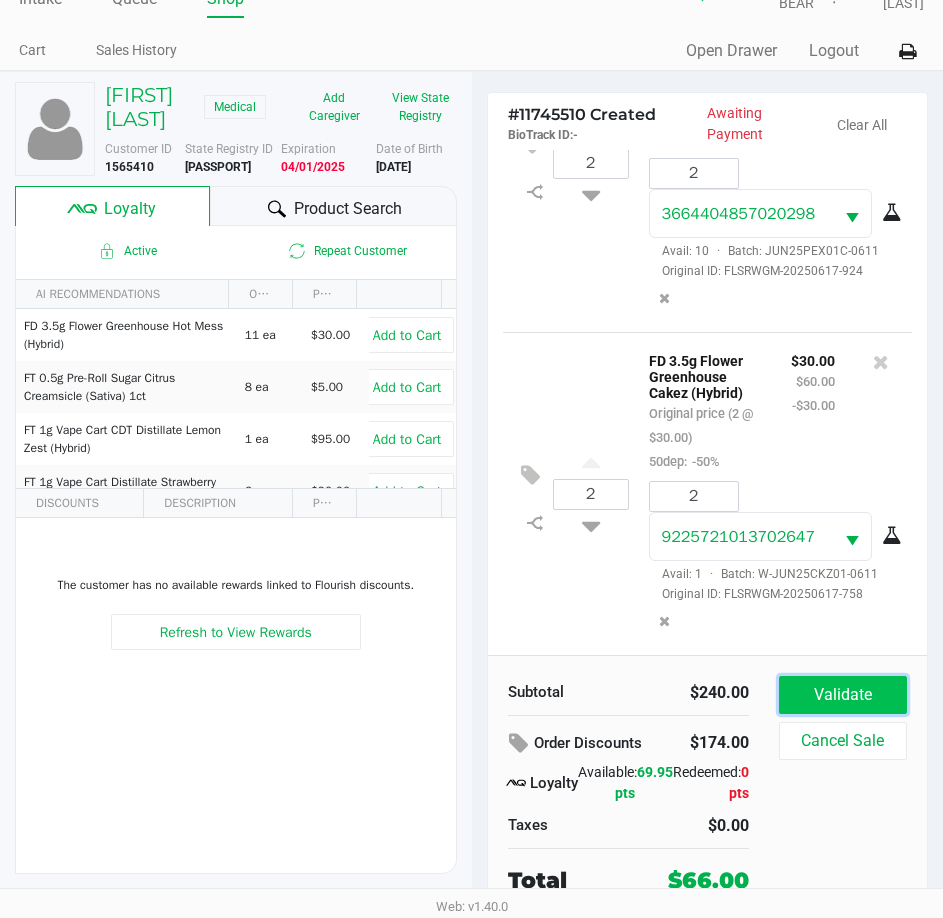 click on "Validate" 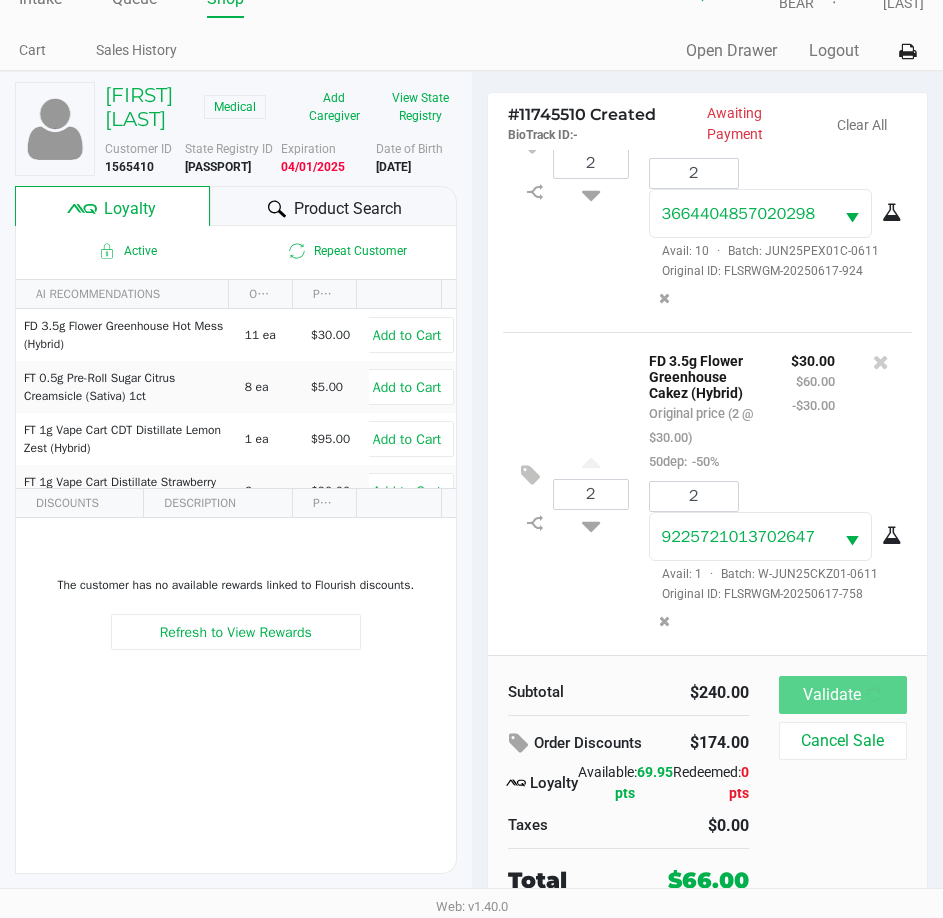scroll, scrollTop: 0, scrollLeft: 0, axis: both 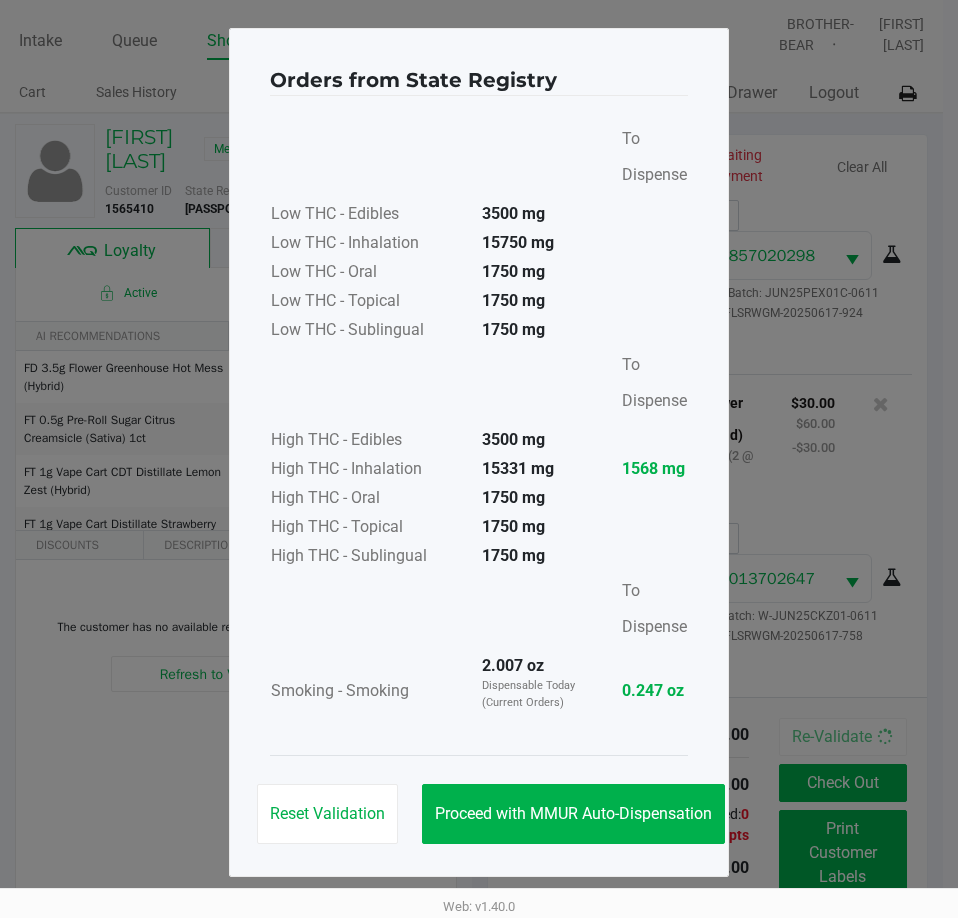 click on "Proceed with MMUR Auto-Dispensation" 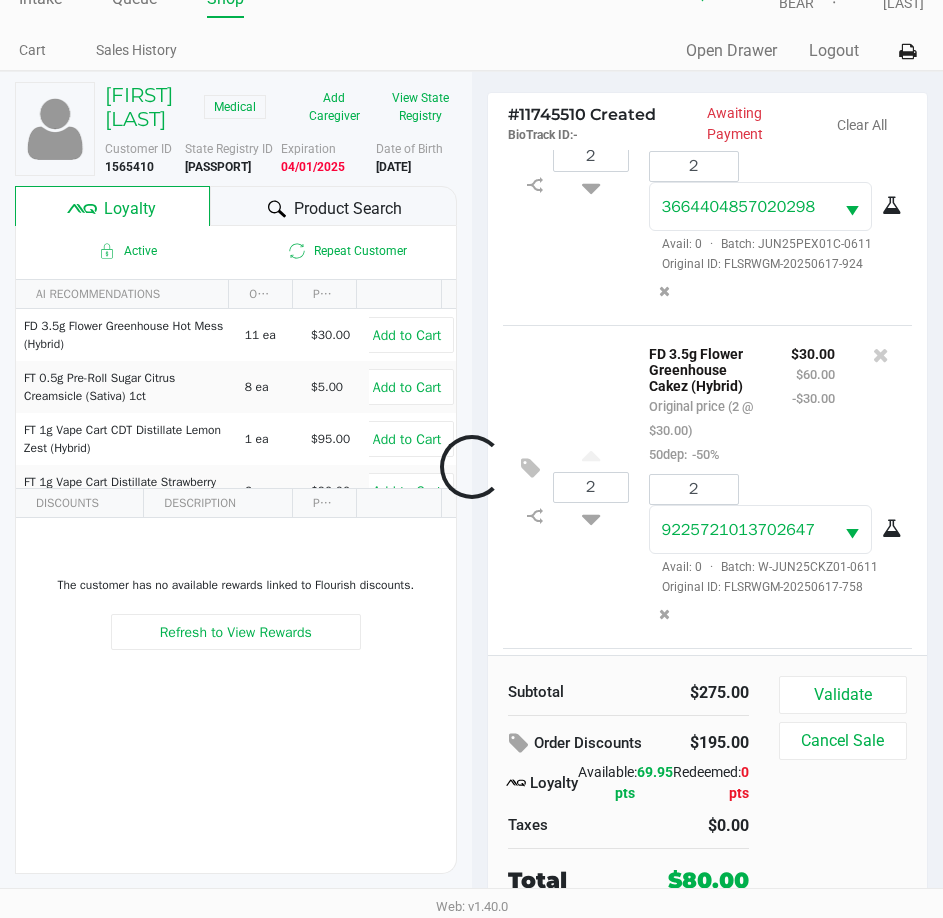 scroll, scrollTop: 42, scrollLeft: 0, axis: vertical 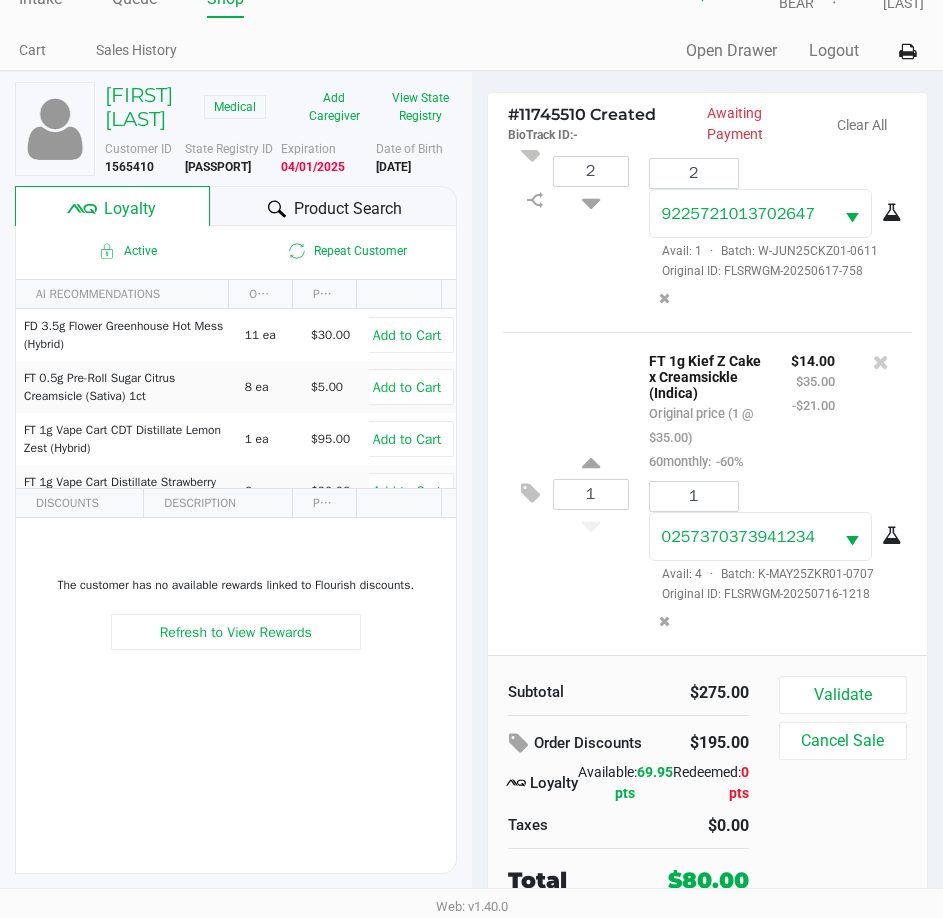 click on "Validate" 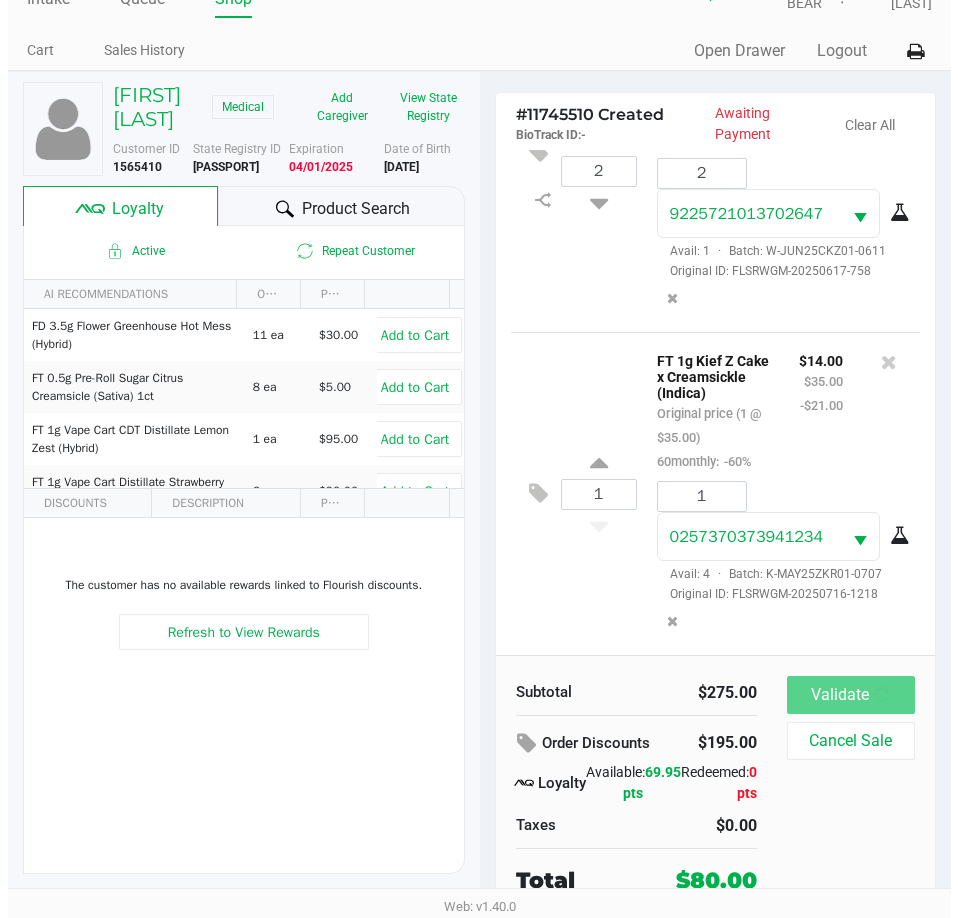 scroll, scrollTop: 0, scrollLeft: 0, axis: both 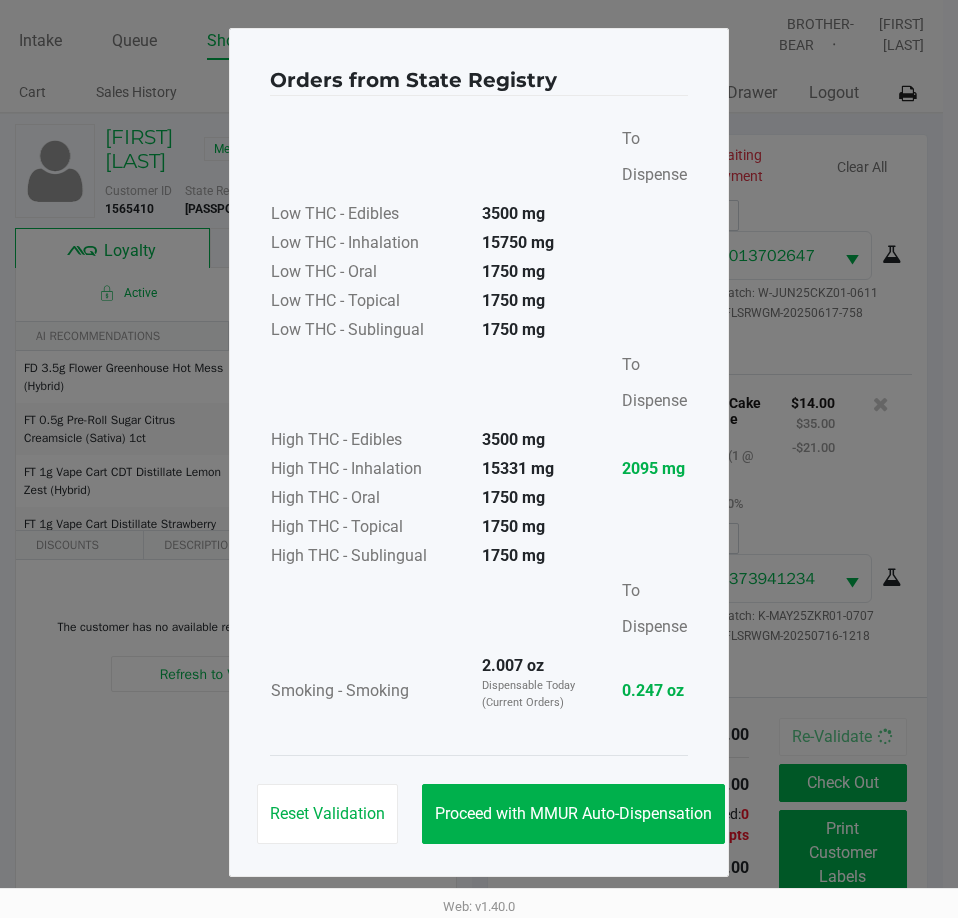 click on "Proceed with MMUR Auto-Dispensation" 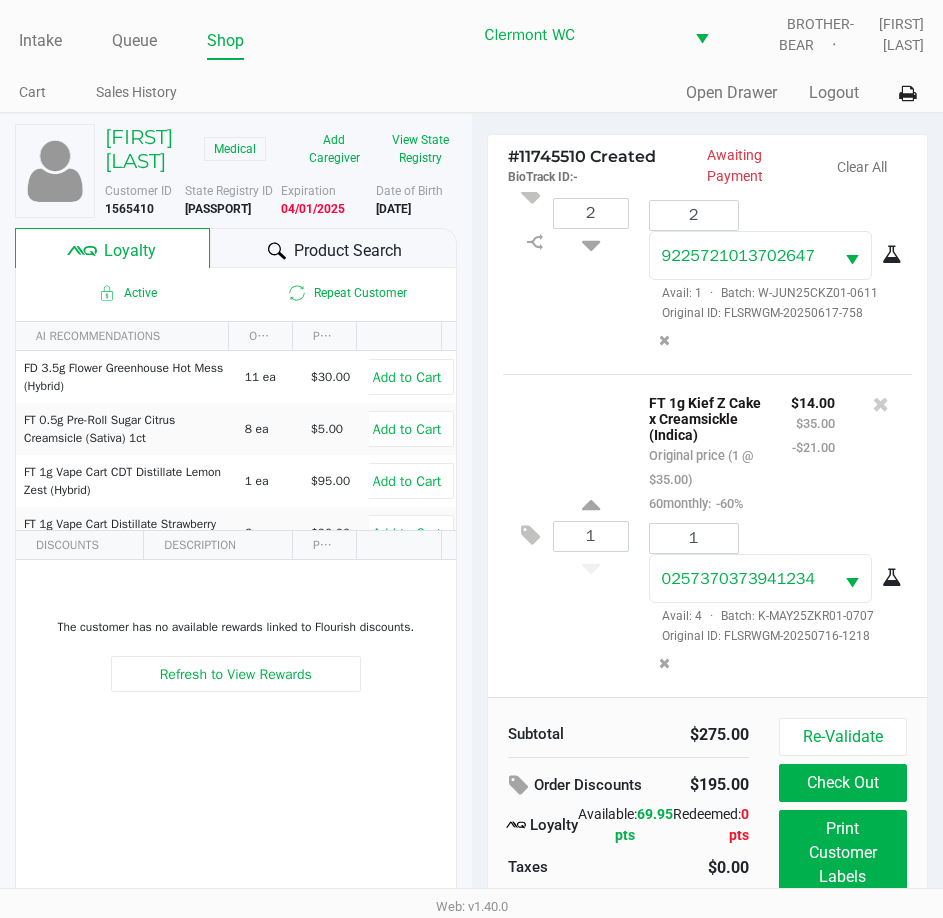 click on "Print Customer Labels" 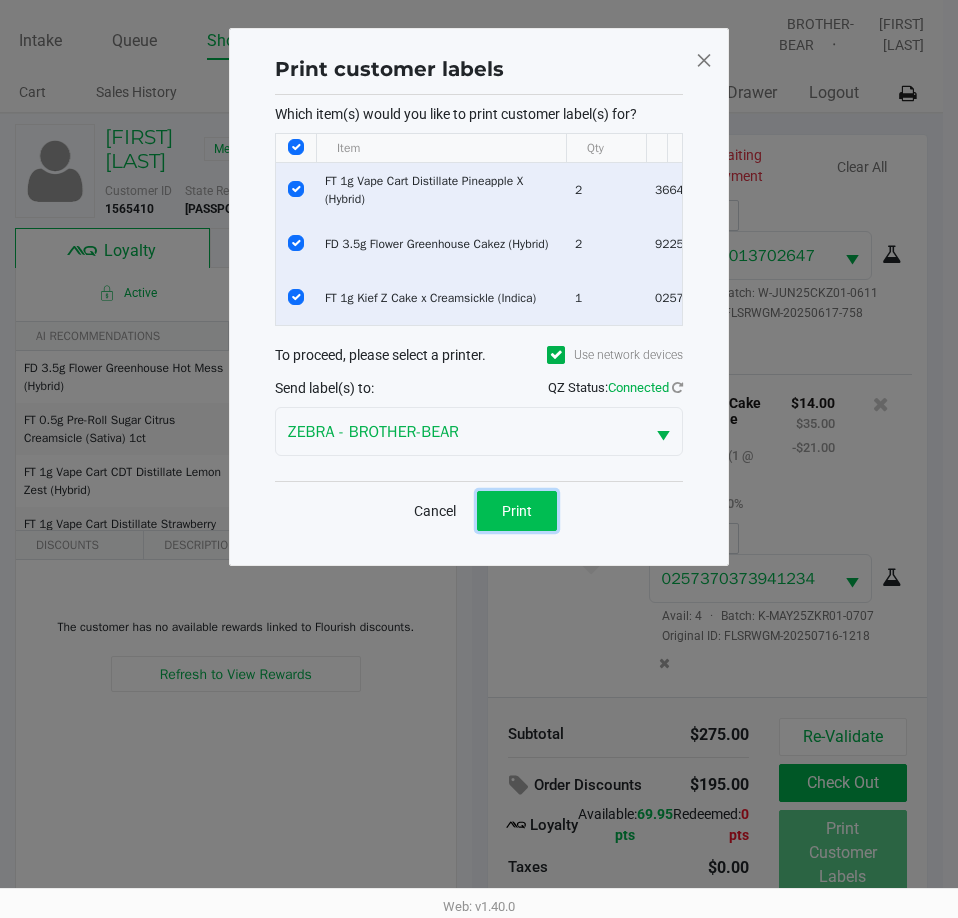 click on "Print" 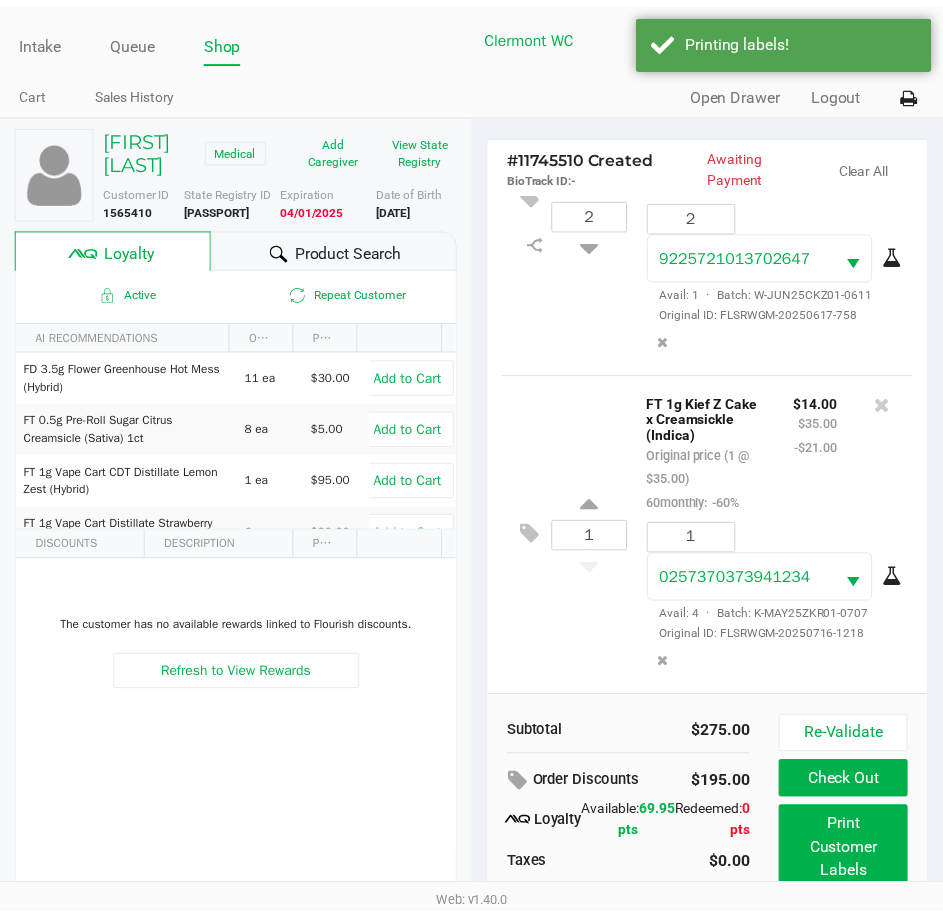 scroll, scrollTop: 45, scrollLeft: 0, axis: vertical 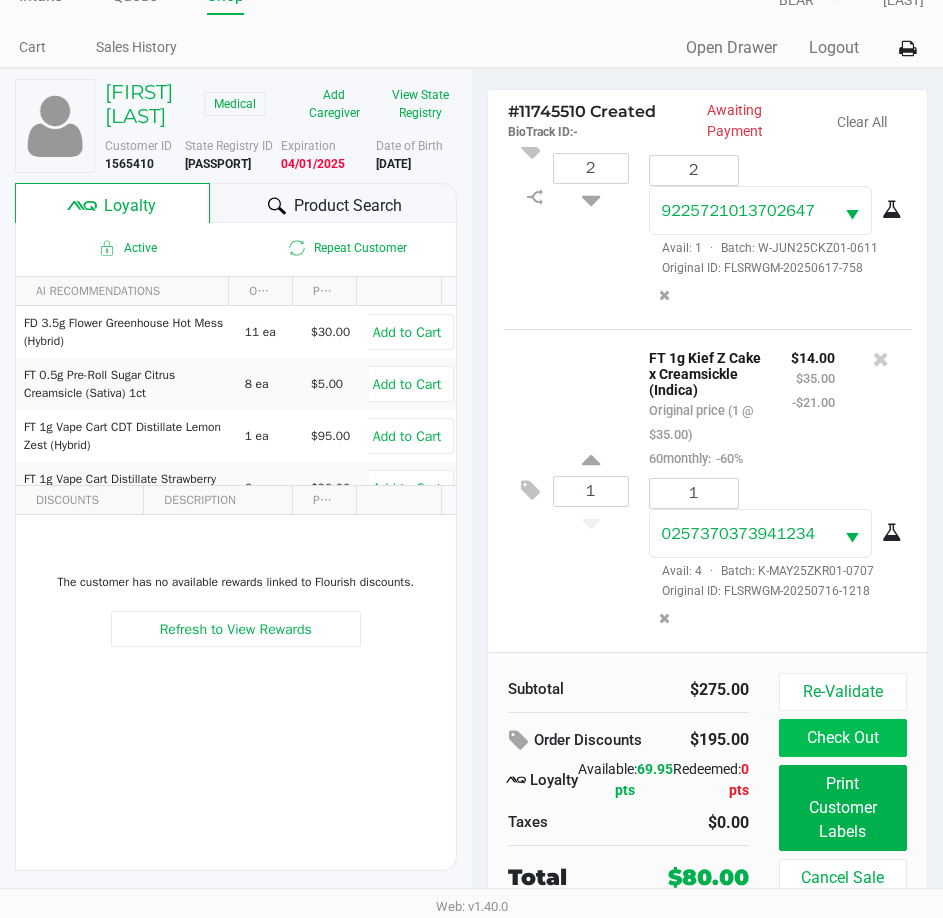 click on "Check Out" 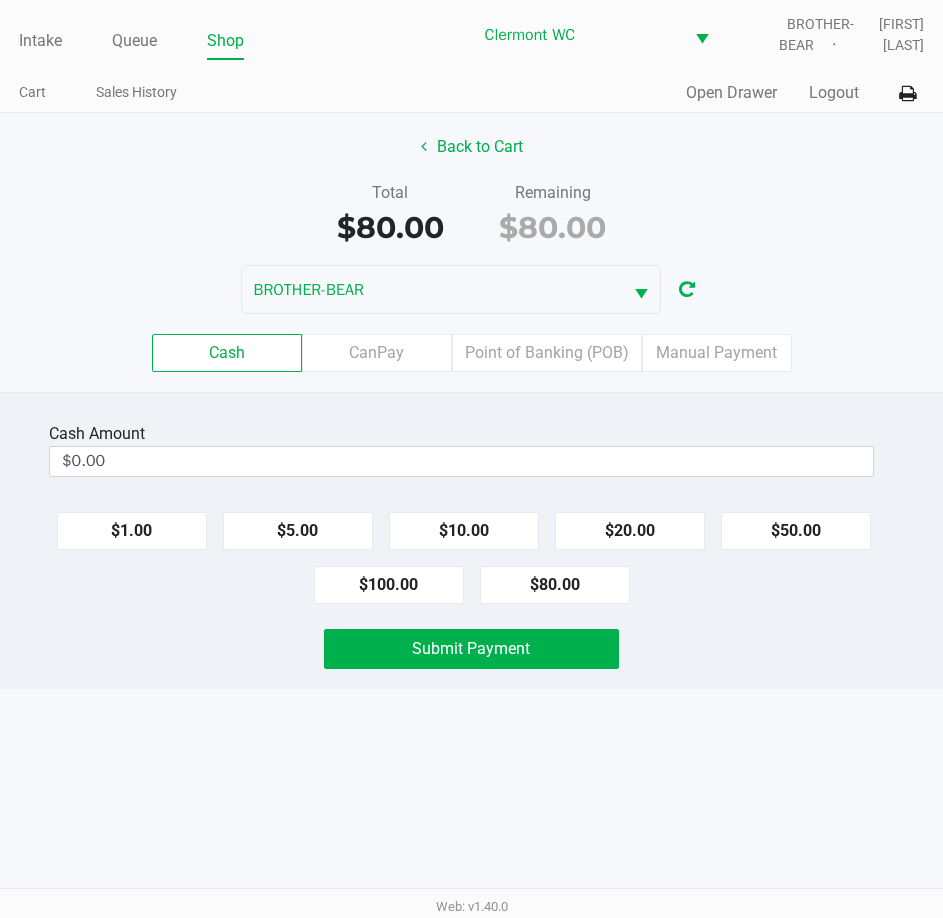 scroll, scrollTop: 0, scrollLeft: 0, axis: both 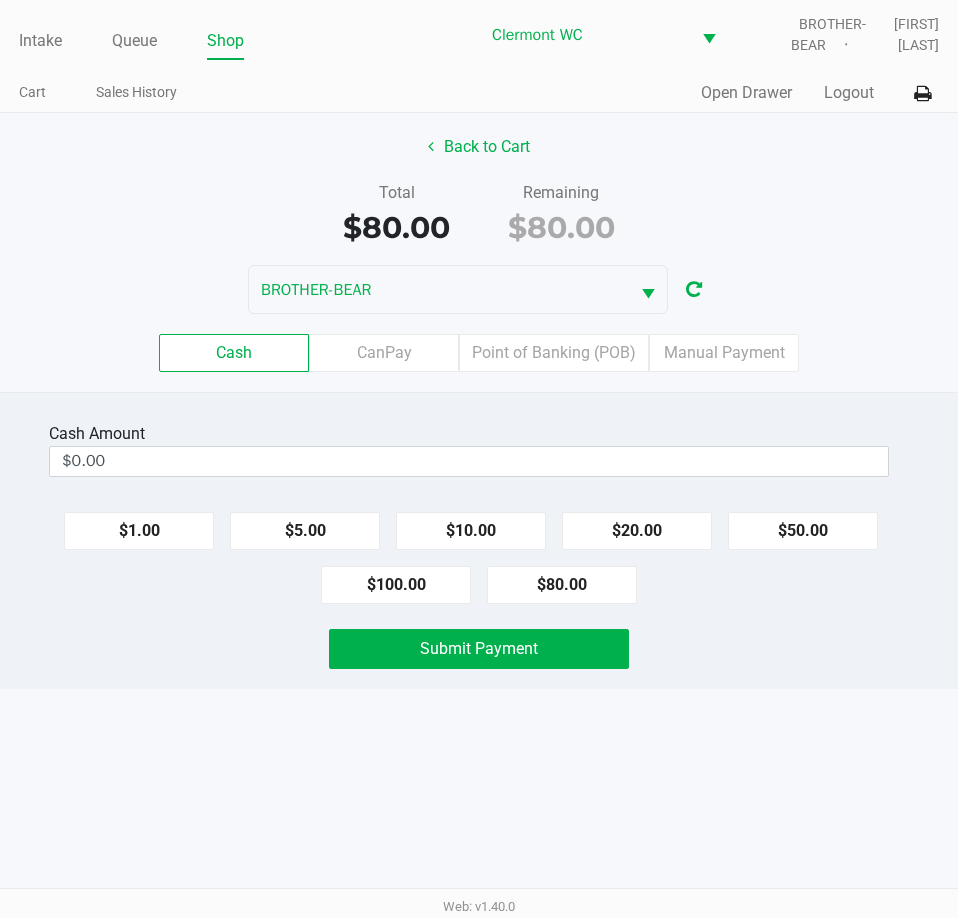 click on "$80.00" 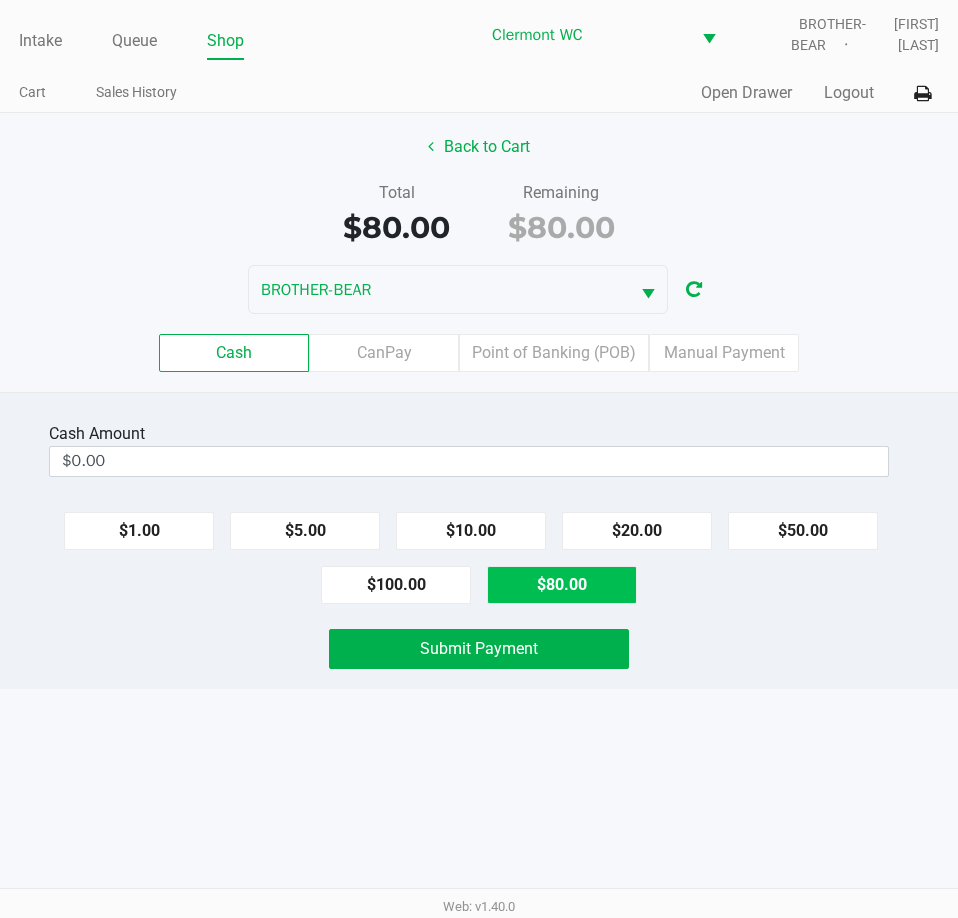 type on "$80.00" 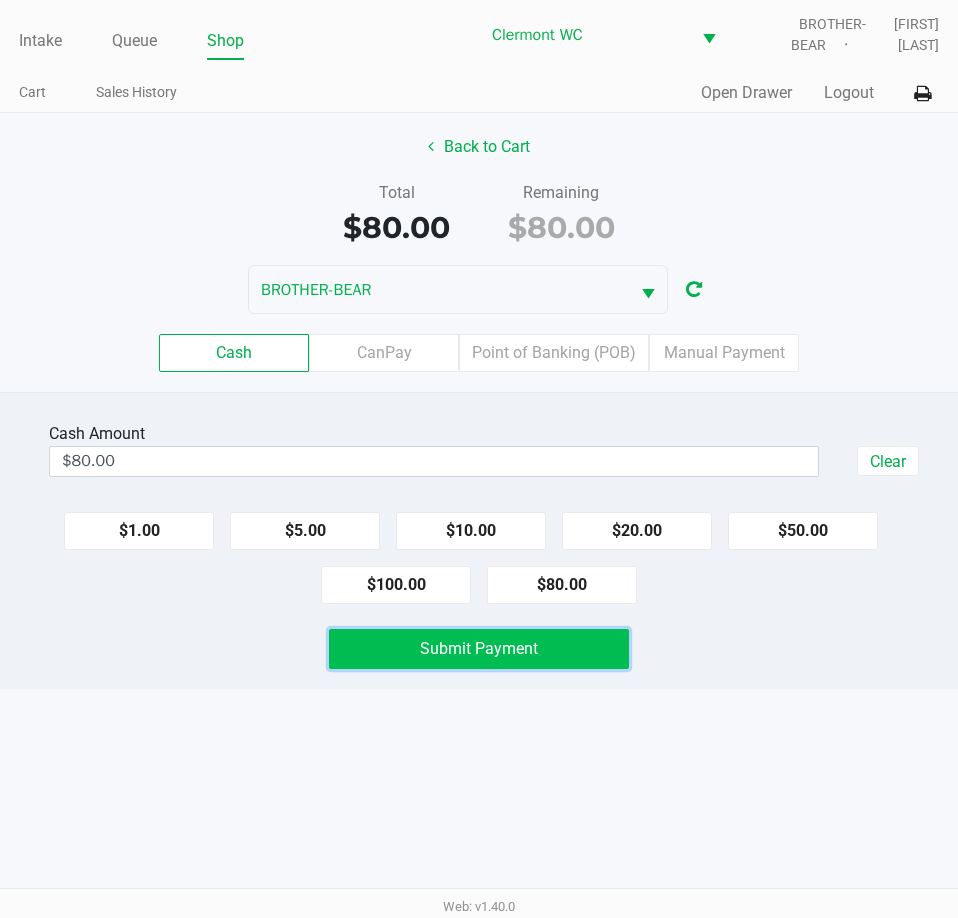 click on "Submit Payment" 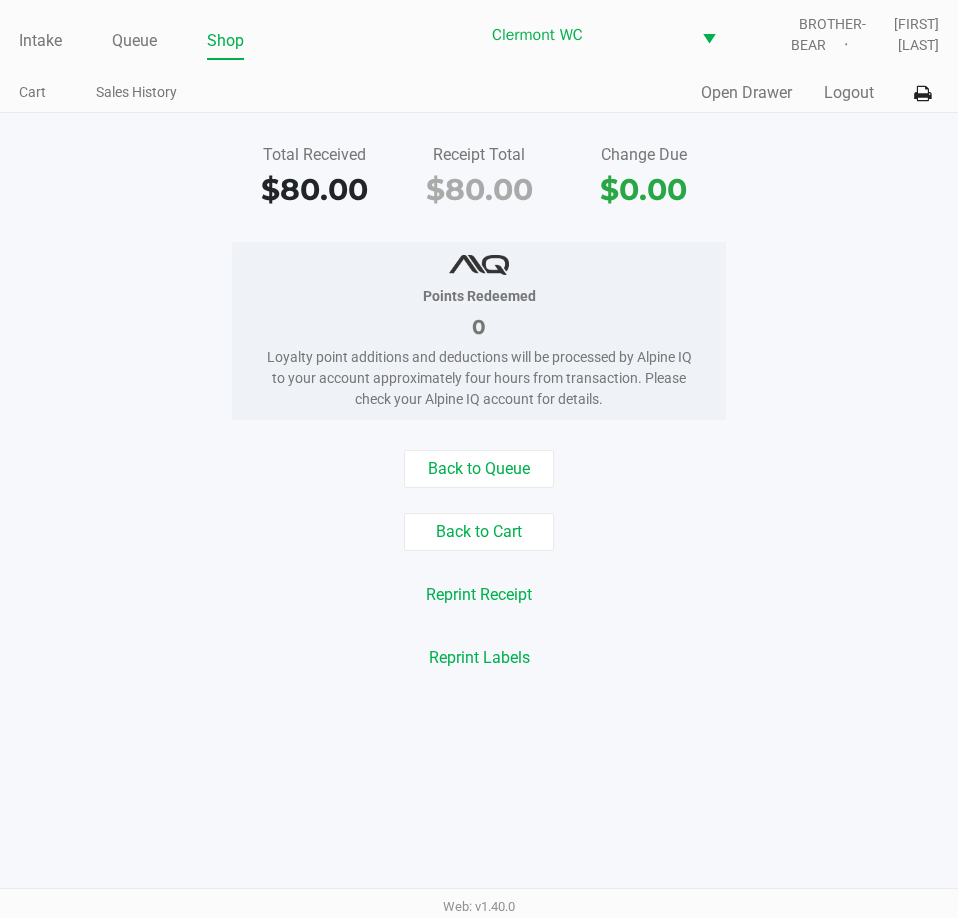 click on "Reprint Receipt" 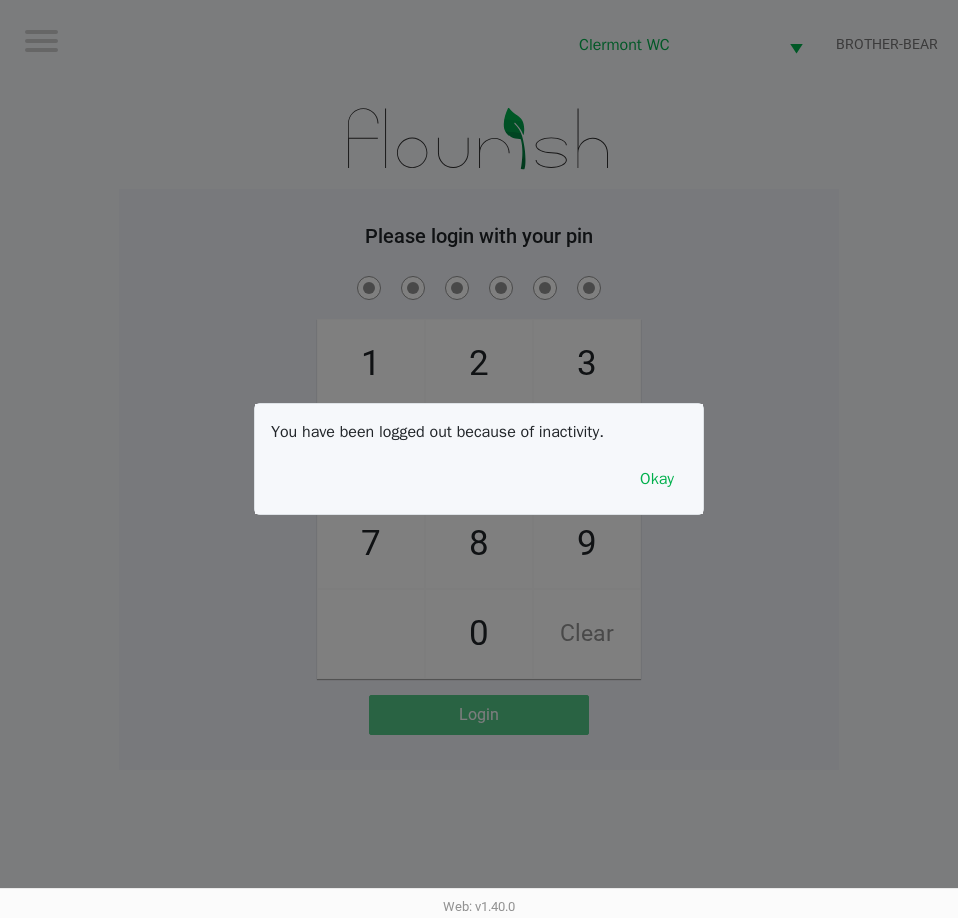 click 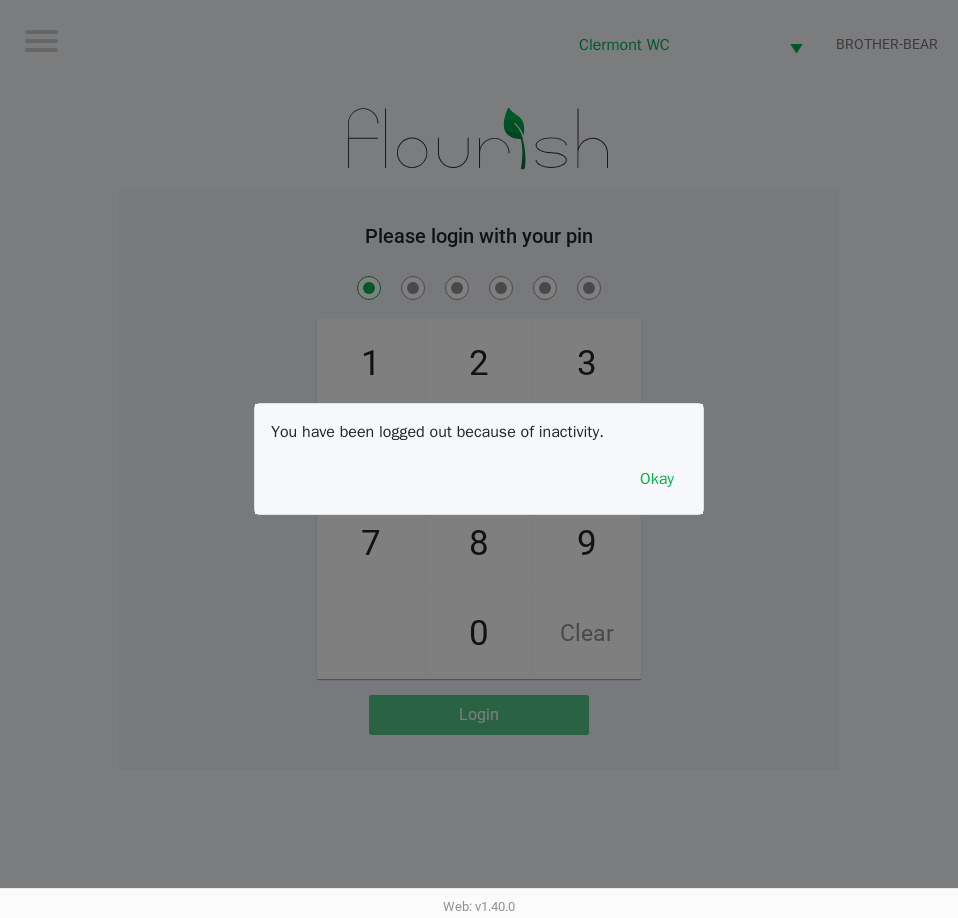 checkbox on "true" 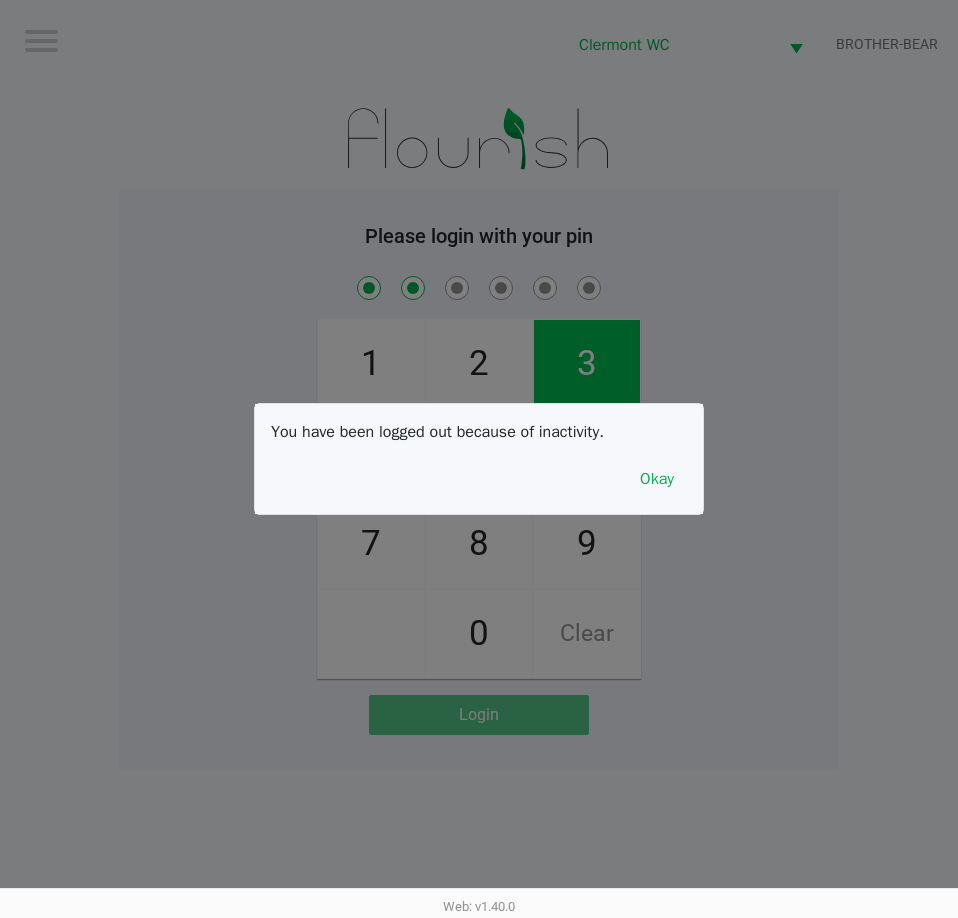 checkbox on "true" 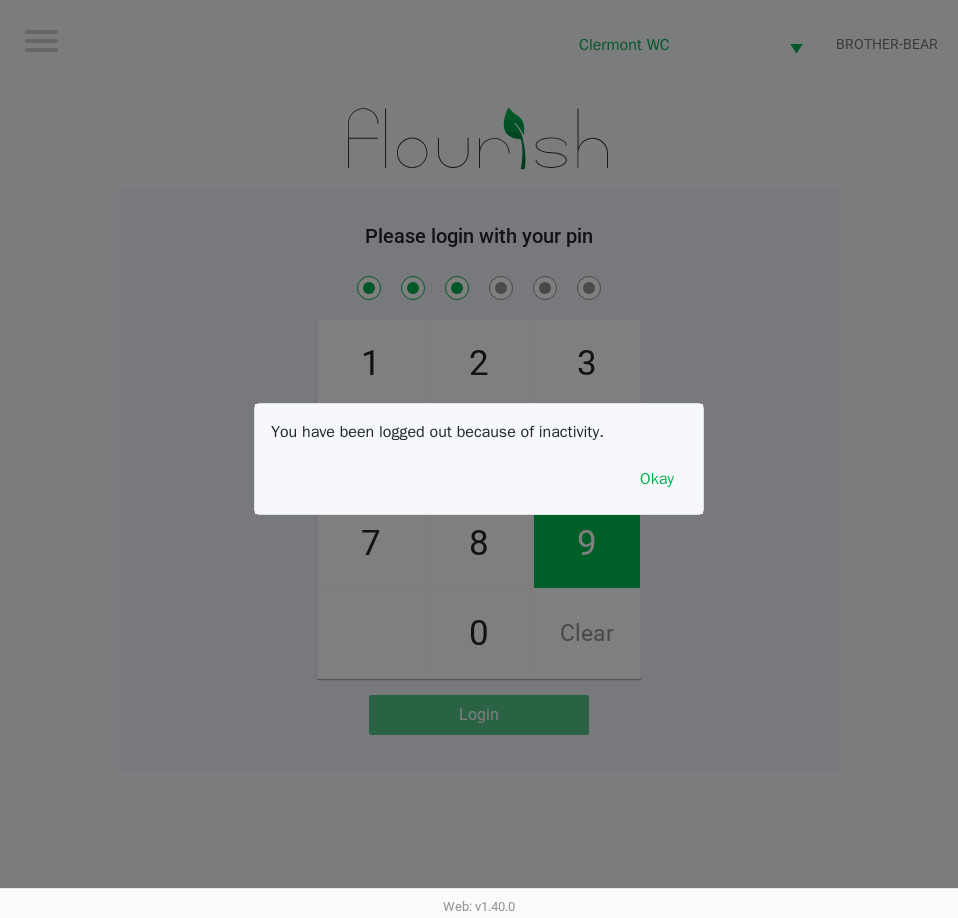 checkbox on "true" 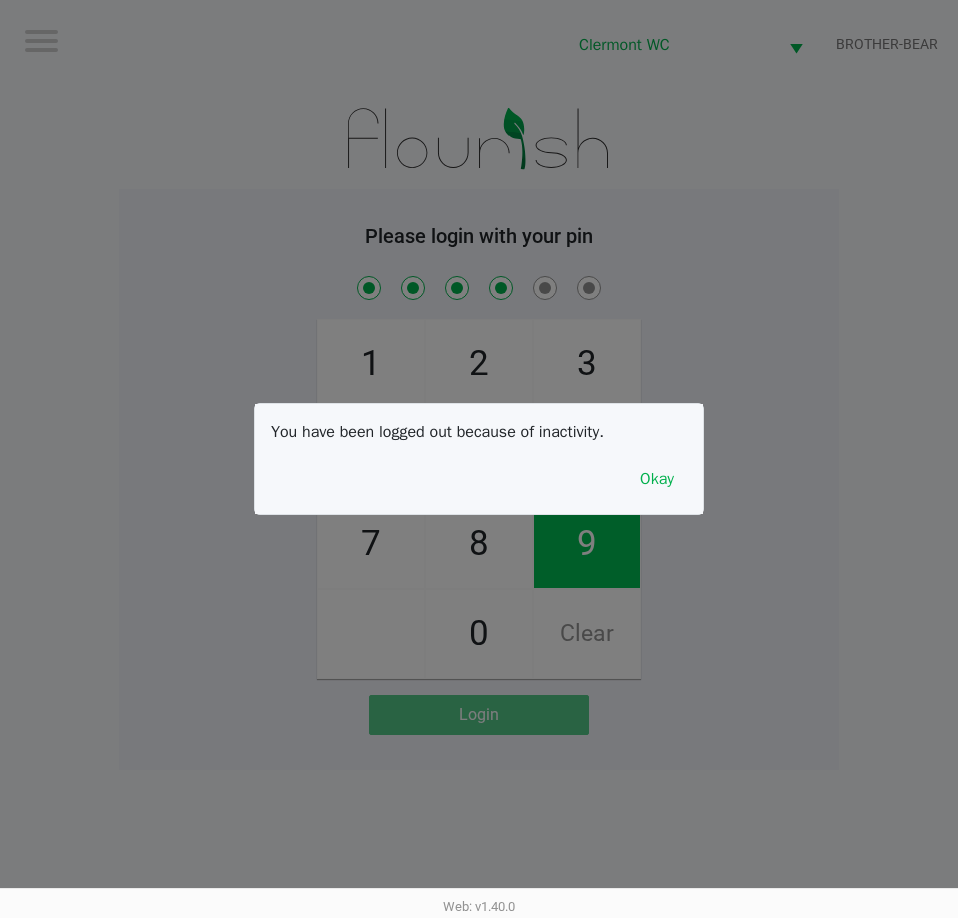 checkbox on "true" 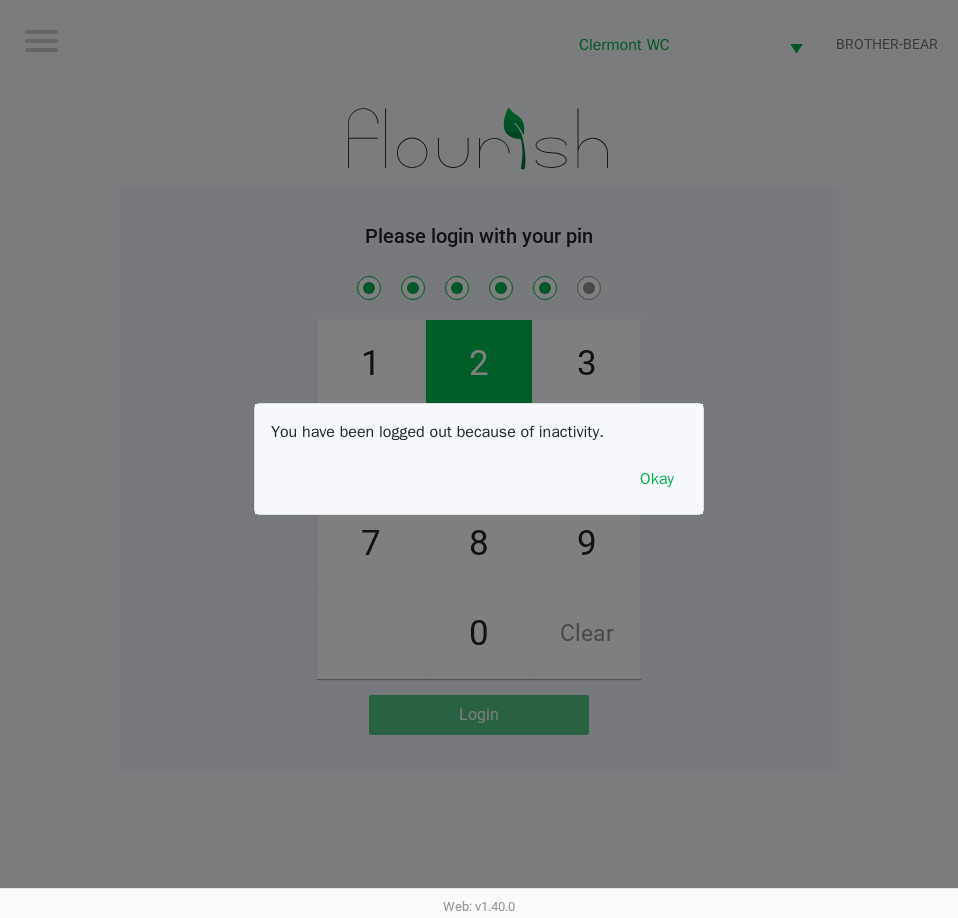 checkbox on "true" 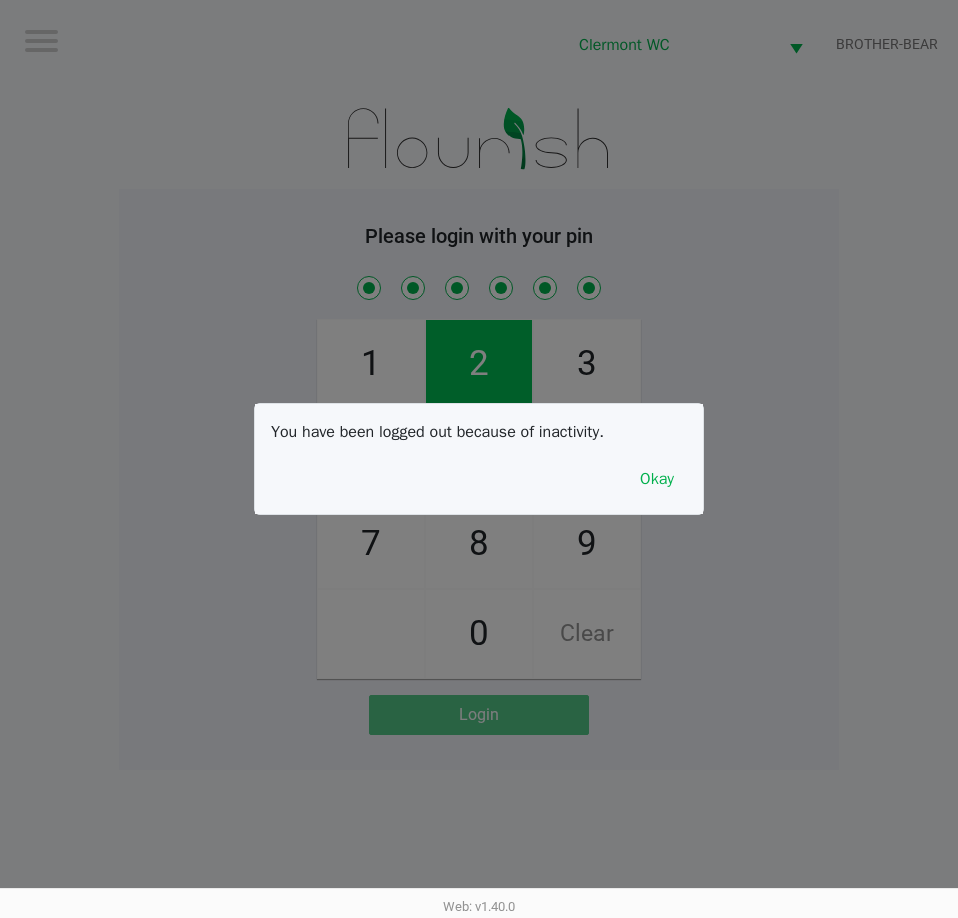 checkbox on "true" 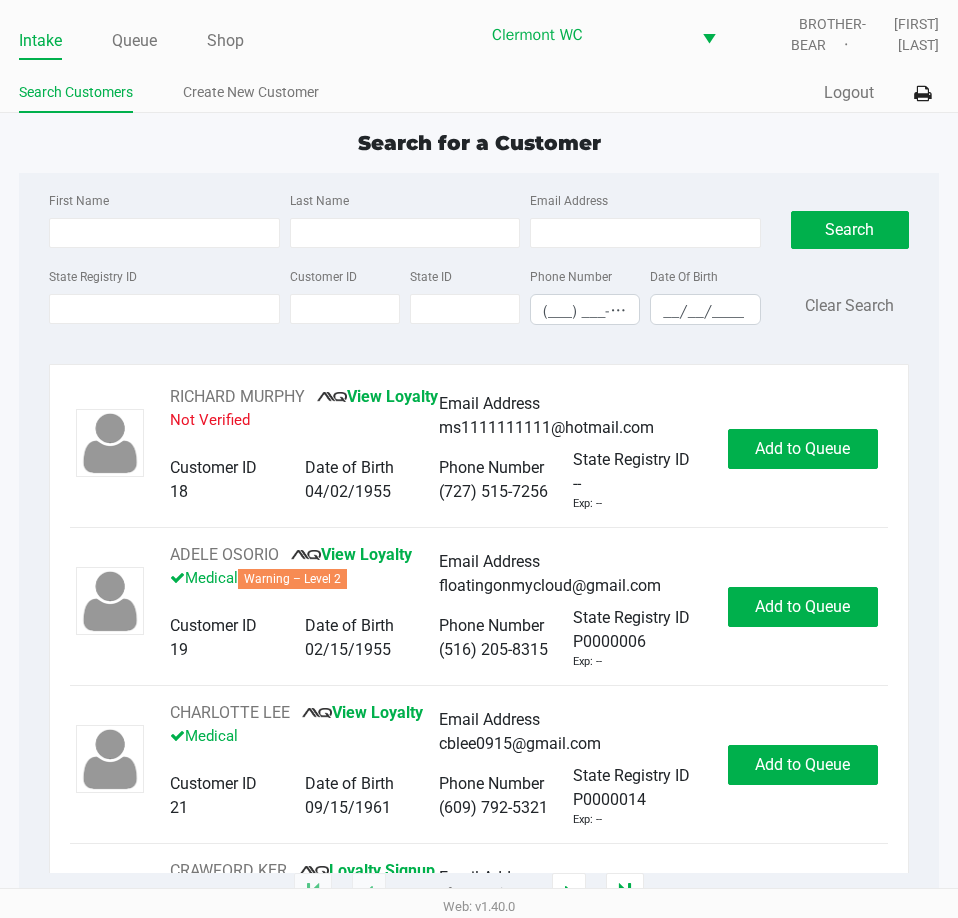 click on "Intake Queue Shop Clermont WC  BROTHER-BEAR   Jessica Skaggs  Search Customers Create New Customer  Quick Sale   Logout" 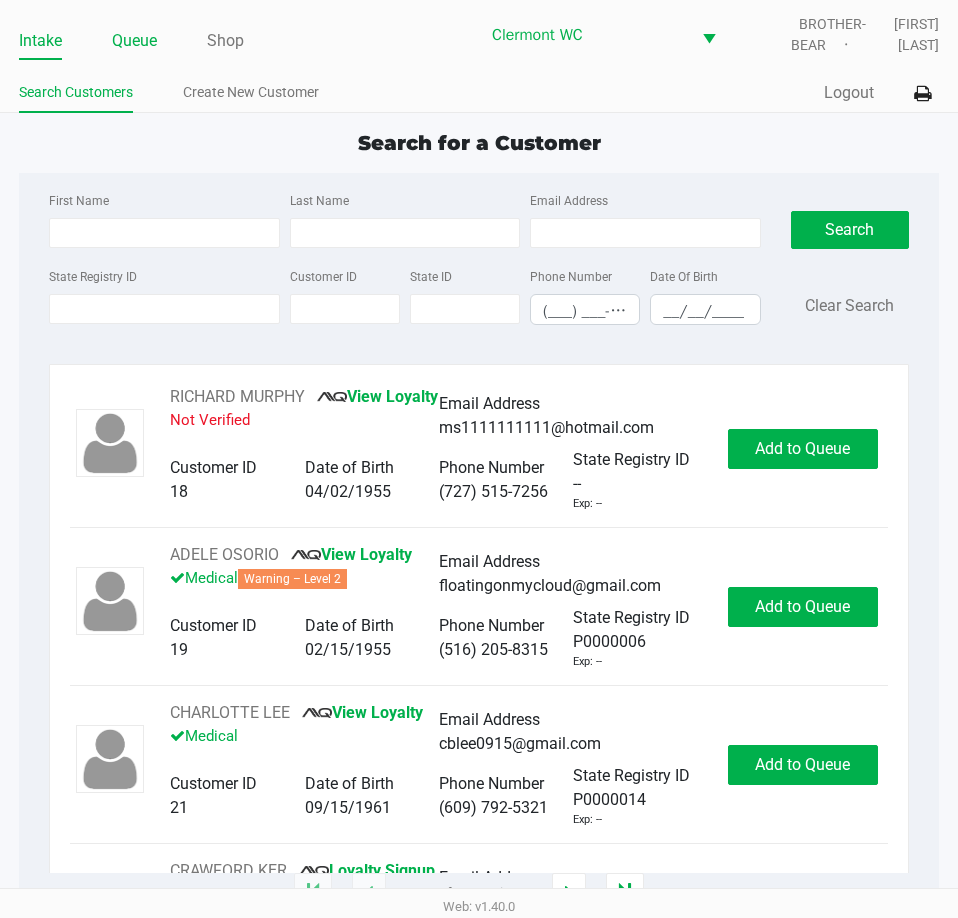 click on "Queue" 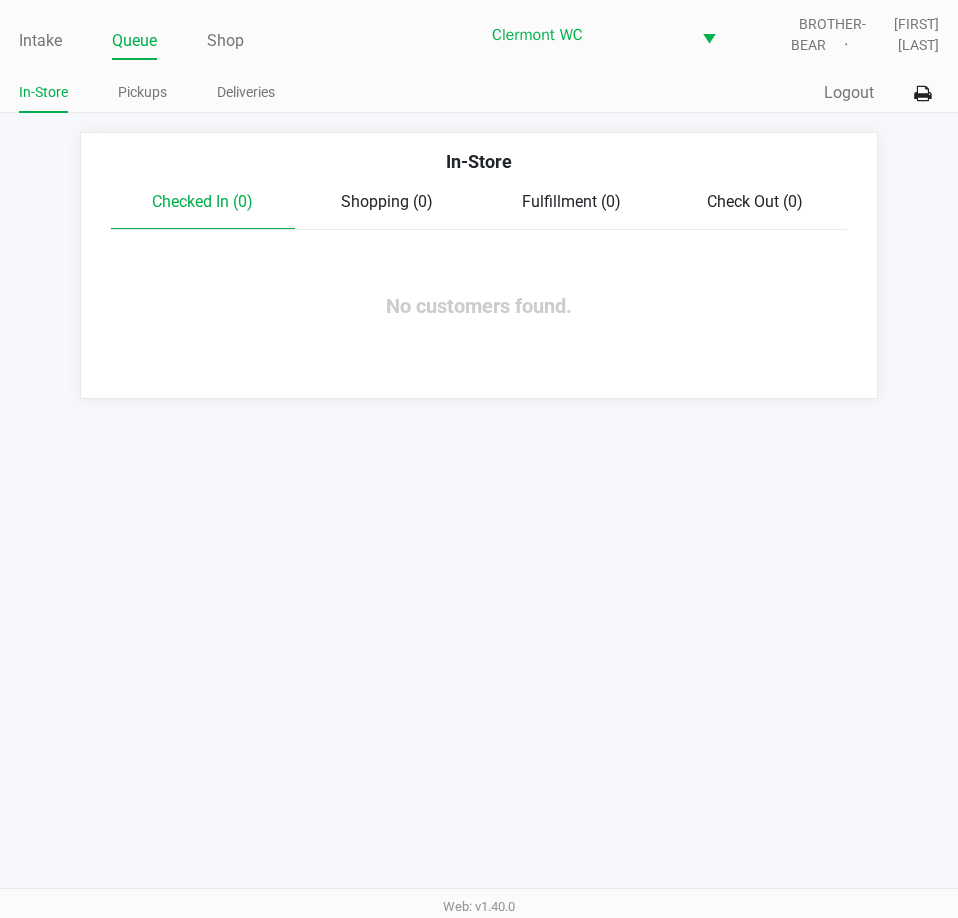 click on "Pickups" 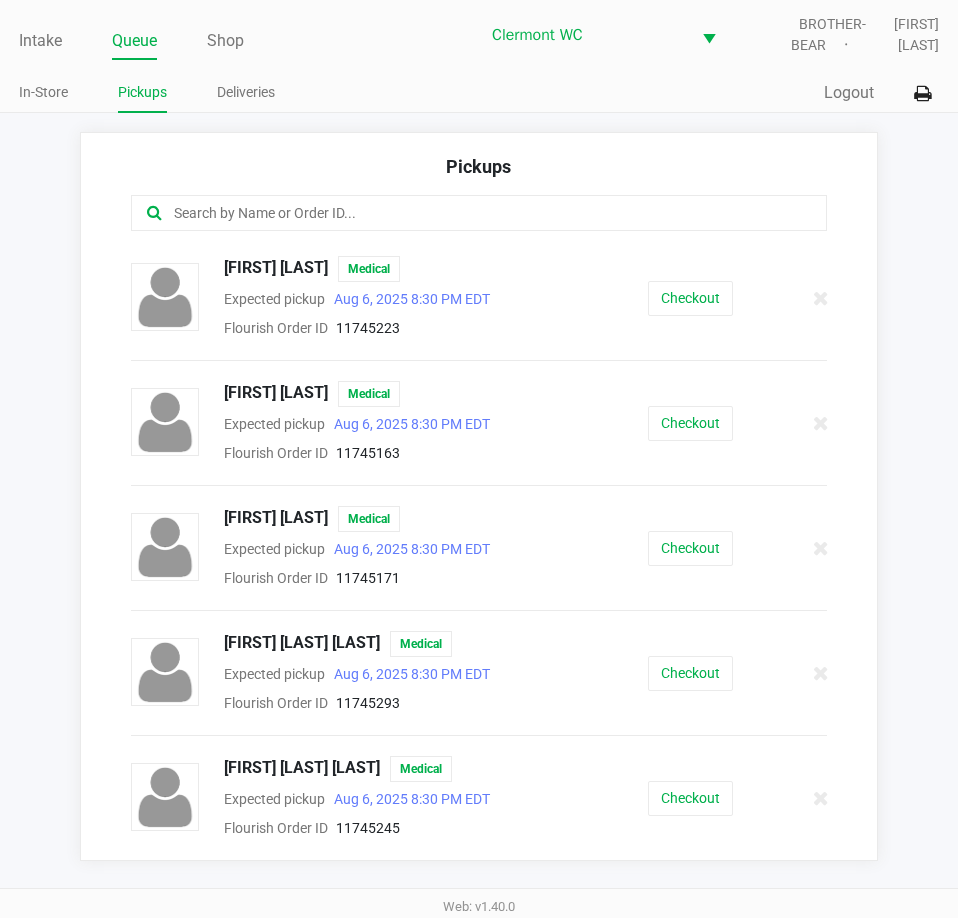click on "Checkout" 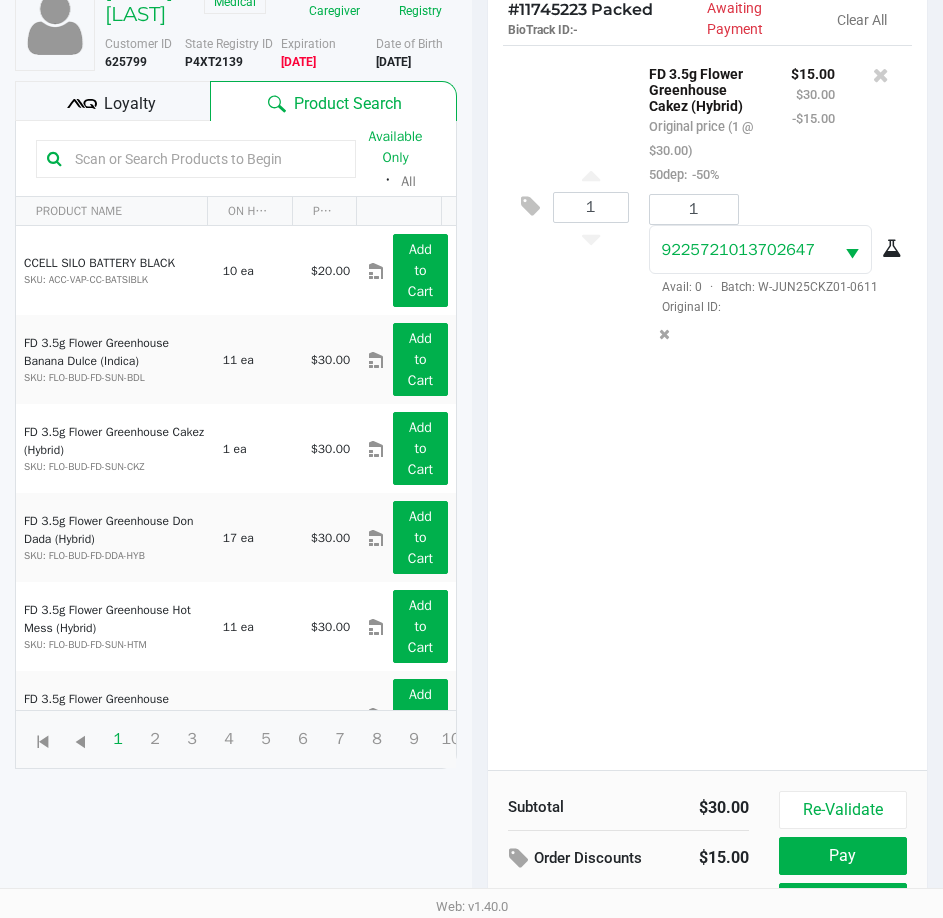 scroll, scrollTop: 152, scrollLeft: 0, axis: vertical 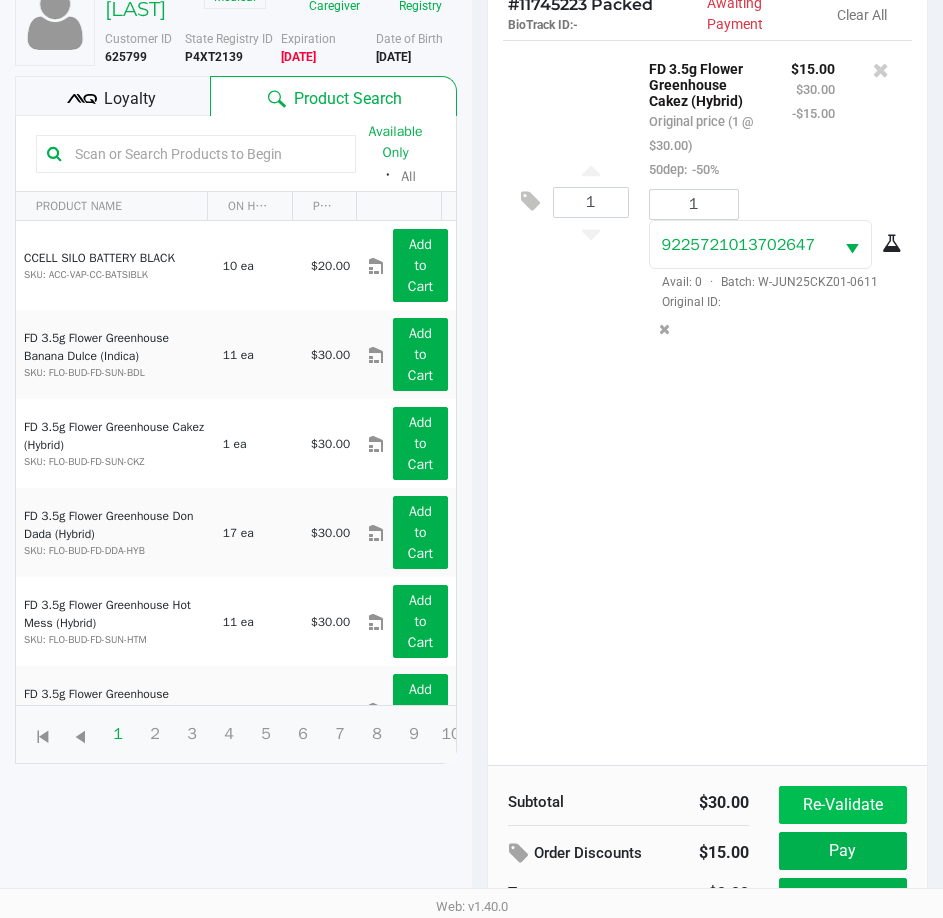 click on "Re-Validate" 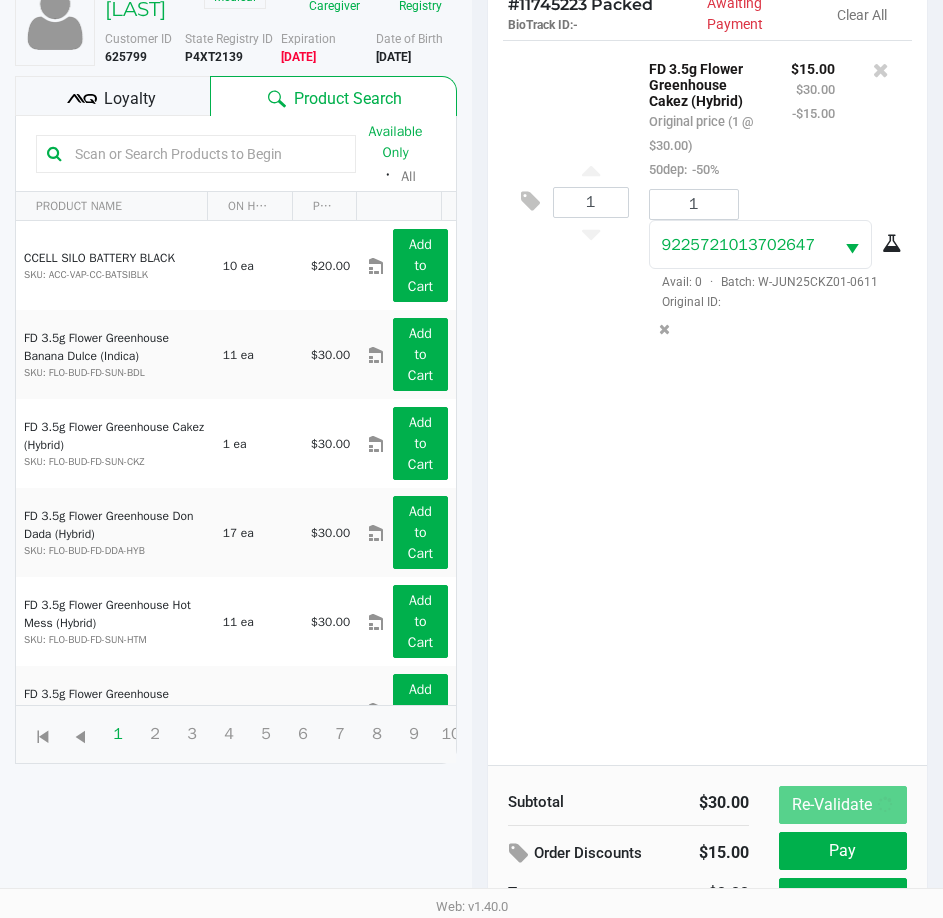 scroll, scrollTop: 0, scrollLeft: 0, axis: both 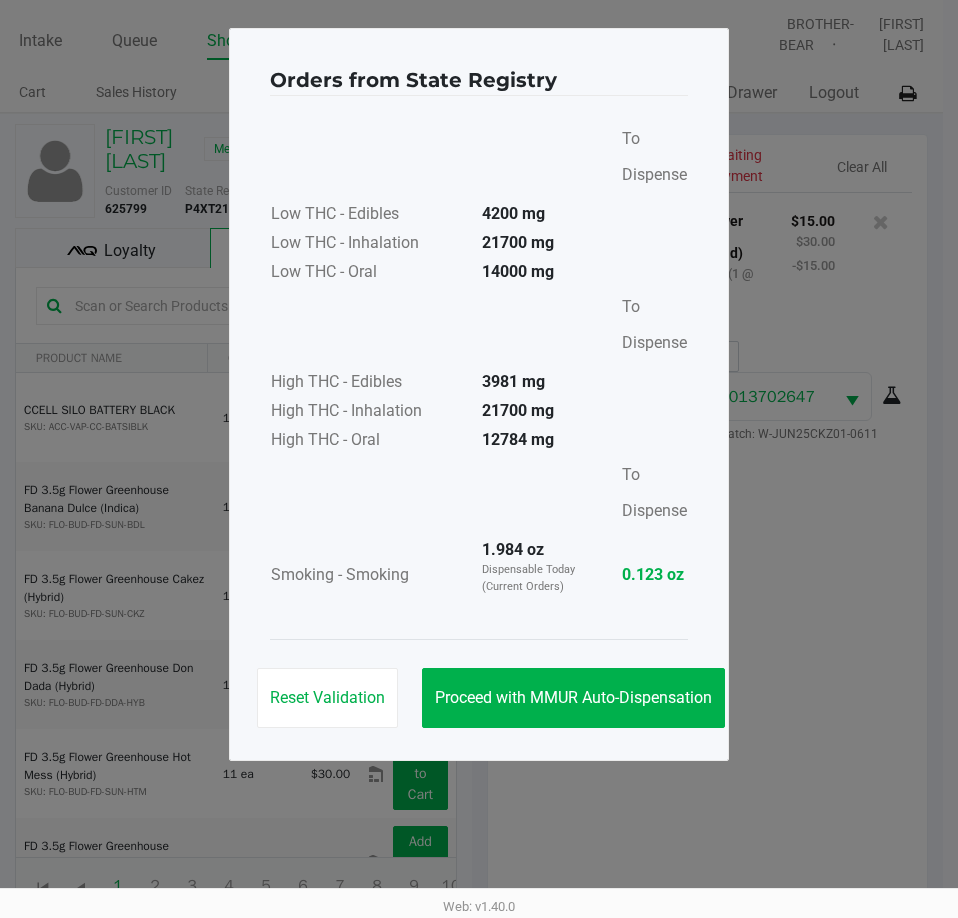click on "Proceed with MMUR Auto-Dispensation" 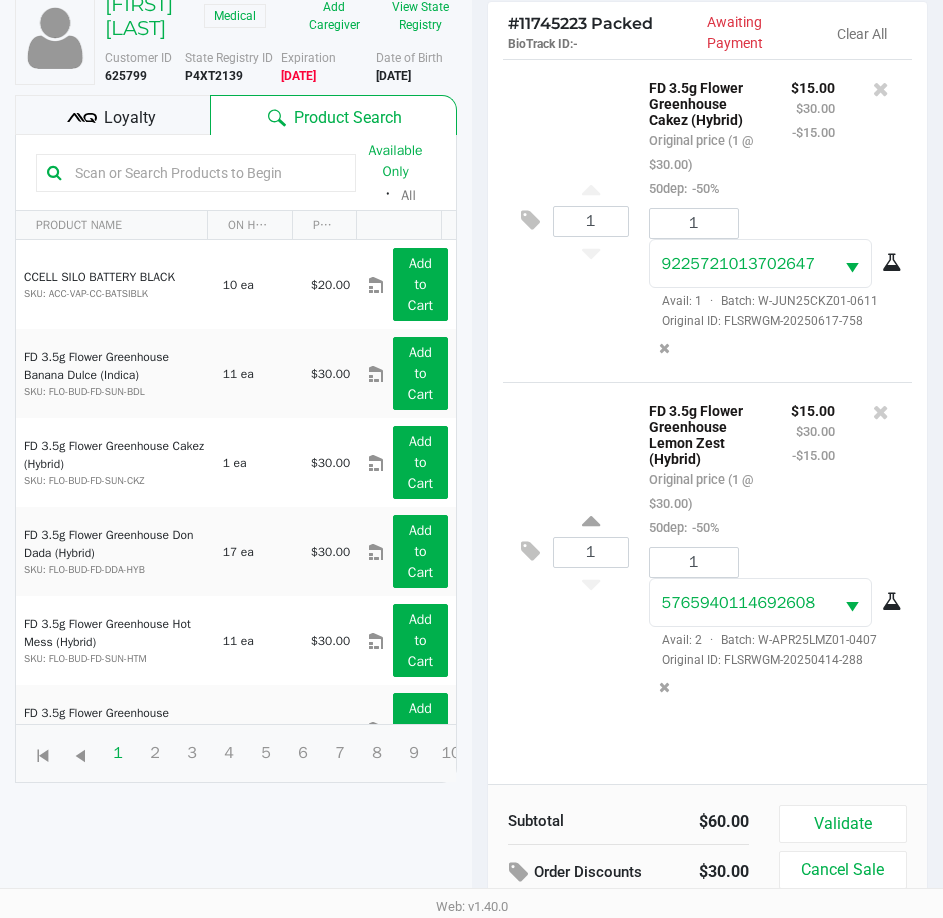 scroll, scrollTop: 220, scrollLeft: 0, axis: vertical 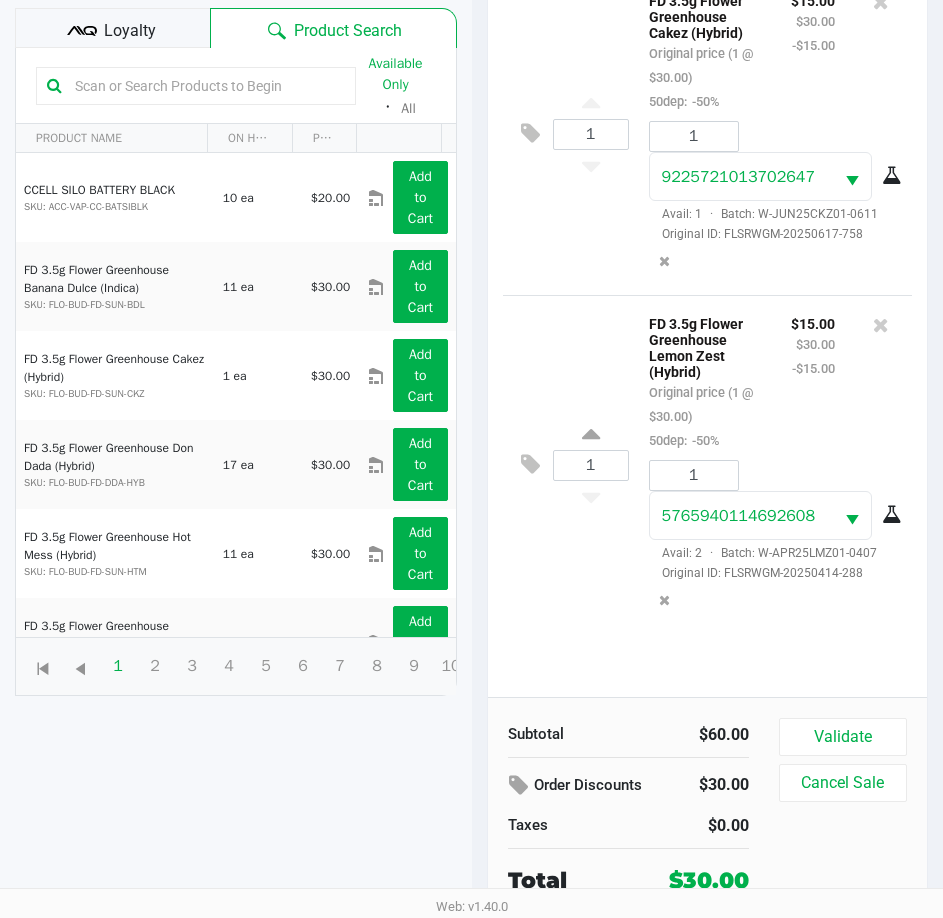 click on "Validate" 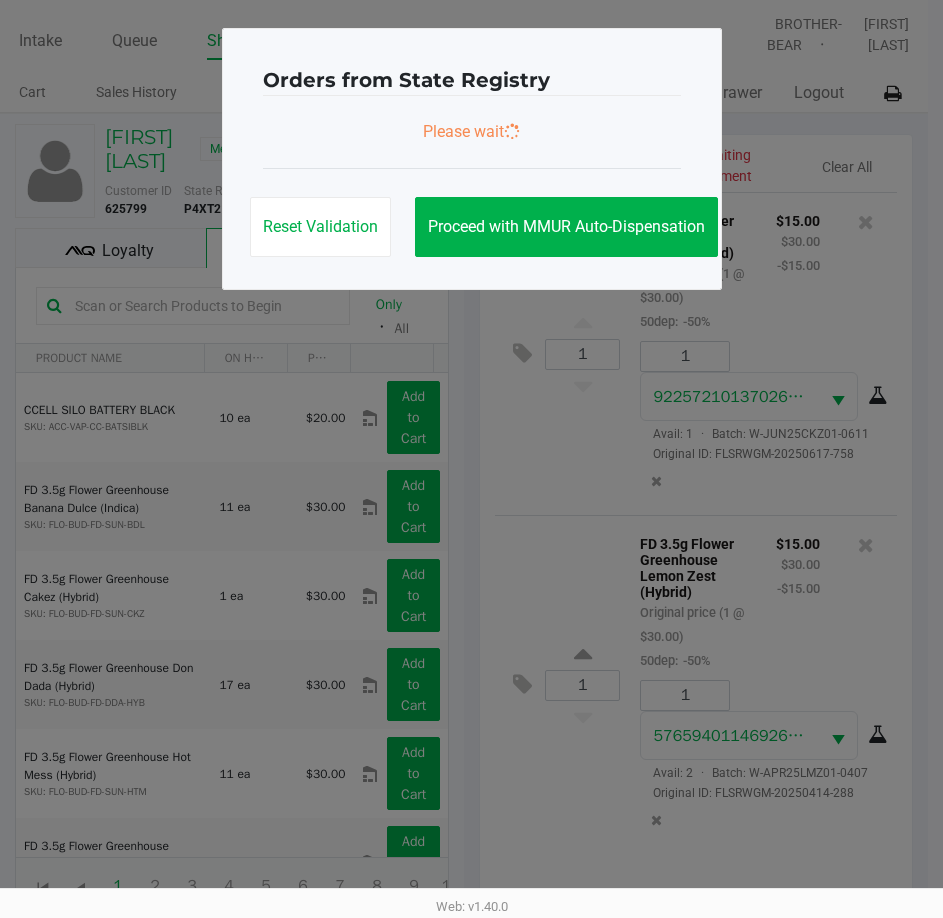scroll, scrollTop: 0, scrollLeft: 0, axis: both 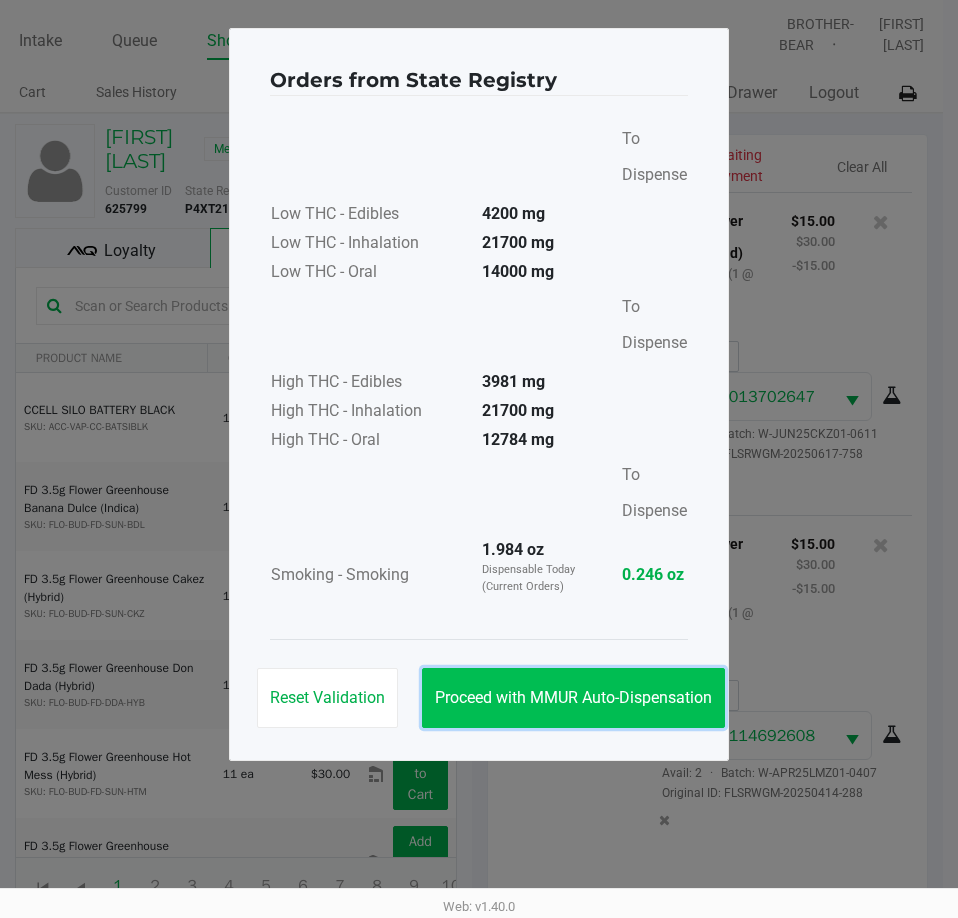 click on "Proceed with MMUR Auto-Dispensation" 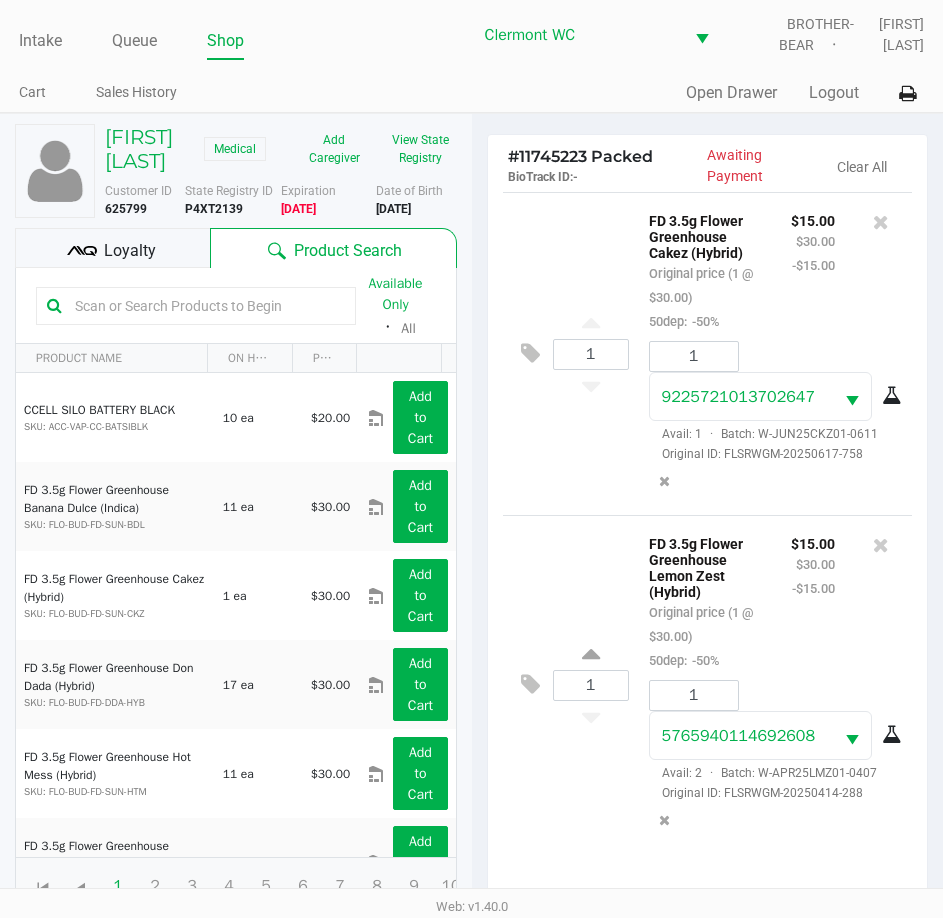 click on "Loyalty" 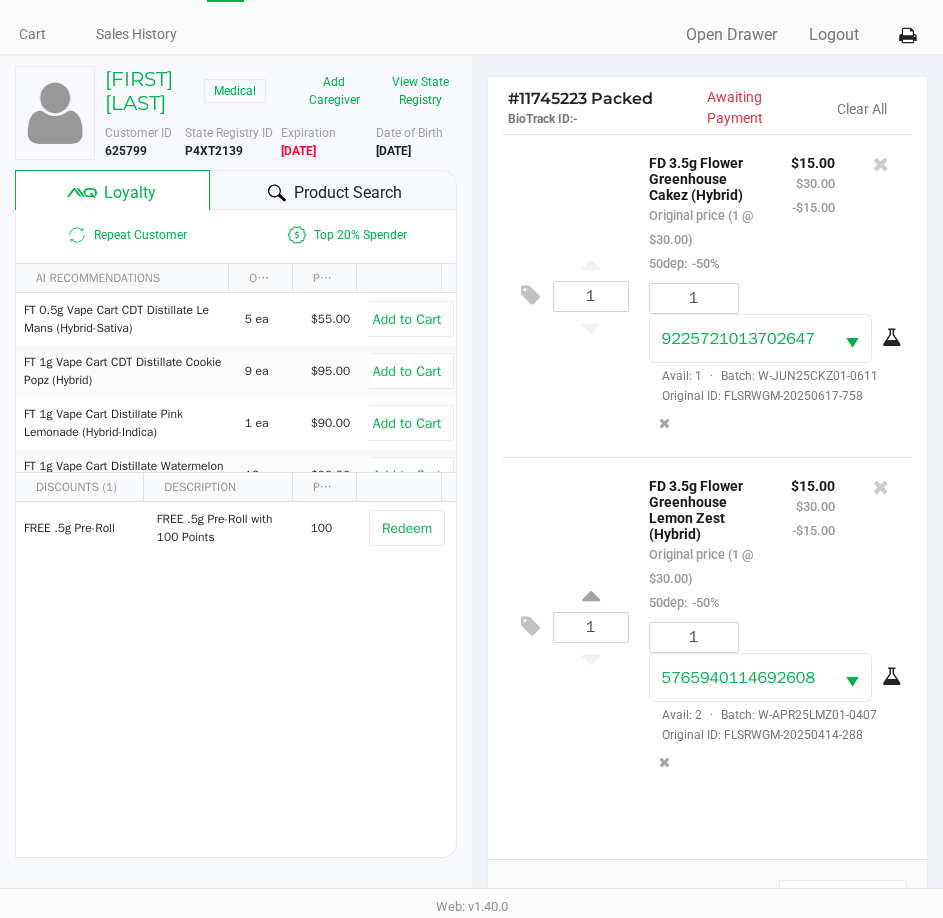 scroll, scrollTop: 265, scrollLeft: 0, axis: vertical 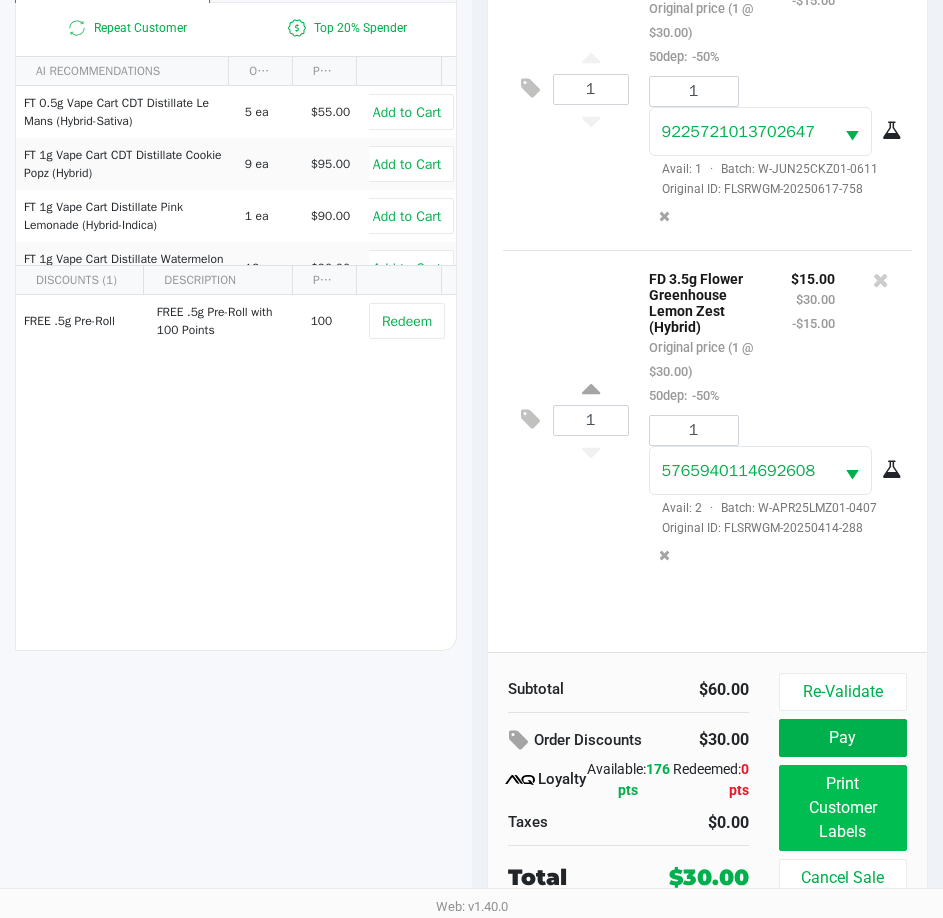 click on "Print Customer Labels" 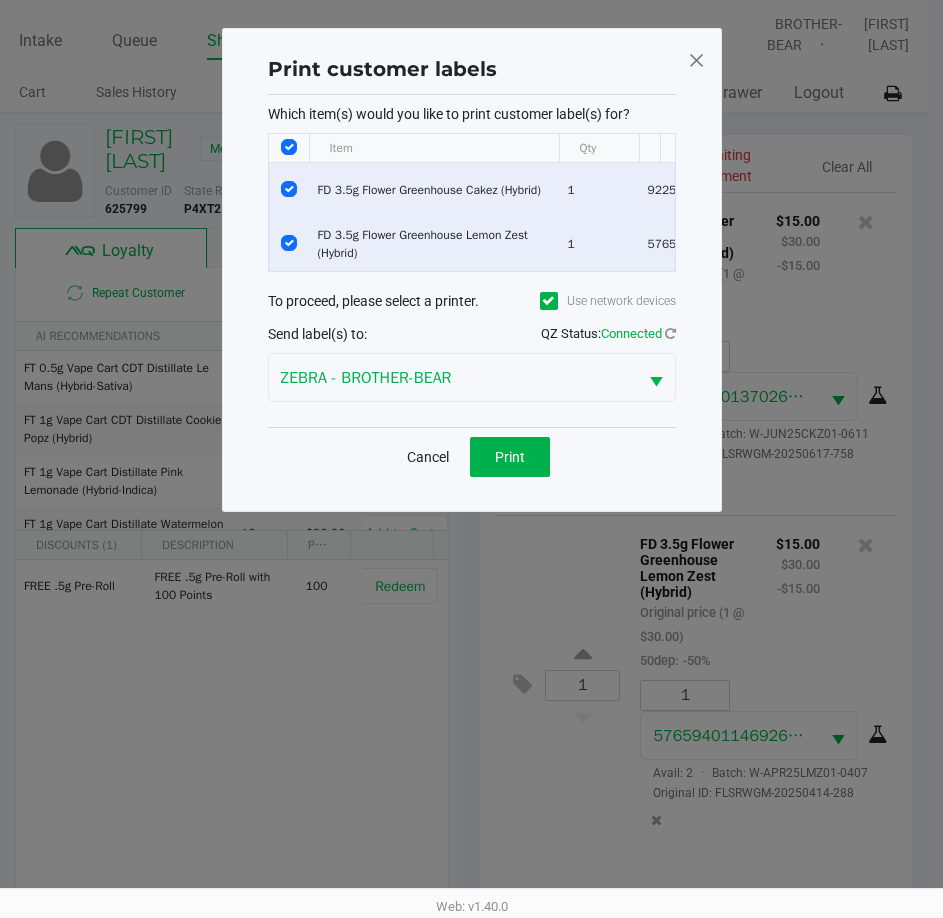 scroll, scrollTop: 0, scrollLeft: 0, axis: both 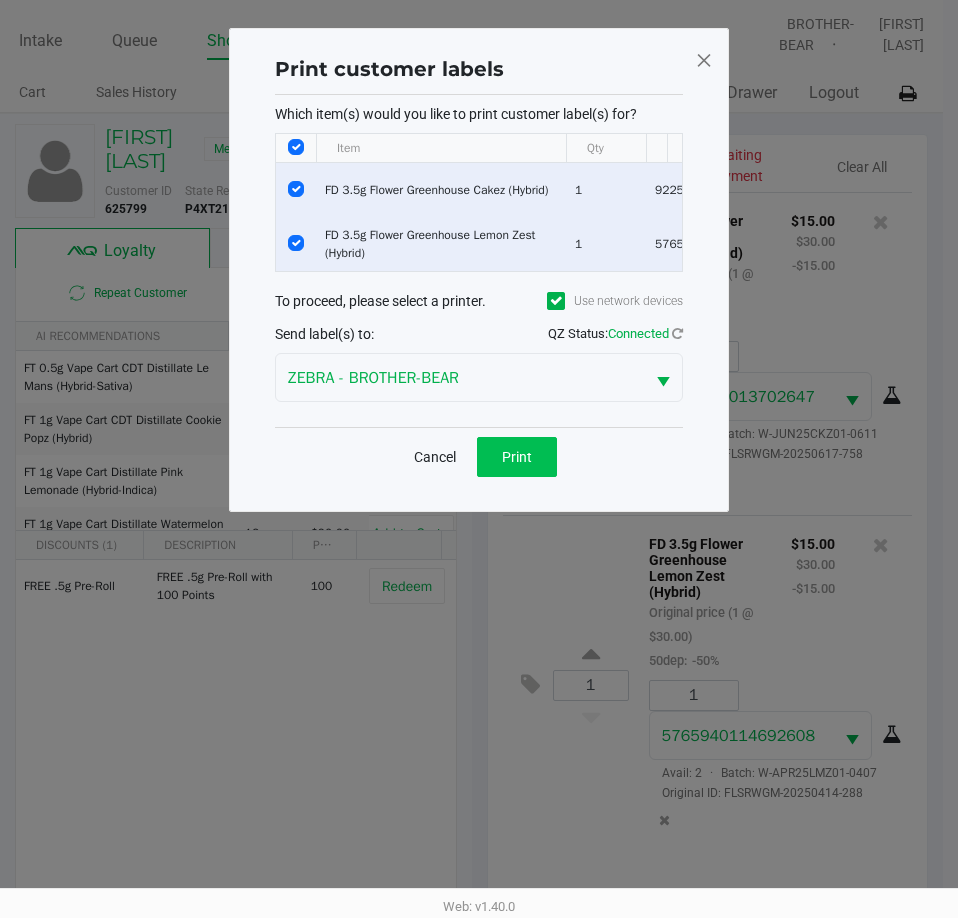 click on "Print" 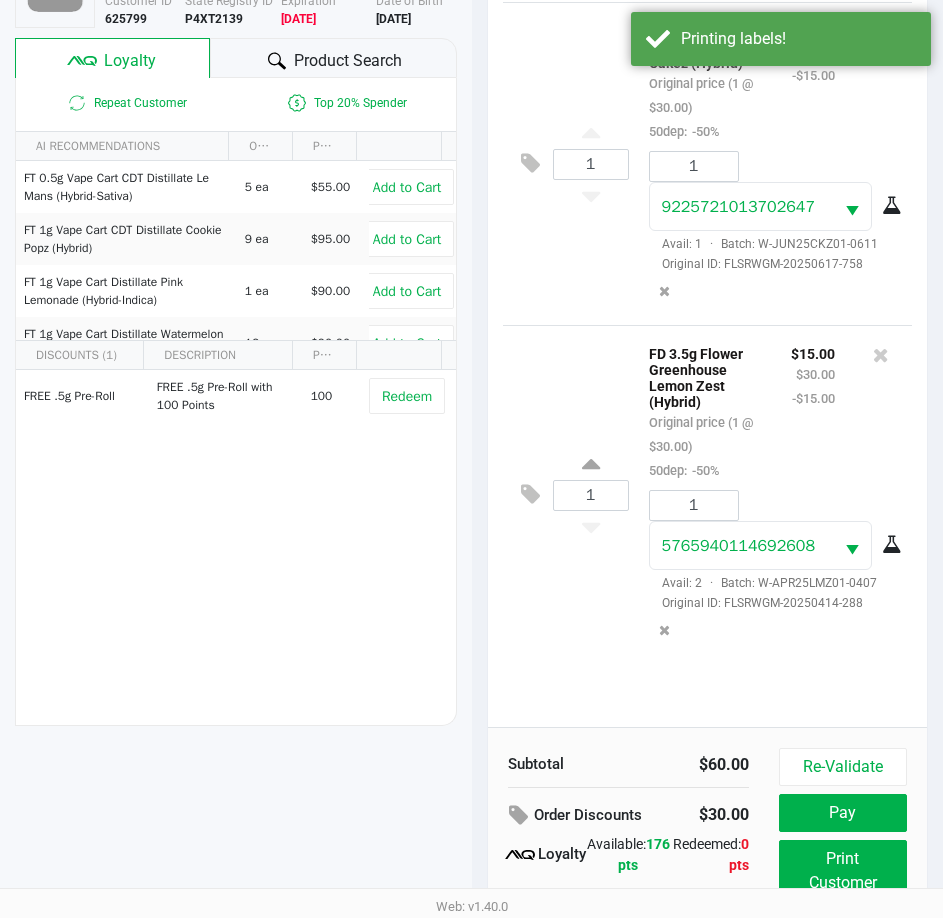 scroll, scrollTop: 265, scrollLeft: 0, axis: vertical 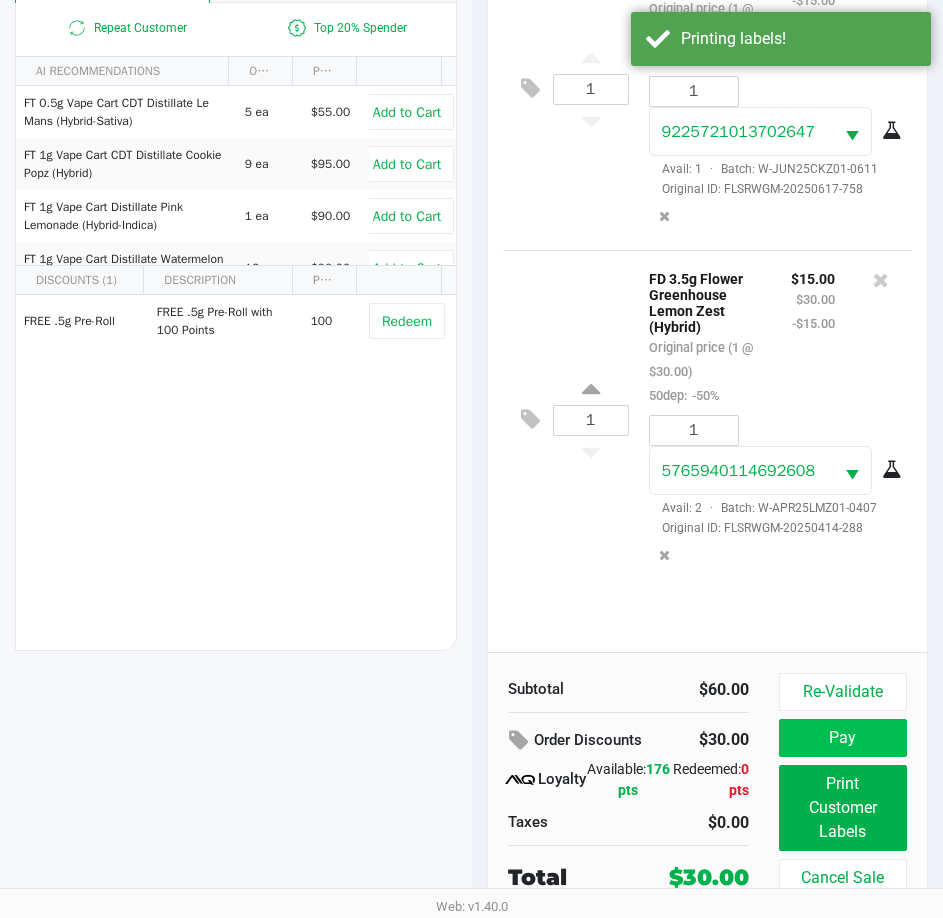 click on "Pay" 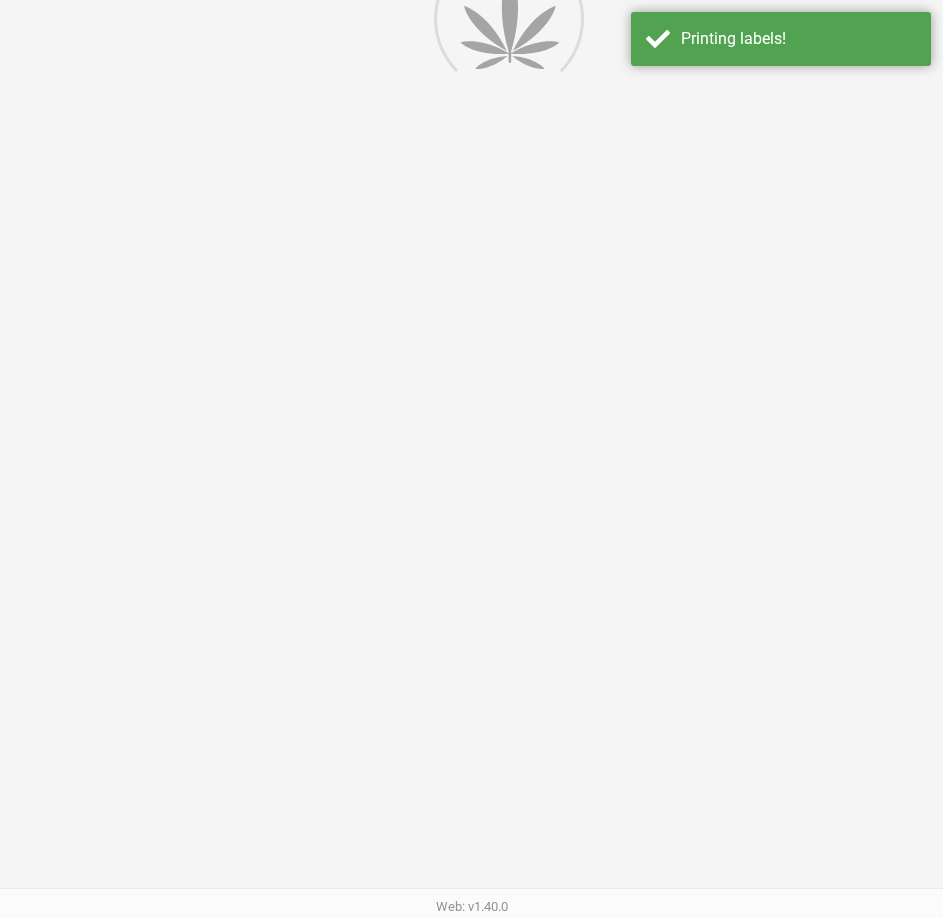 scroll, scrollTop: 0, scrollLeft: 0, axis: both 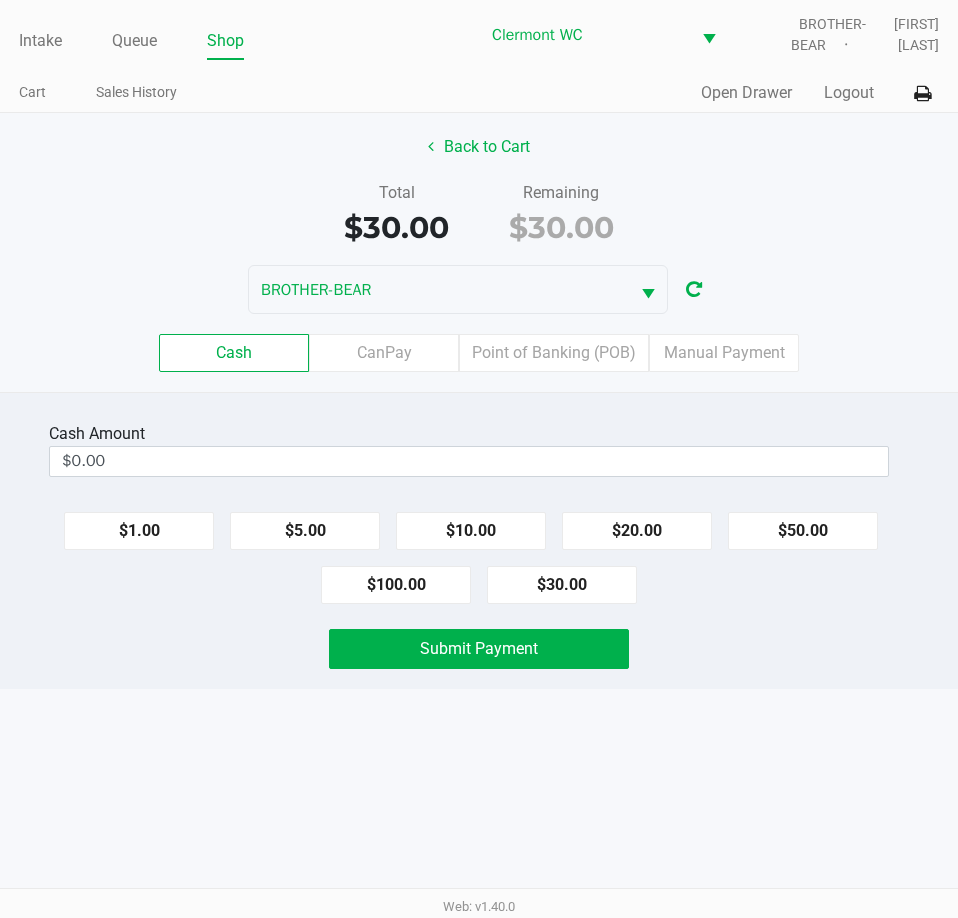 click on "$20.00" 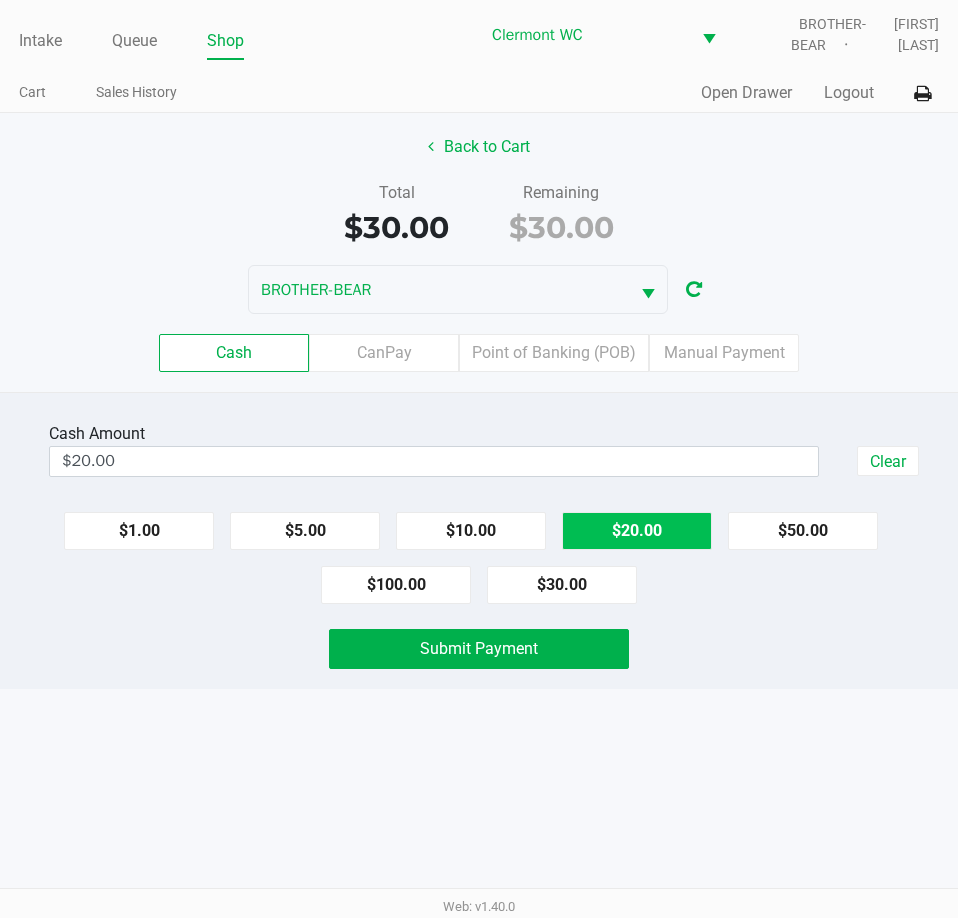 click on "$20.00" 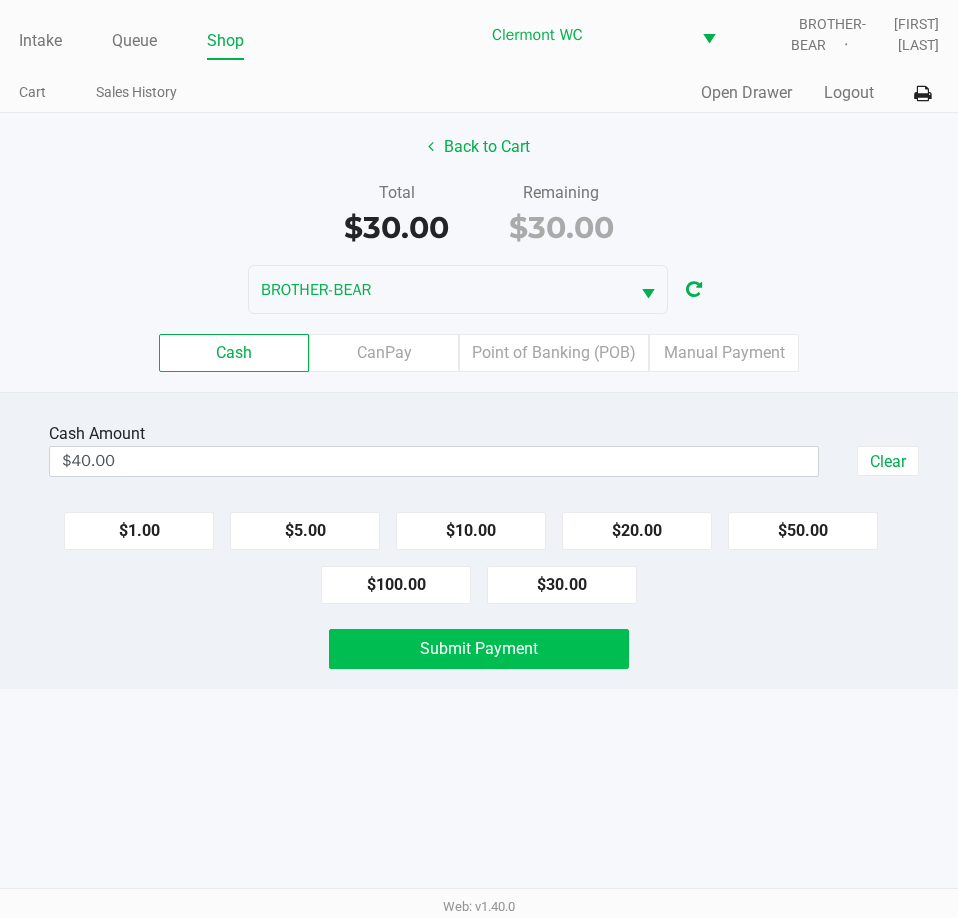 click on "Submit Payment" 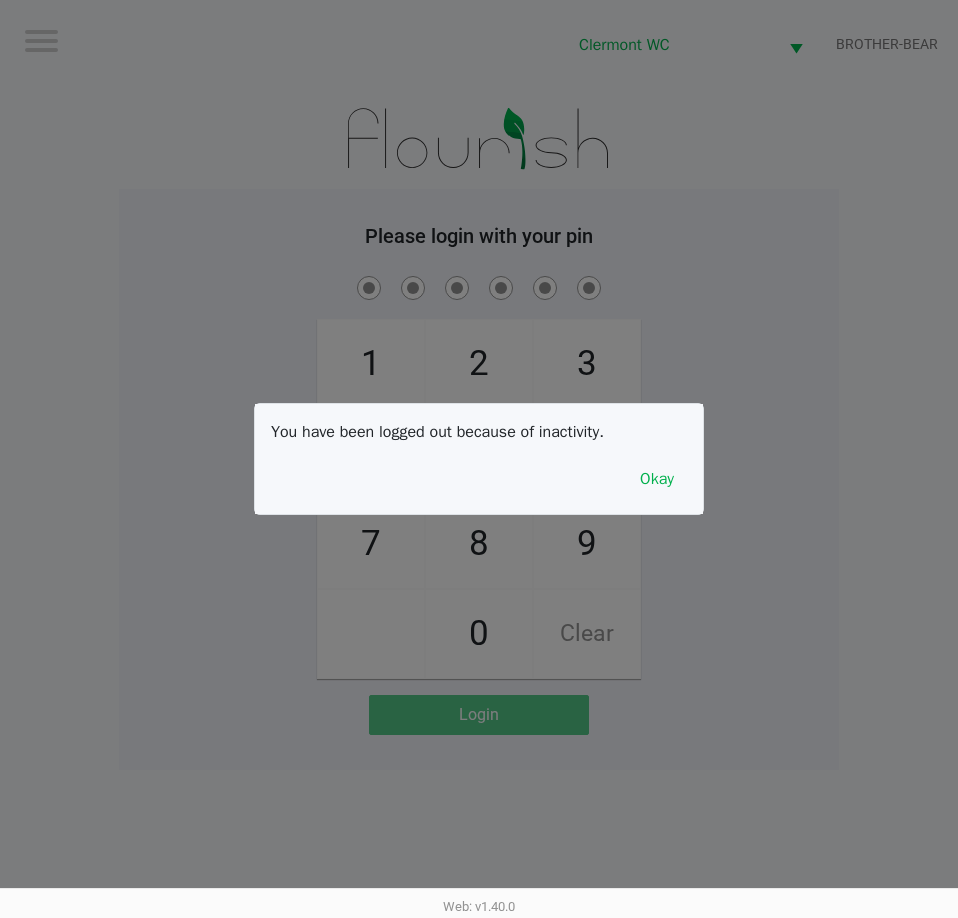 click 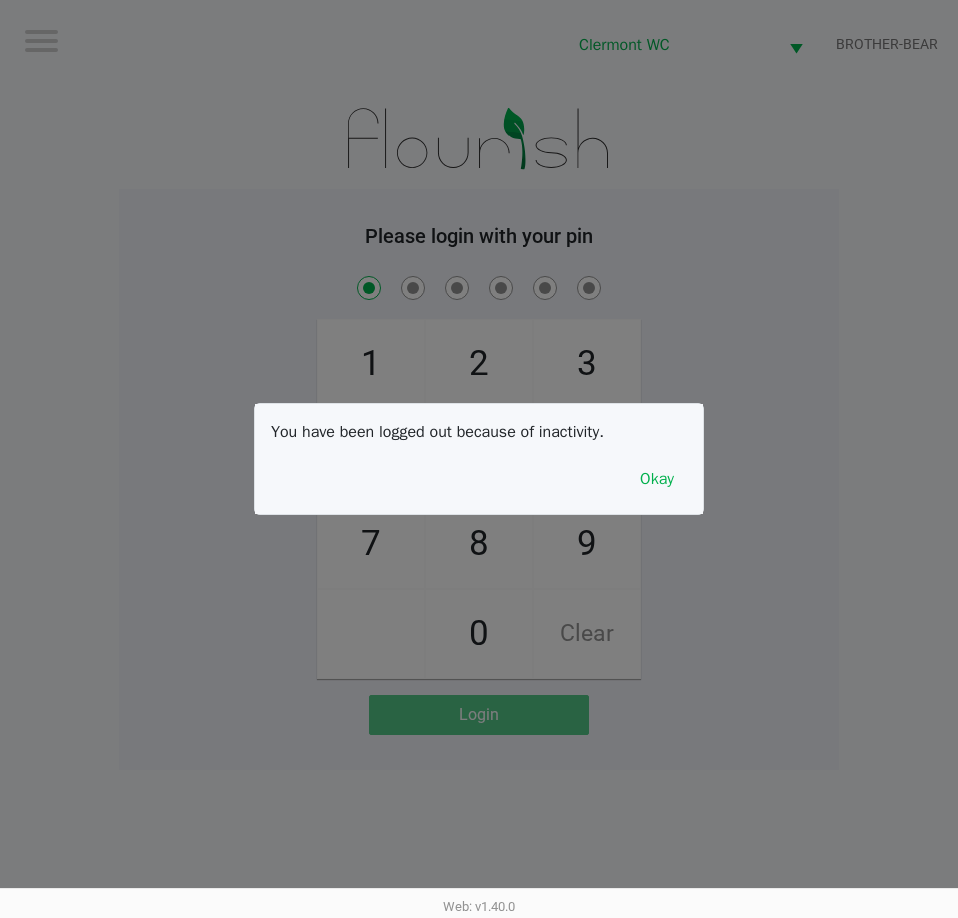 checkbox on "true" 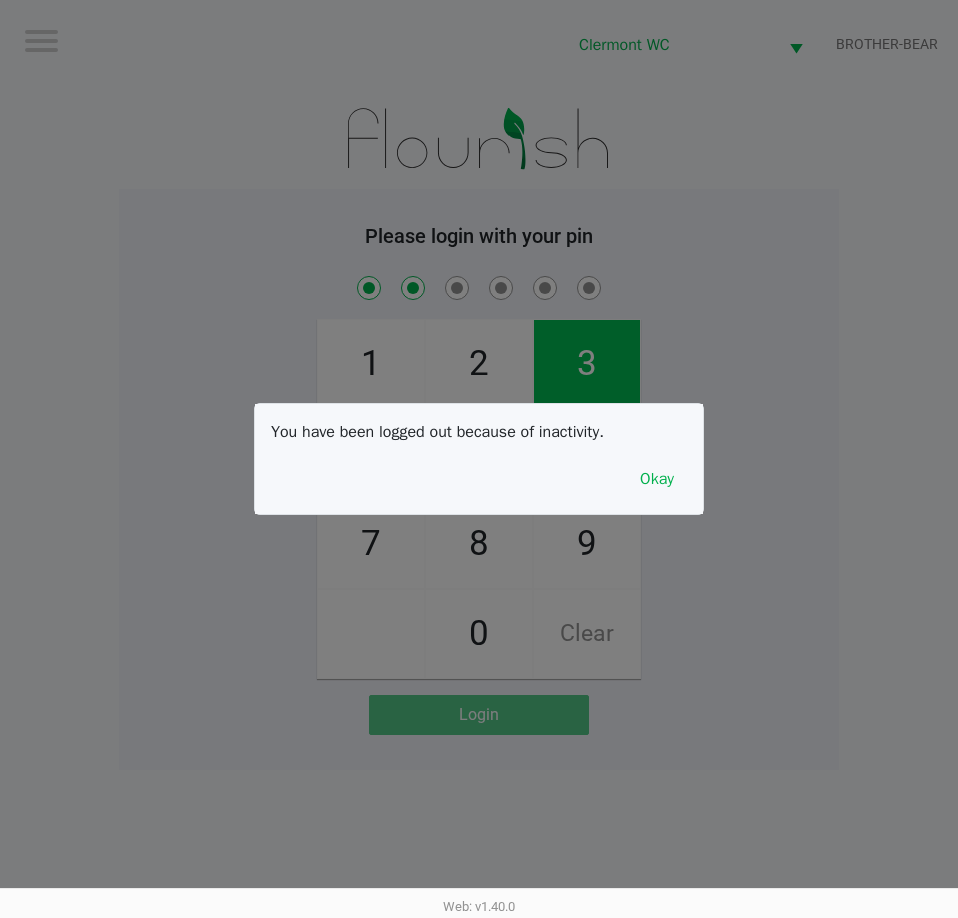 checkbox on "true" 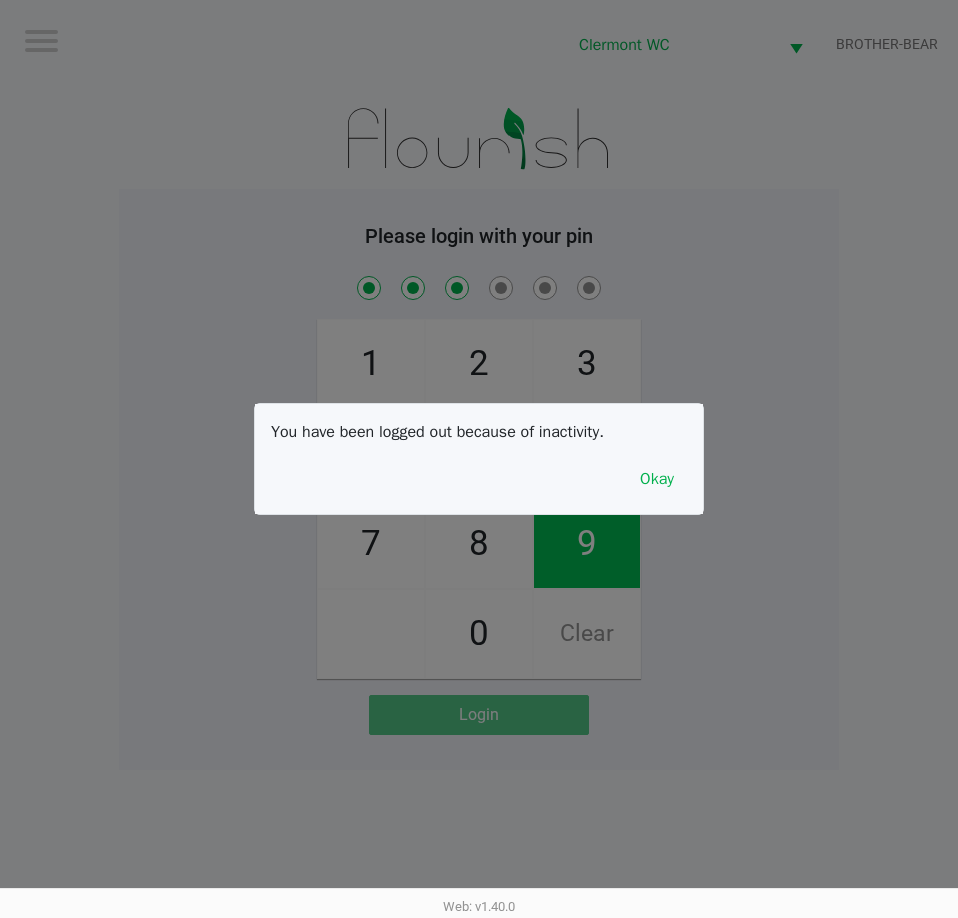 checkbox on "true" 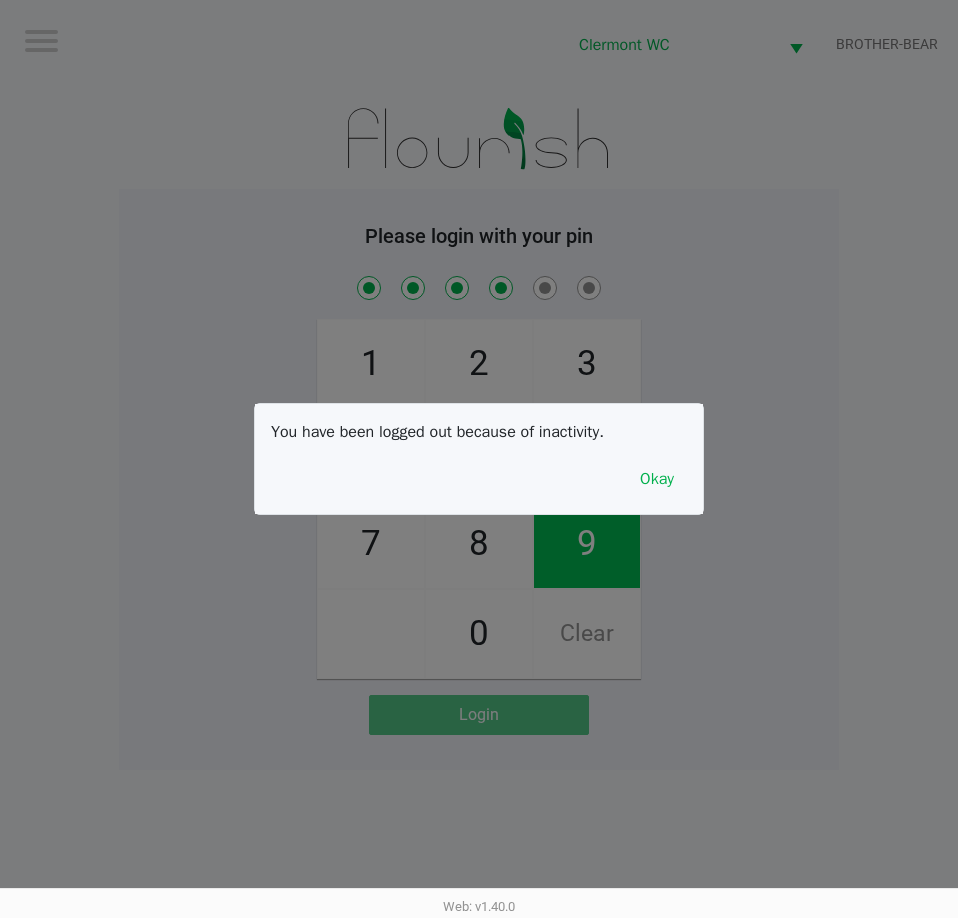 checkbox on "true" 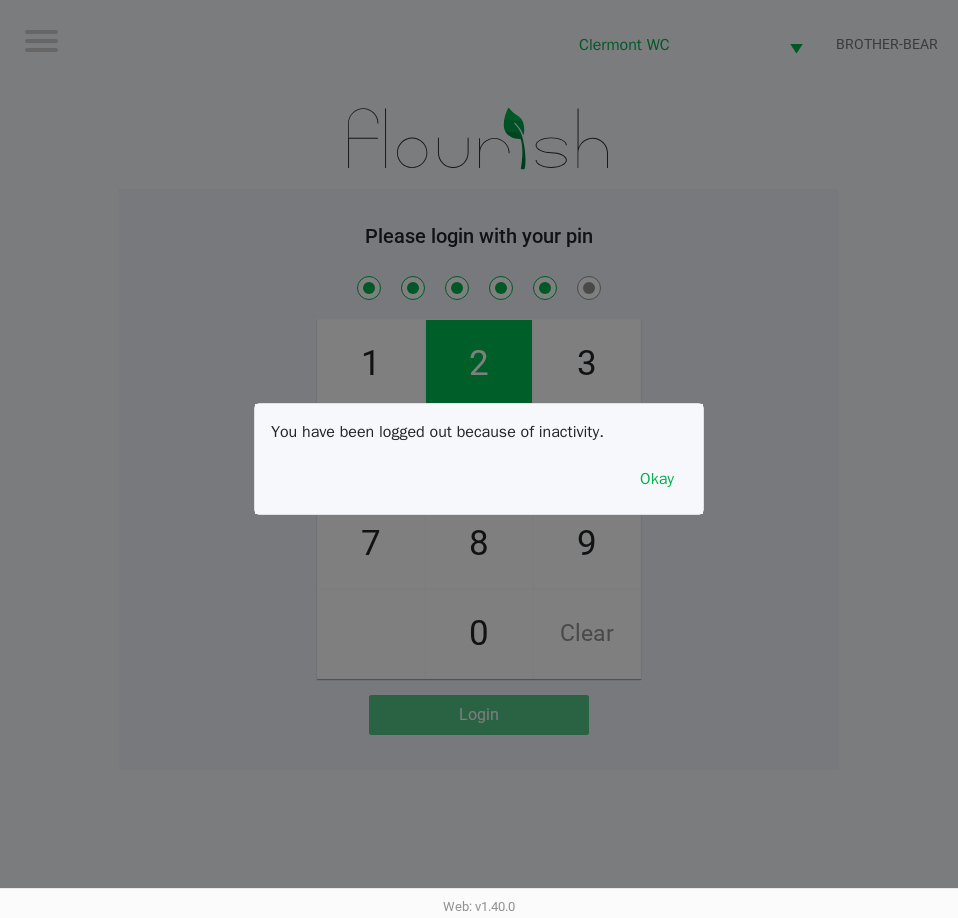 checkbox on "true" 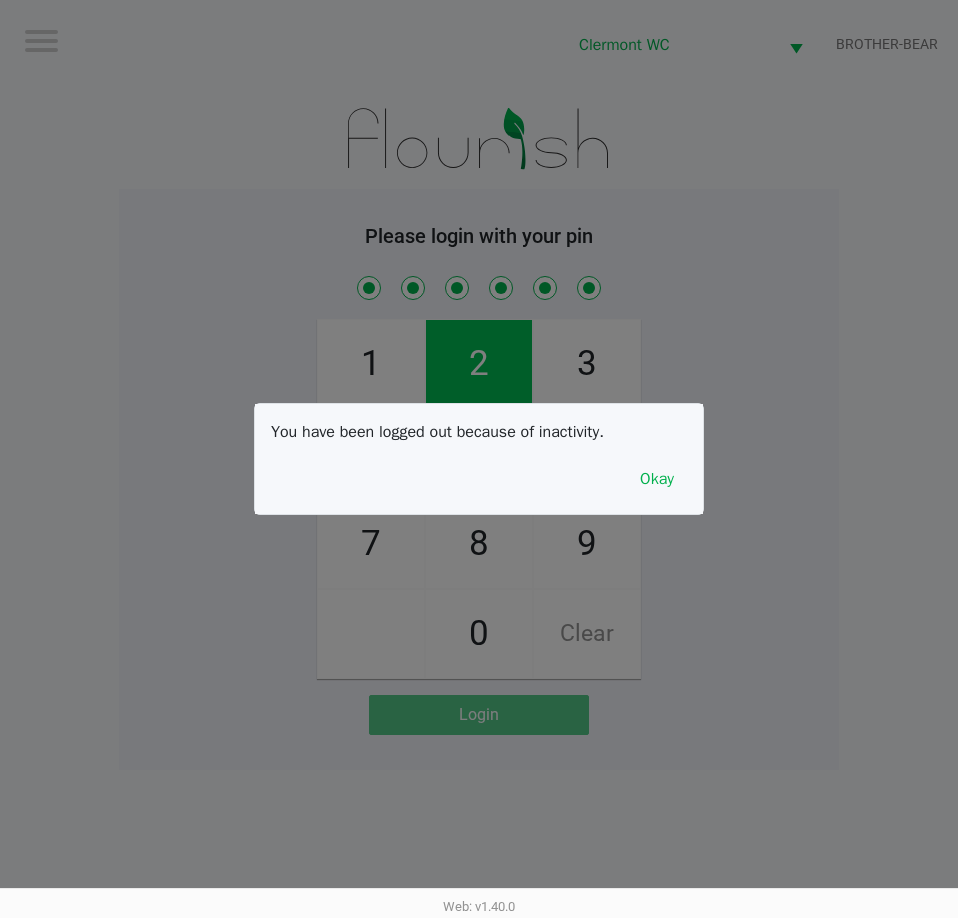 checkbox on "true" 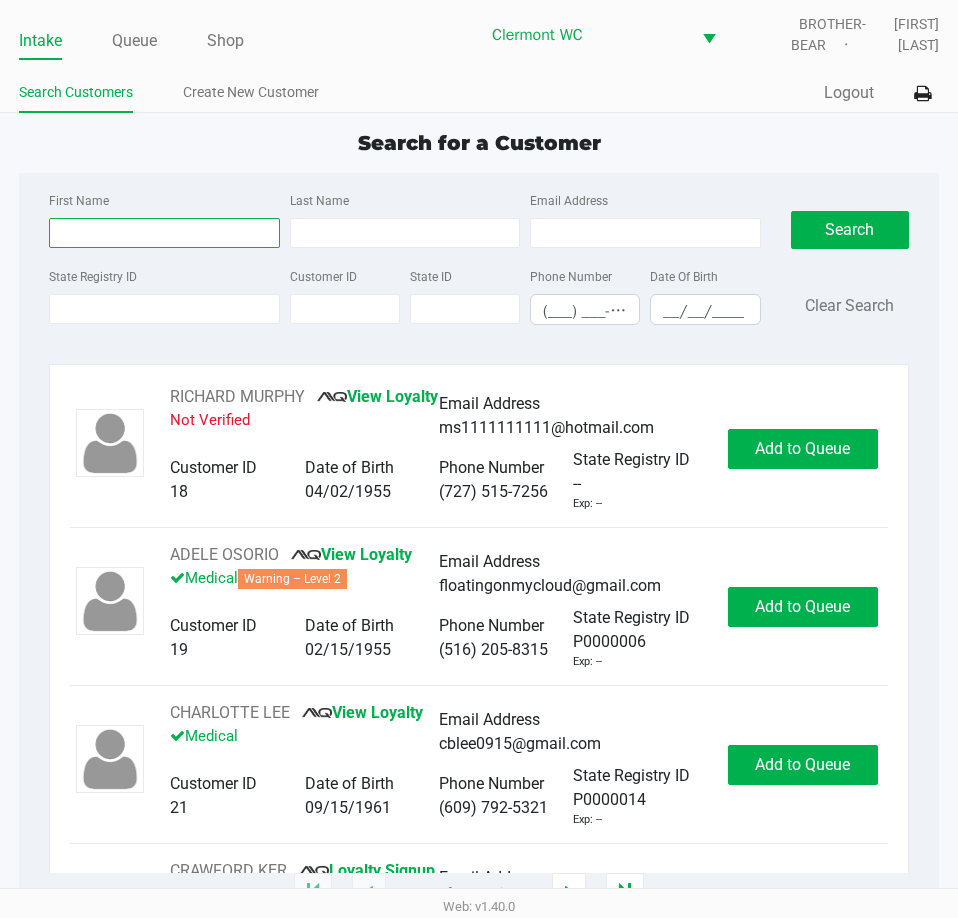 click on "First Name" at bounding box center (164, 233) 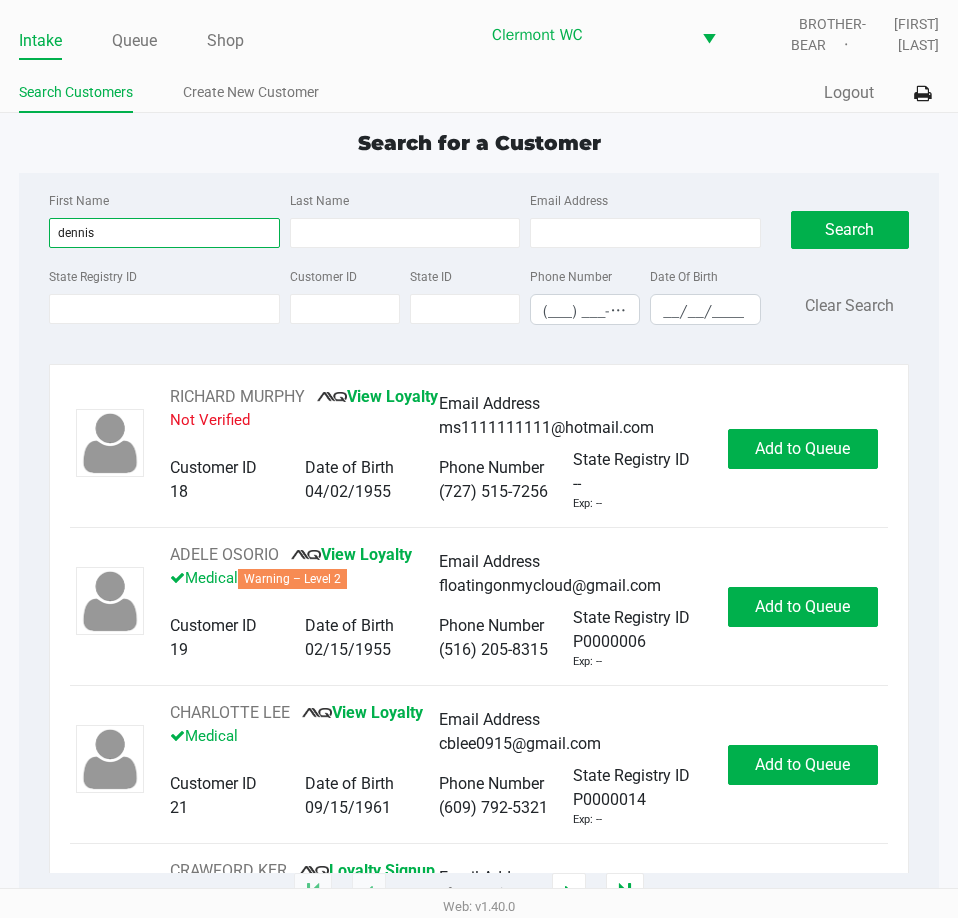 type on "dennis" 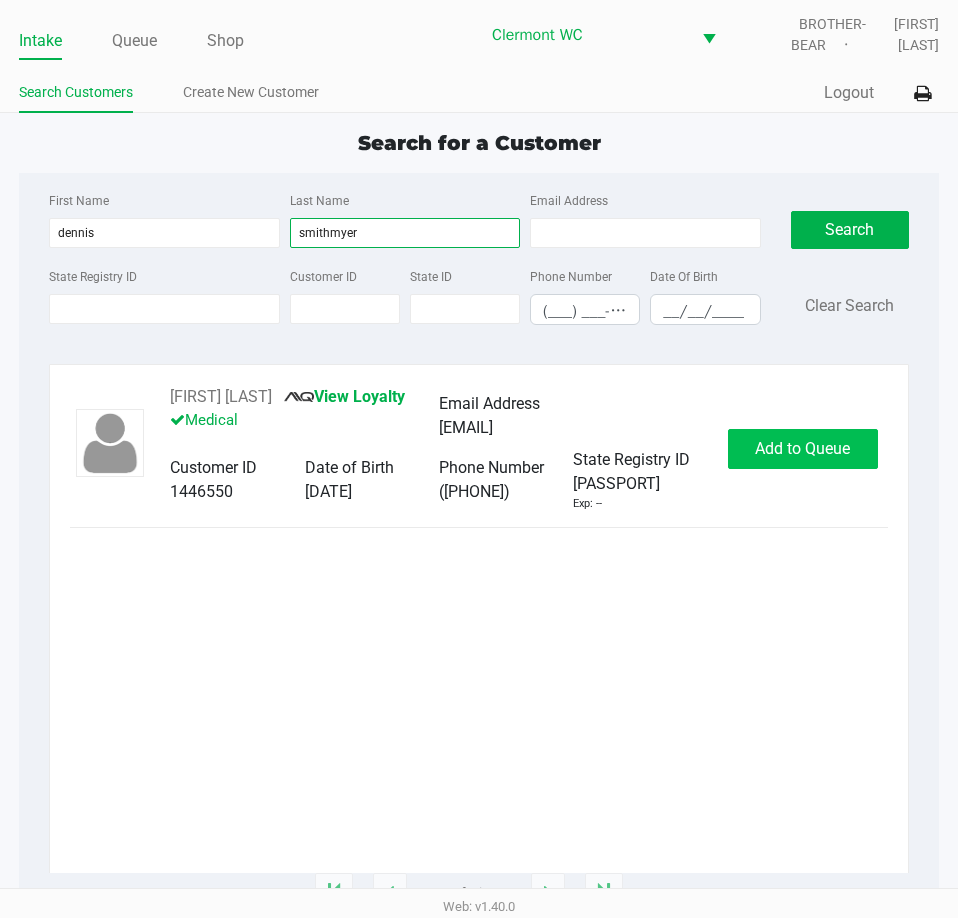 type on "smithmyer" 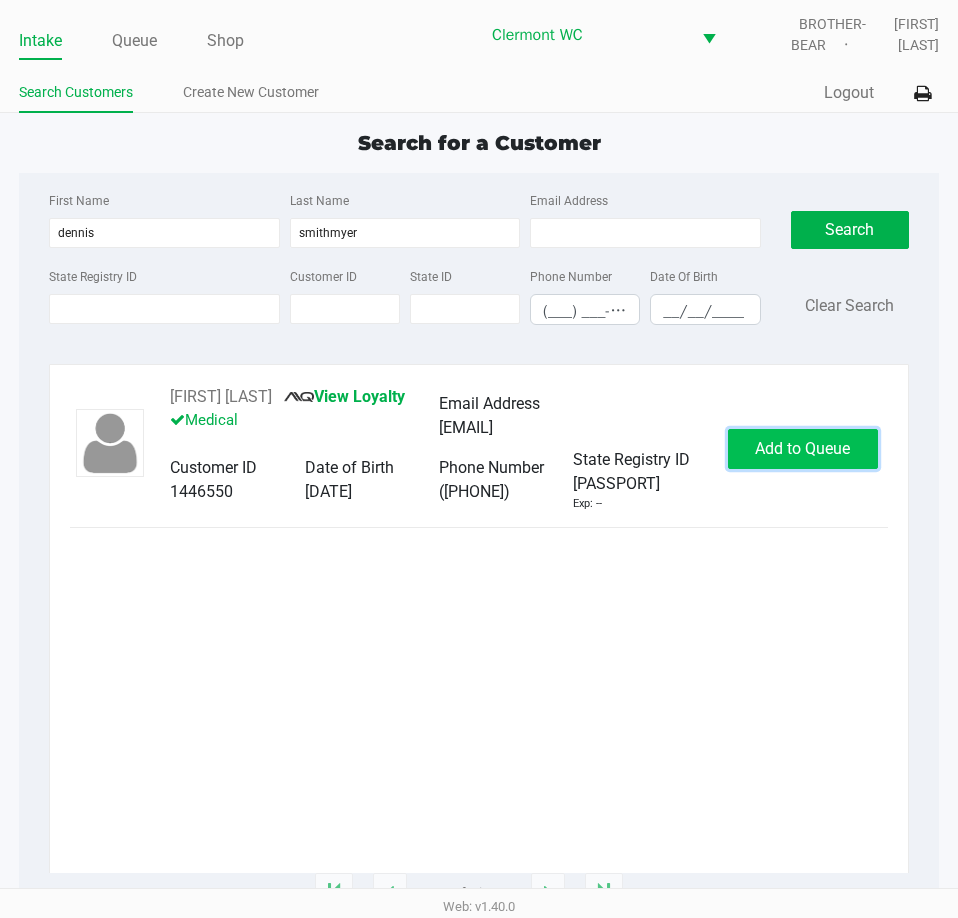 click on "Add to Queue" 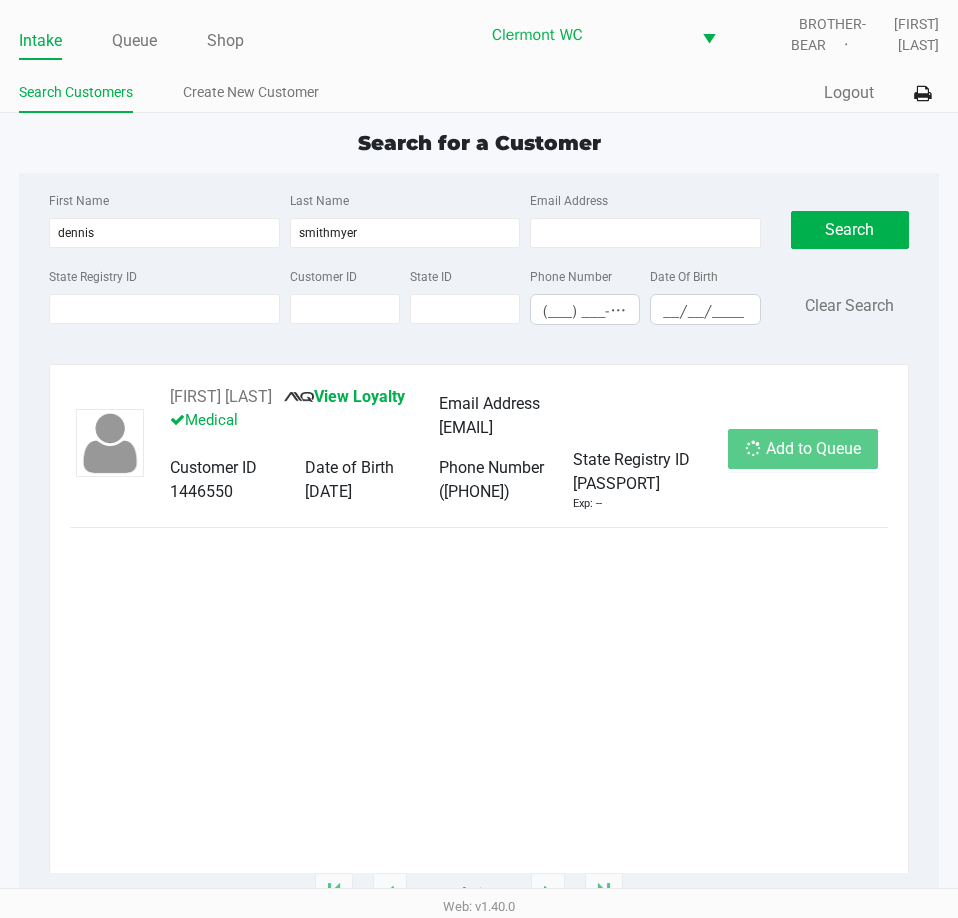 click on "Add to Queue" 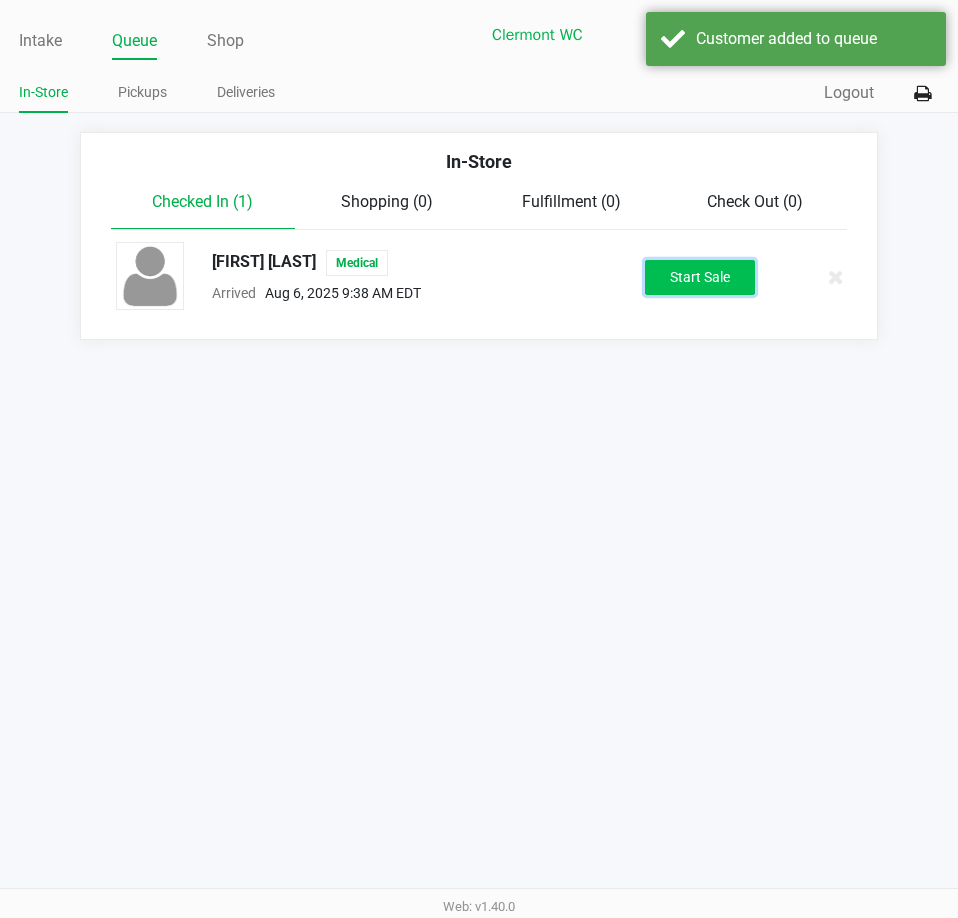 click on "Start Sale" 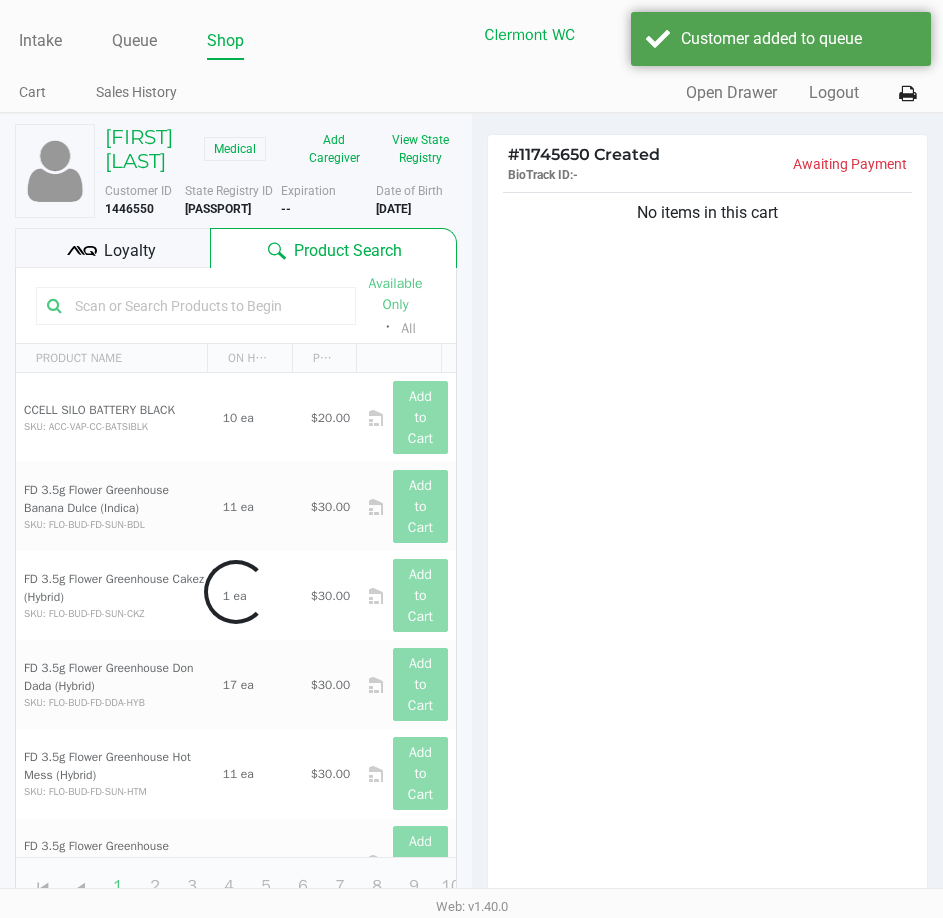 click on "No items in this cart" 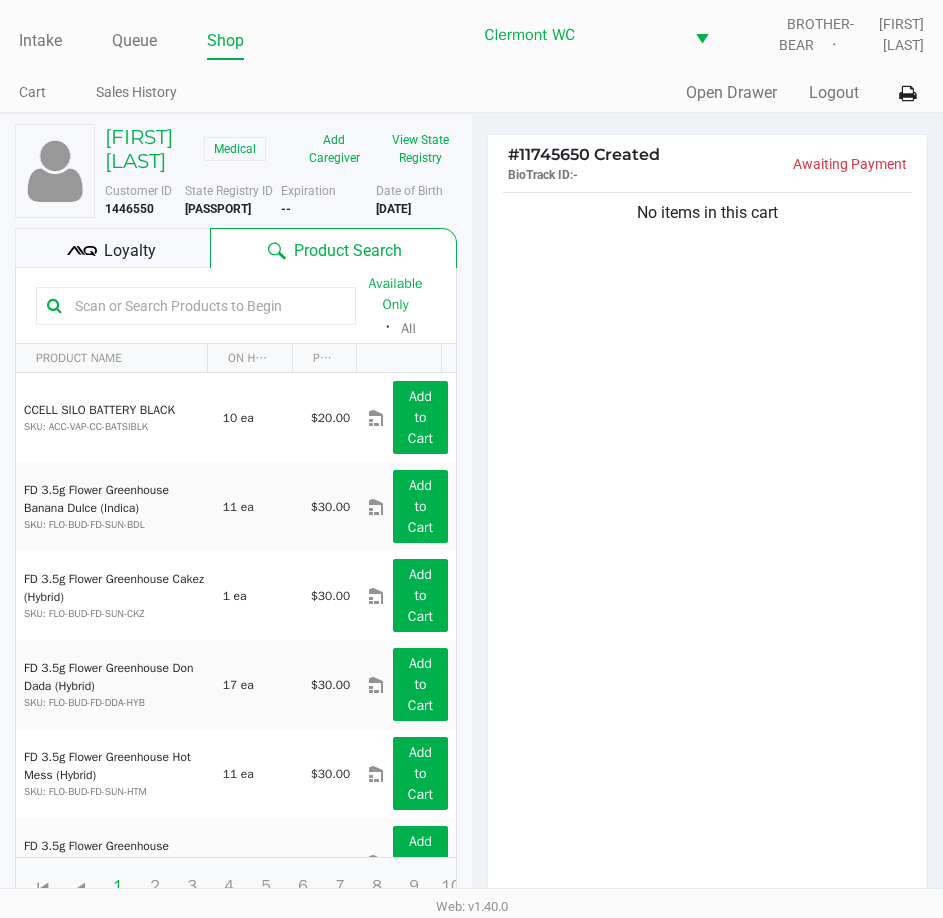 click on "No items in this cart" 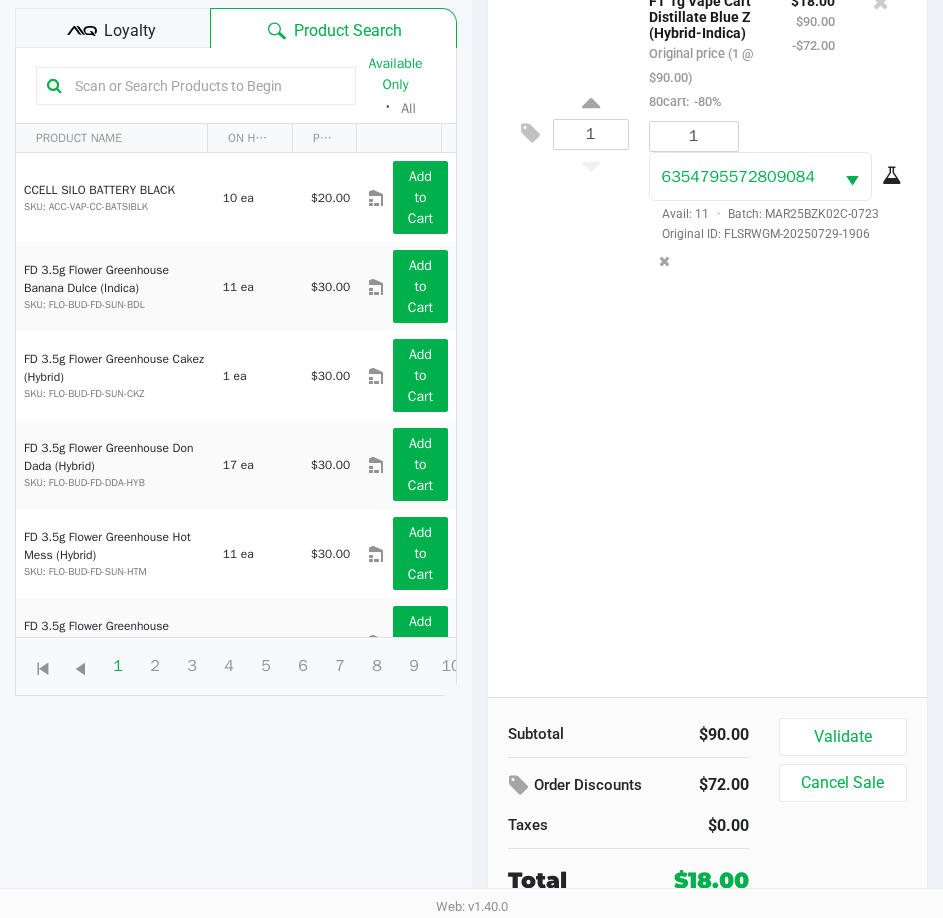 scroll, scrollTop: 202, scrollLeft: 0, axis: vertical 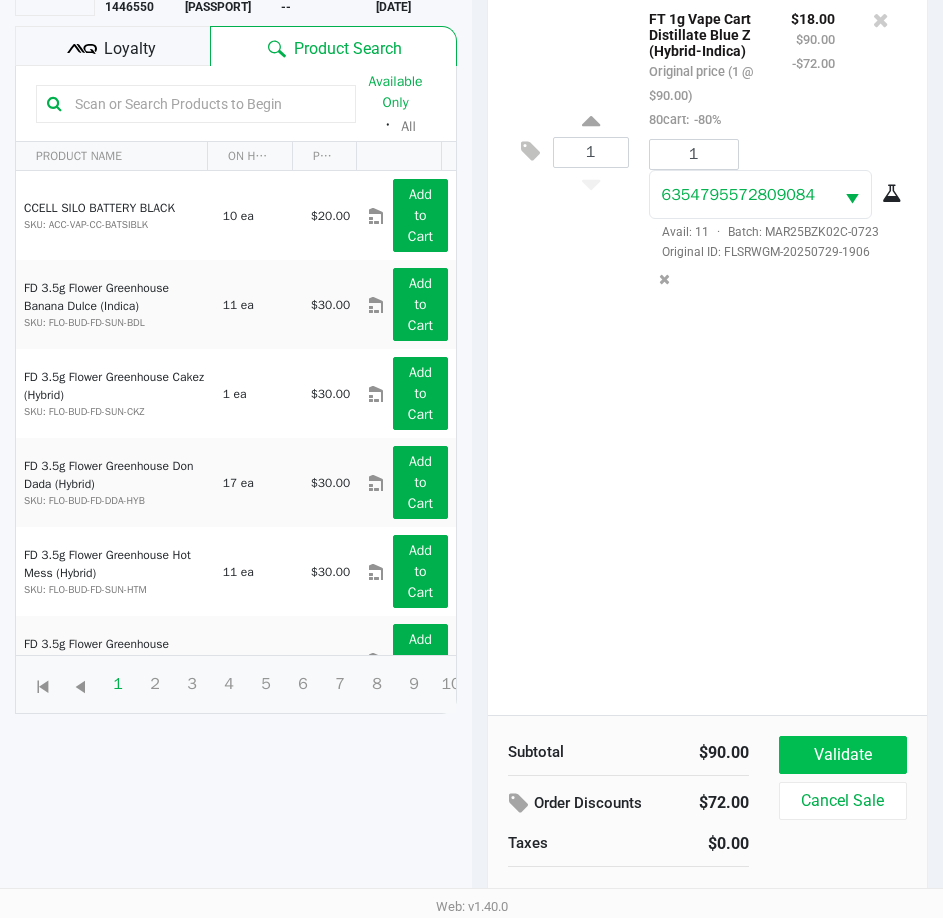click on "Validate" 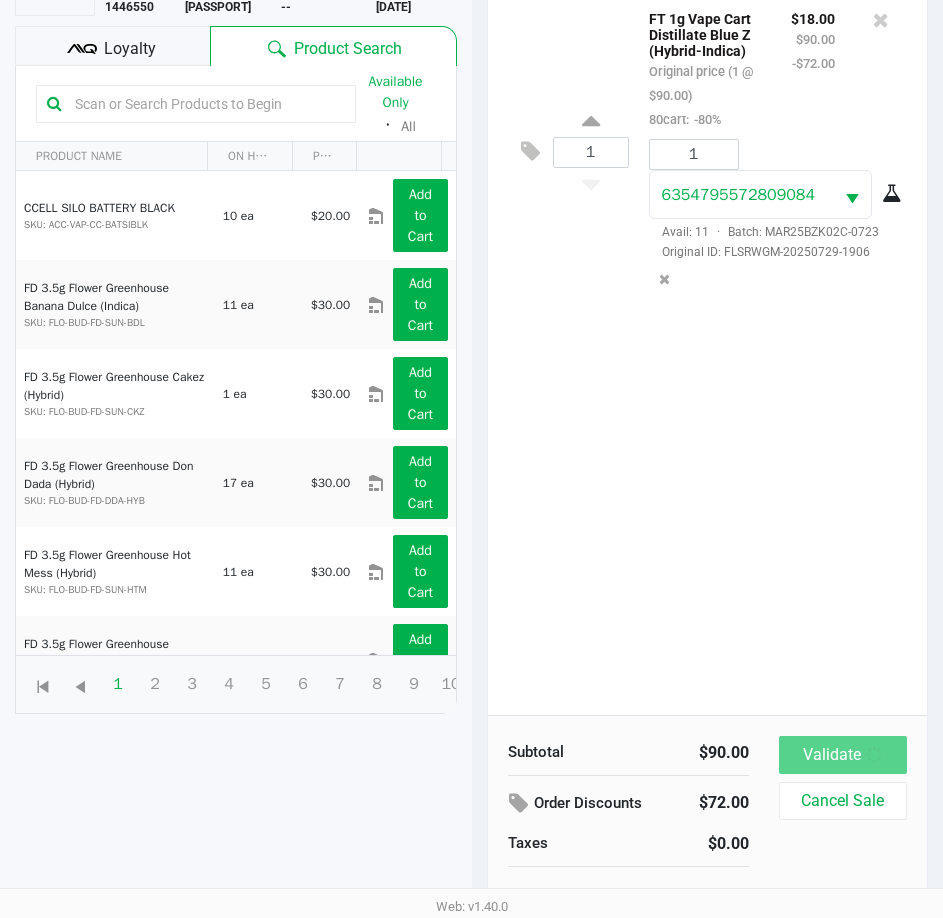 scroll, scrollTop: 0, scrollLeft: 0, axis: both 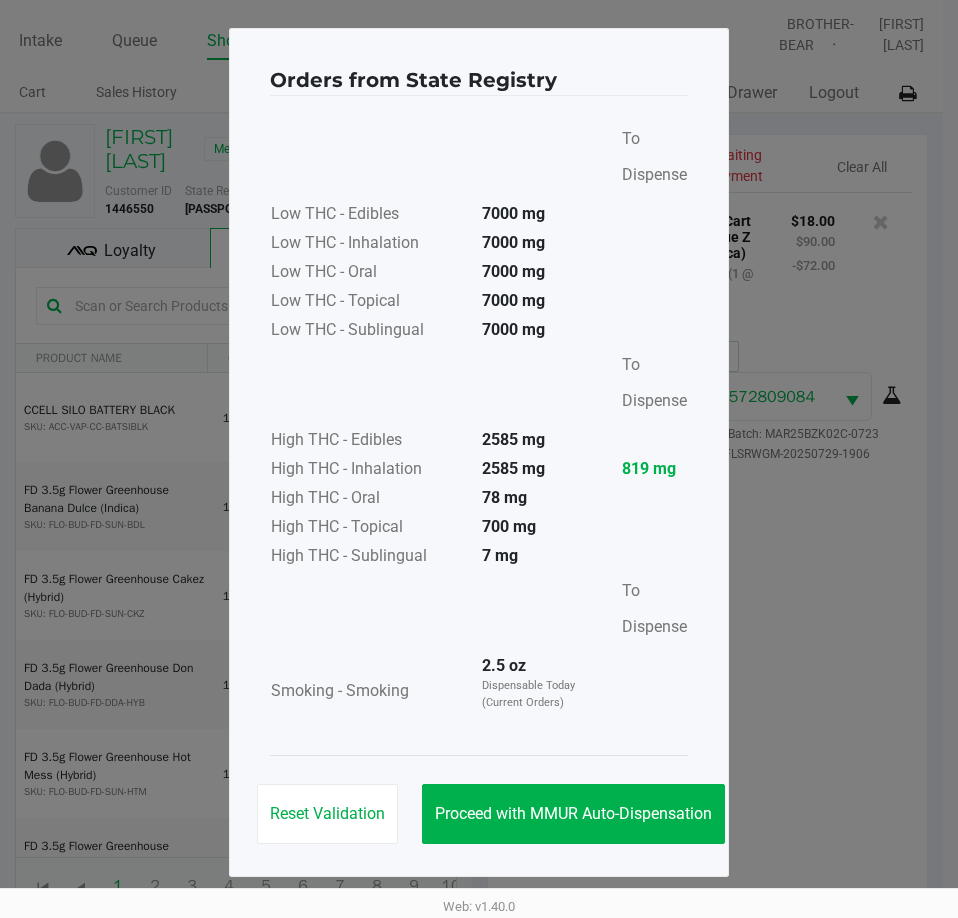 click on "Proceed with MMUR Auto-Dispensation" 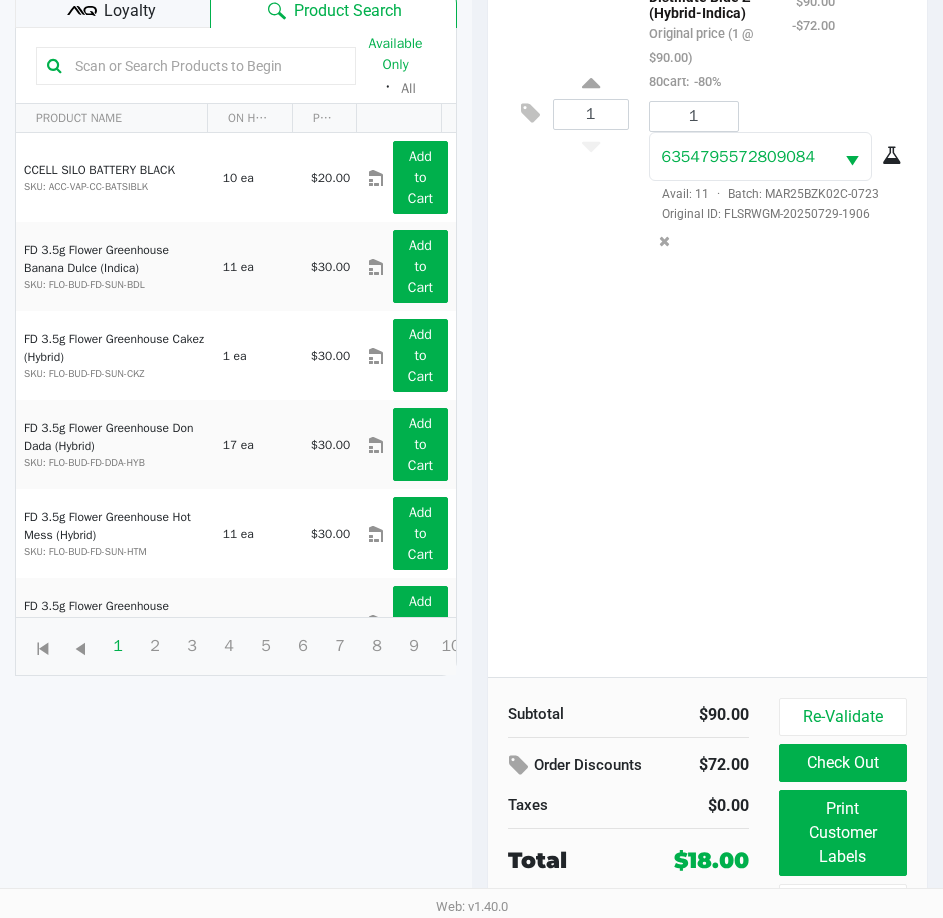 scroll, scrollTop: 265, scrollLeft: 0, axis: vertical 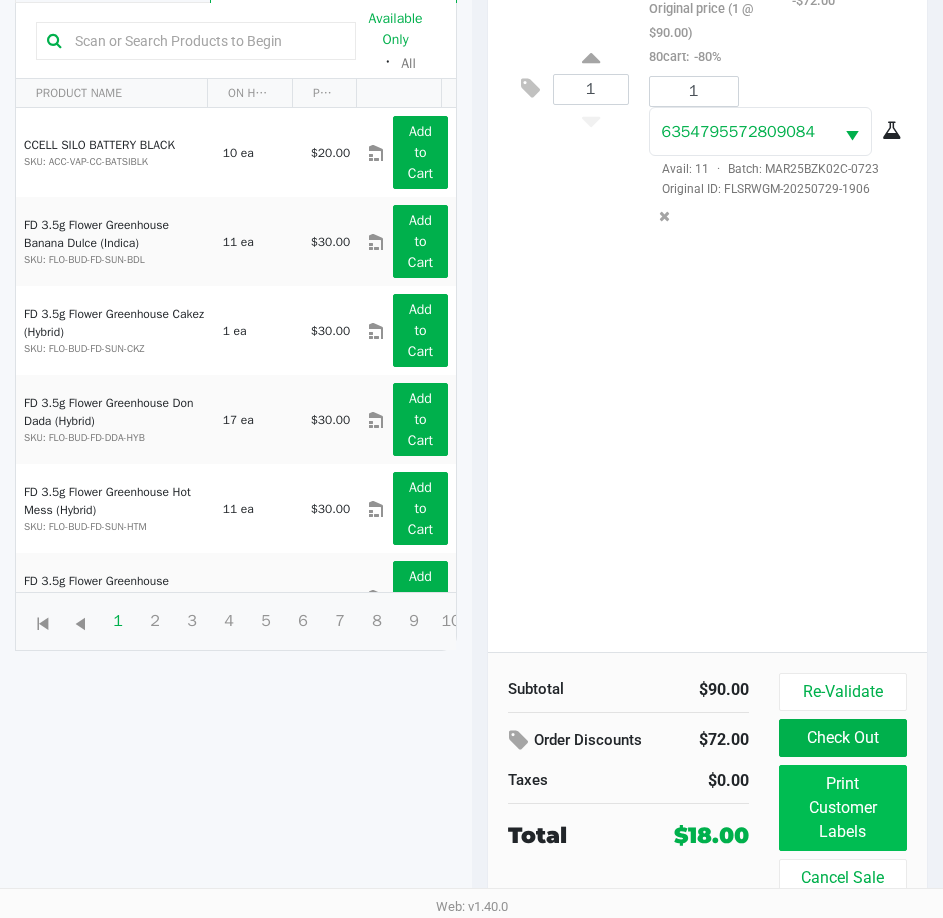 click on "Print Customer Labels" 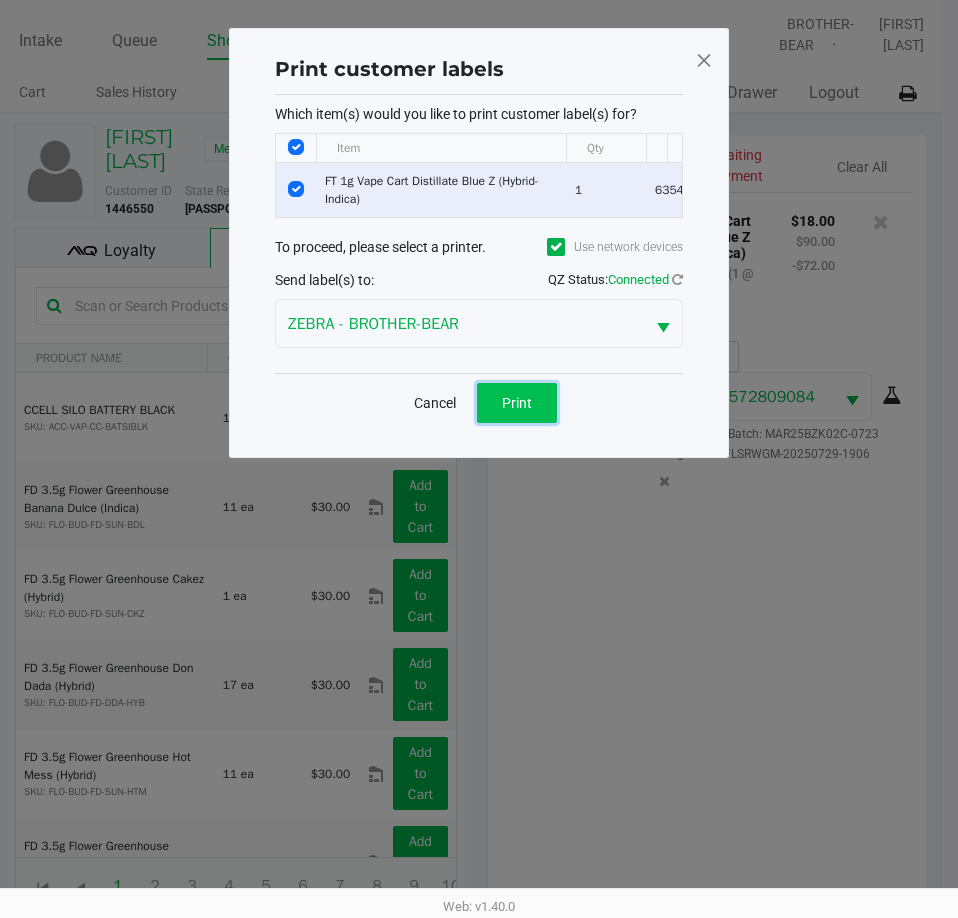 click on "Print" 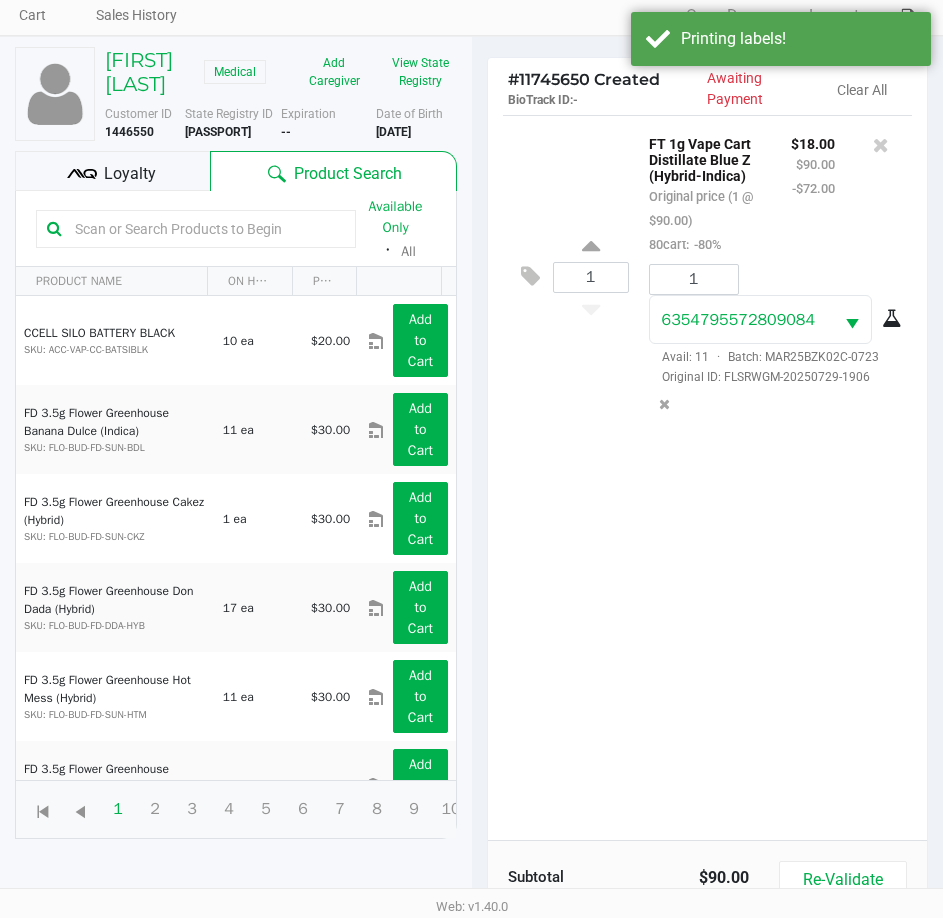 scroll, scrollTop: 265, scrollLeft: 0, axis: vertical 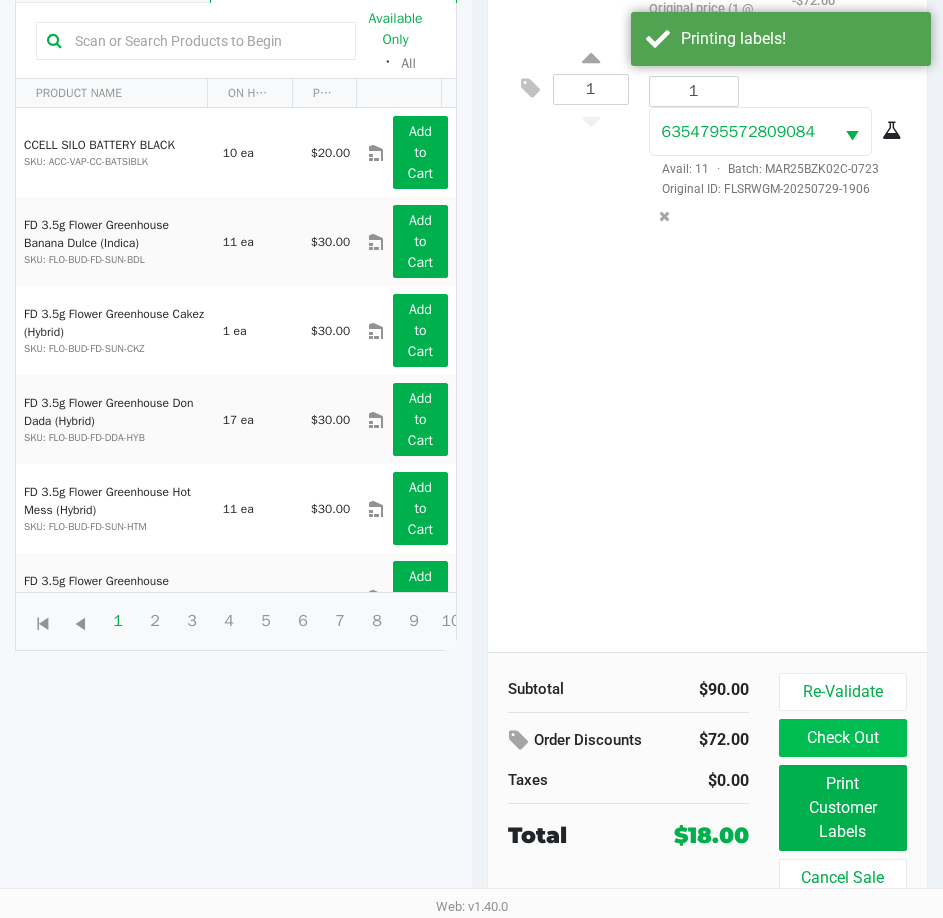click on "Check Out" 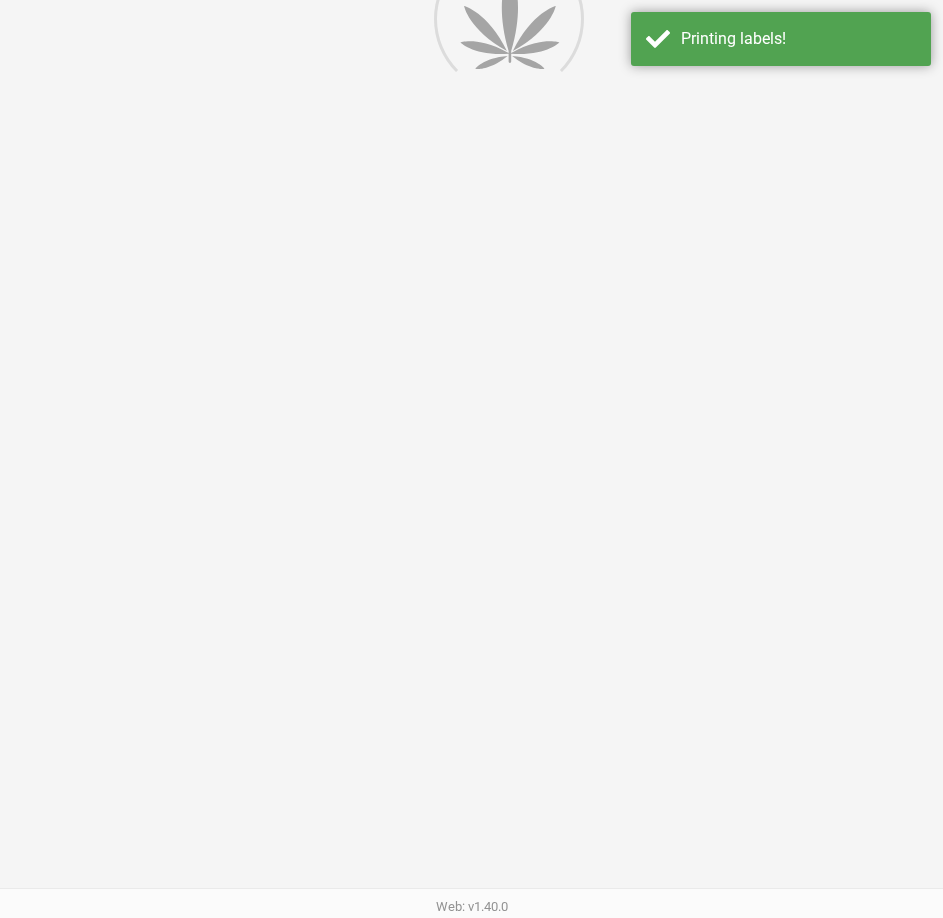 scroll, scrollTop: 0, scrollLeft: 0, axis: both 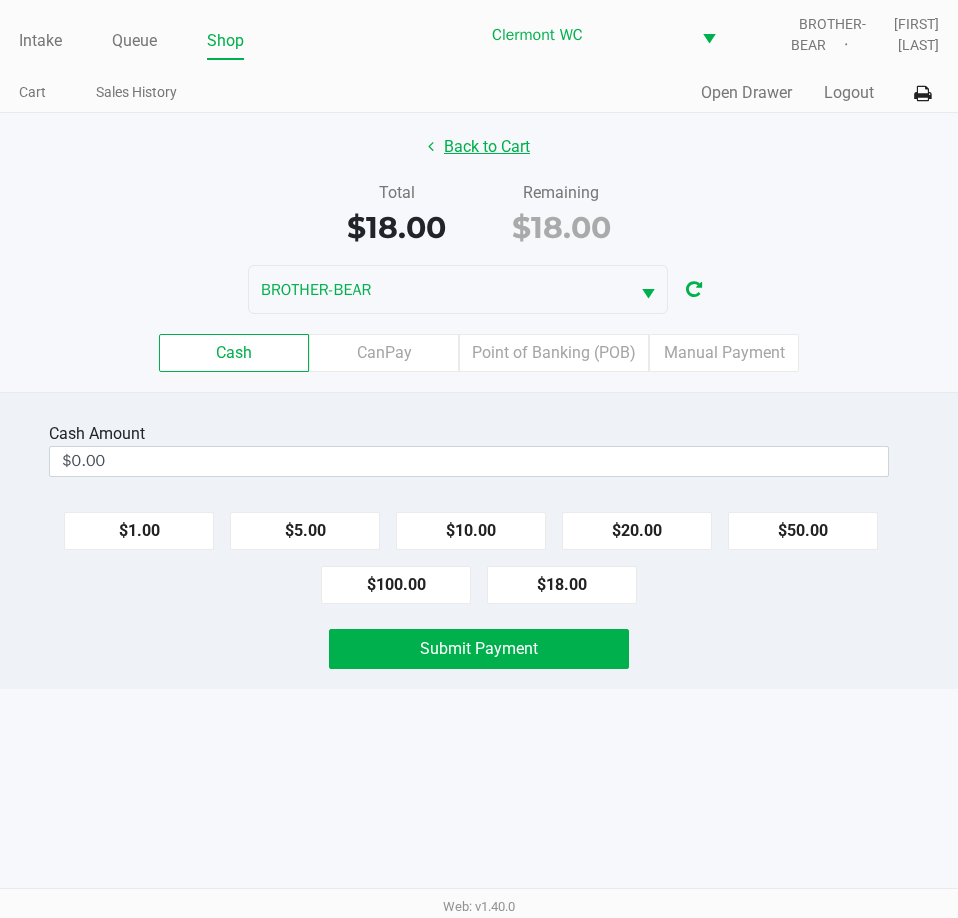 click on "Back to Cart" 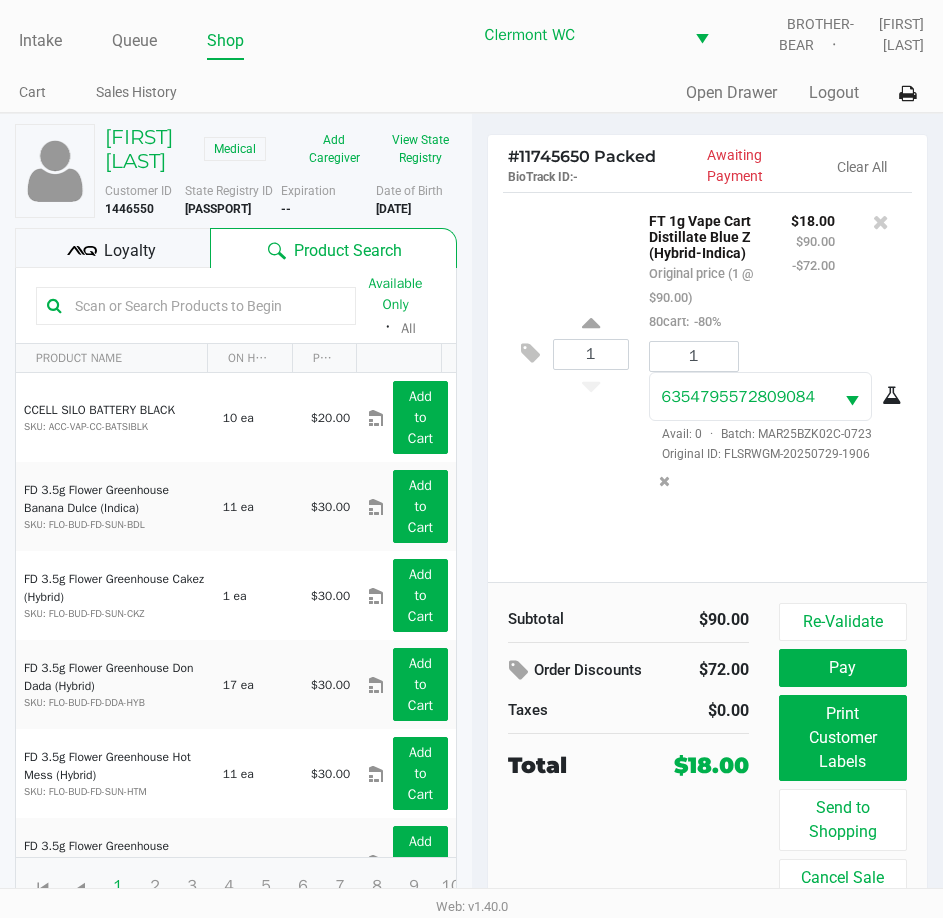 click on "Loyalty" 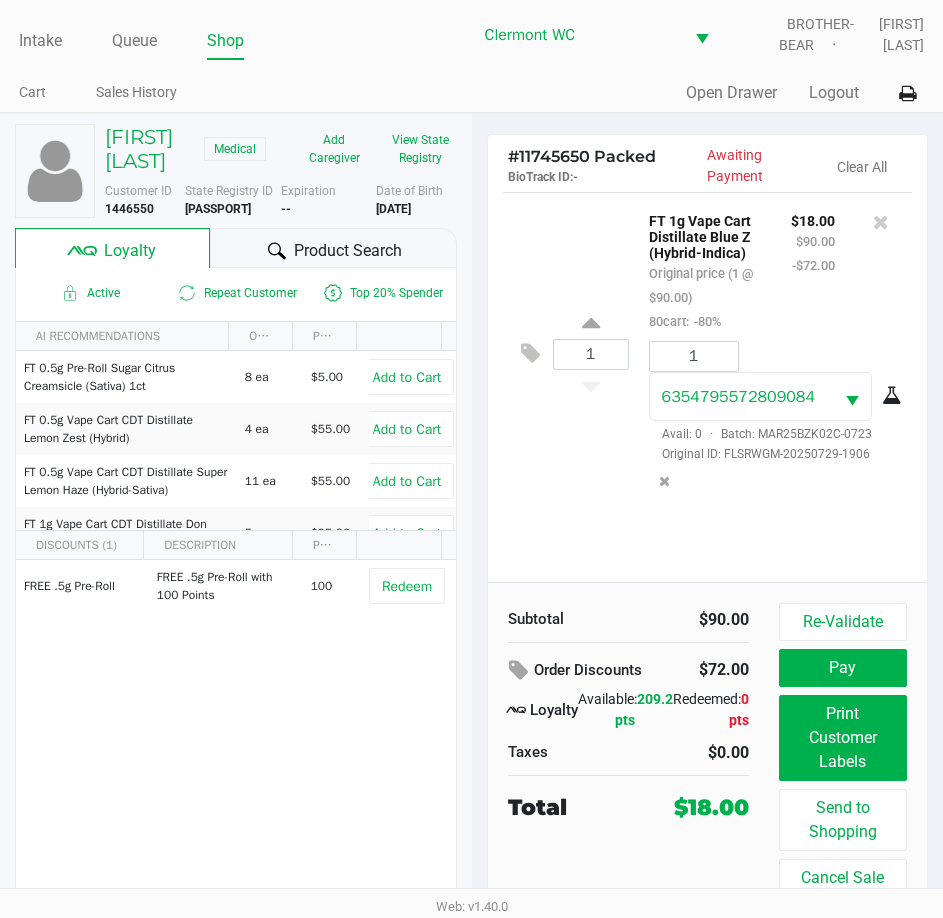 click on "Pay" 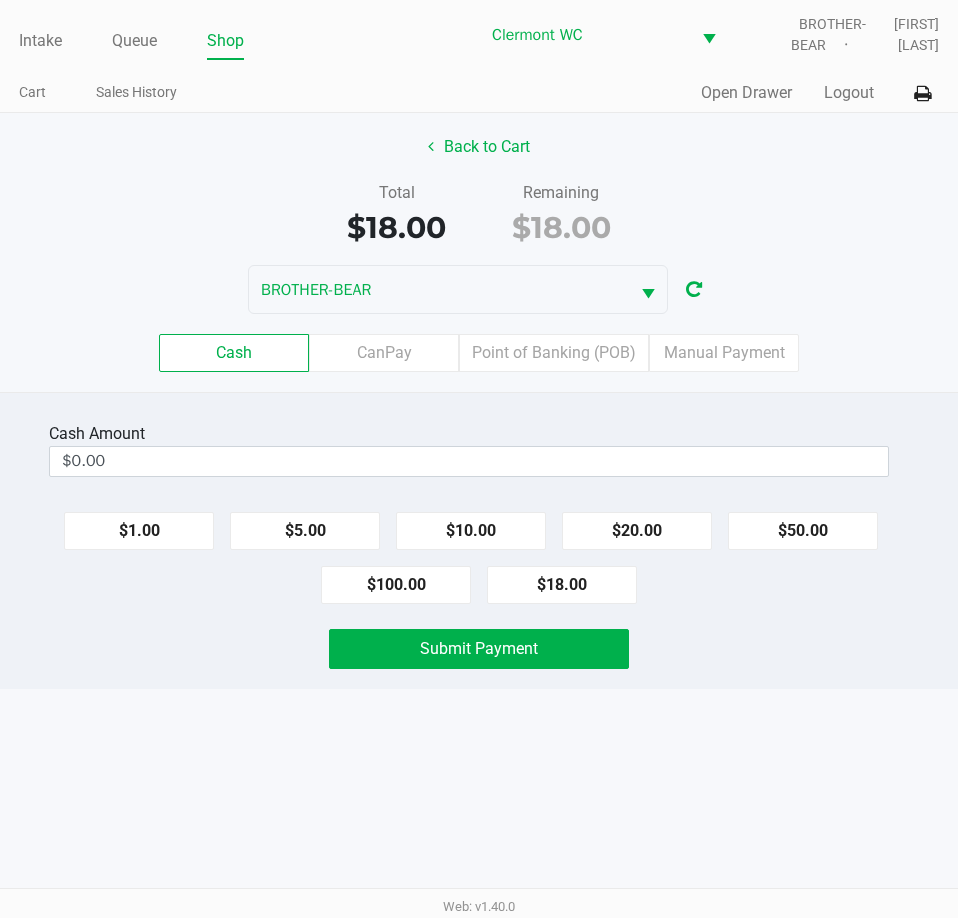click on "$18.00" 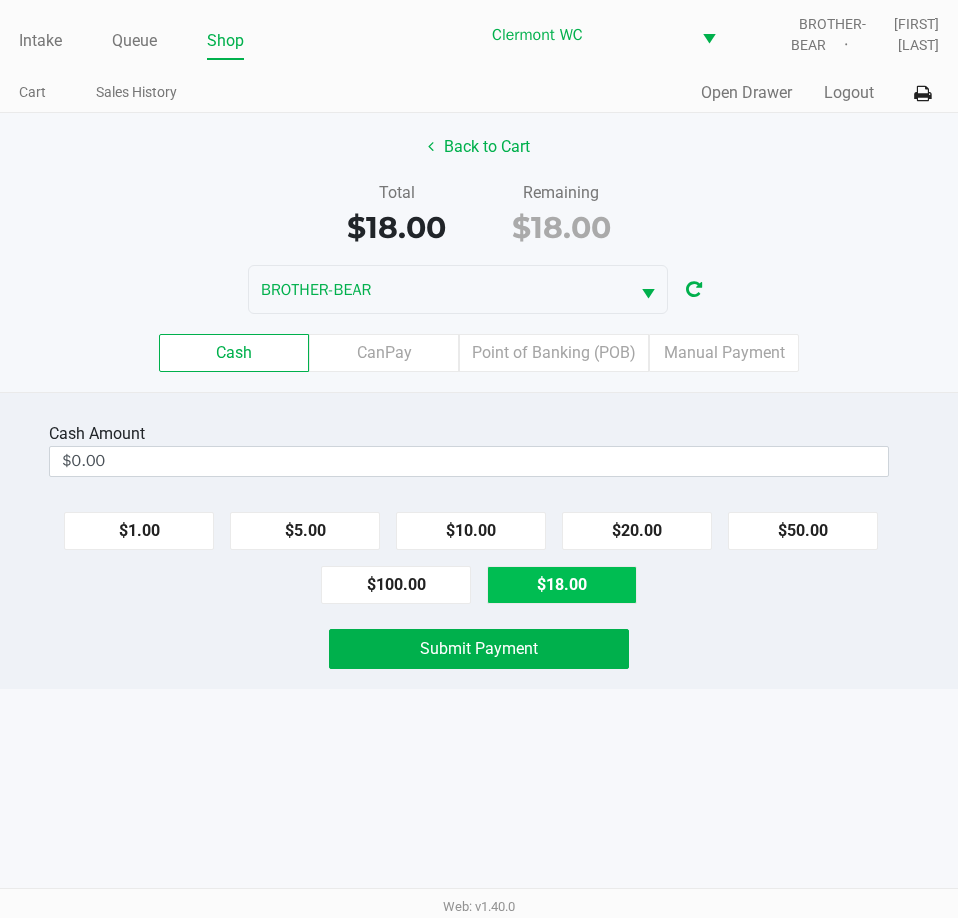 type on "$18.00" 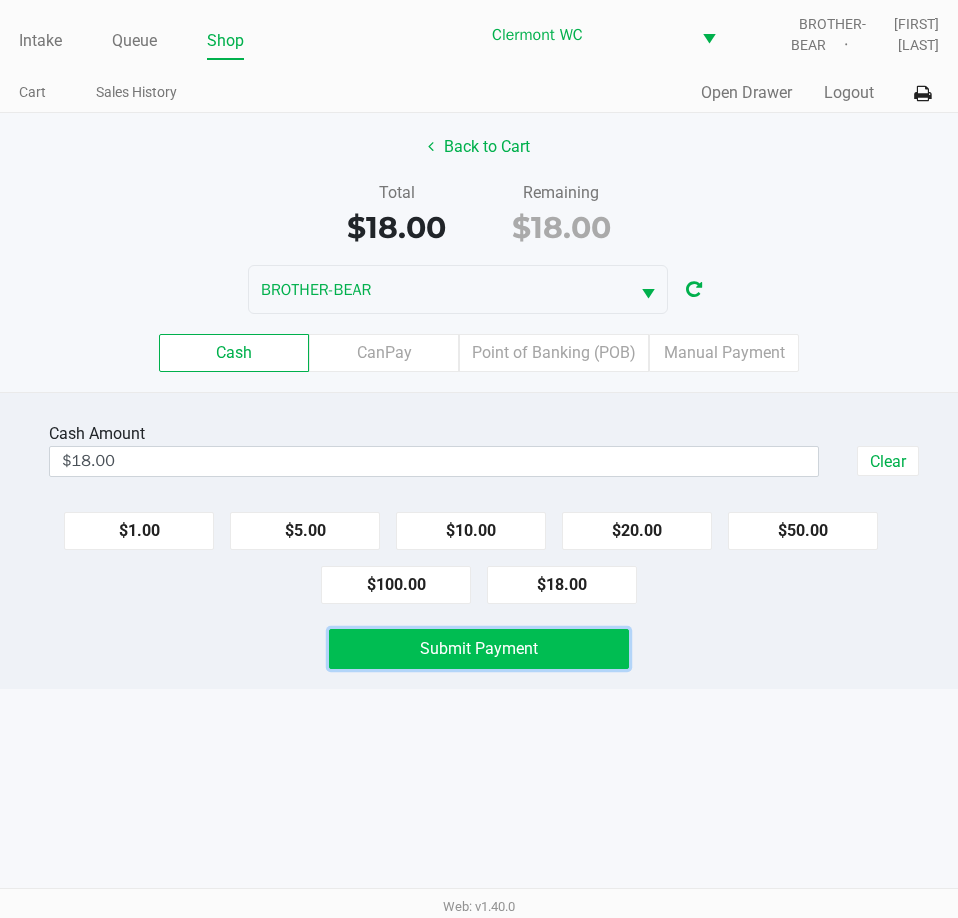 click on "Submit Payment" 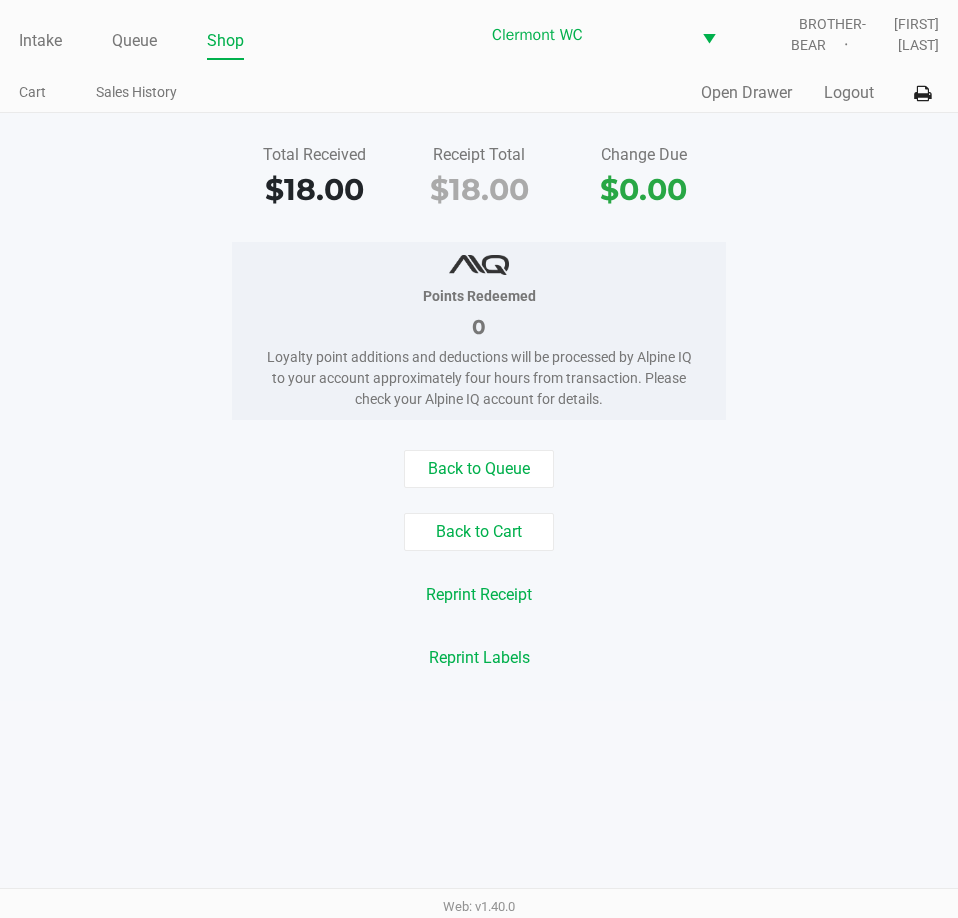 click on "Intake Queue Shop Clermont WC  BROTHER-BEAR   Jessica Skaggs  Cart Sales History  Quick Sale   Open Drawer   Logout   Total Received   $18.00   Receipt Total   $18.00   Change Due   $0.00   Points Redeemed   0   Loyalty point additions and deductions will be processed by Alpine IQ to your account approximately four hours from transaction. Please check your Alpine IQ account for details.   Back to Queue   Back to Cart   Reprint Receipt   Reprint Labels   Web: v1.40.0" at bounding box center [479, 459] 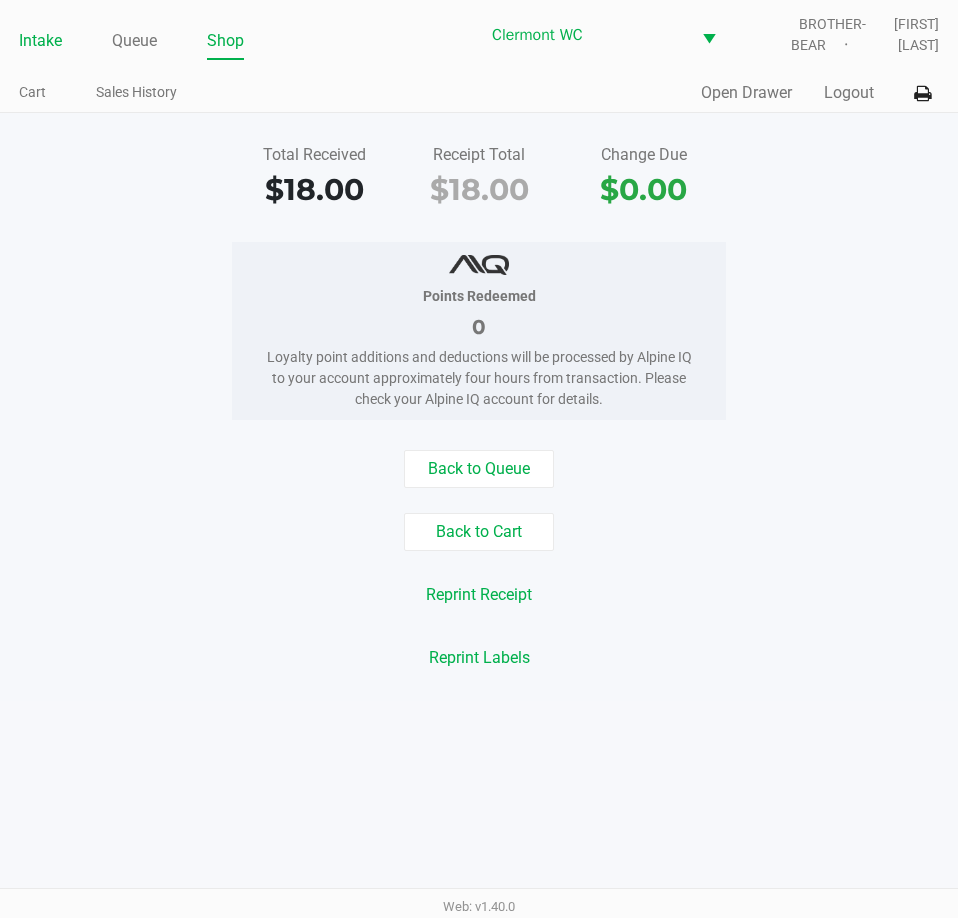 click on "Intake" 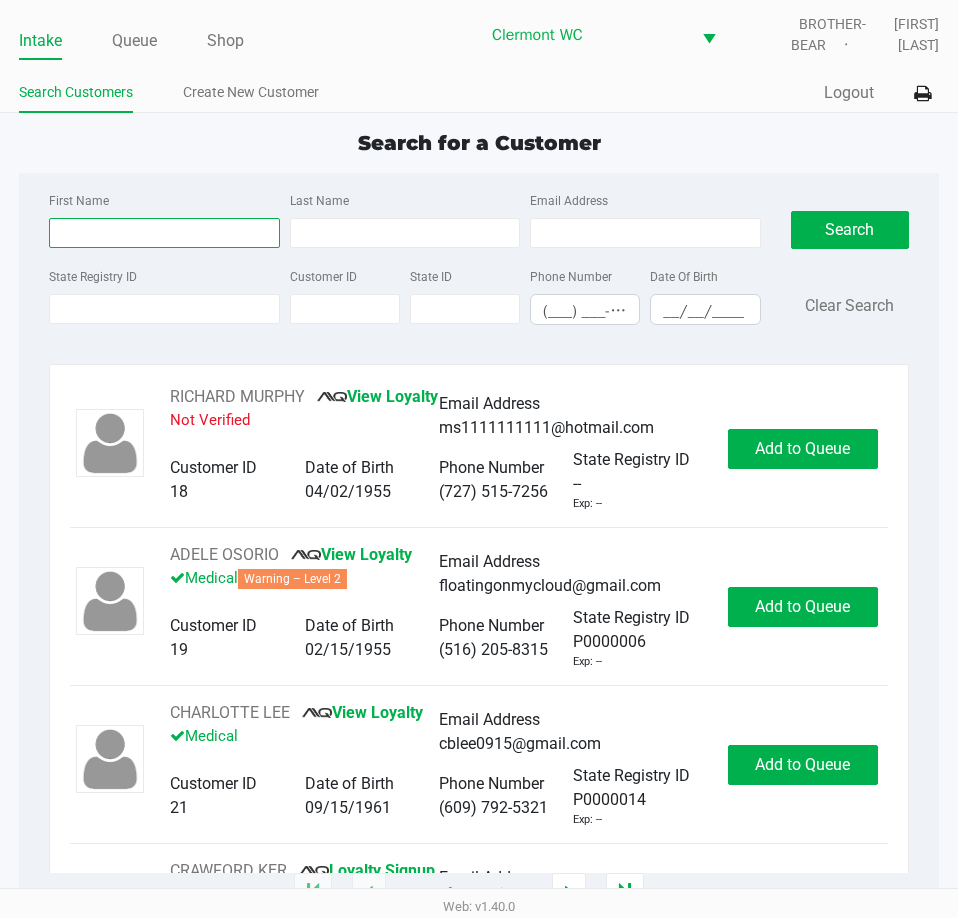 click on "First Name" at bounding box center [164, 233] 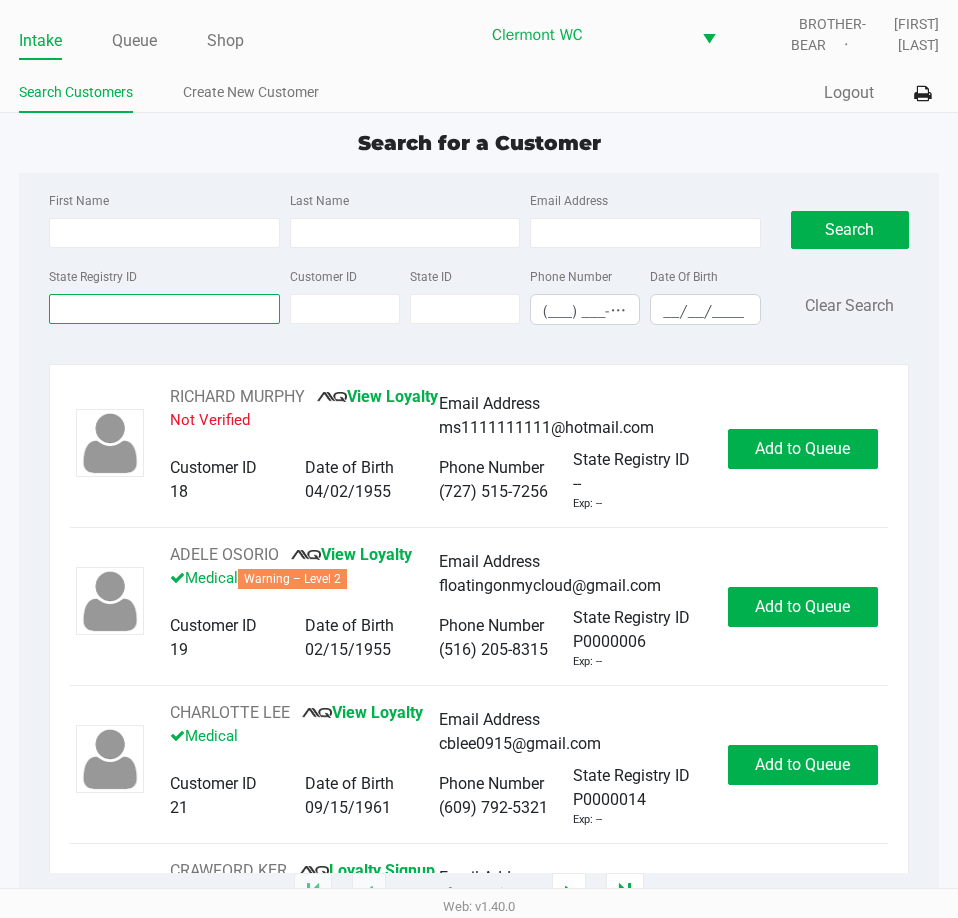 click on "State Registry ID" at bounding box center (164, 309) 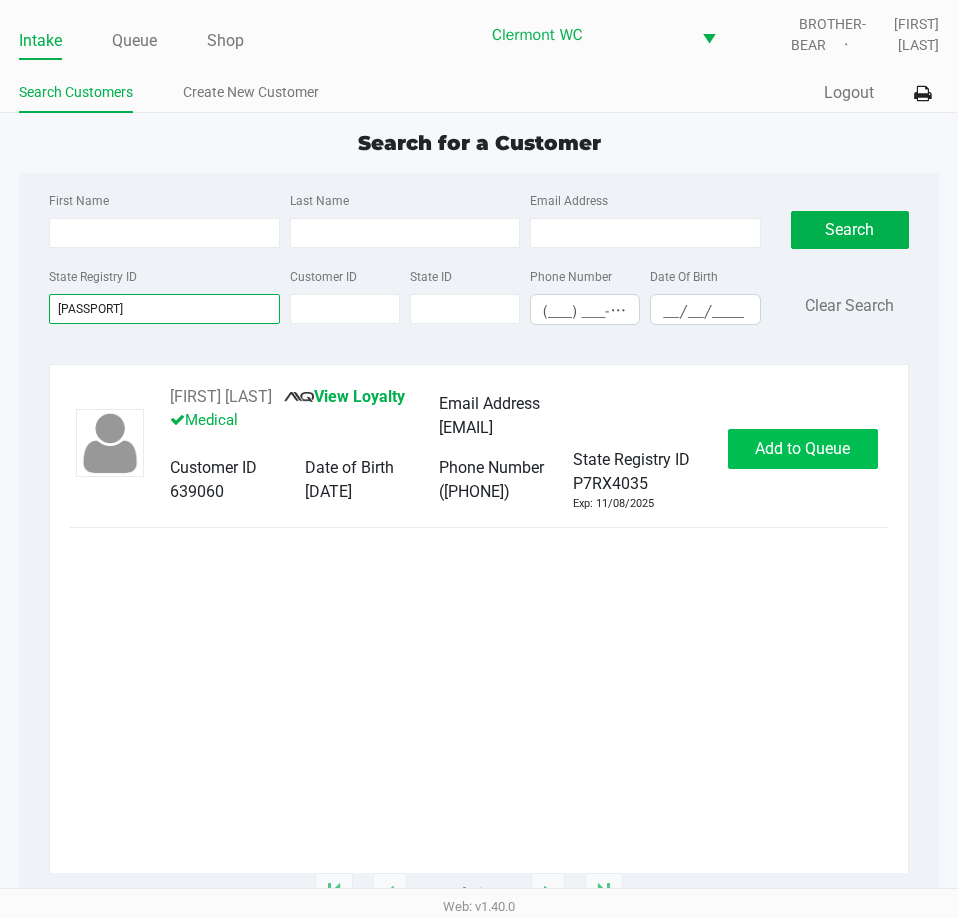 type on "p7rx4035" 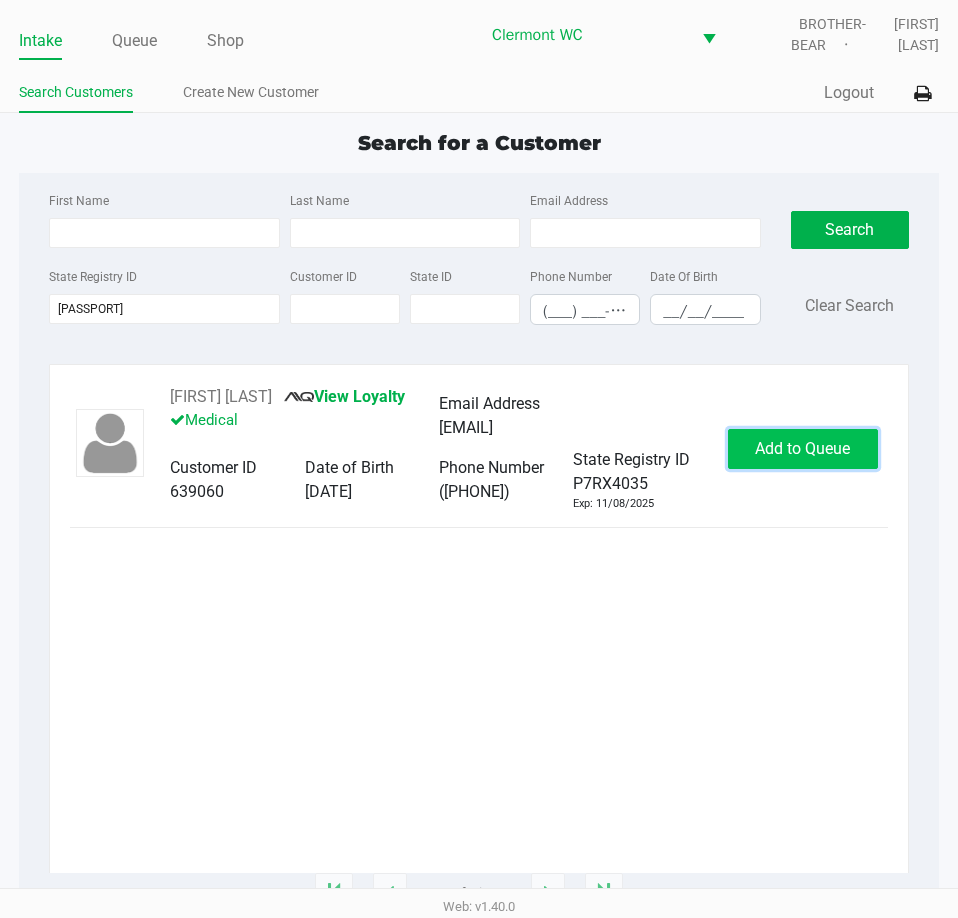 click on "Add to Queue" 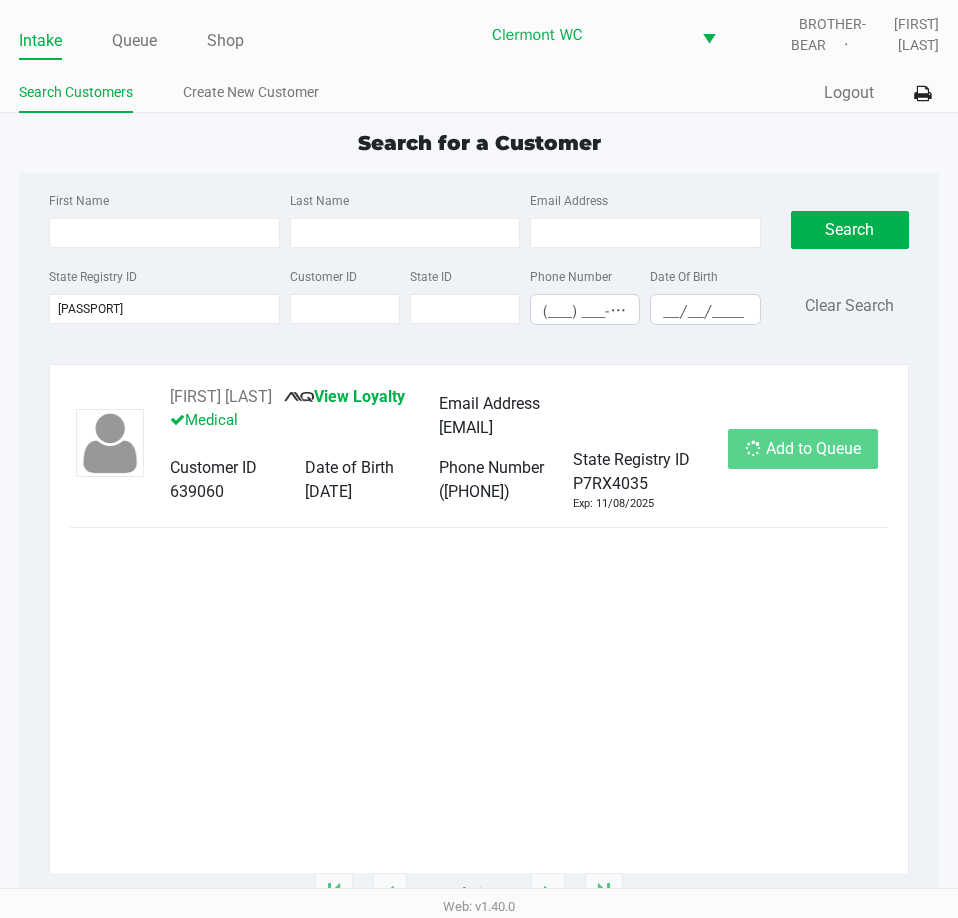 click on "Add to Queue" 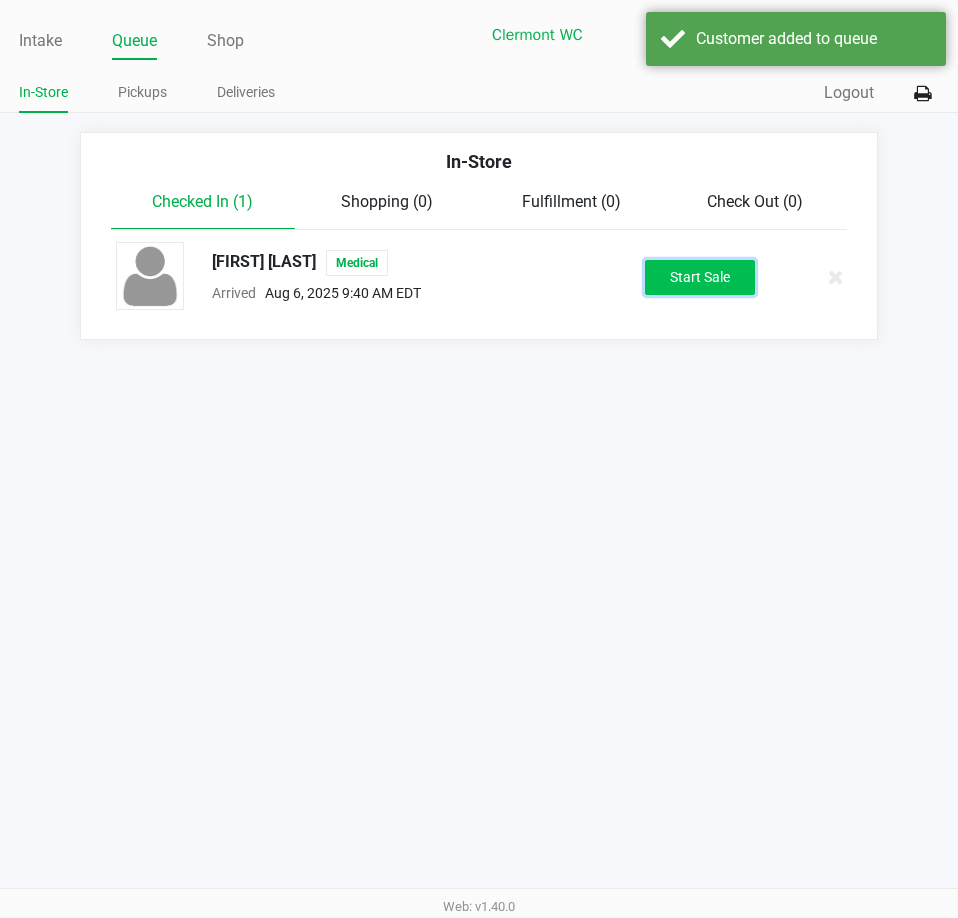 click on "Start Sale" 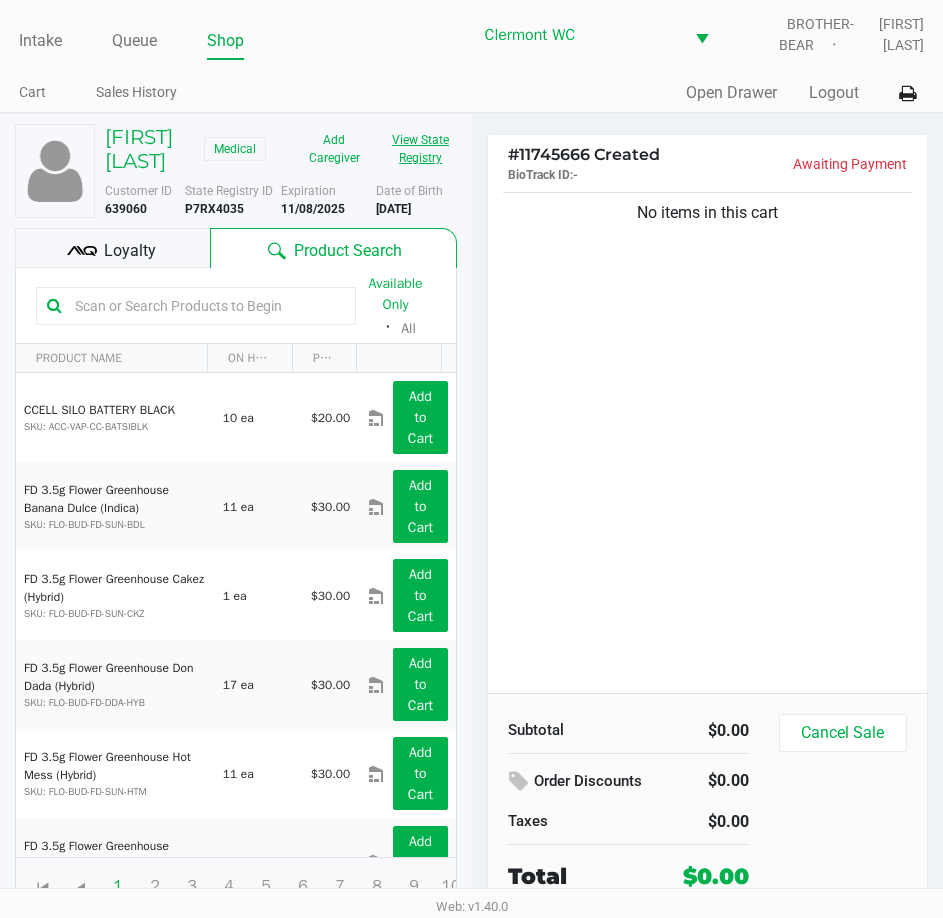 click on "View State Registry" 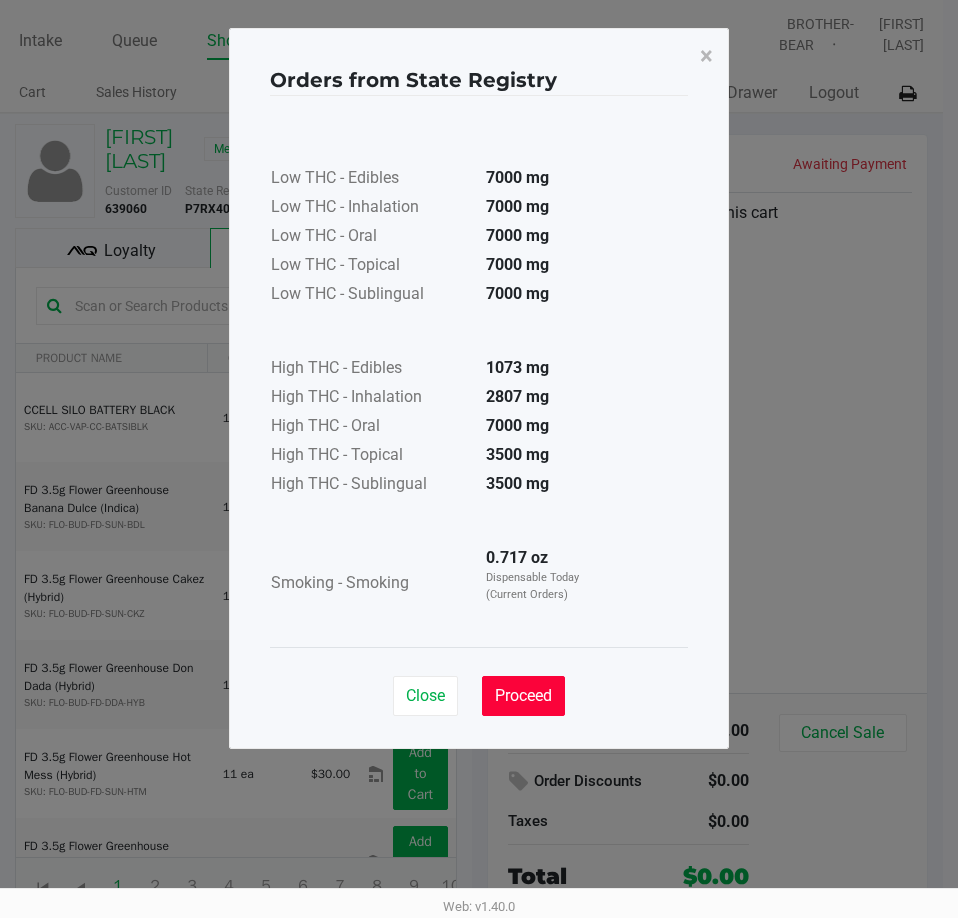 drag, startPoint x: 540, startPoint y: 699, endPoint x: 683, endPoint y: 571, distance: 191.91925 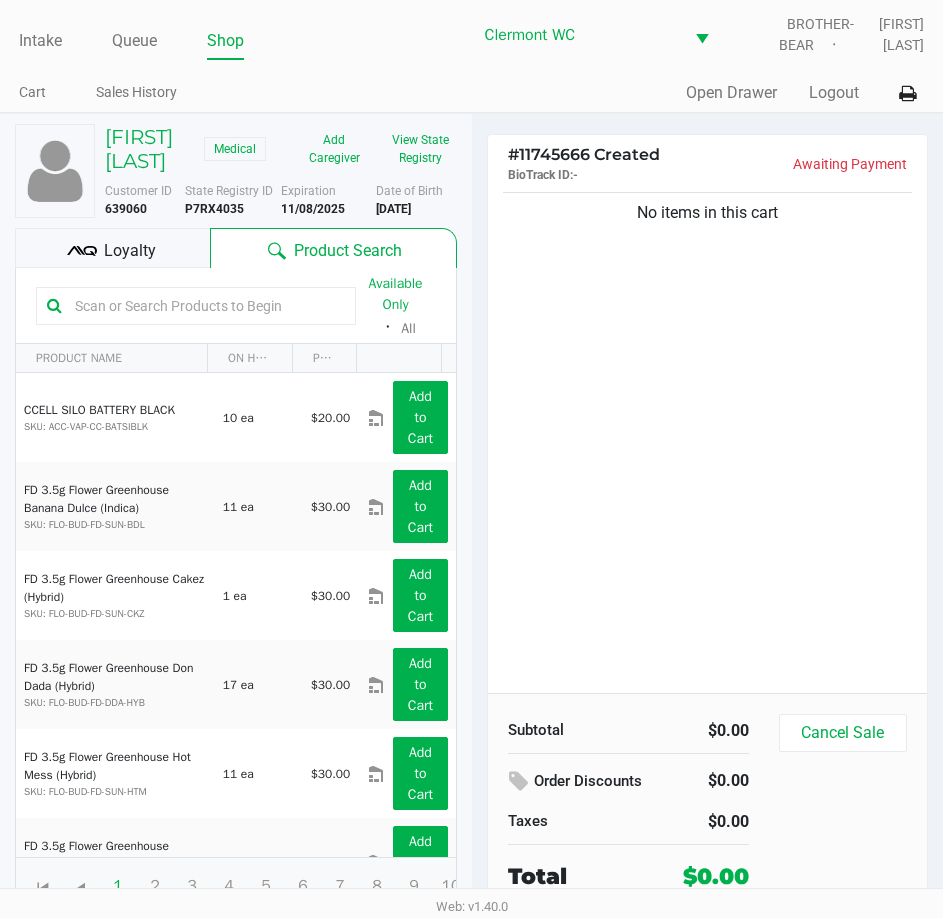 click on "Orders from State Registry  ×      Low THC - Edibles  7000 mg  Low THC - Inhalation  7000 mg  Low THC - Oral  7000 mg  Low THC - Topical  7000 mg  Low THC - Sublingual  7000 mg      High THC - Edibles  1073 mg  High THC - Inhalation  2807 mg  High THC - Oral  7000 mg  High THC - Topical  3500 mg  High THC - Sublingual  3500 mg      Smoking - Smoking  0.717 oz  Dispensable Today (Current Orders)   Close   Proceed" 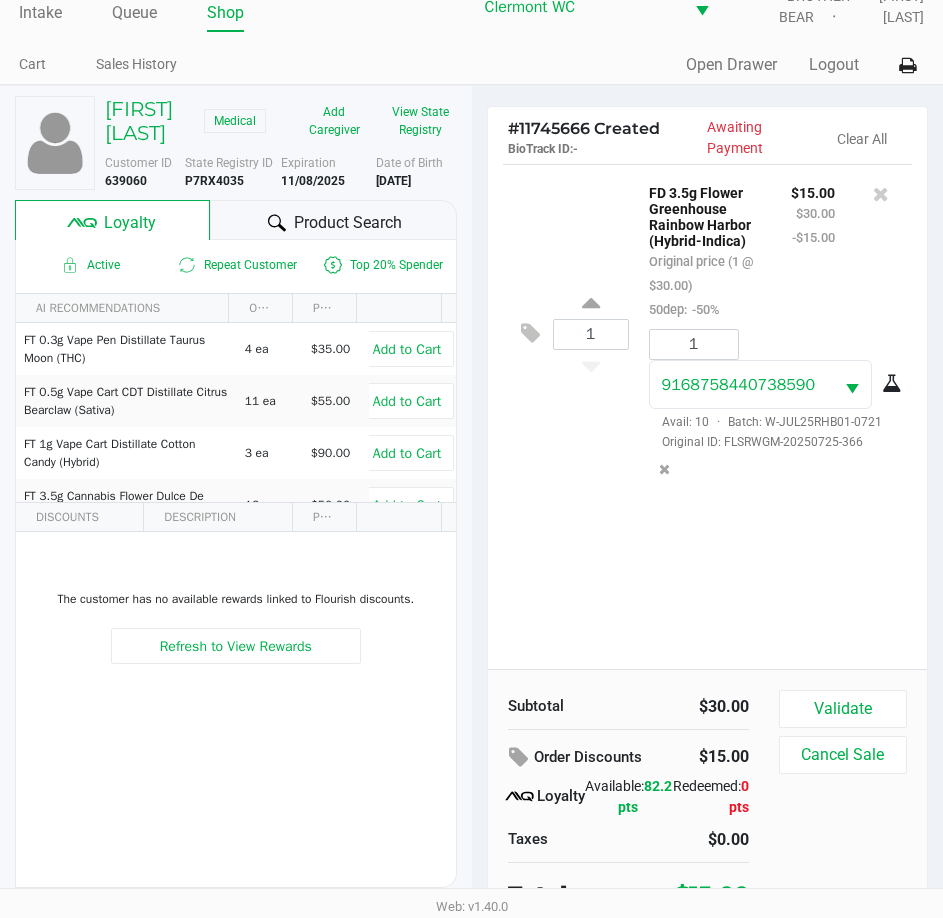 scroll, scrollTop: 42, scrollLeft: 0, axis: vertical 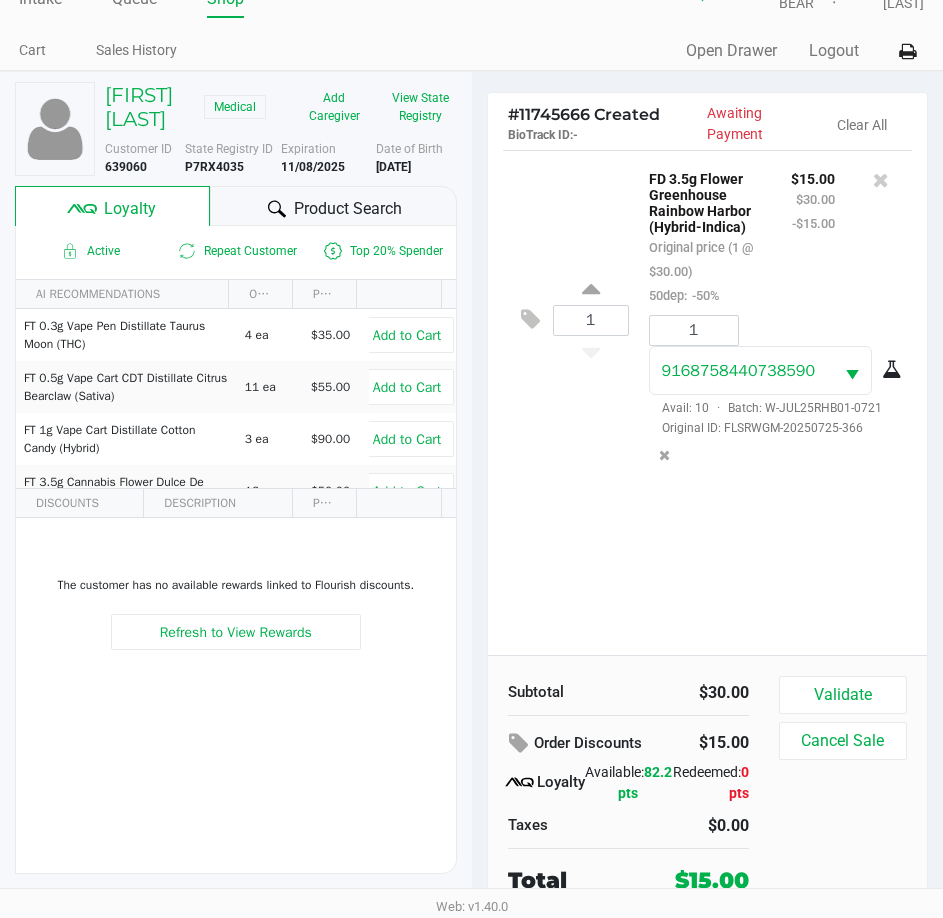 click on "1  FD 3.5g Flower Greenhouse Rainbow Harbor (Hybrid-Indica)   Original price (1 @ $30.00)  50dep:  -50% $15.00 $30.00 -$15.00 1 9168758440738590  Avail: 10  ·  Batch: W-JUL25RHB01-0721   Original ID: FLSRWGM-20250725-366" 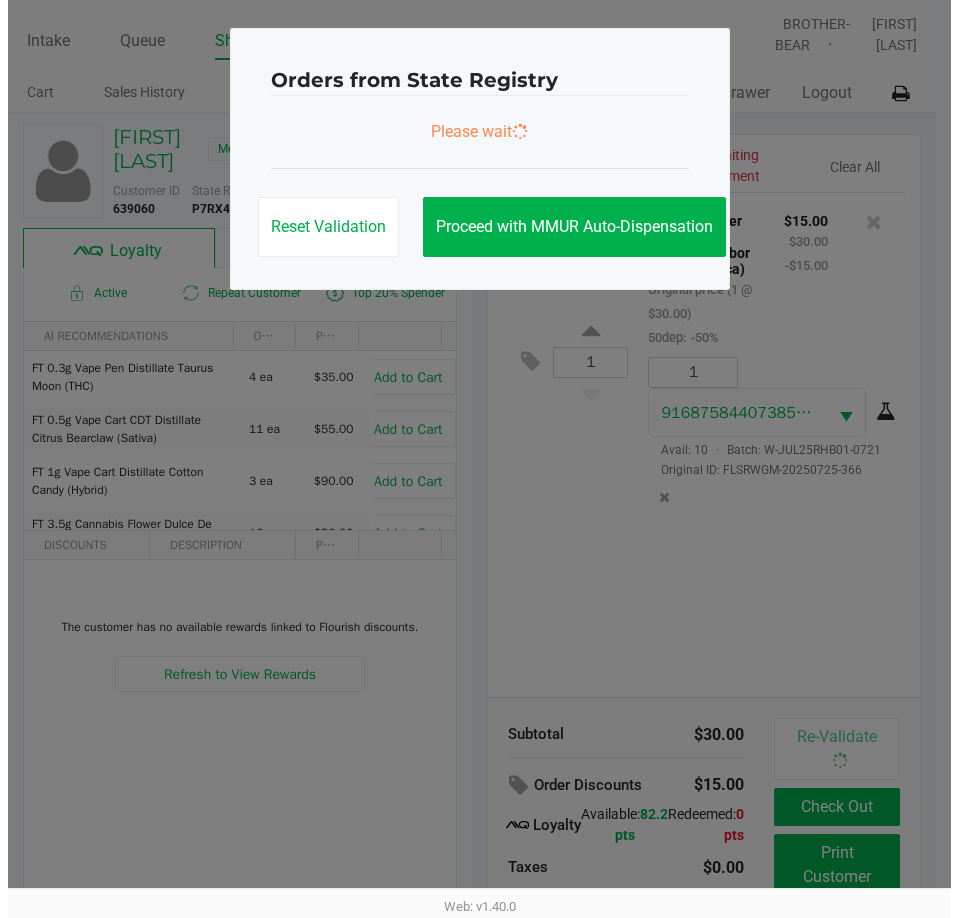 scroll, scrollTop: 0, scrollLeft: 0, axis: both 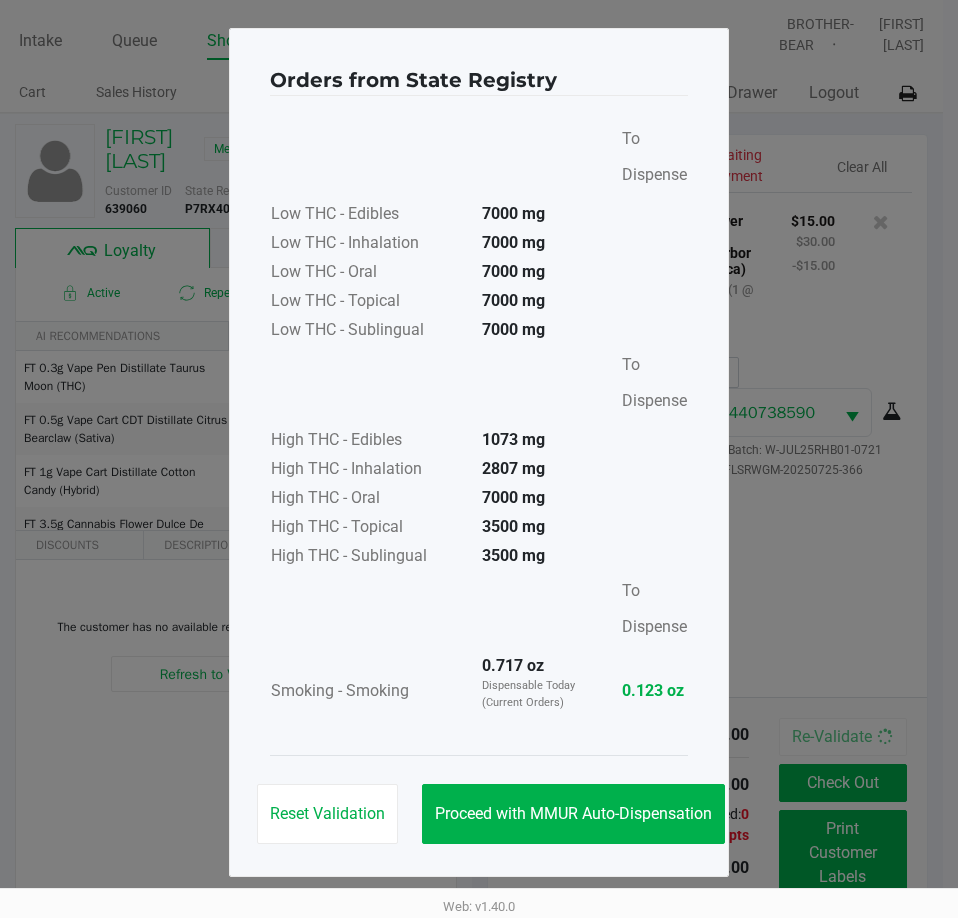click on "Proceed with MMUR Auto-Dispensation" 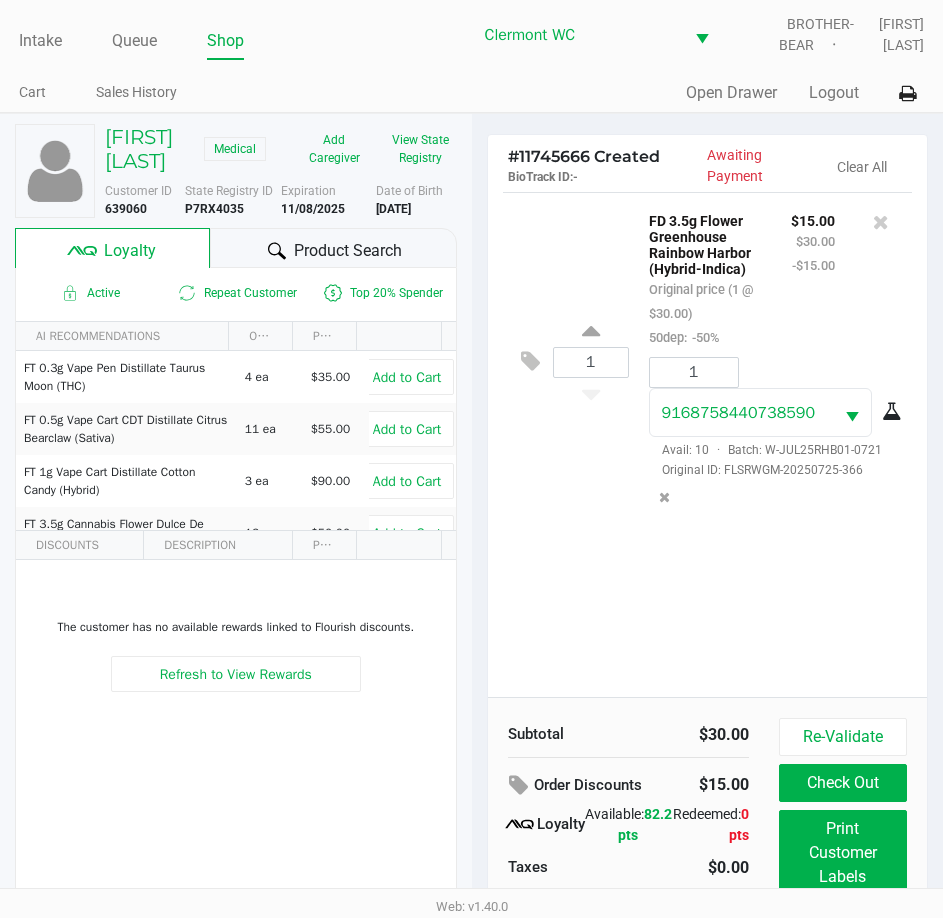 click on "Print Customer Labels" 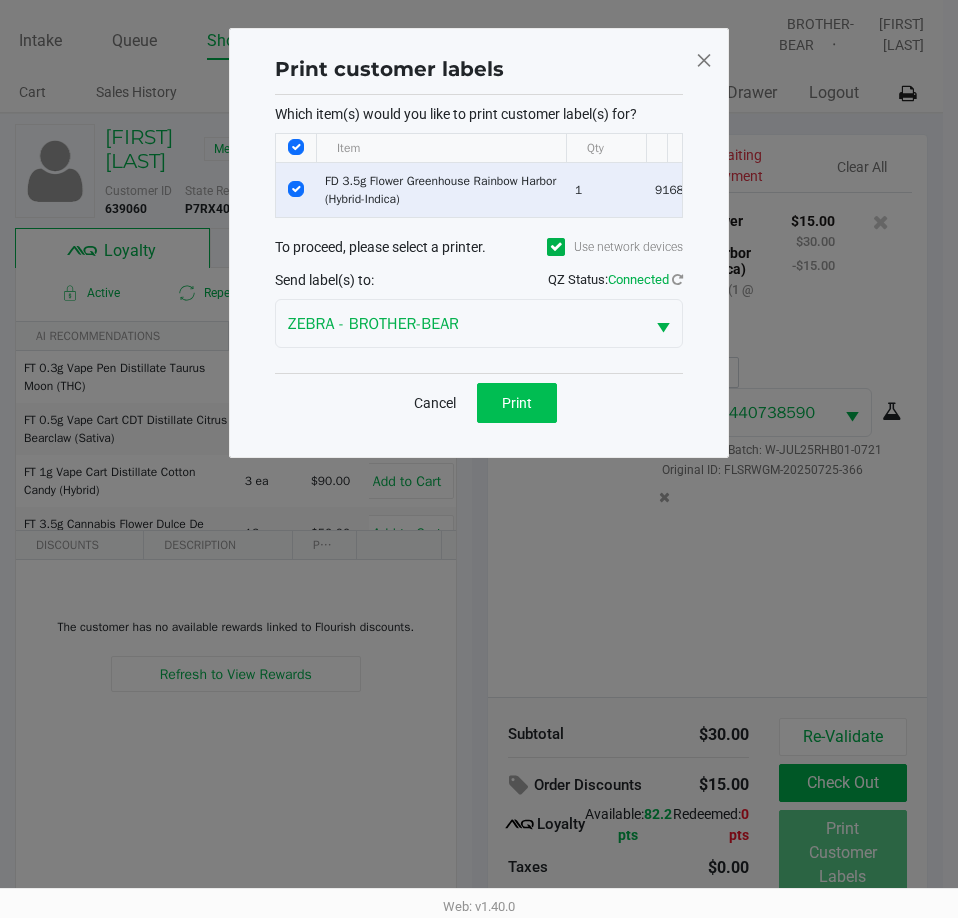 click on "Print" 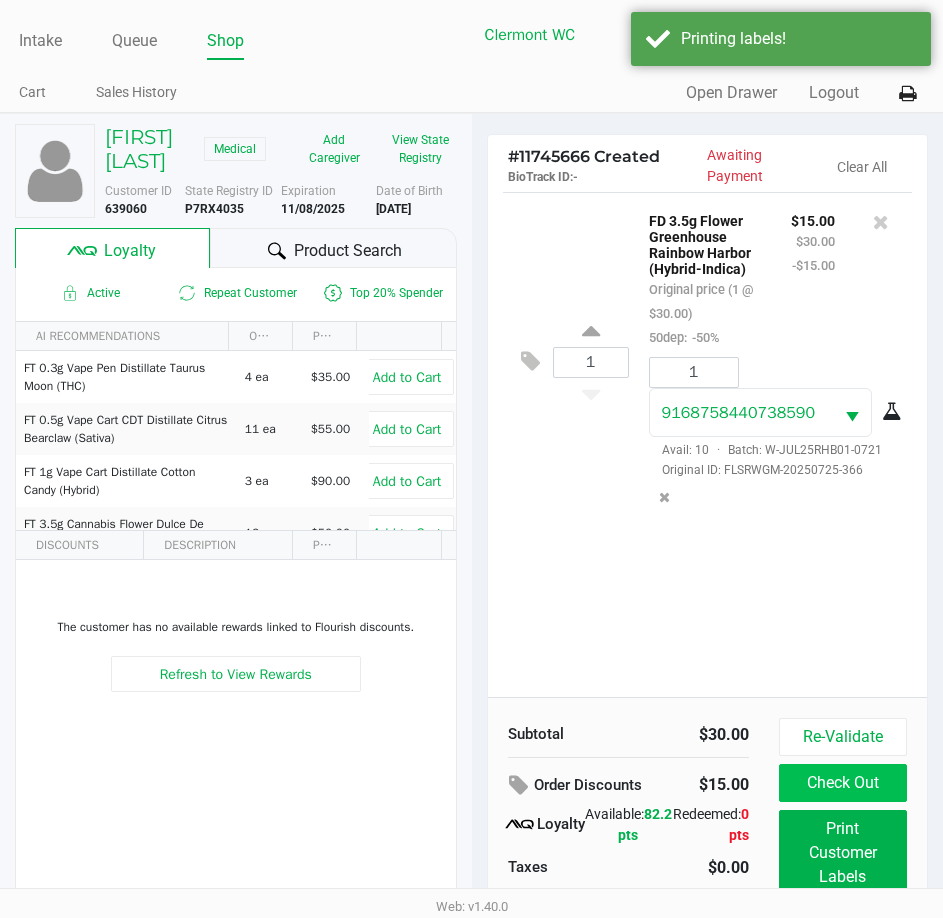click on "Check Out" 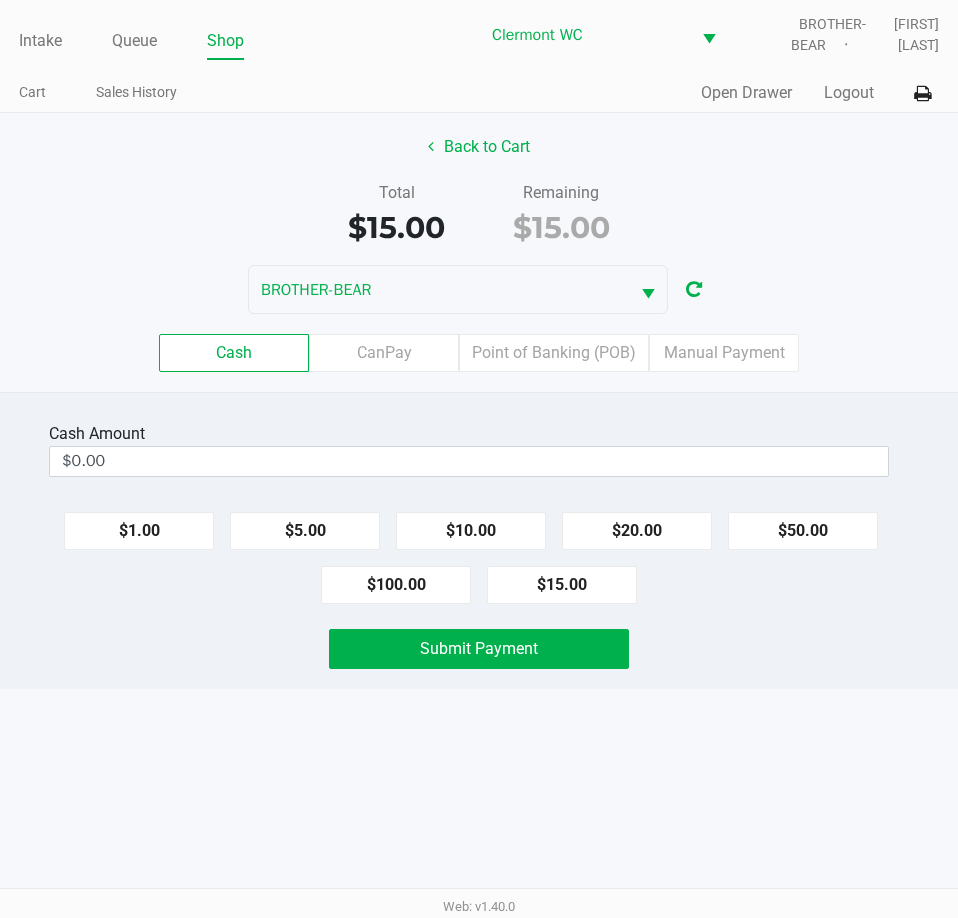 click on "$20.00" 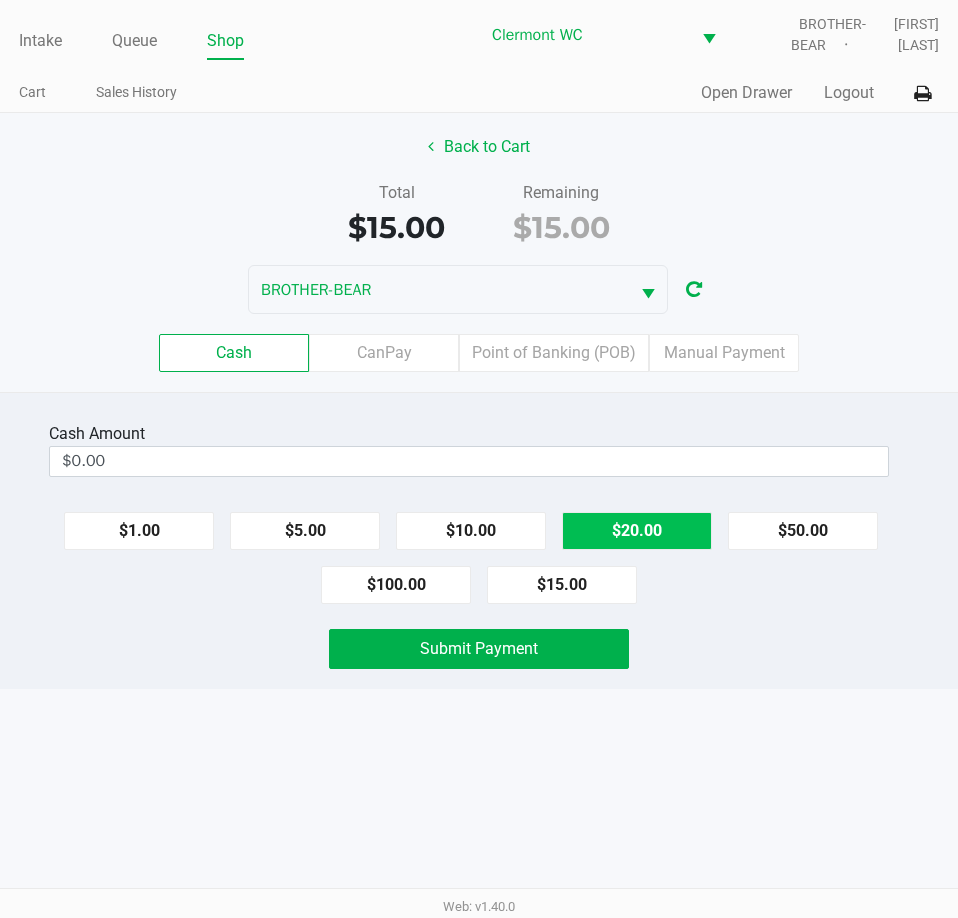 type on "$20.00" 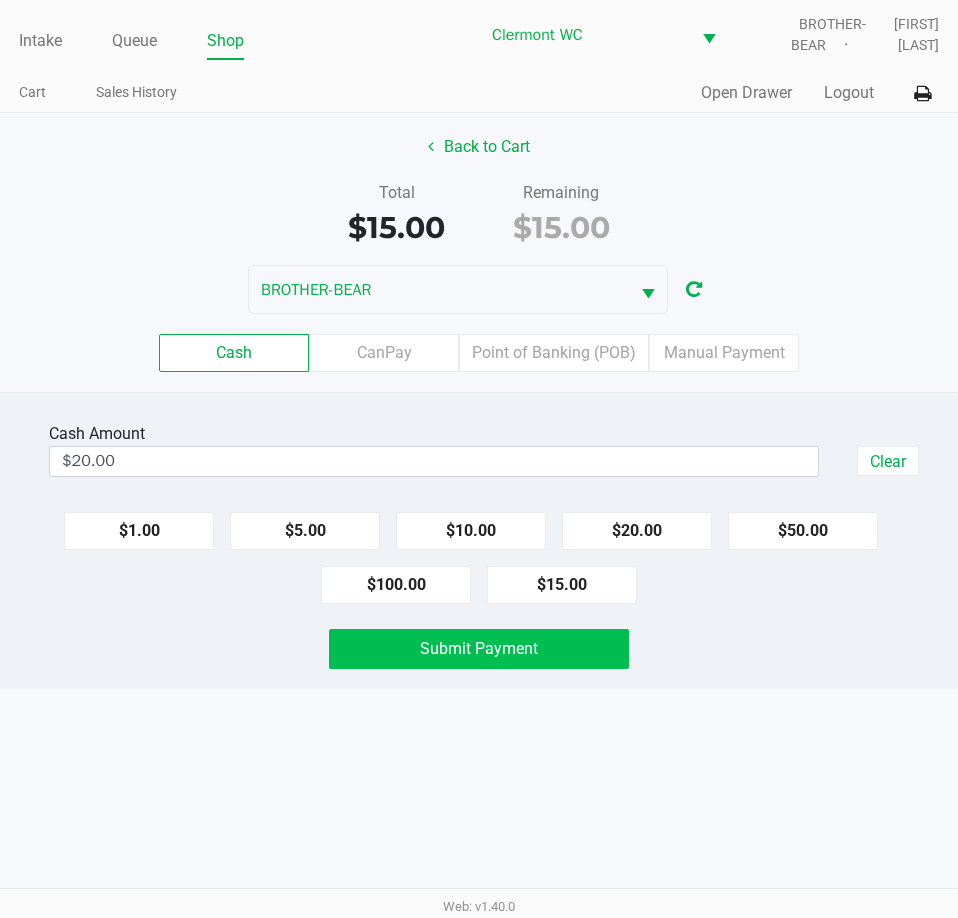 click on "Submit Payment" 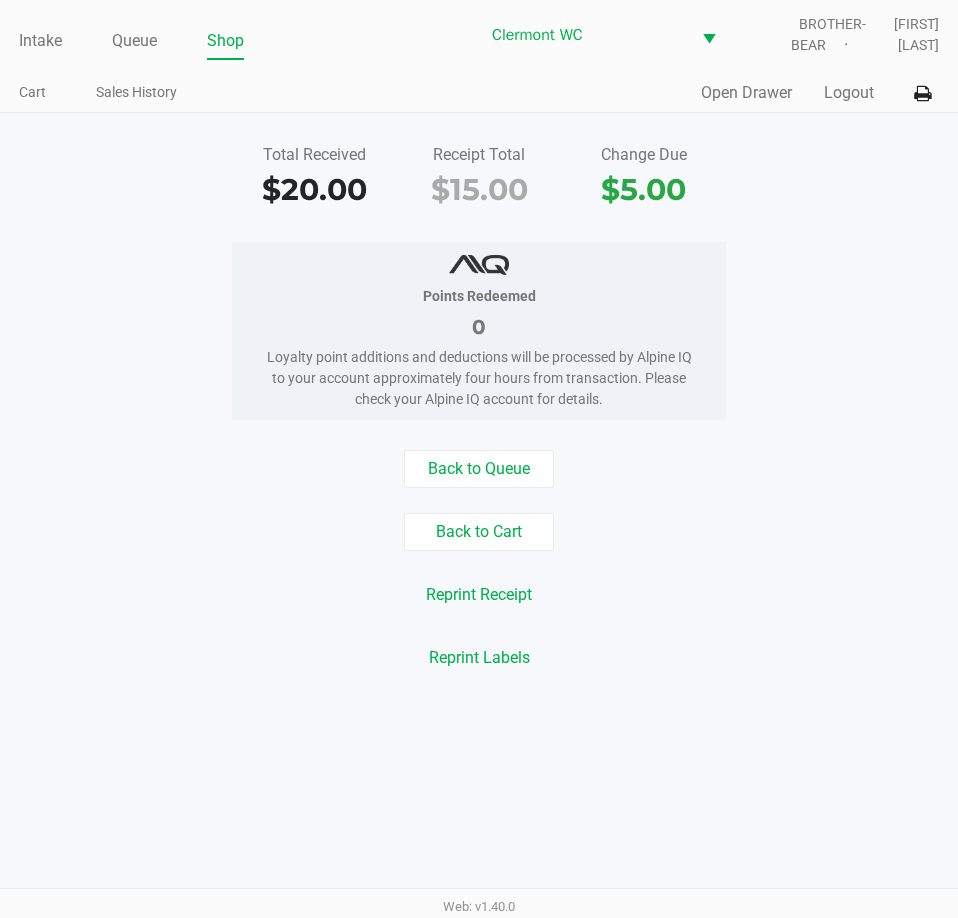 click on "Points Redeemed   0   Loyalty point additions and deductions will be processed by Alpine IQ to your account approximately four hours from transaction. Please check your Alpine IQ account for details." 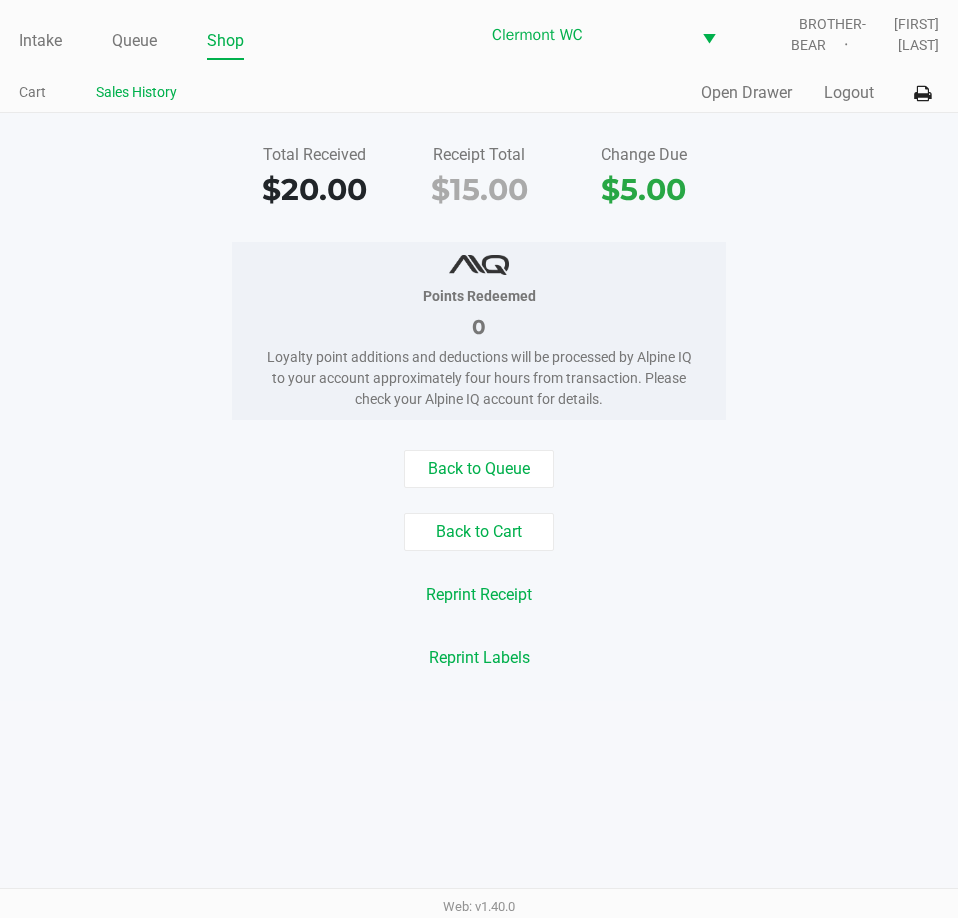 click on "Sales History" 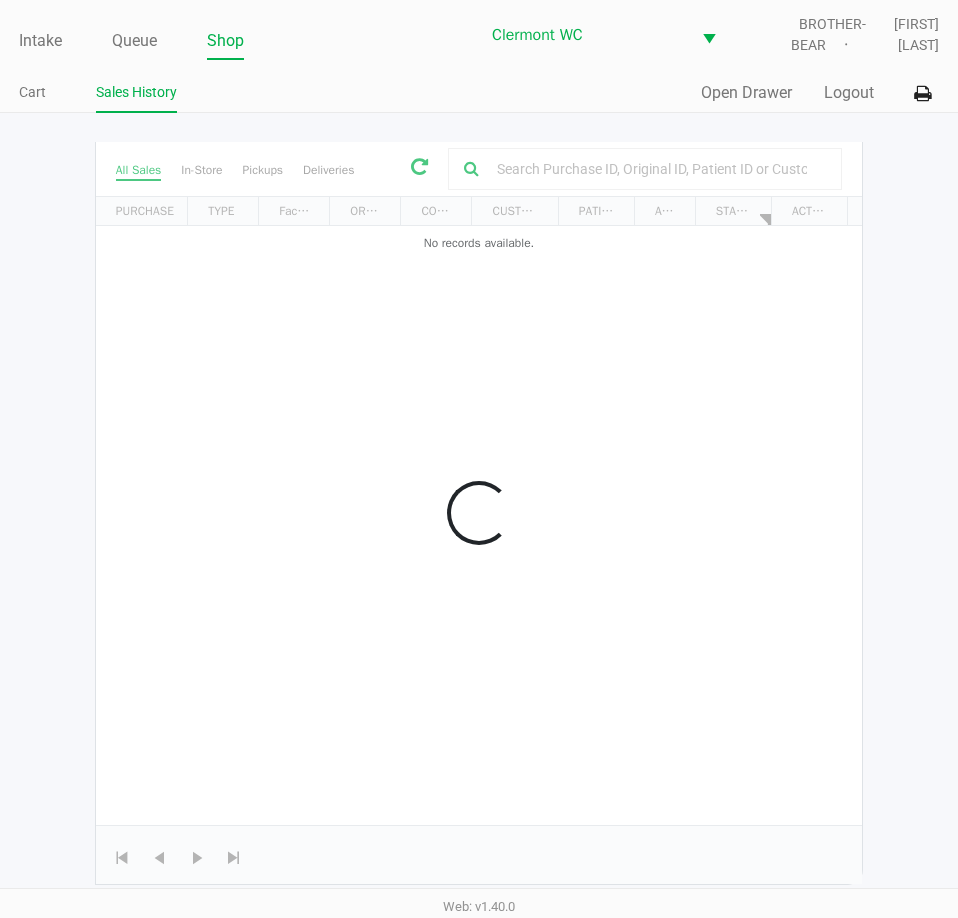 click on "Intake Queue Shop" 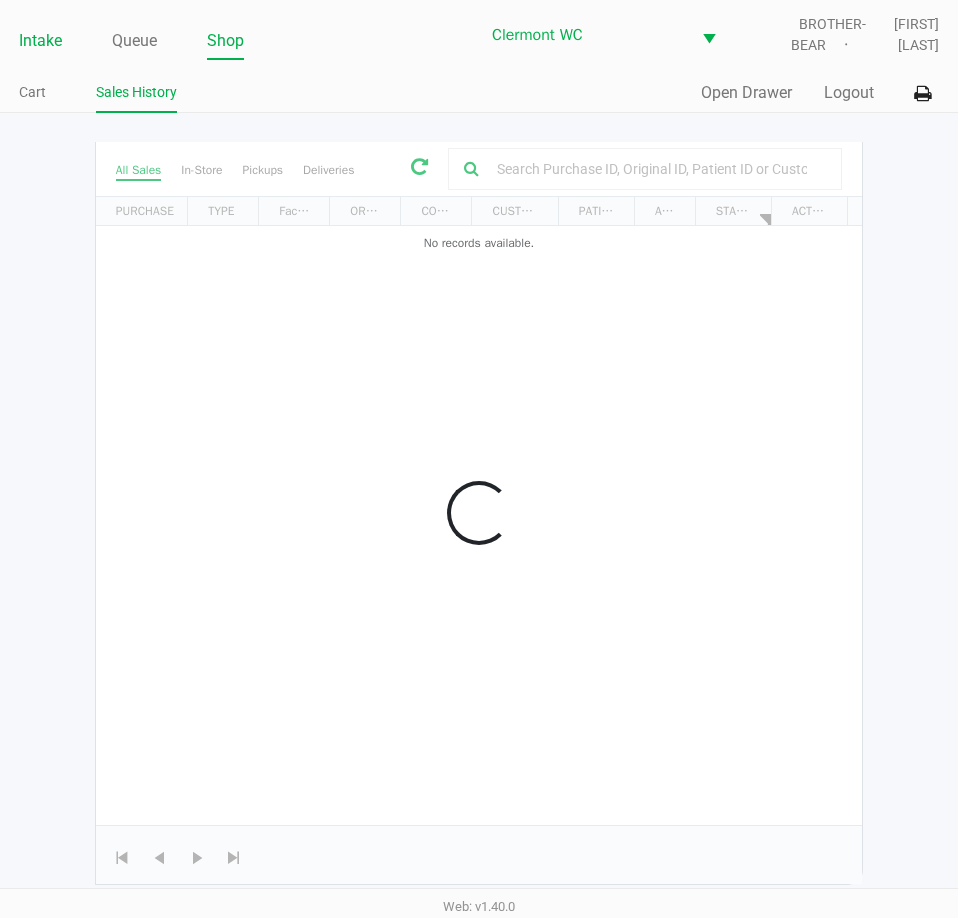click on "Intake" 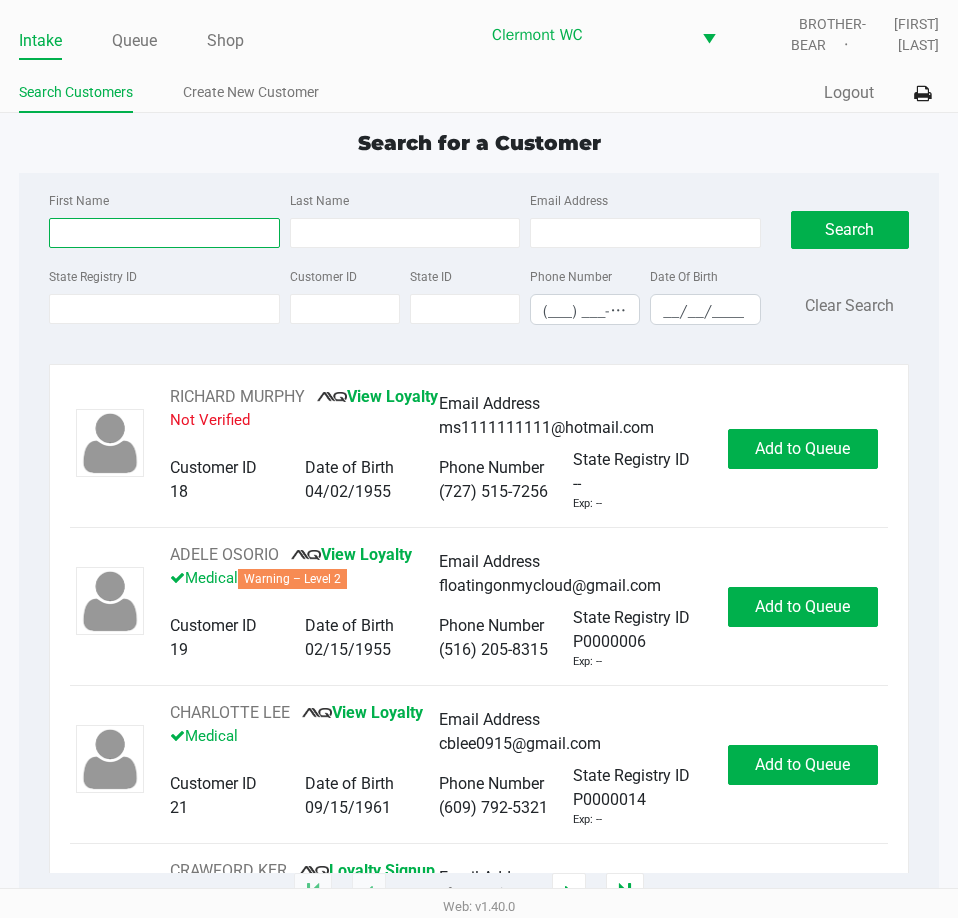 click on "First Name" at bounding box center (164, 233) 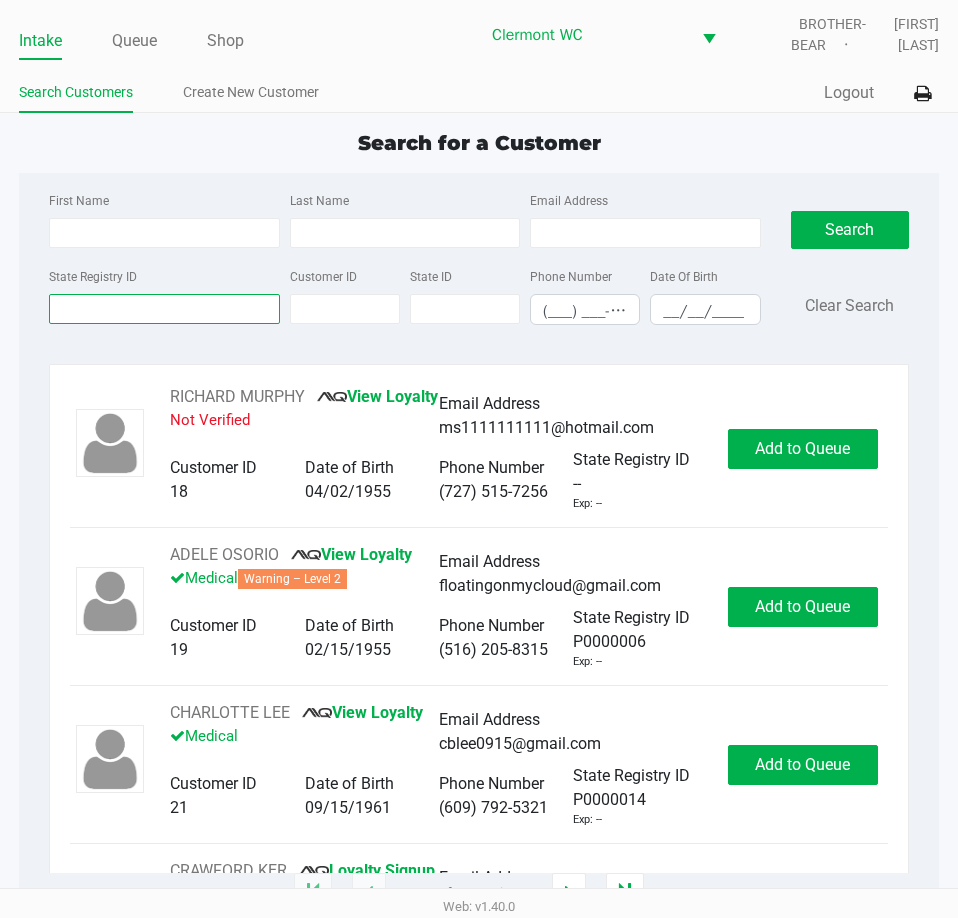 click on "State Registry ID" at bounding box center (164, 309) 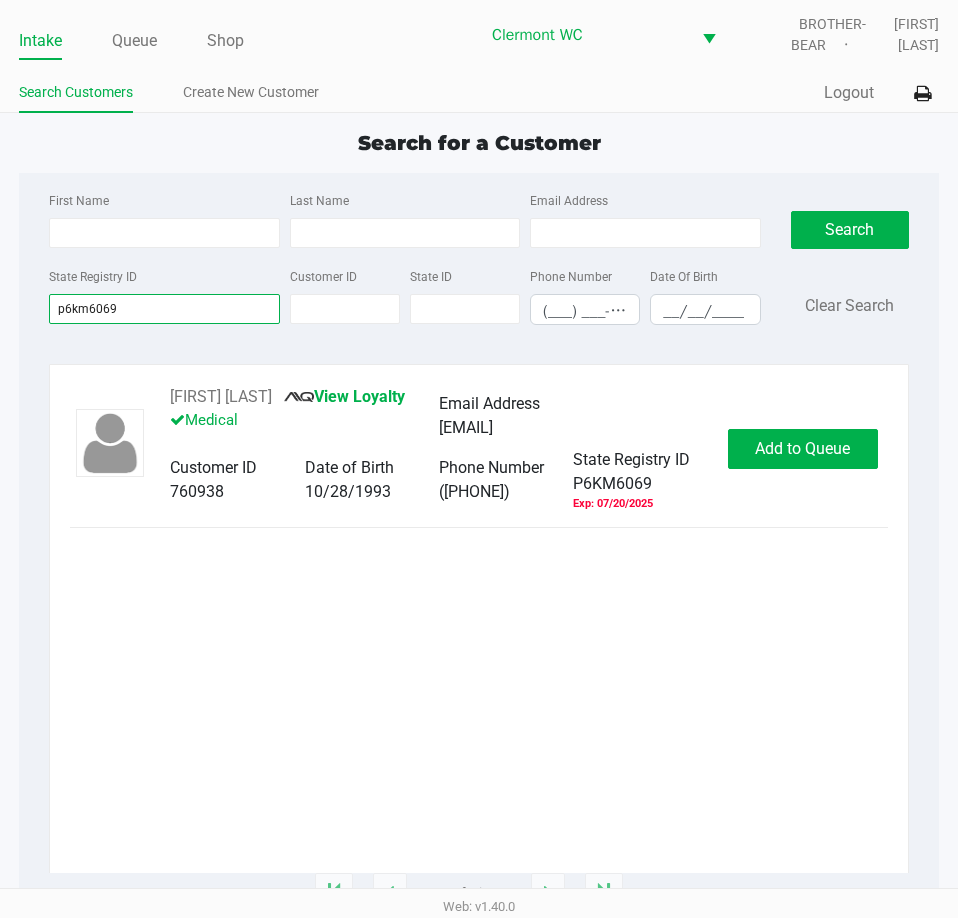 type on "p6km6069" 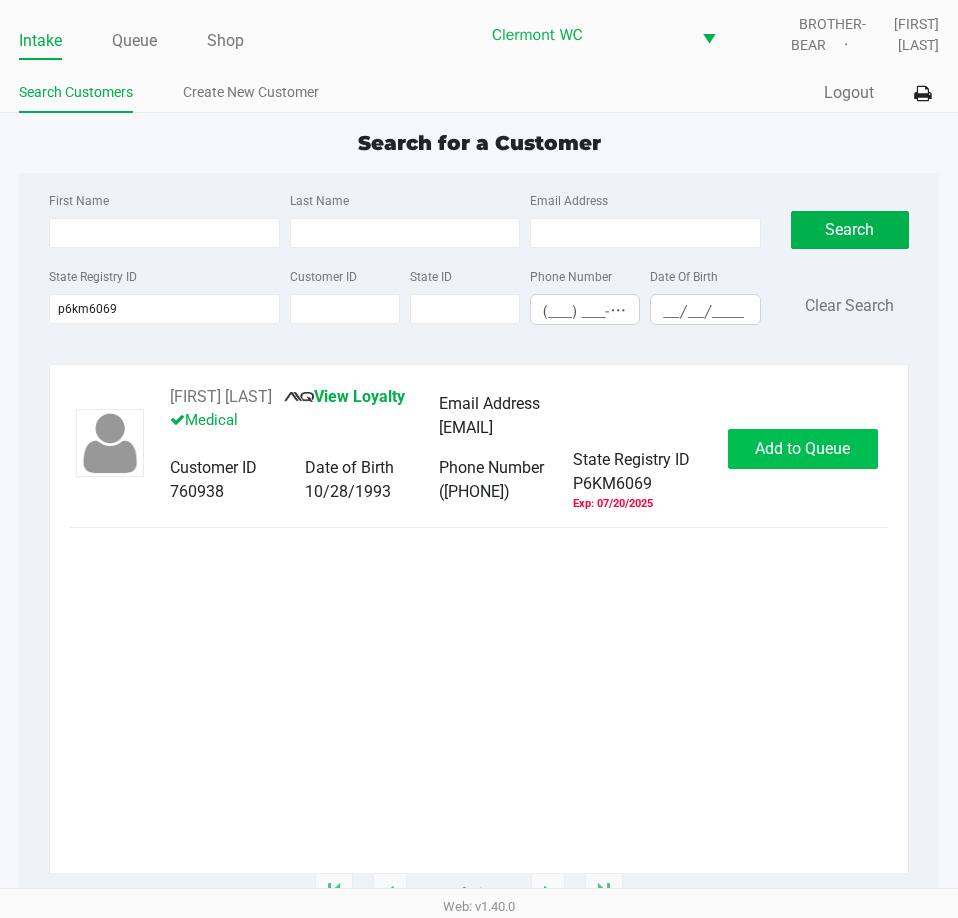 click on "Add to Queue" 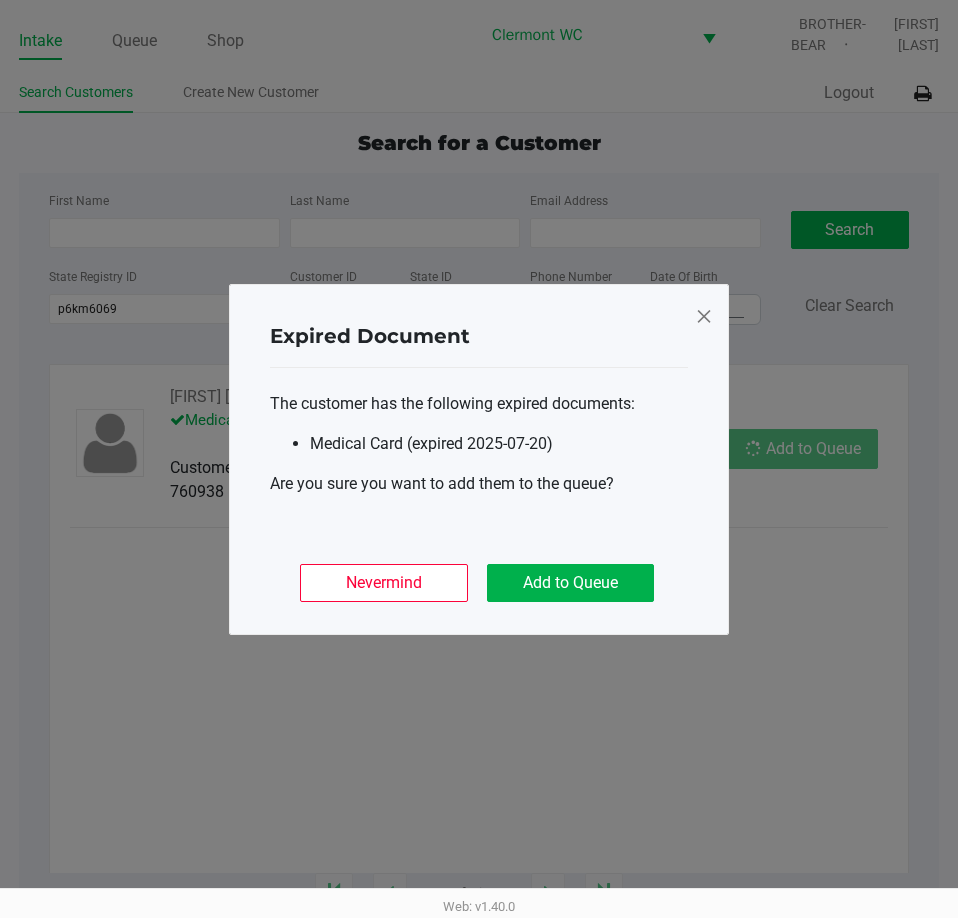 click on "Expired Document
The customer has the following expired documents:
Medical Card (expired 2025-07-20)
Are you sure you want to add them to the queue?
Nevermind   Add to Queue" 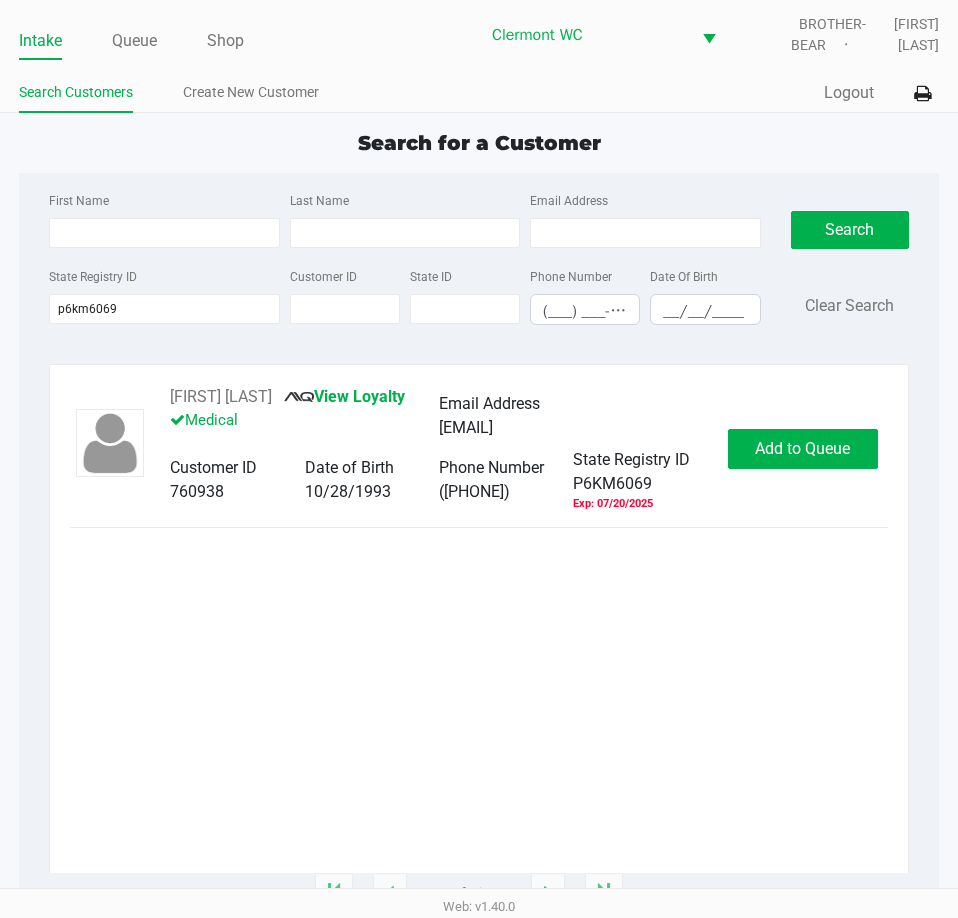 click on "Add to Queue" 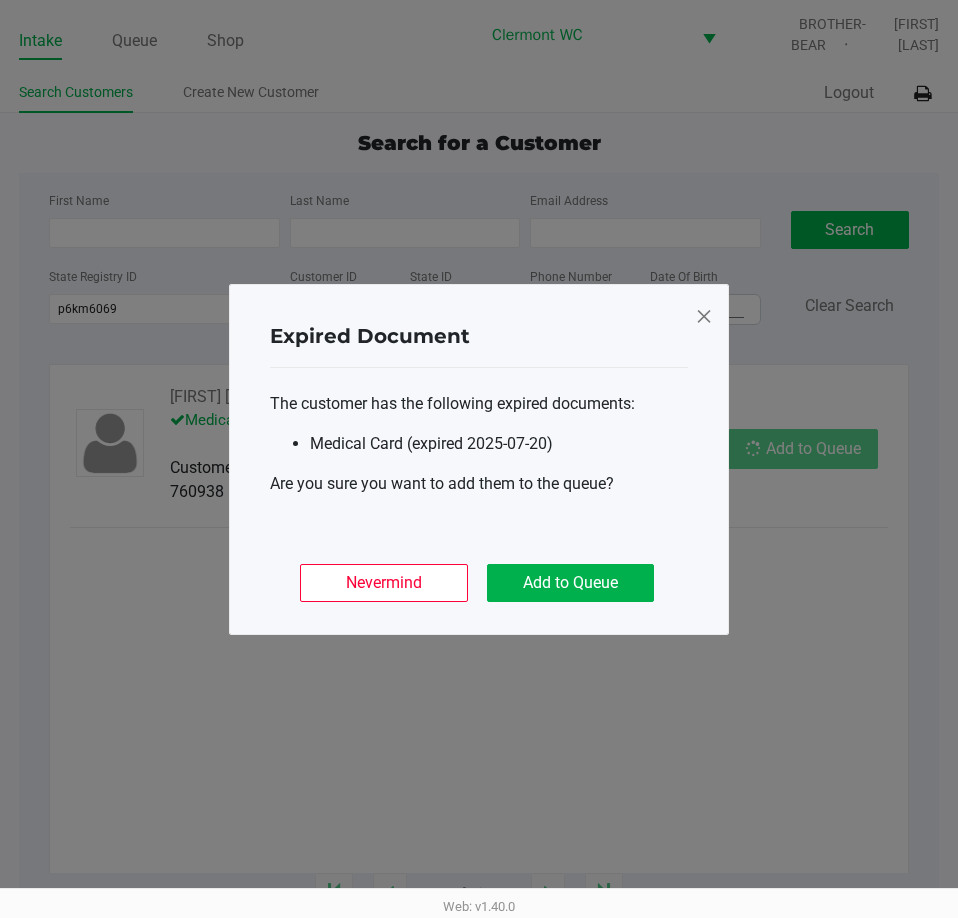 click on "Add to Queue" 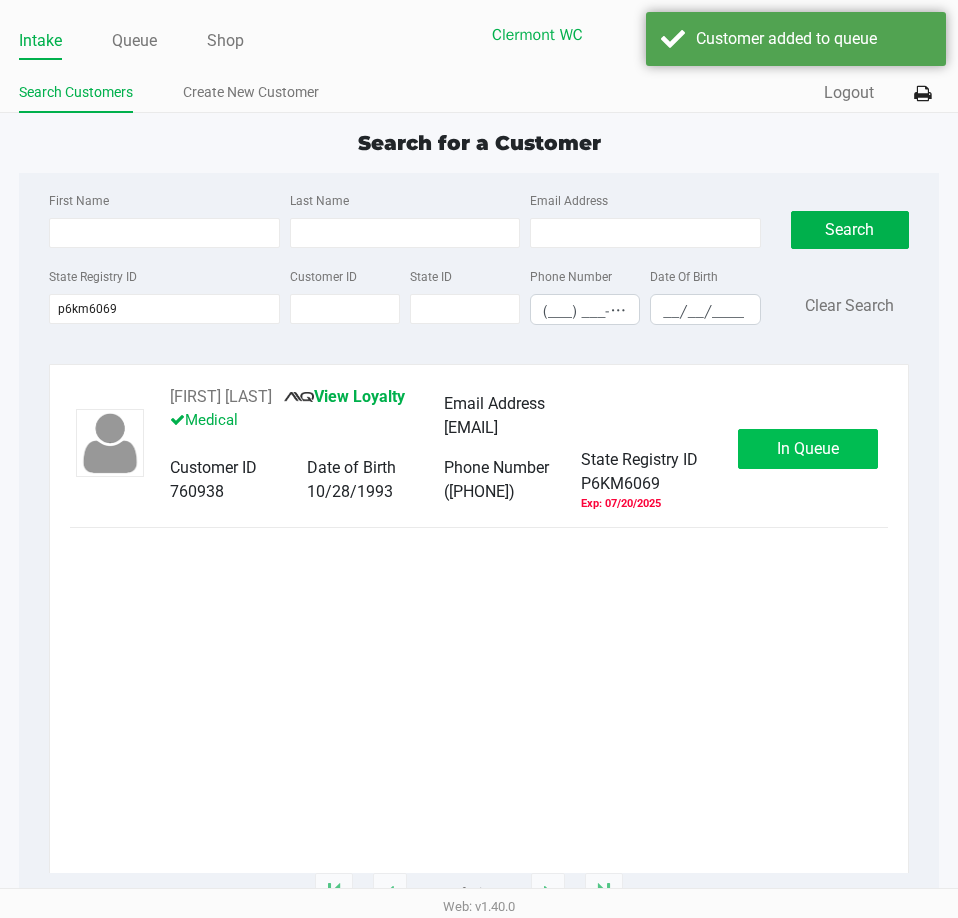 click on "In Queue" 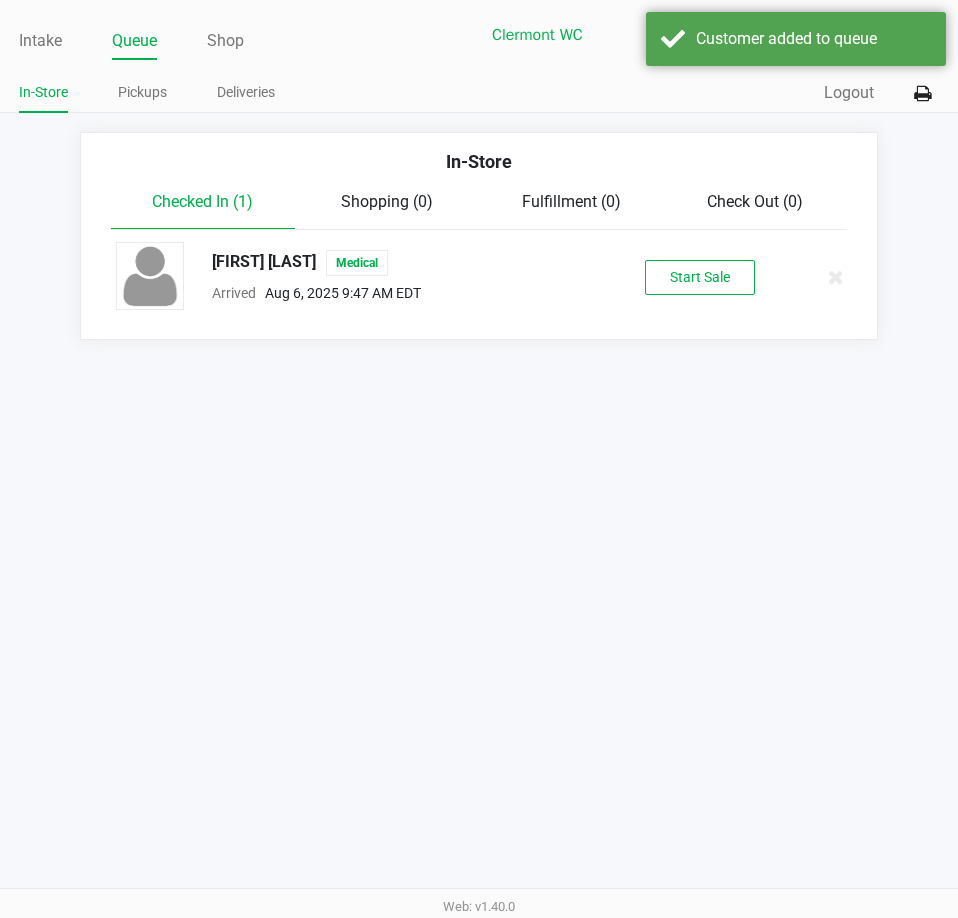 click on "Start Sale" 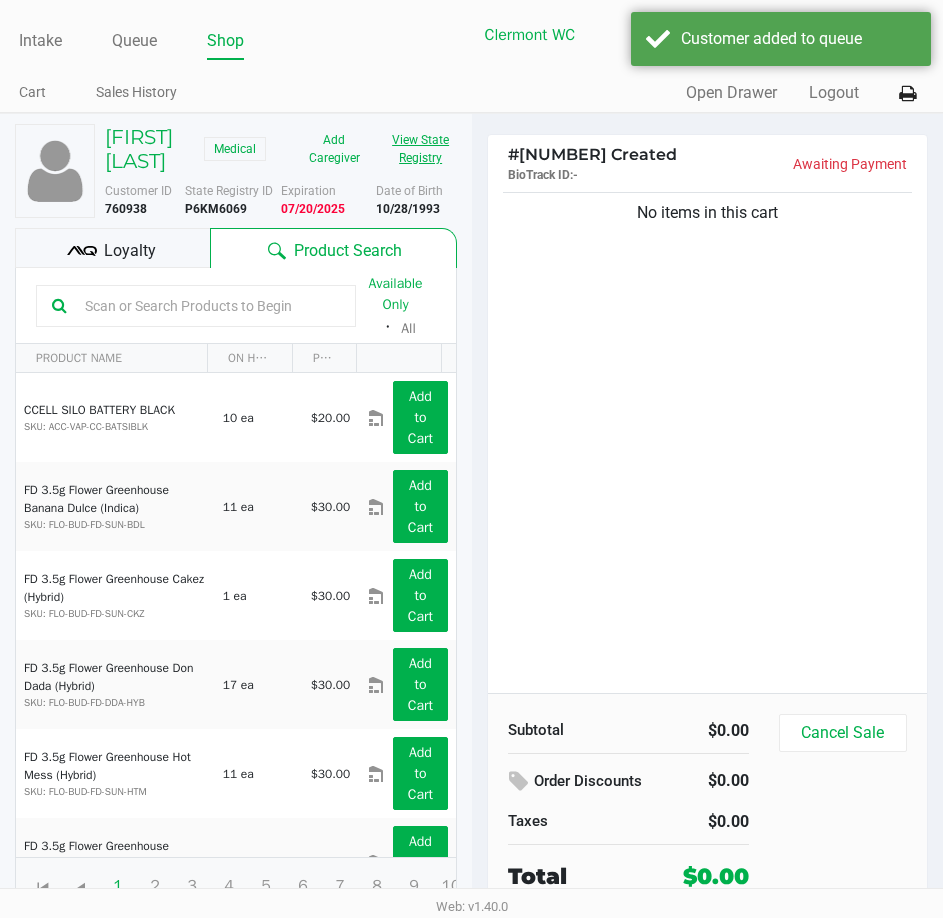 click on "View State Registry" 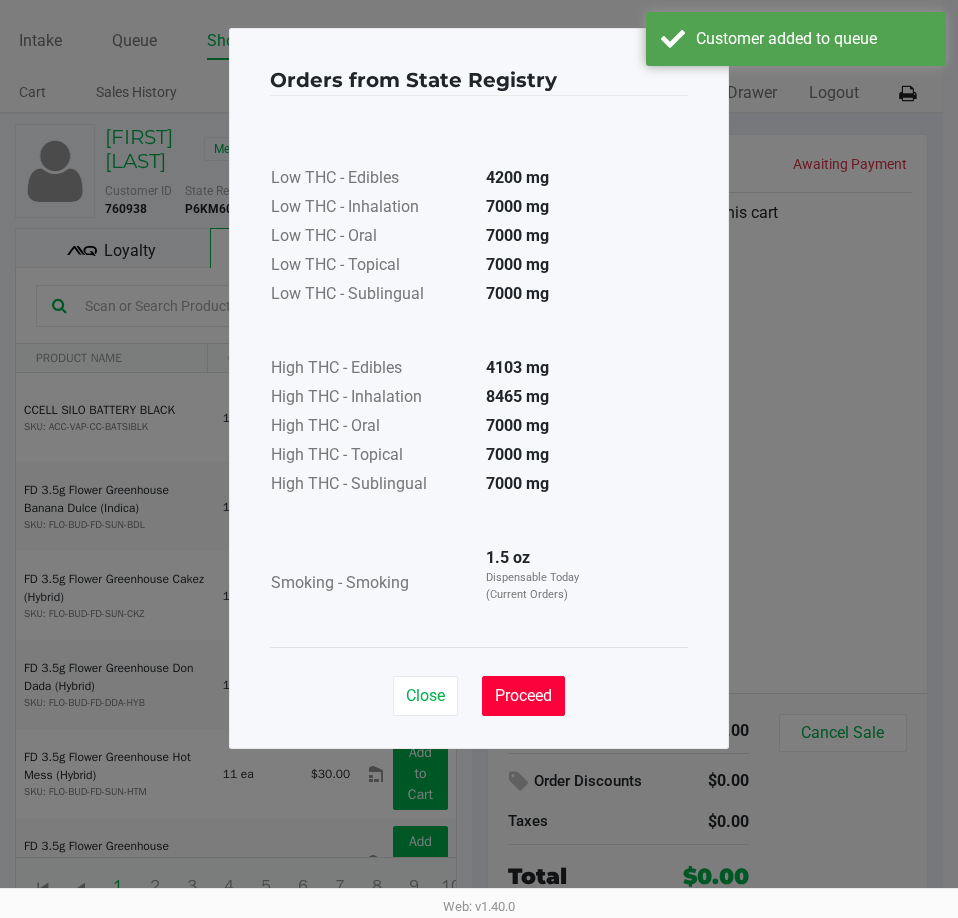 click on "Proceed" 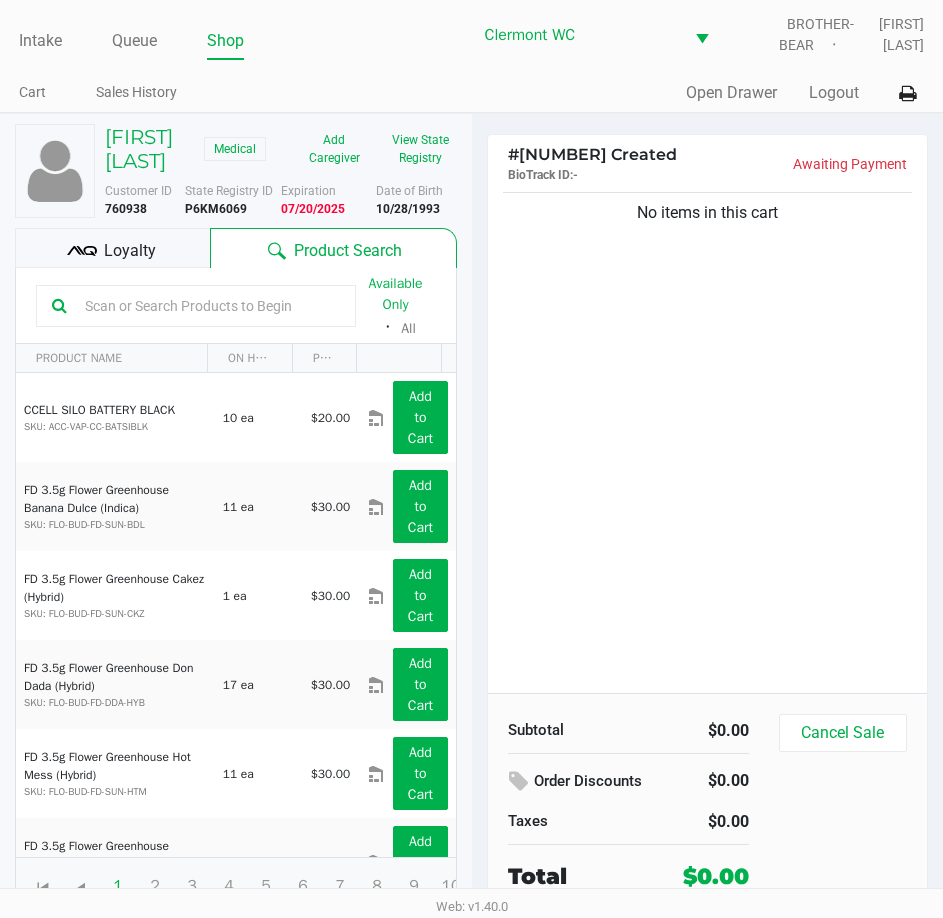 click on "Orders from State Registry  ×      Low THC - Edibles  4200 mg  Low THC - Inhalation  7000 mg  Low THC - Oral  7000 mg  Low THC - Topical  7000 mg  Low THC - Sublingual  7000 mg      High THC - Edibles  4103 mg  High THC - Inhalation  8465 mg  High THC - Oral  7000 mg  High THC - Topical  7000 mg  High THC - Sublingual  7000 mg      Smoking - Smoking  1.5 oz  Dispensable Today (Current Orders)   Close   Proceed" 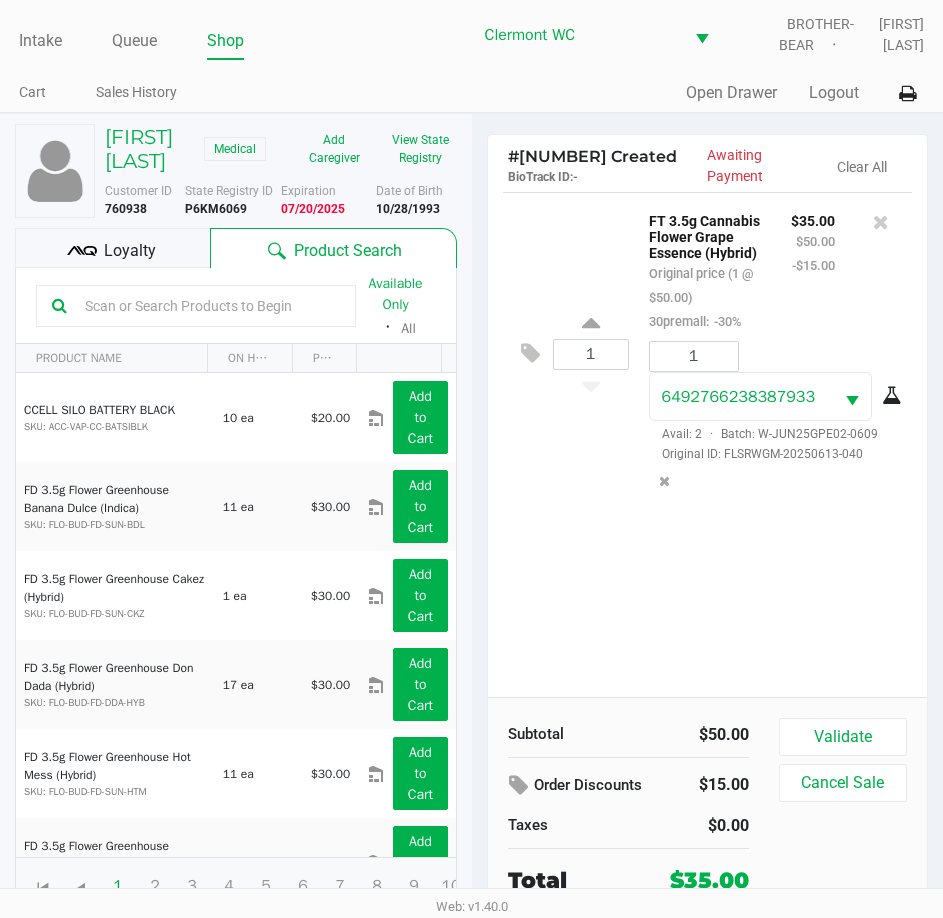 click on "Validate" 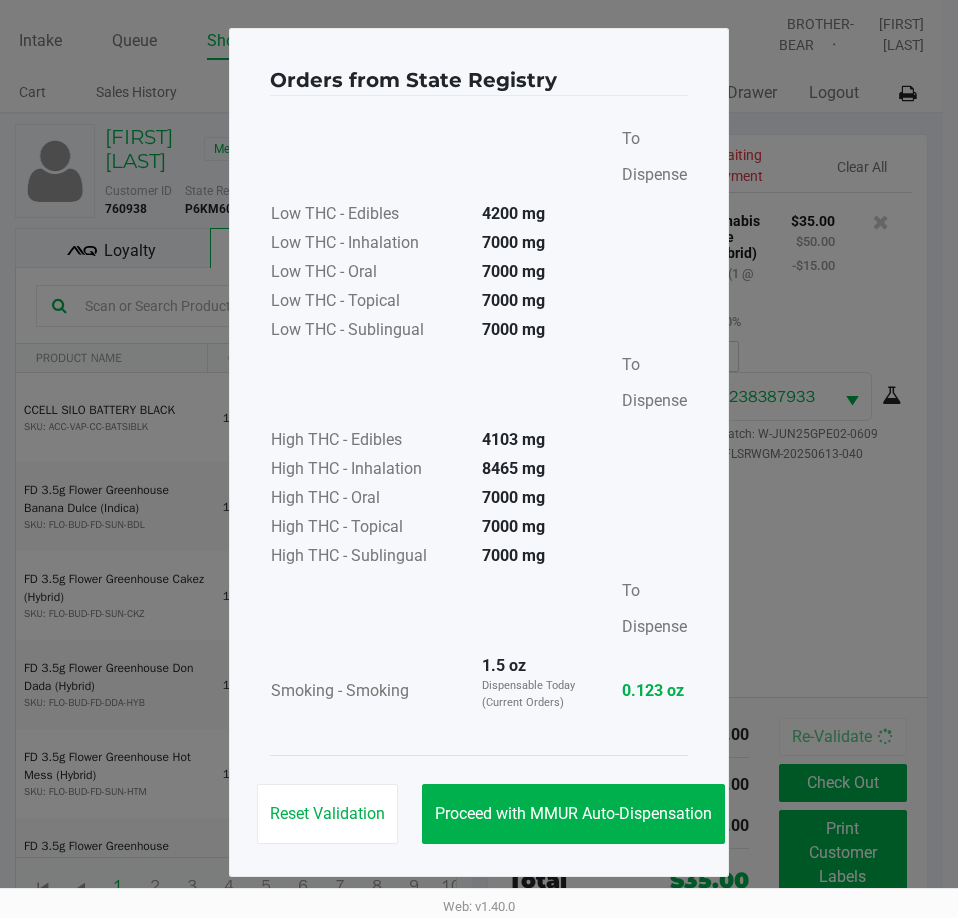 click on "Proceed with MMUR Auto-Dispensation" 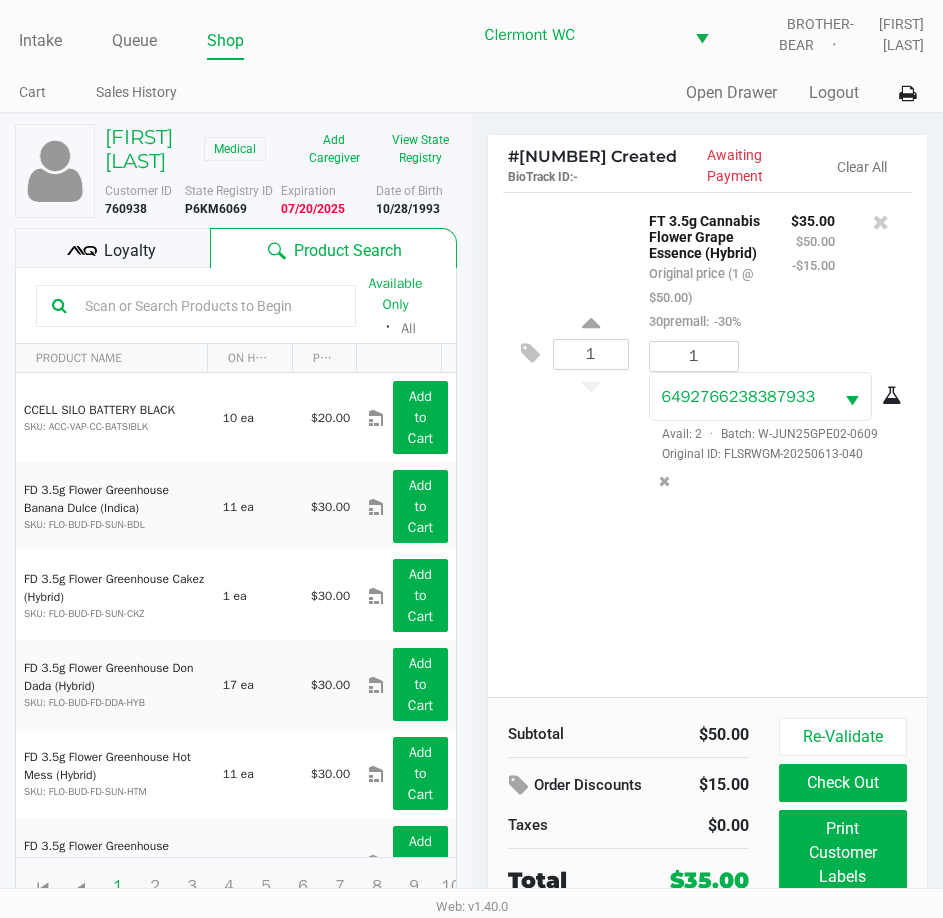click on "Print Customer Labels" 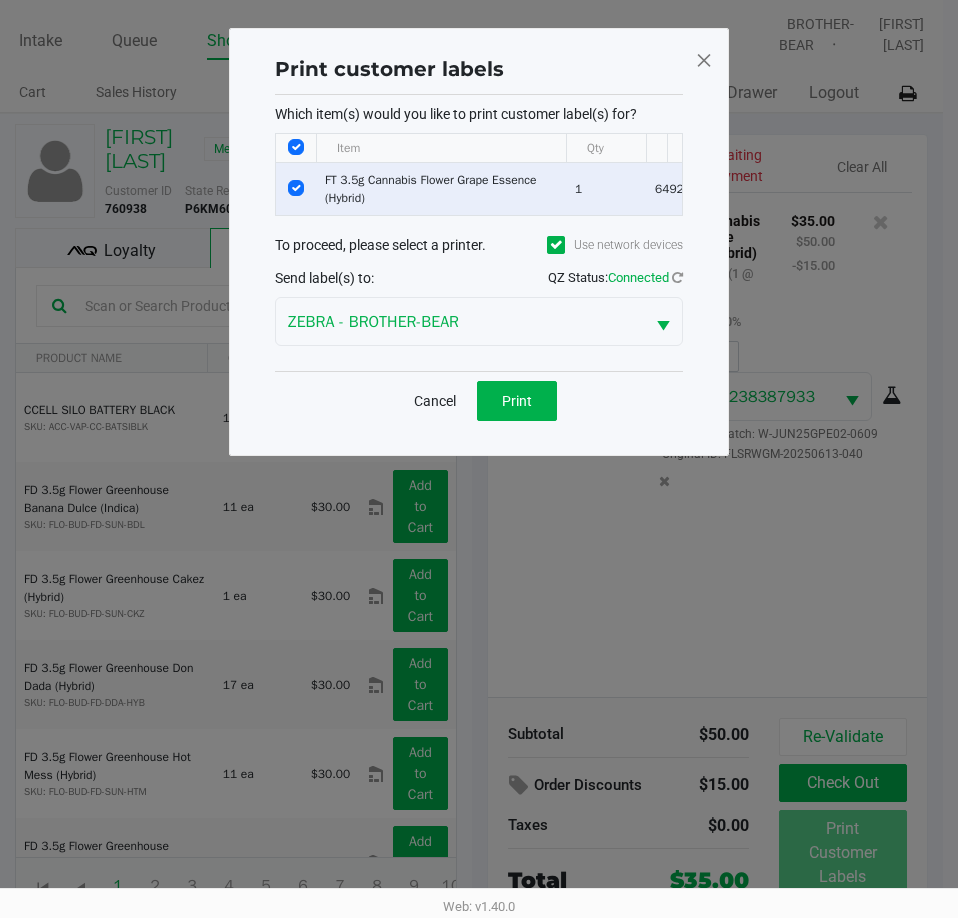 click on "Print" 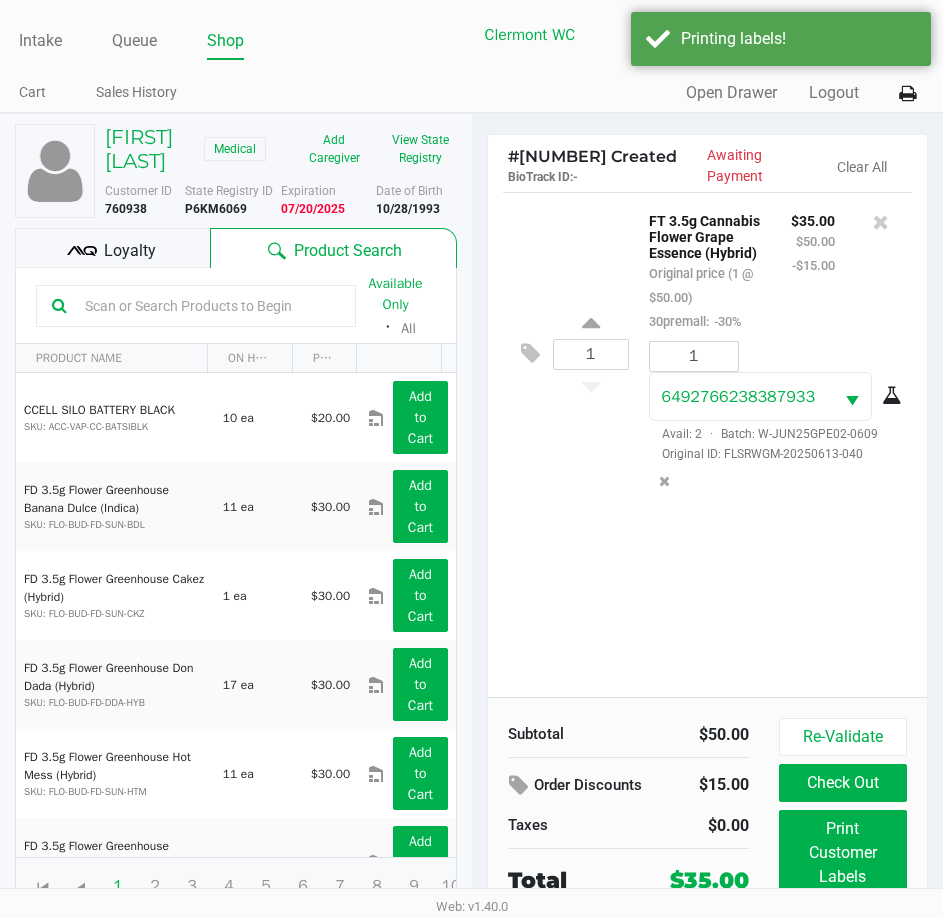 click on "Print customer labels  Which item(s) would you like to print customer label(s) for?  Item Qty Package # of labels  FT 3.5g Cannabis Flower Grape Essence (Hybrid)   1   6492766238387933  1 To proceed, please select a printer.  Use network devices  Send label(s) to:  QZ Status:   Connected  ZEBRA - BROTHER-BEAR  Cancel   Print" 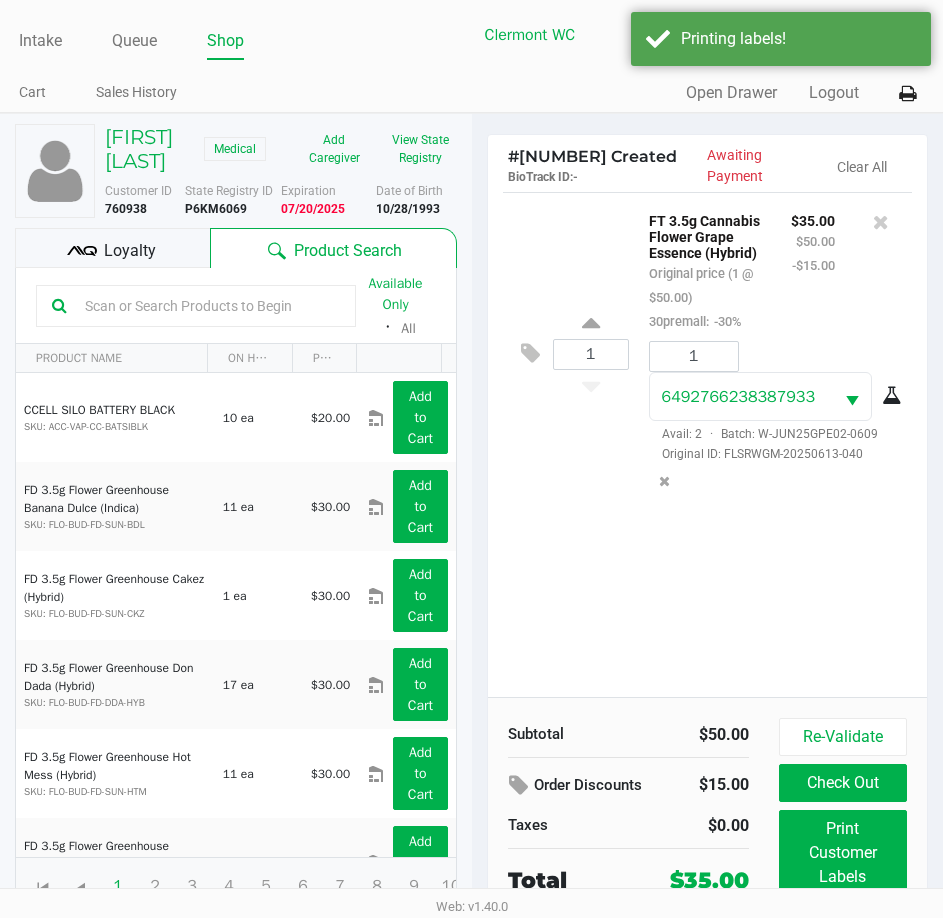 click on "Check Out" 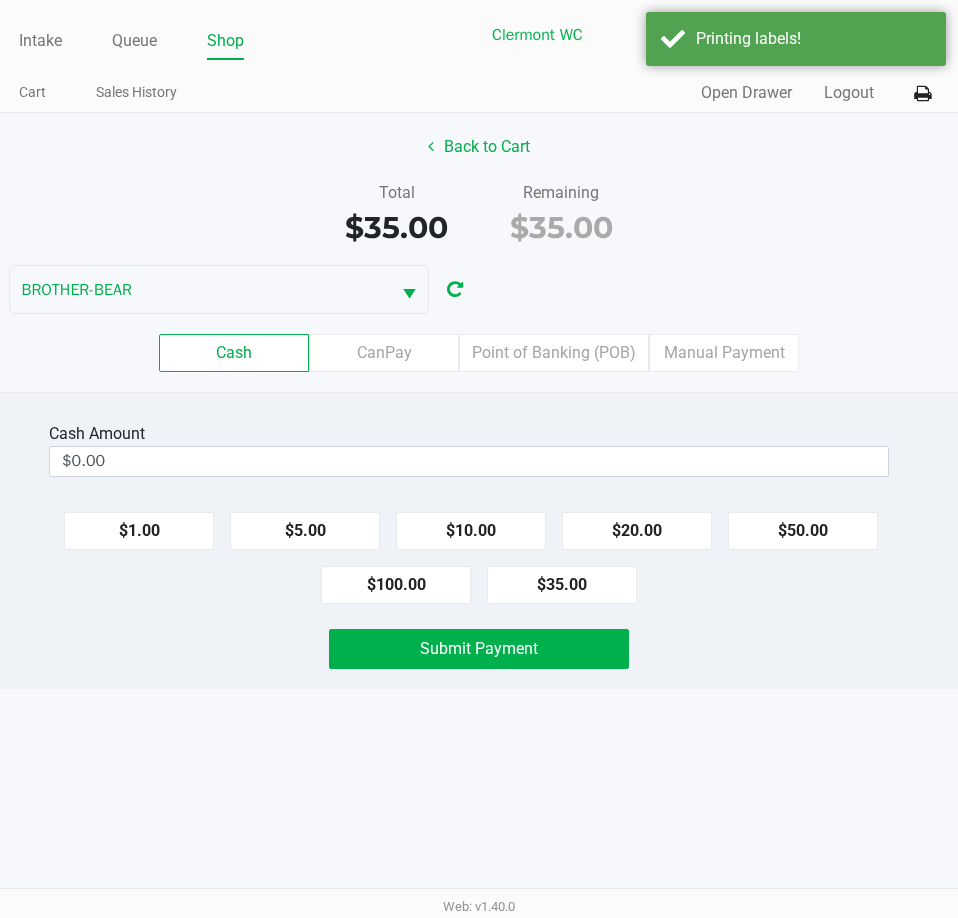 click on "Point of Banking (POB)" 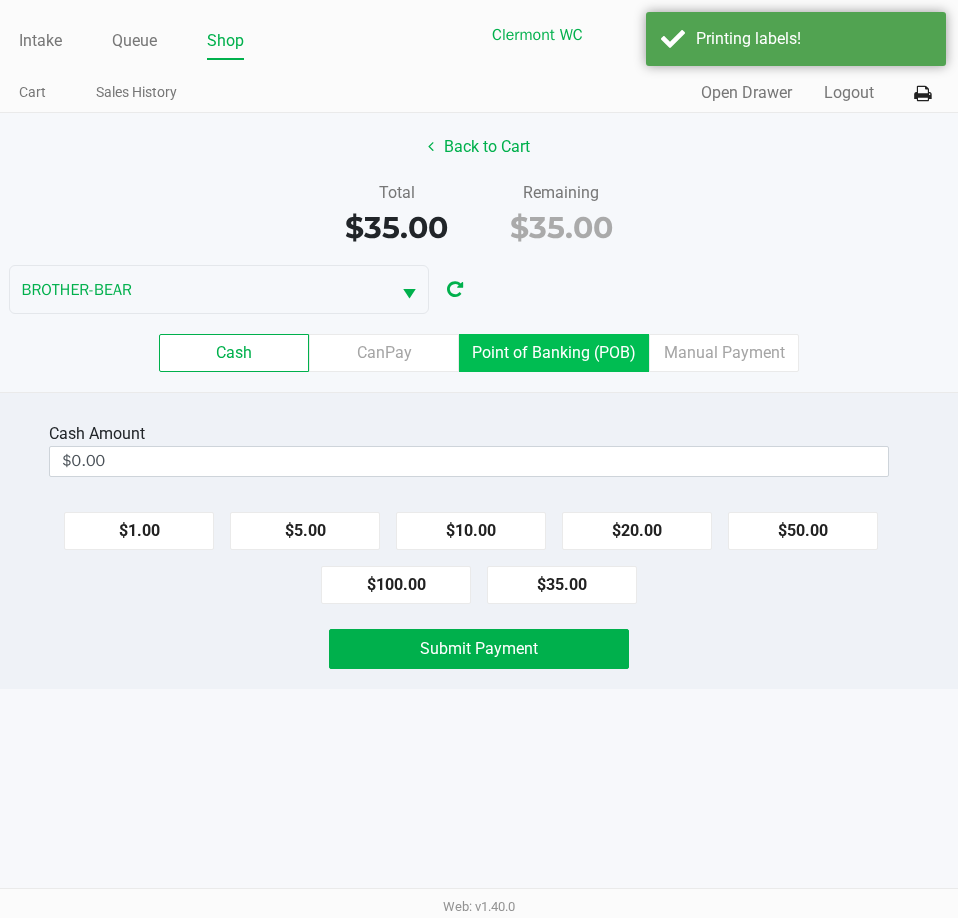 click on "Point of Banking (POB)" at bounding box center [0, 0] 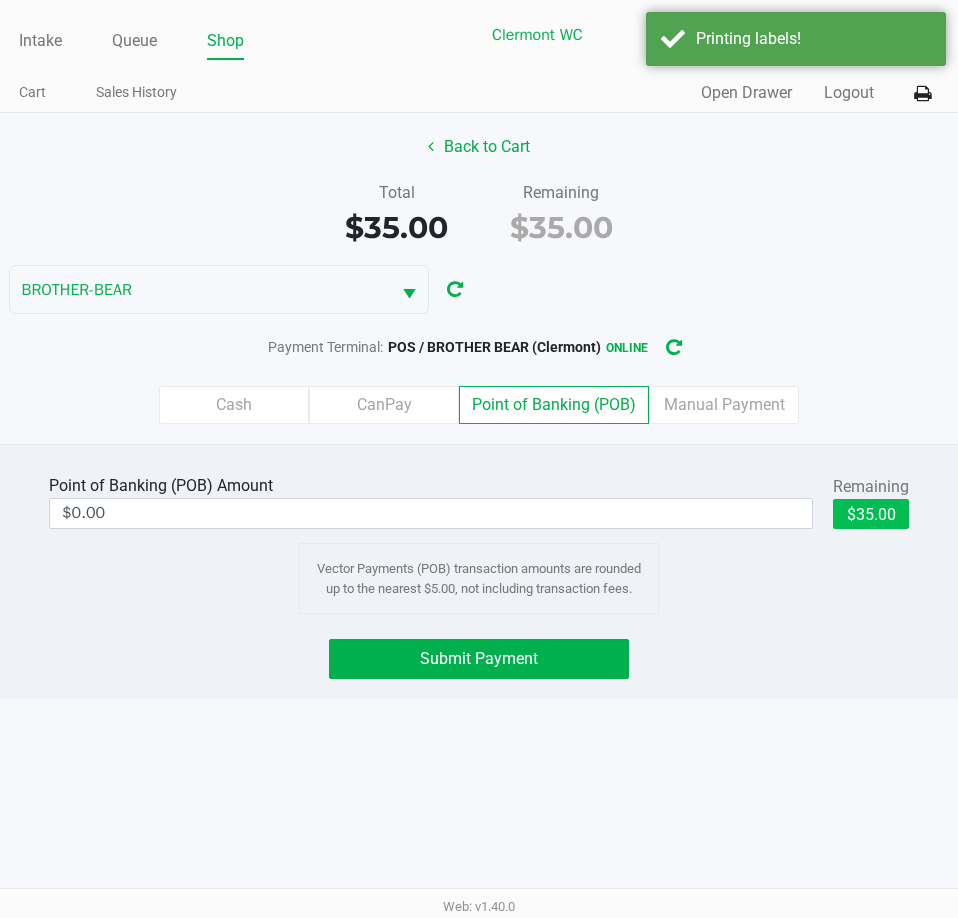 click on "$35.00" 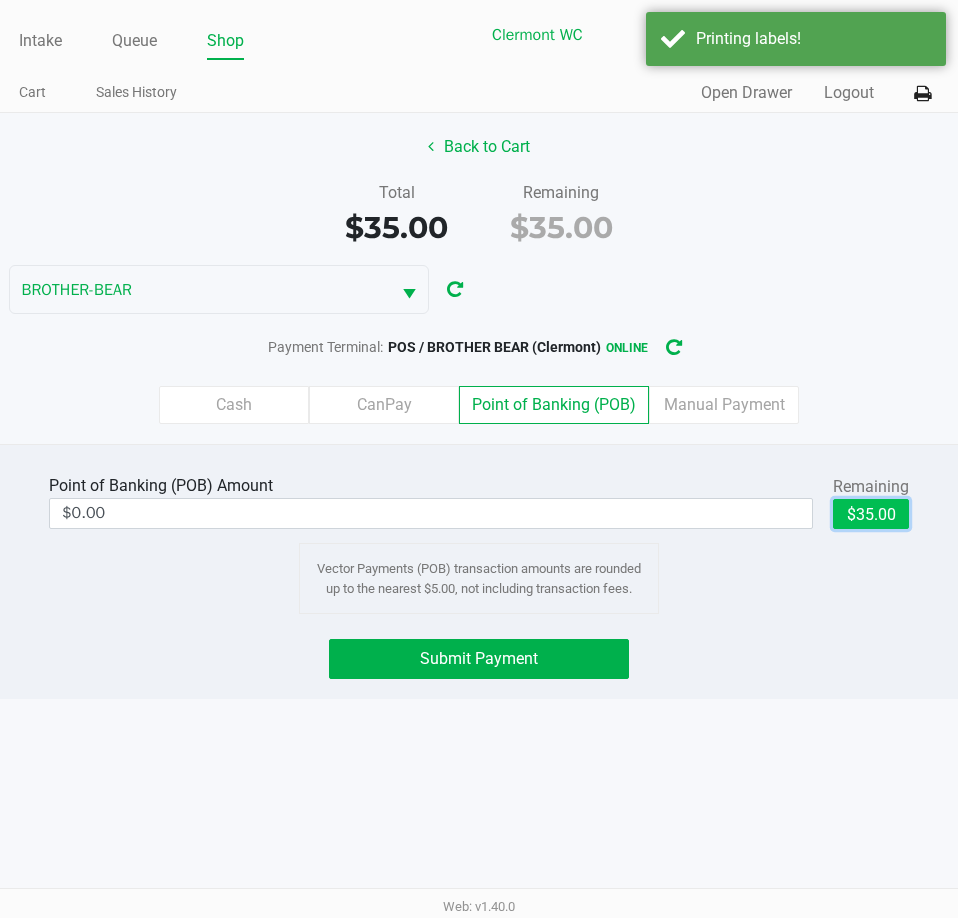 type on "$35.00" 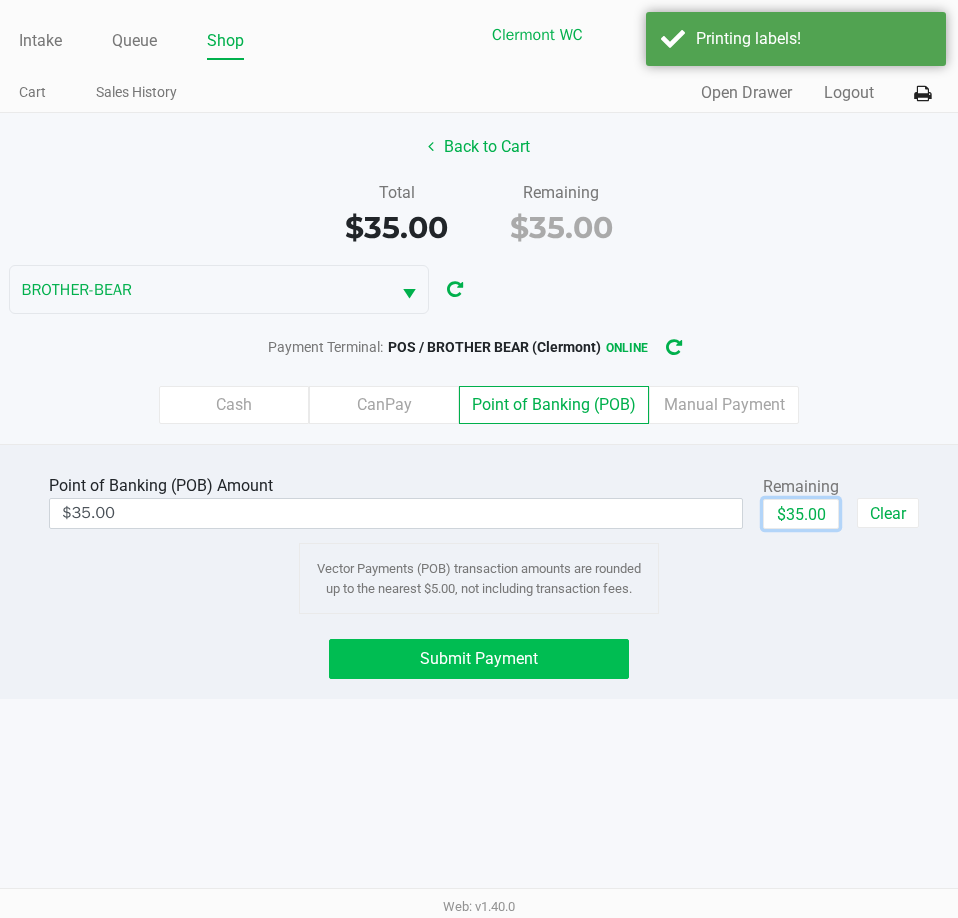 click on "Submit Payment" 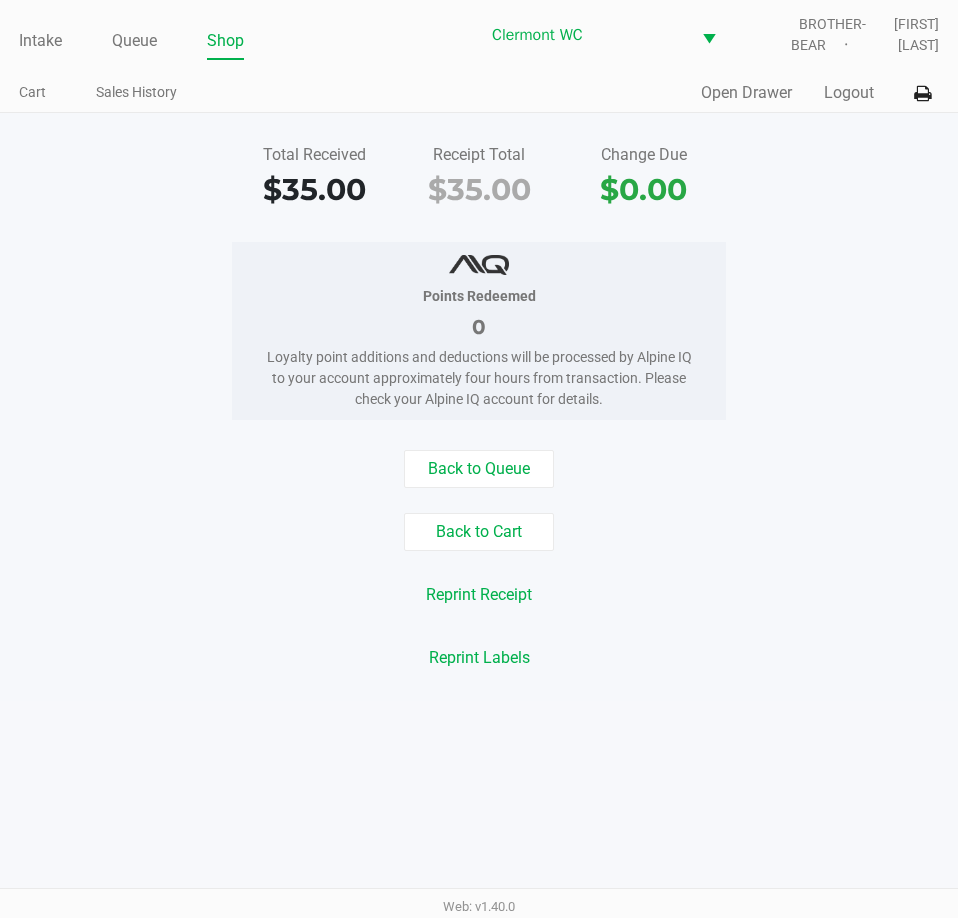 click on "Points Redeemed   0   Loyalty point additions and deductions will be processed by Alpine IQ to your account approximately four hours from transaction. Please check your Alpine IQ account for details." 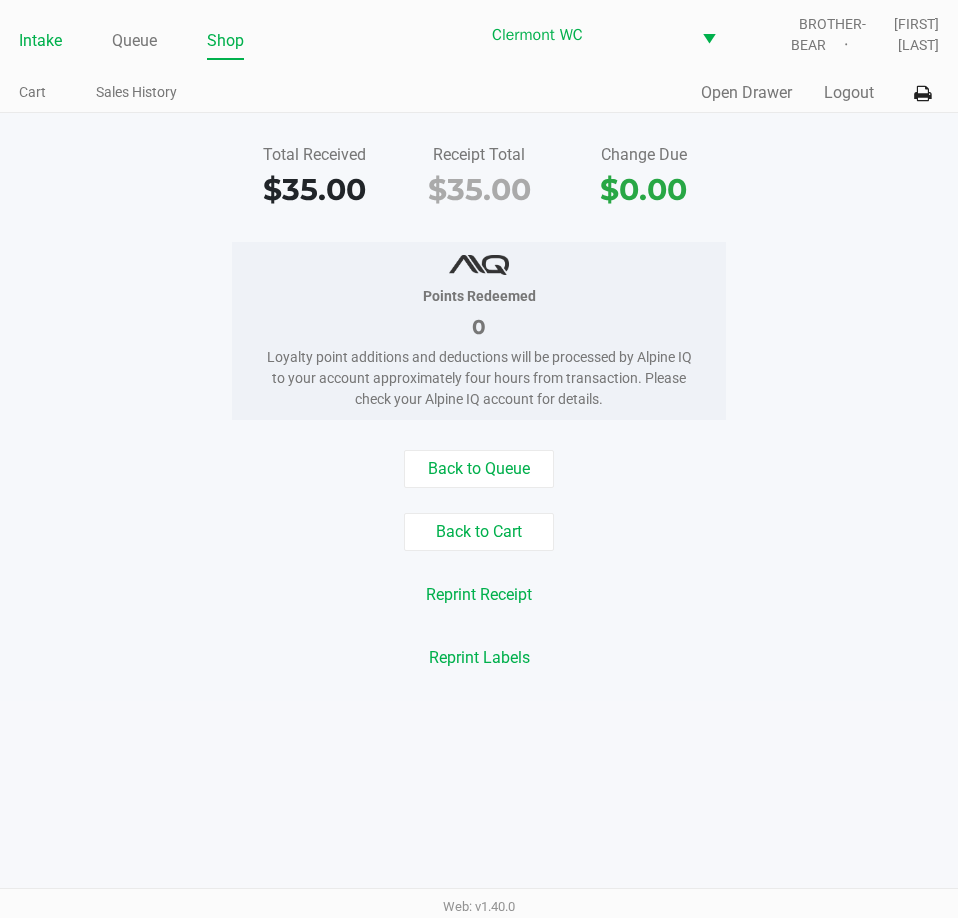 click on "Intake" 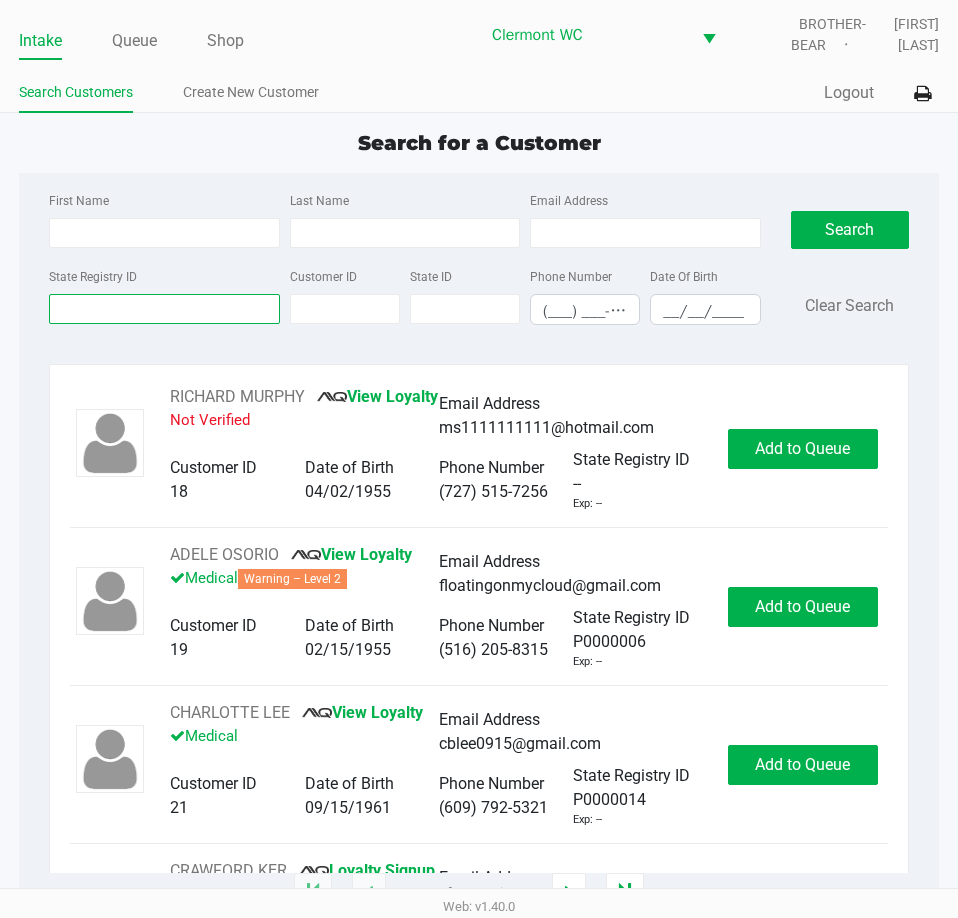 click on "State Registry ID" at bounding box center [164, 309] 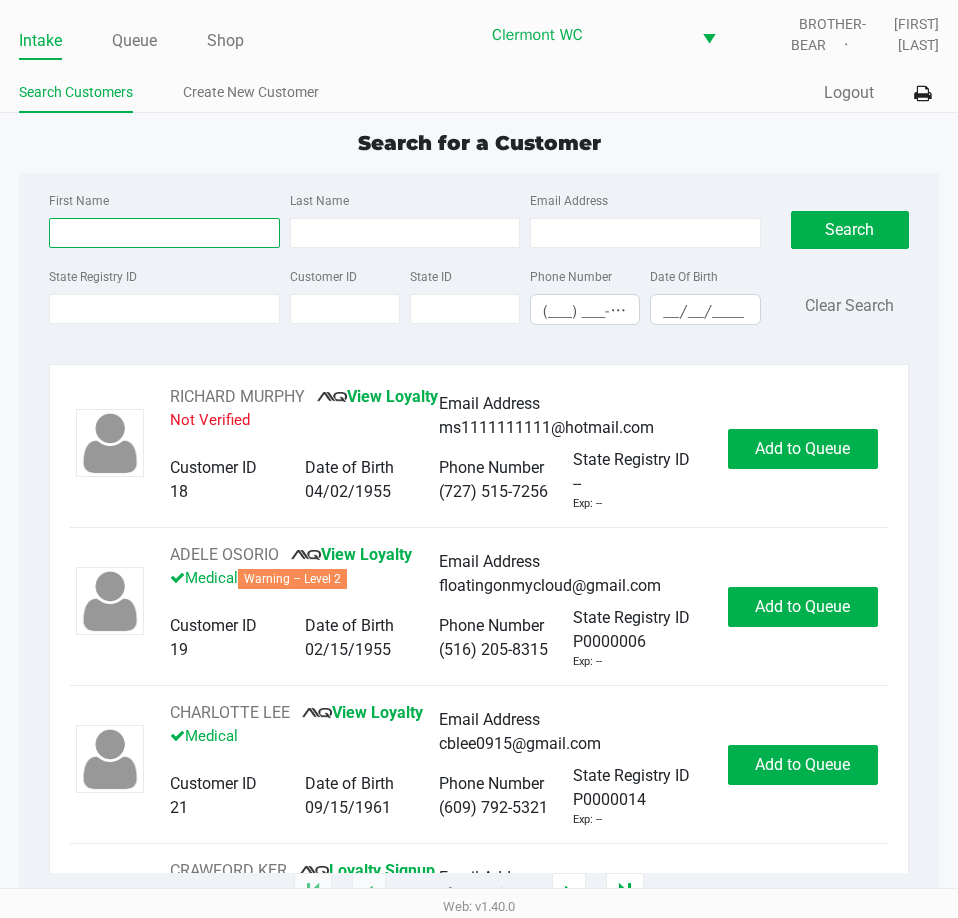 click on "First Name" at bounding box center [164, 233] 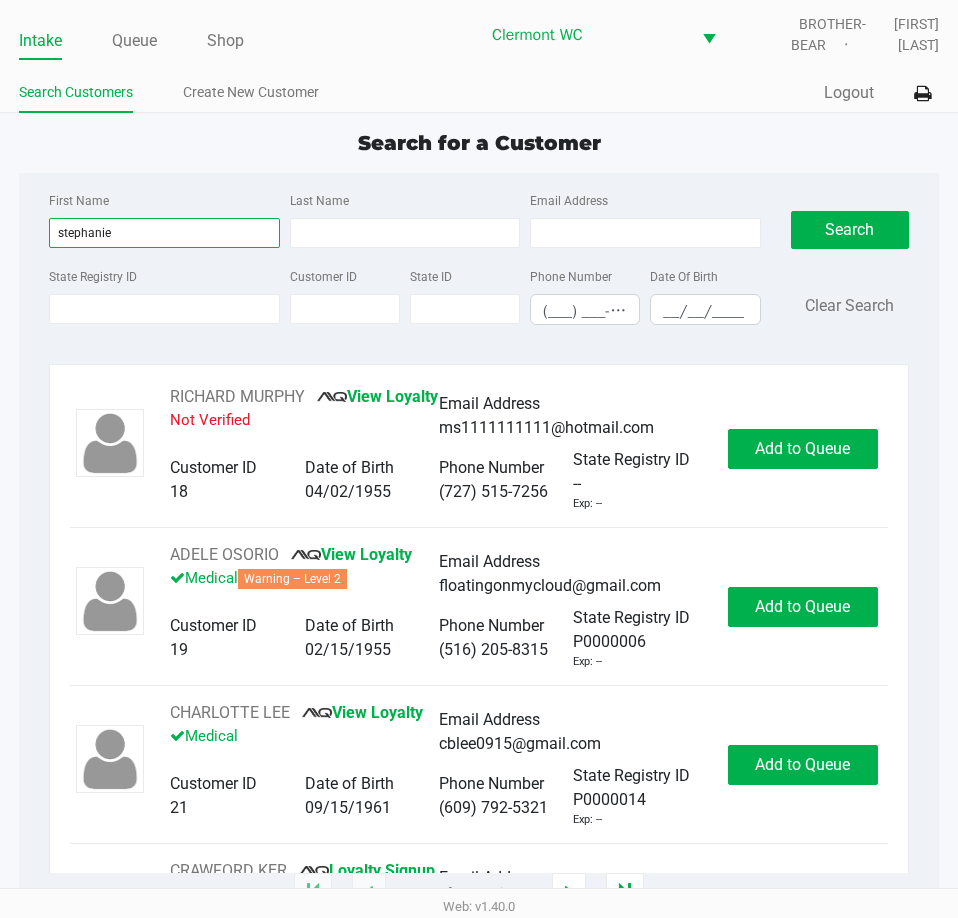 type on "stephanie" 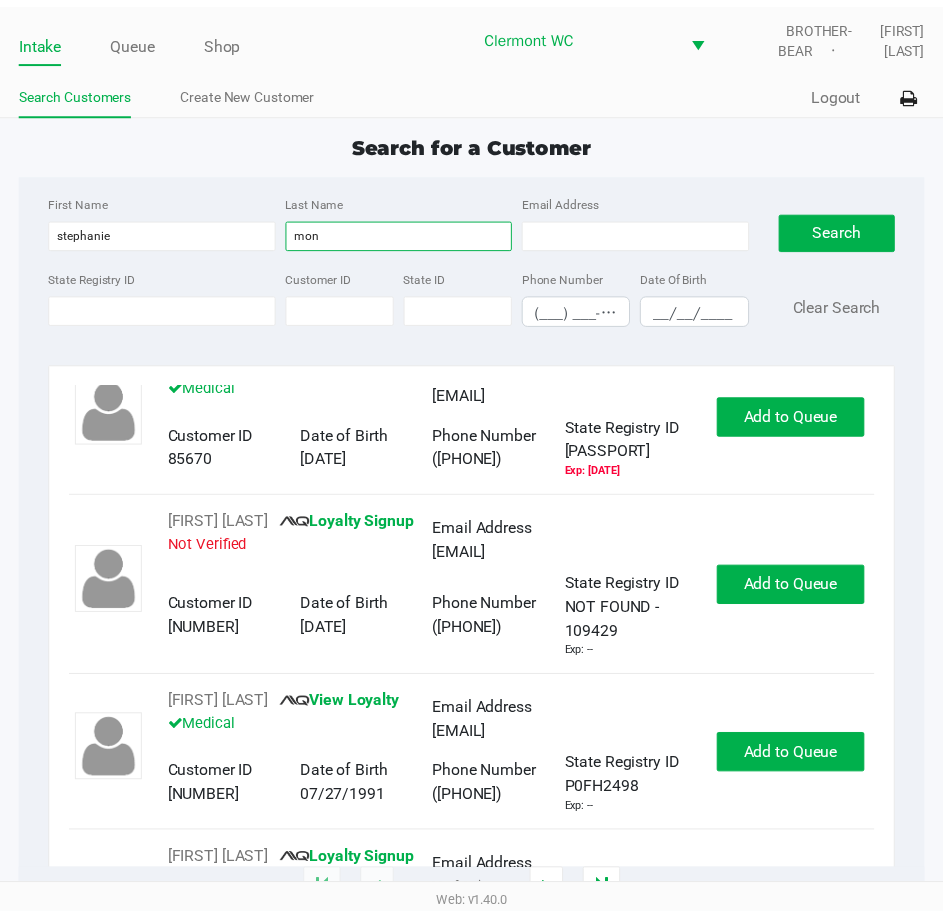 scroll, scrollTop: 0, scrollLeft: 0, axis: both 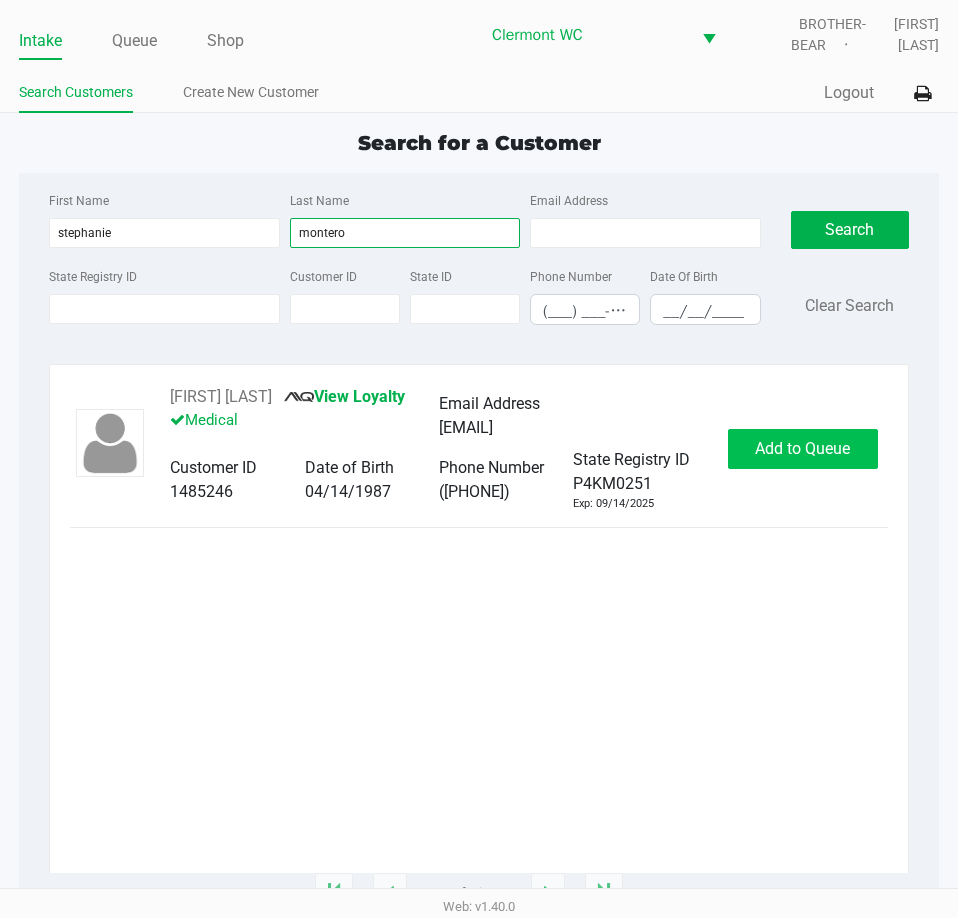 type on "montero" 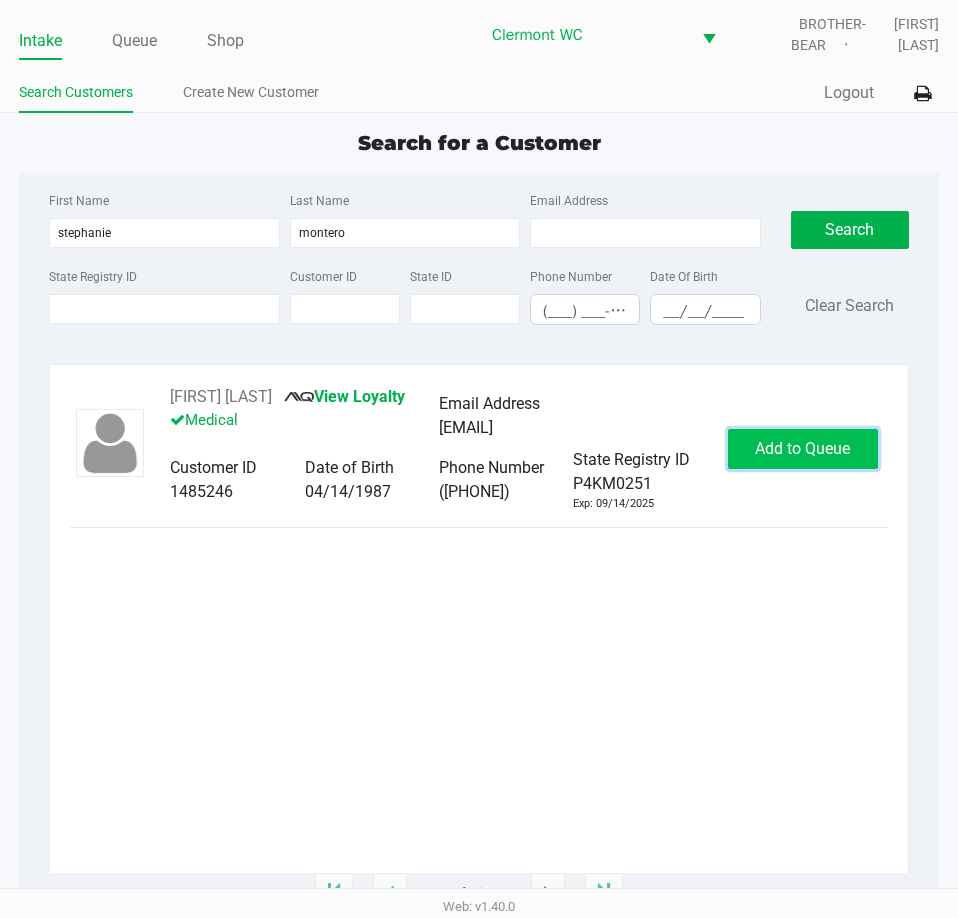 click on "Add to Queue" 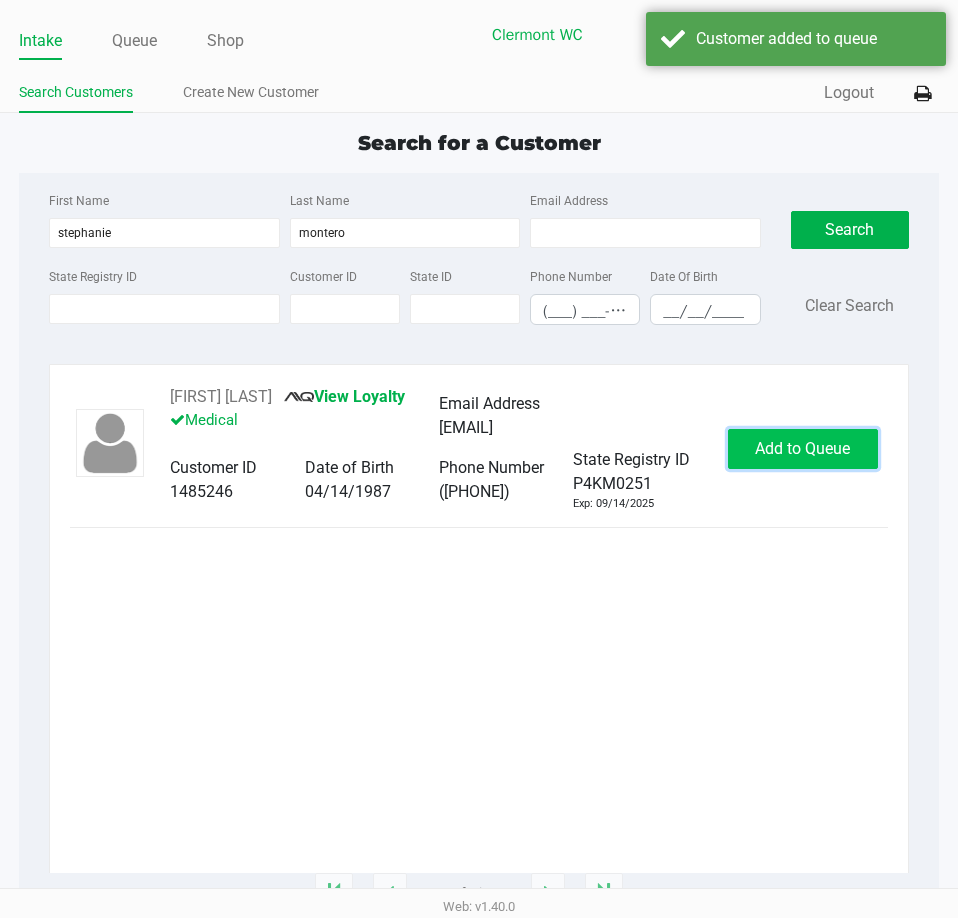 click on "Add to Queue" 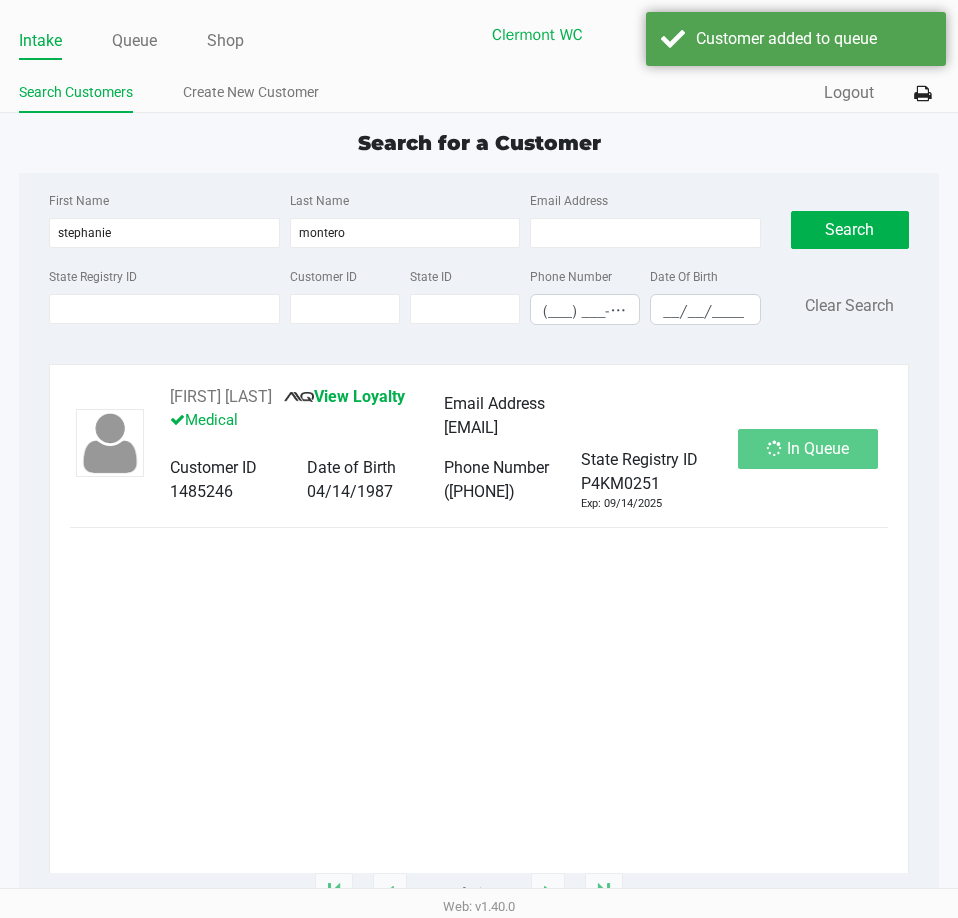click on "In Queue" 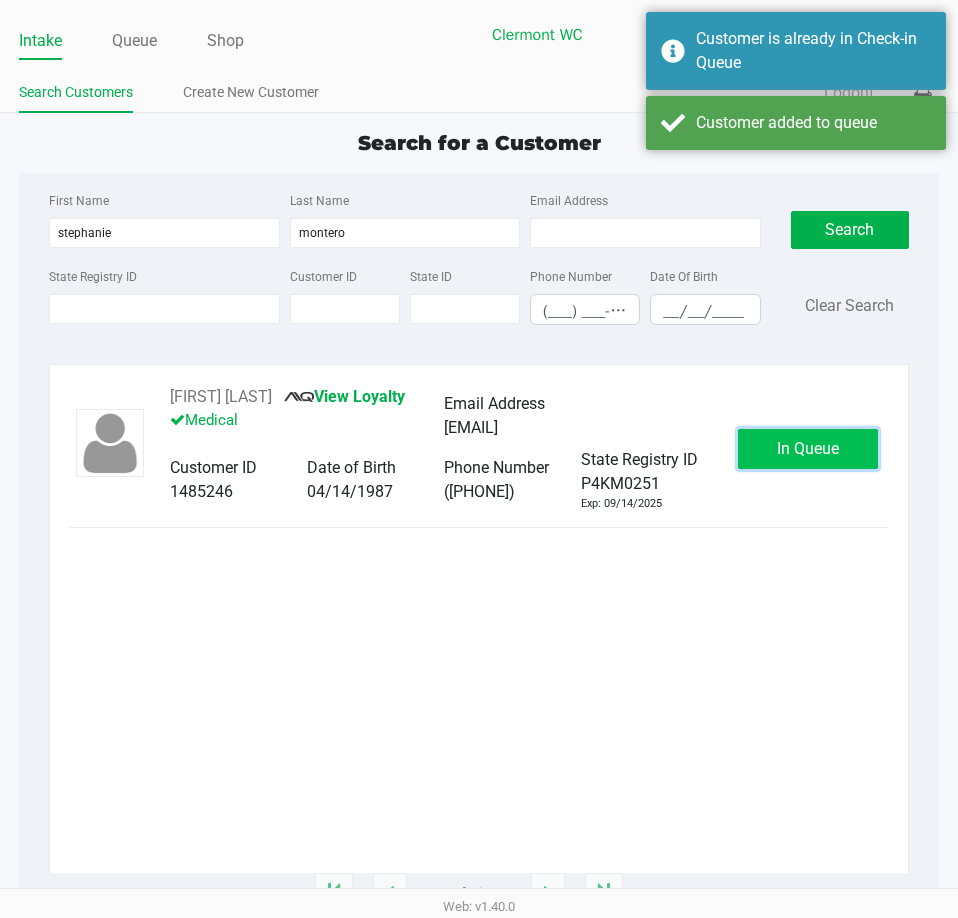 click on "In Queue" 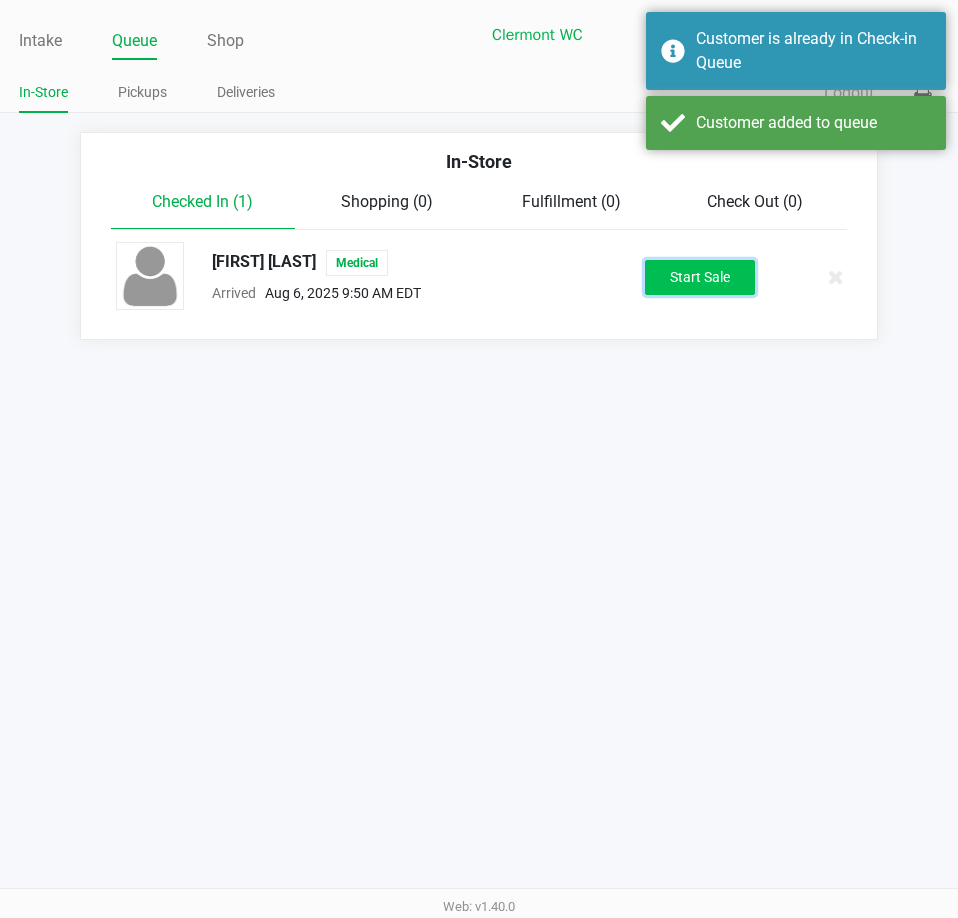 click on "Start Sale" 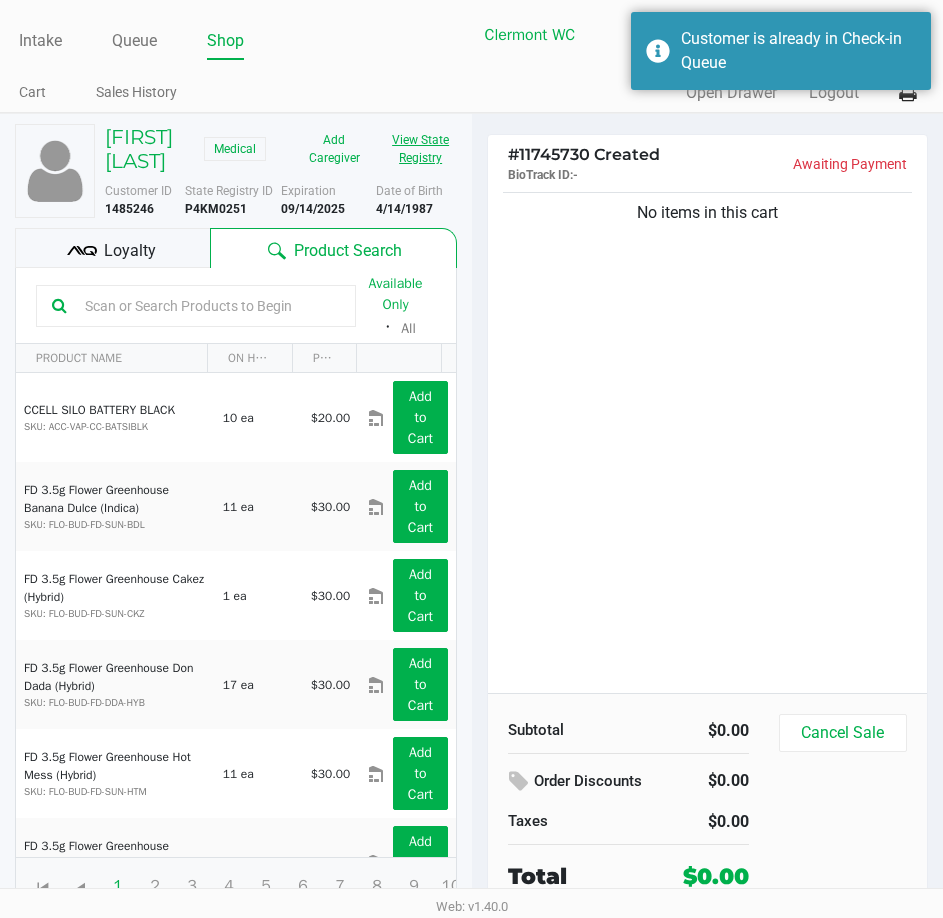 click on "View State Registry" 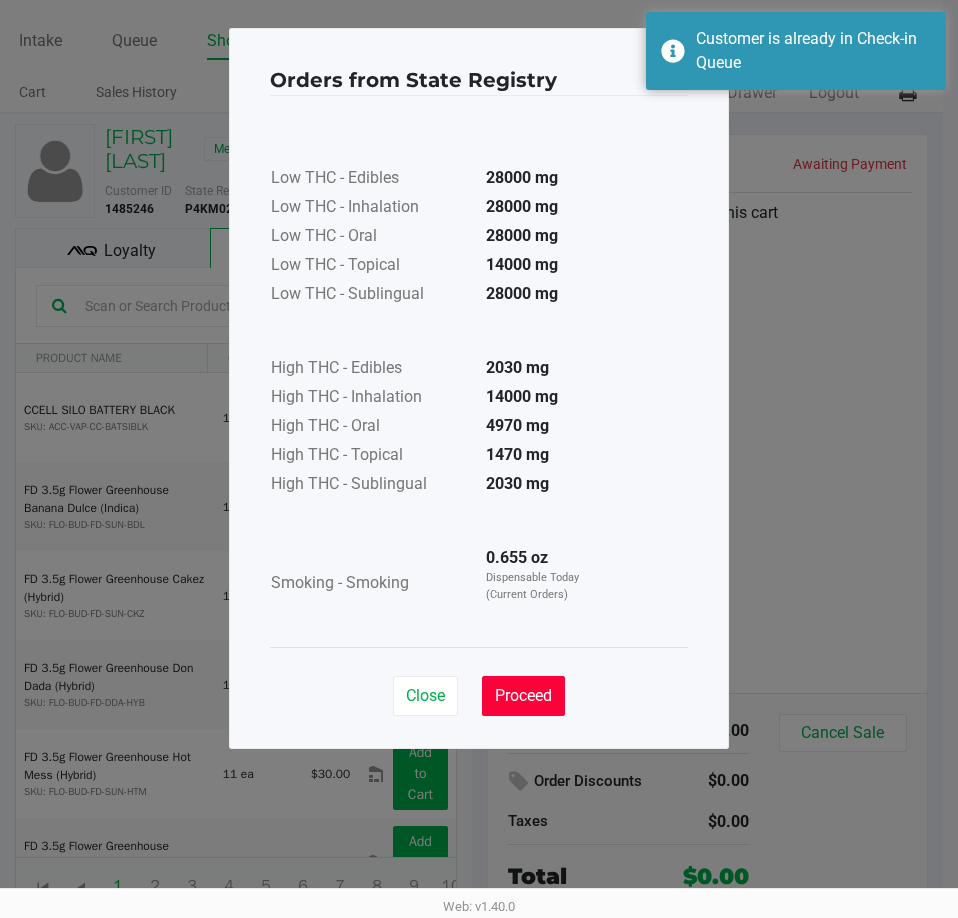 click on "Proceed" 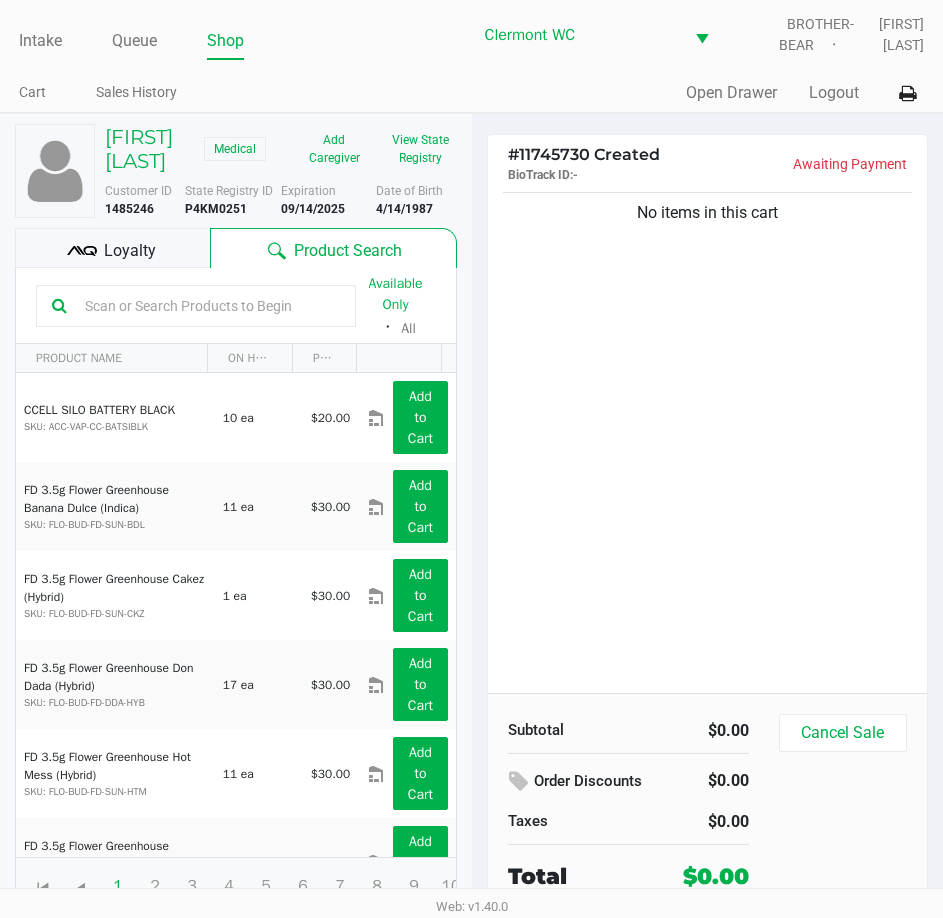 click on "No items in this cart" 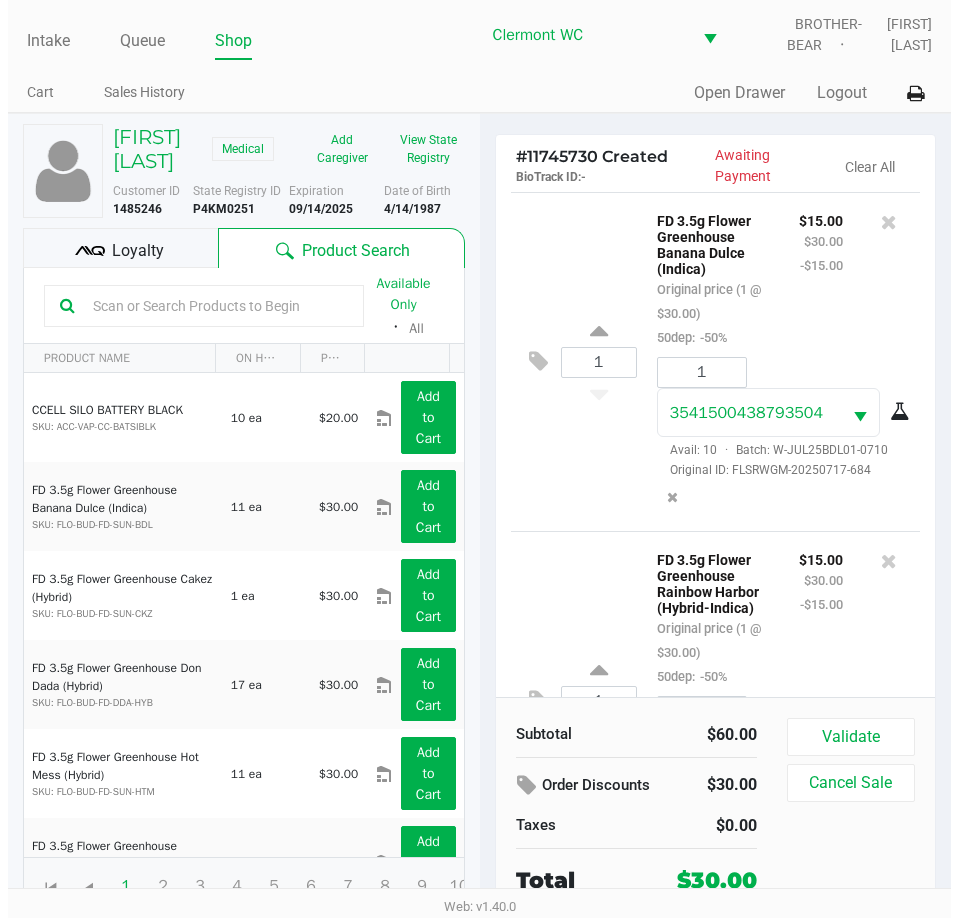 scroll, scrollTop: 192, scrollLeft: 0, axis: vertical 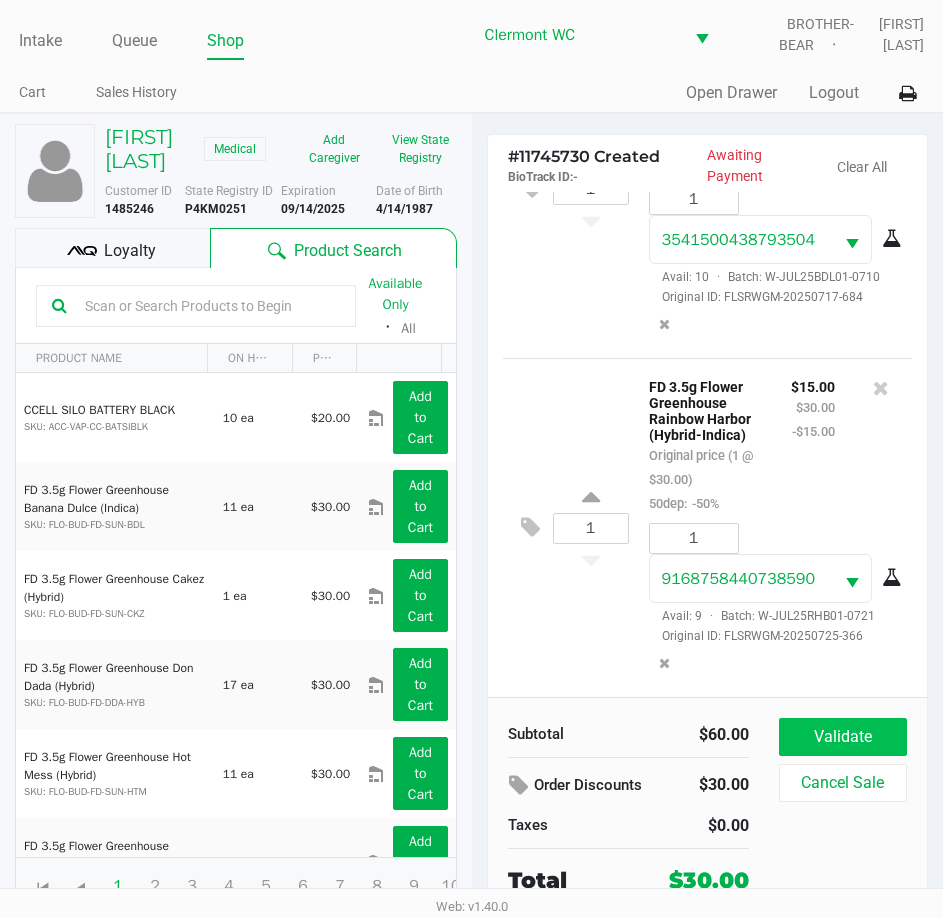 click on "Validate" 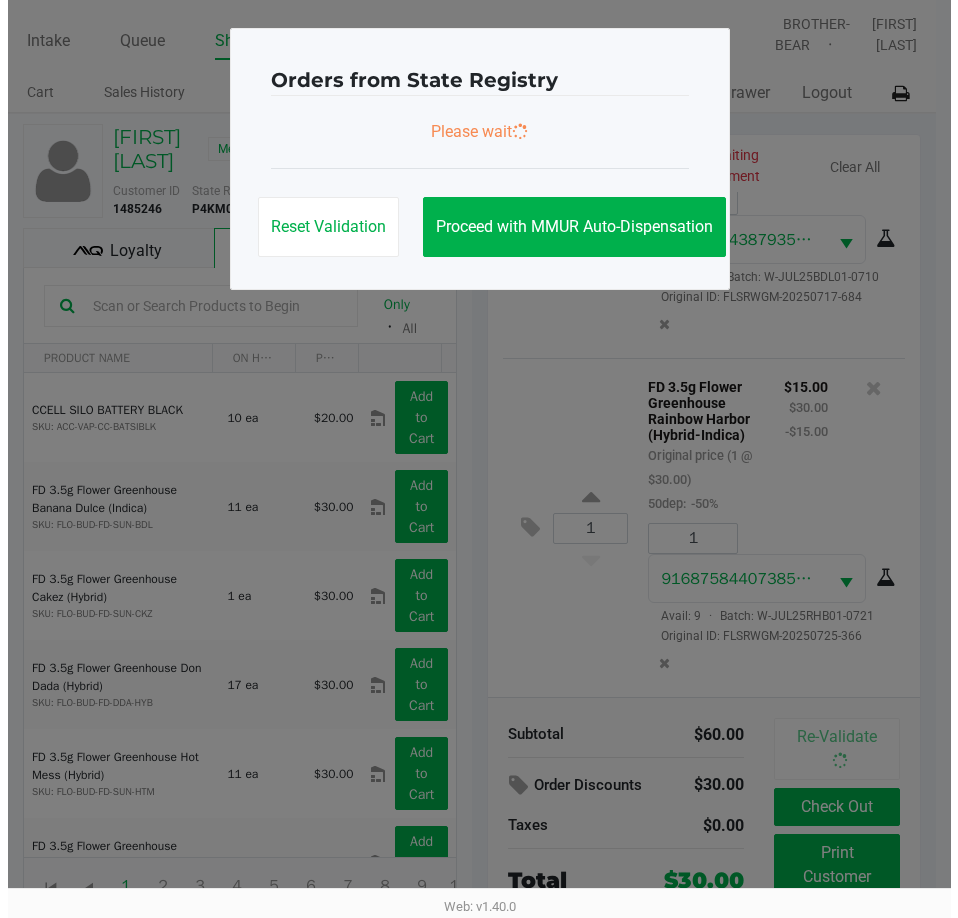 scroll, scrollTop: 198, scrollLeft: 0, axis: vertical 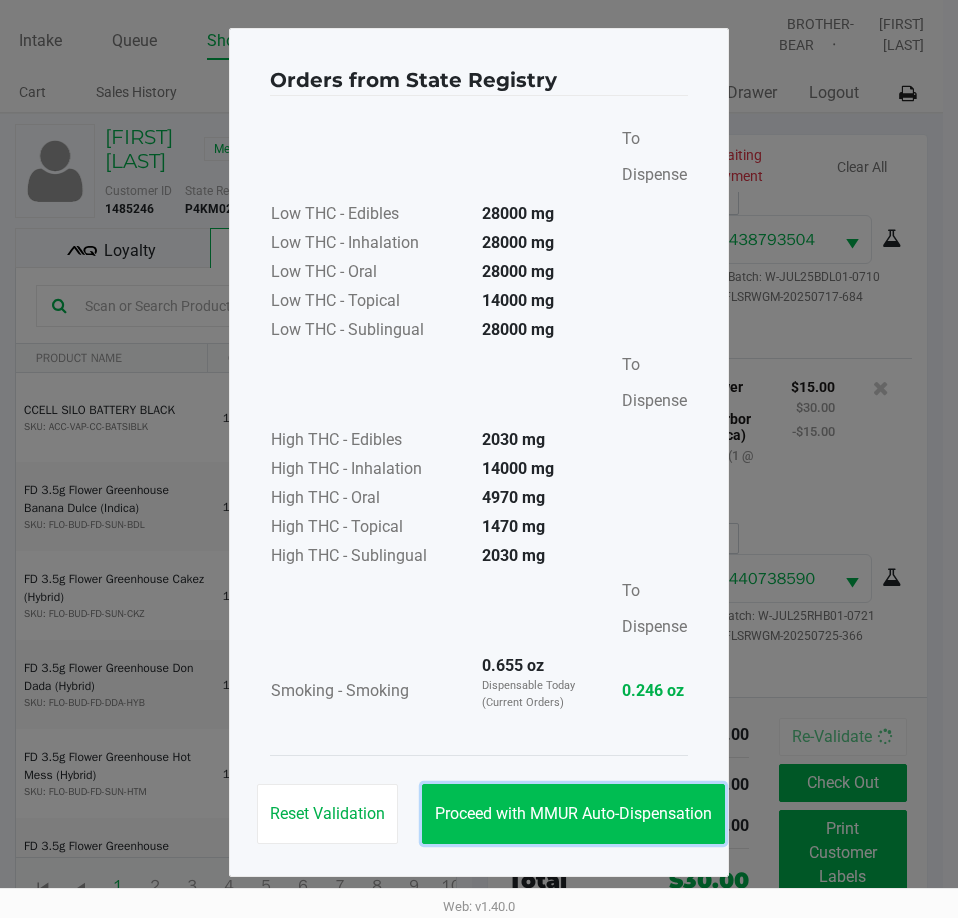 click on "Proceed with MMUR Auto-Dispensation" 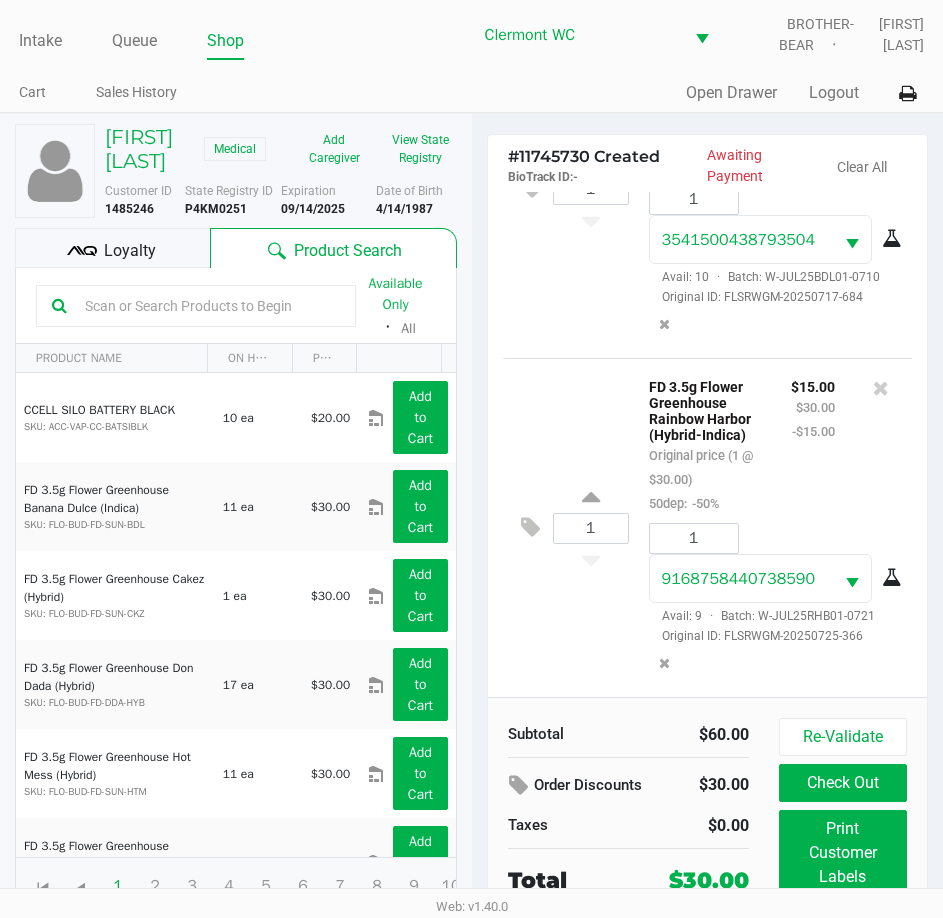click on "Orders from State Registry       To Dispense   Low THC - Edibles  28000 mg  Low THC - Inhalation  28000 mg  Low THC - Oral  28000 mg  Low THC - Topical  14000 mg  Low THC - Sublingual  28000 mg      To Dispense   High THC - Edibles  2030 mg  High THC - Inhalation  14000 mg  High THC - Oral  4970 mg  High THC - Topical  1470 mg  High THC - Sublingual  2030 mg      To Dispense   Smoking - Smoking  0.655 oz  Dispensable Today (Current Orders)   0.246 oz   Reset Validation   Proceed with MMUR Auto-Dispensation" 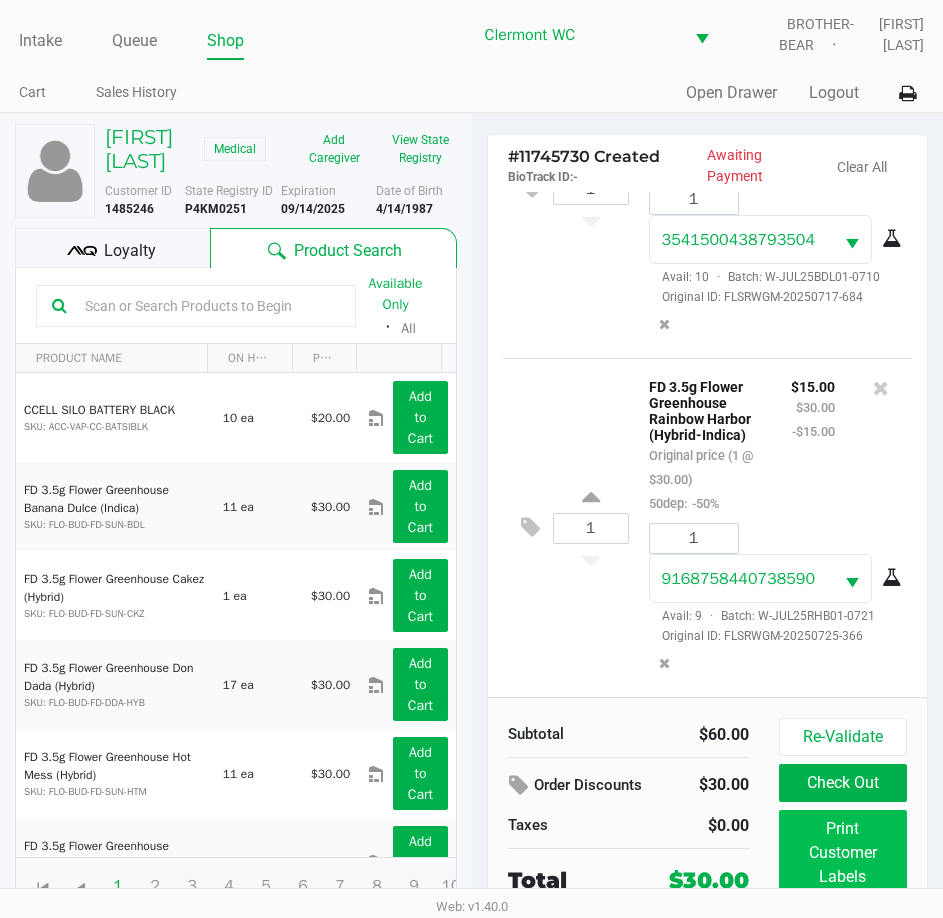 click on "Print Customer Labels" 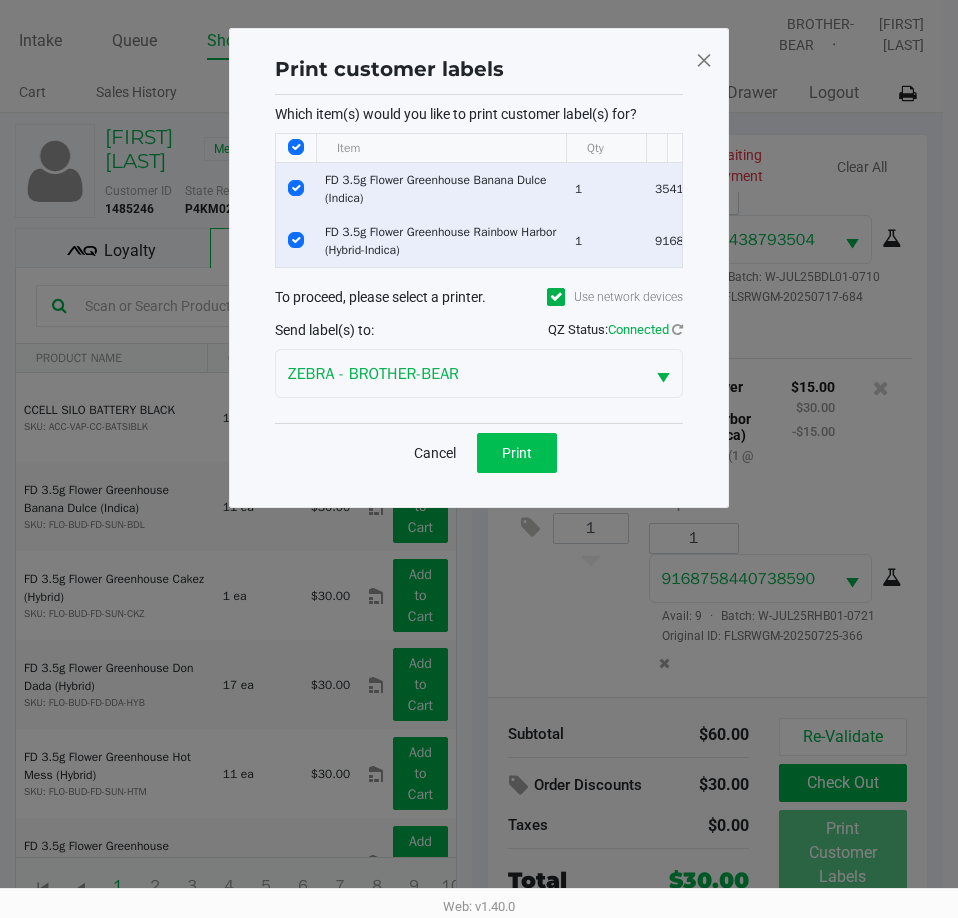 click on "Print" 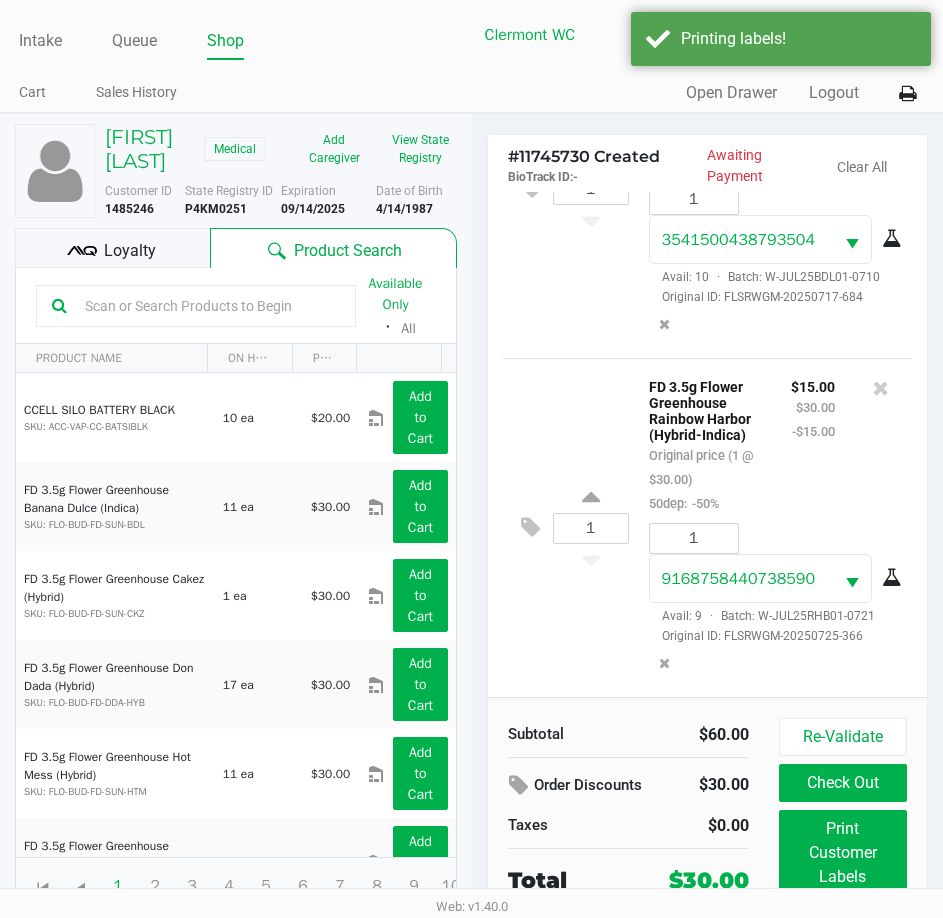 click on "Check Out" 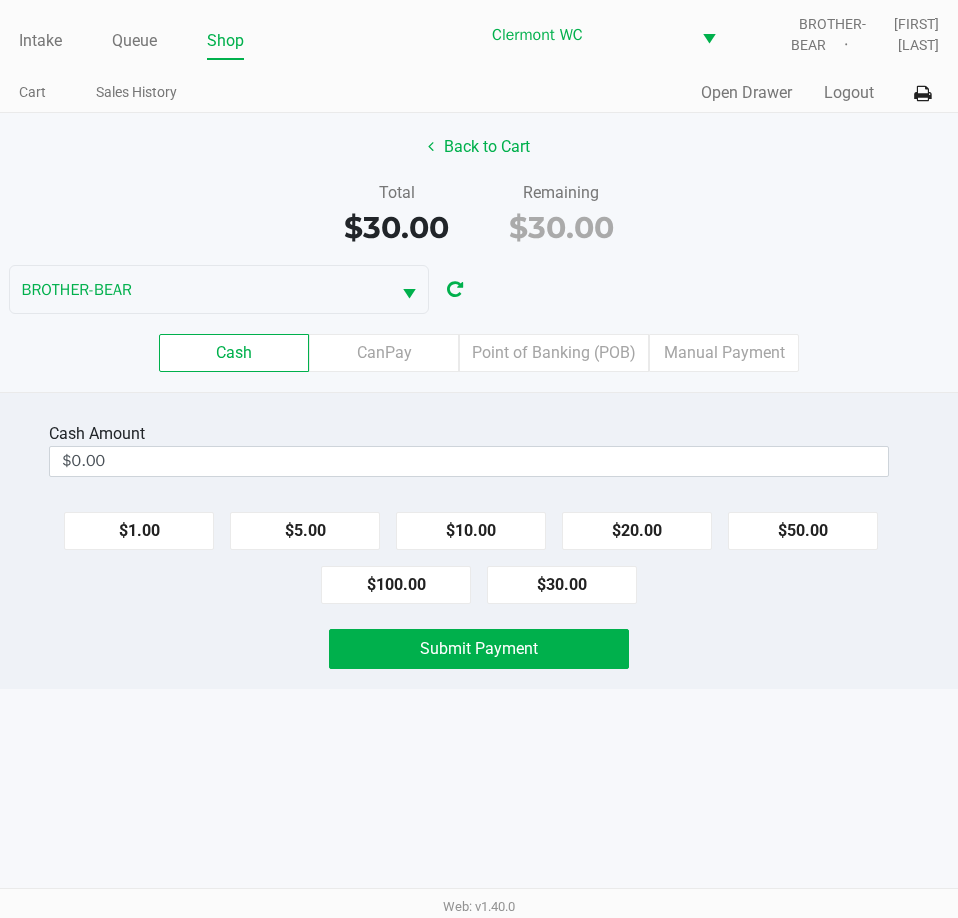 click on "$30.00" 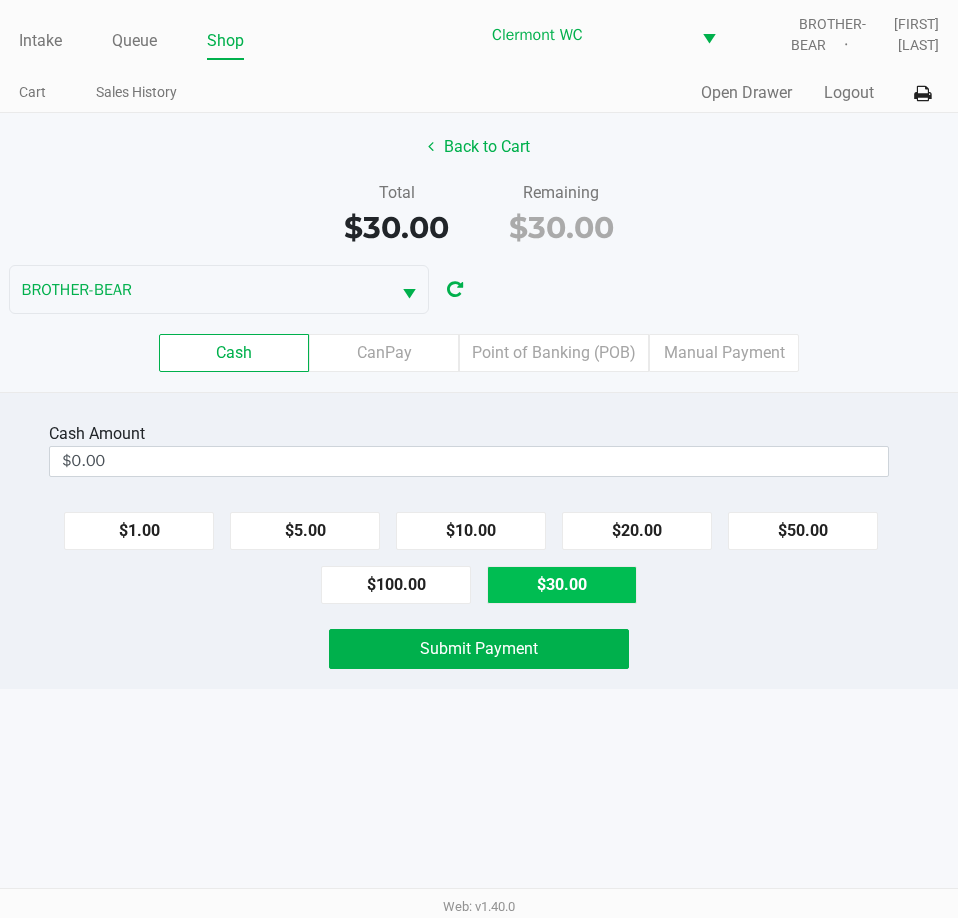 type on "$30.00" 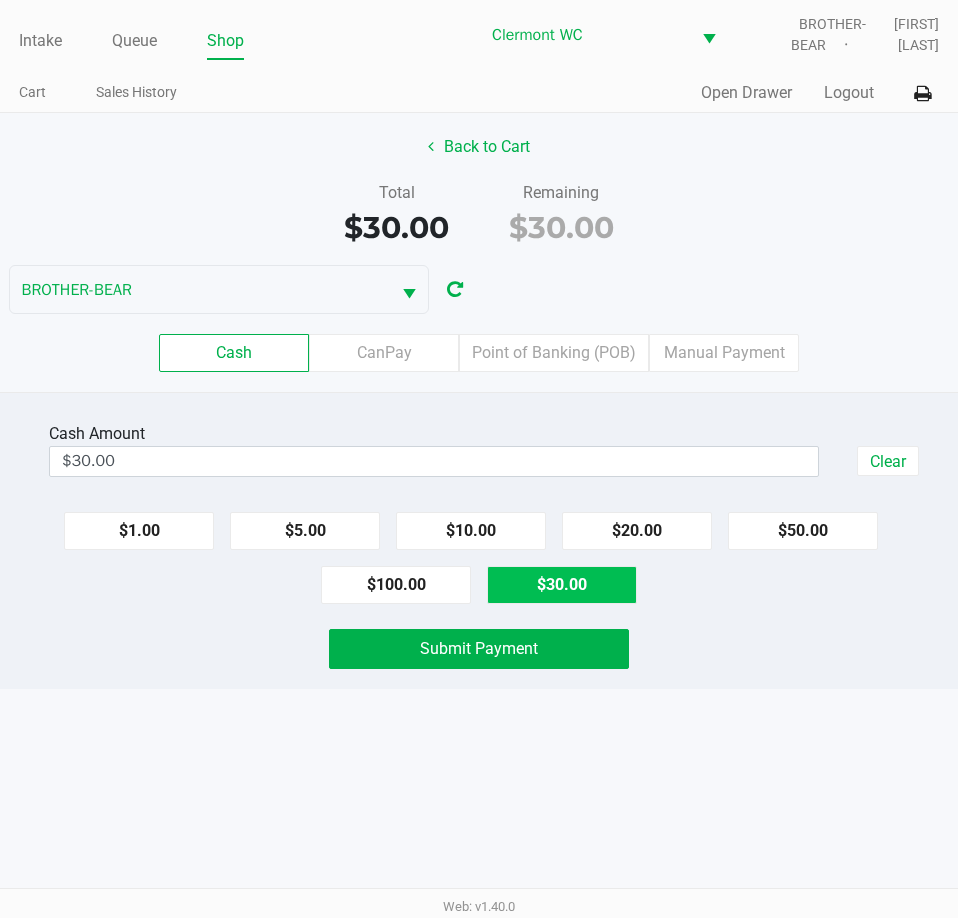 click on "Submit Payment" 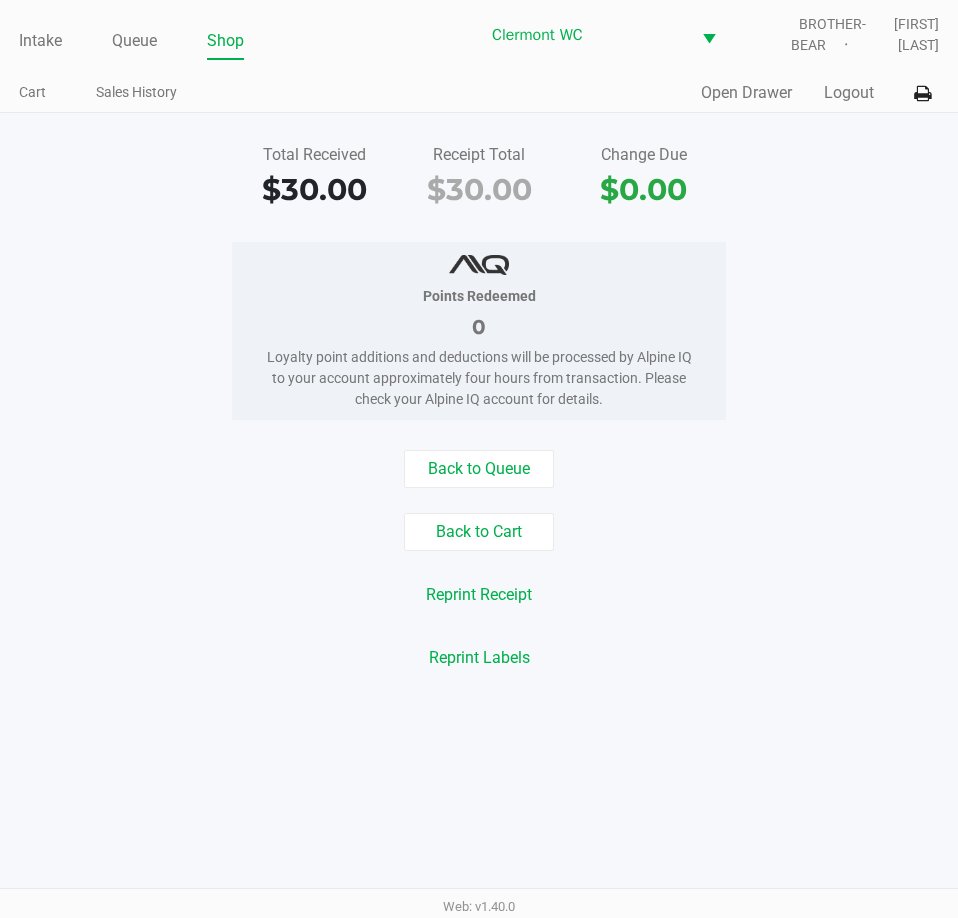 click on "Intake Queue Shop" 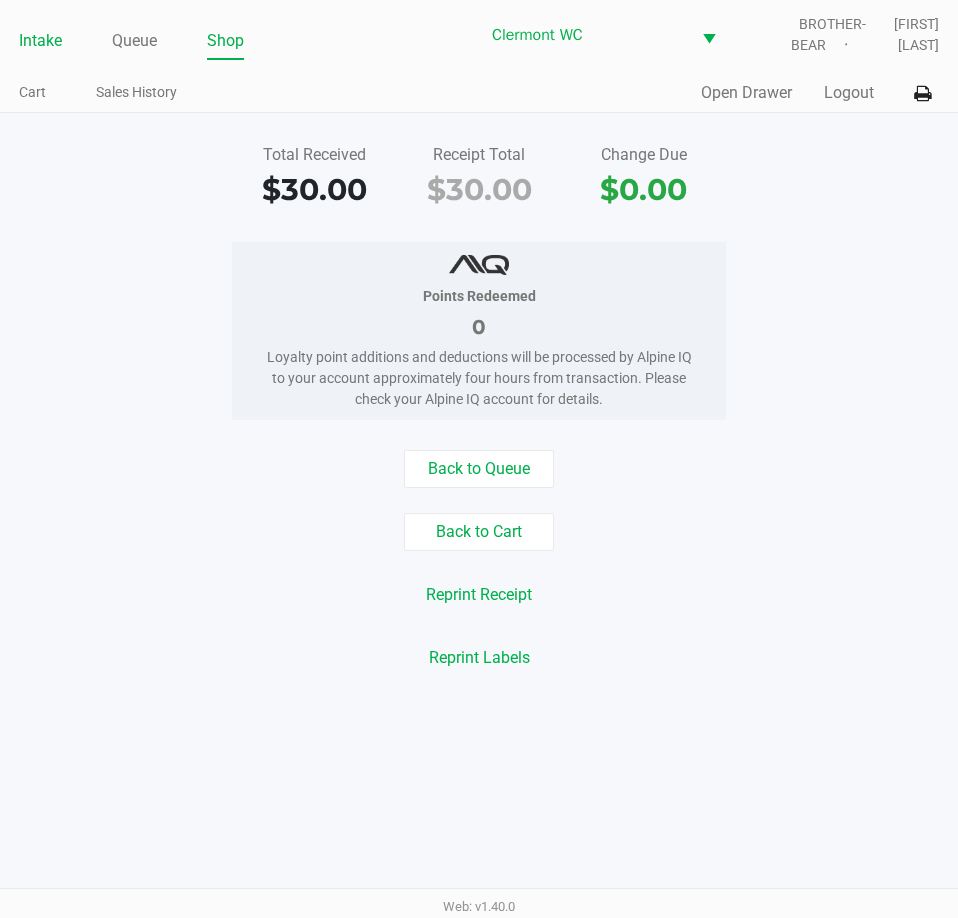 click on "Intake" 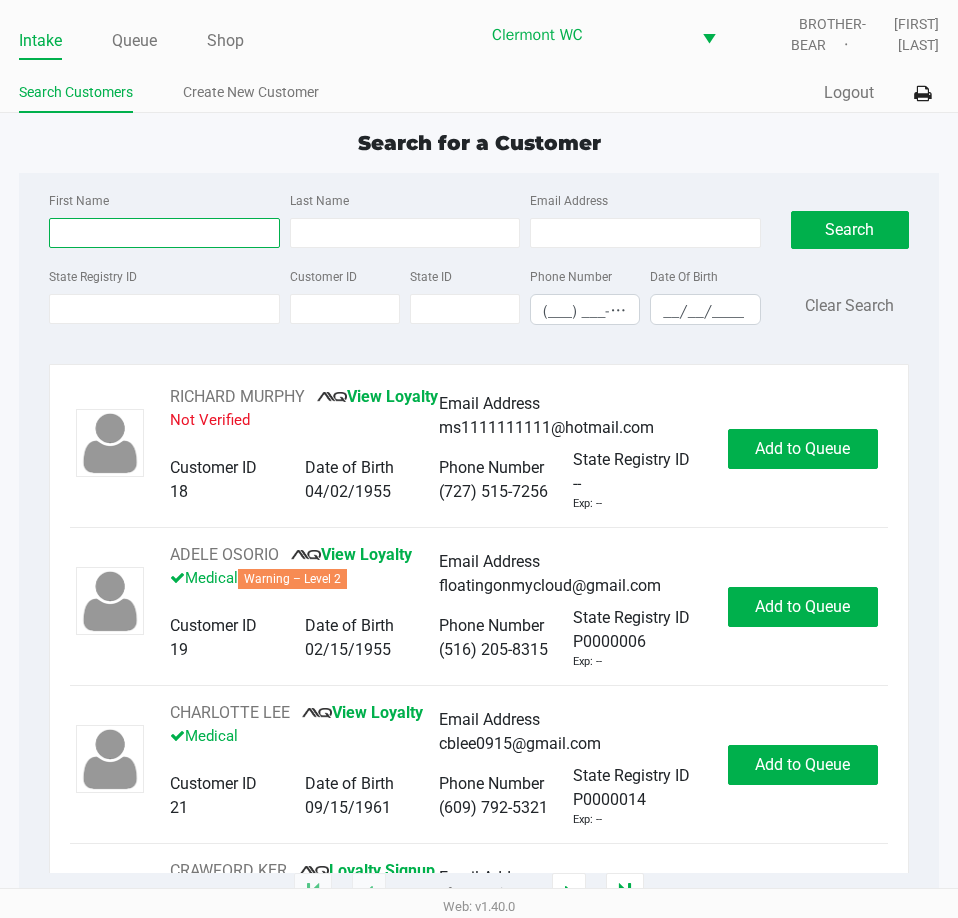 click on "First Name" at bounding box center [164, 233] 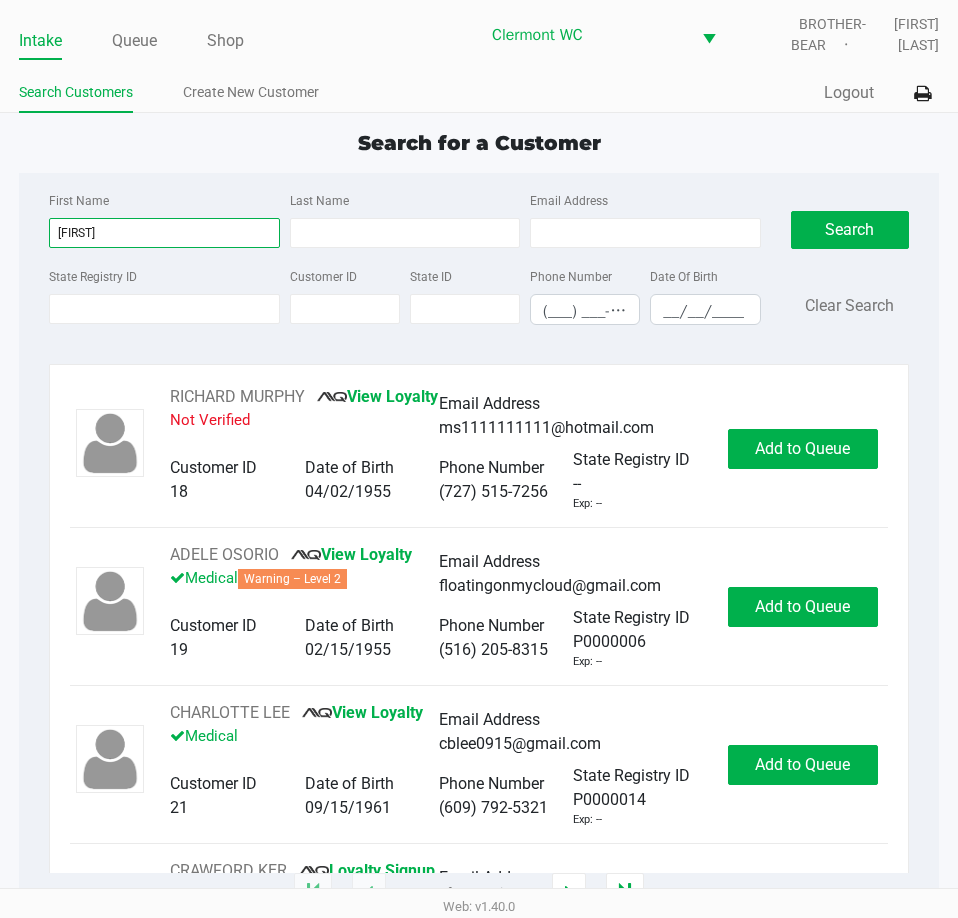 type on "hector" 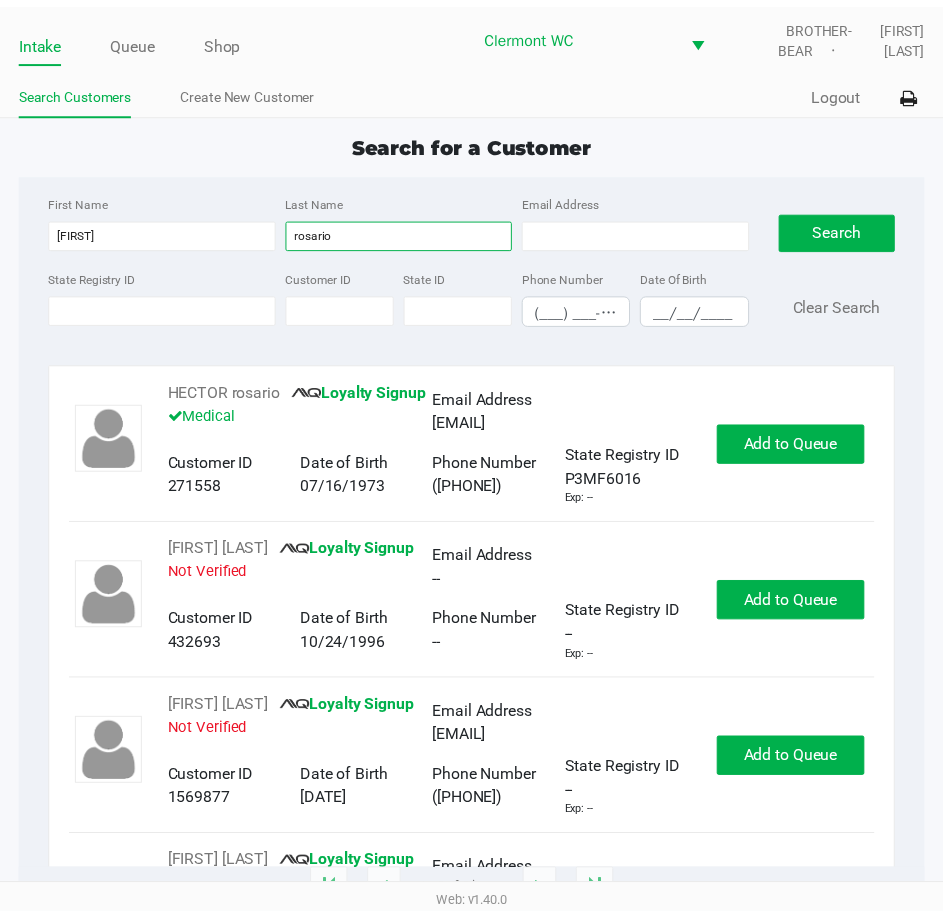 scroll, scrollTop: 0, scrollLeft: 0, axis: both 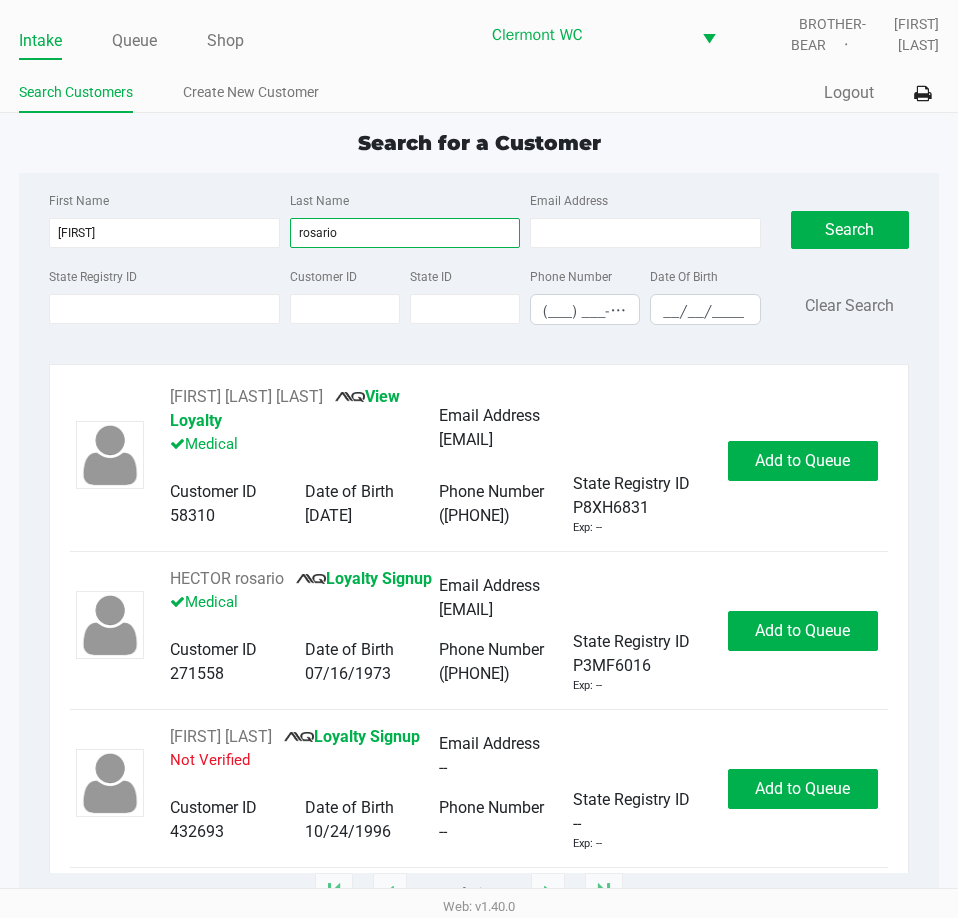 type on "rosario" 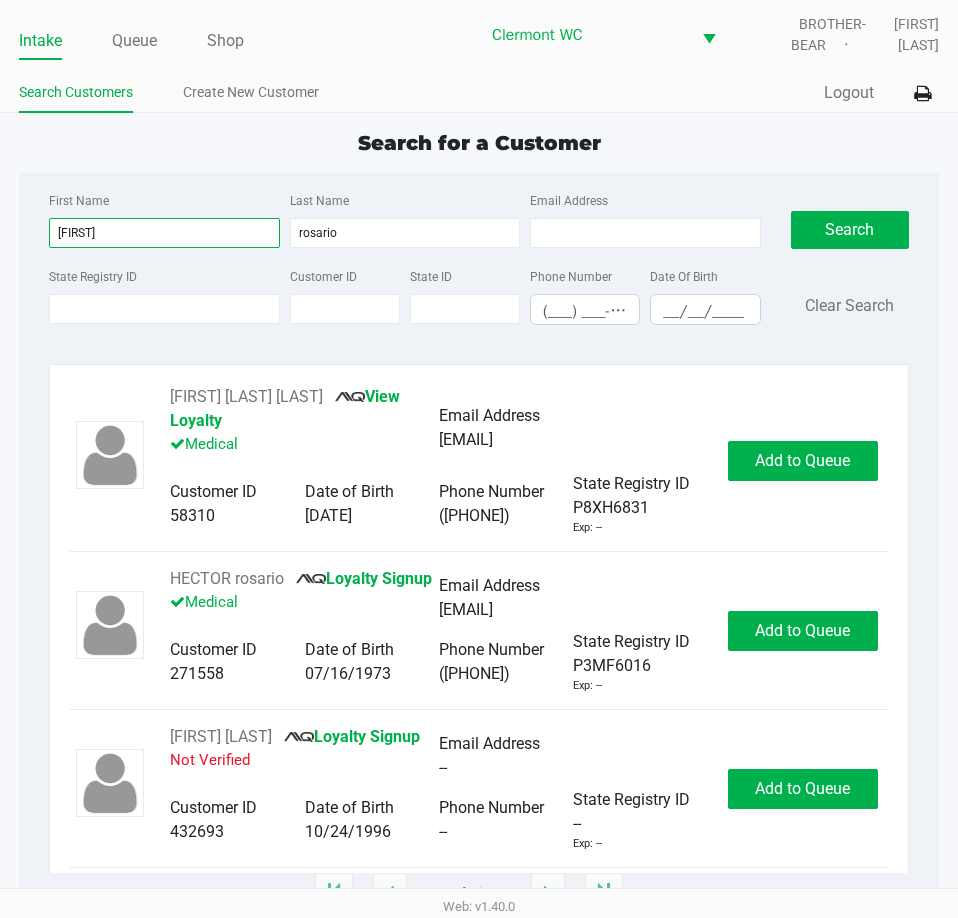 drag, startPoint x: 207, startPoint y: 242, endPoint x: 48, endPoint y: 261, distance: 160.1312 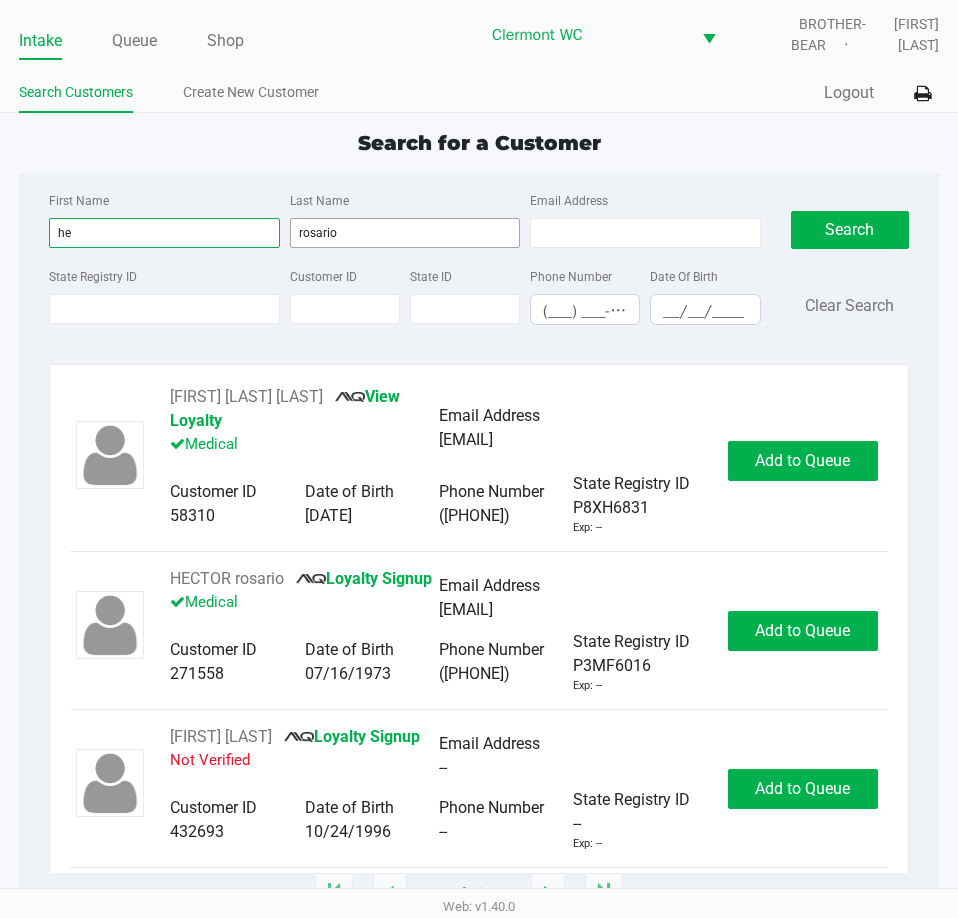 type on "h" 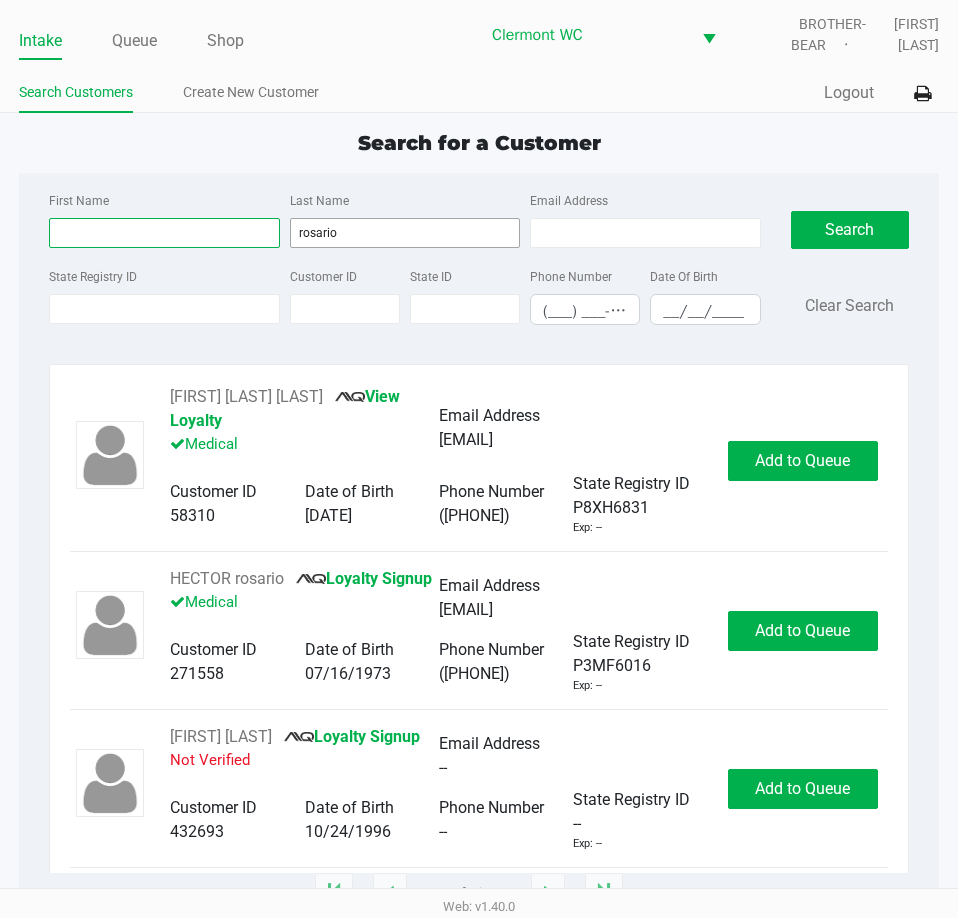 type 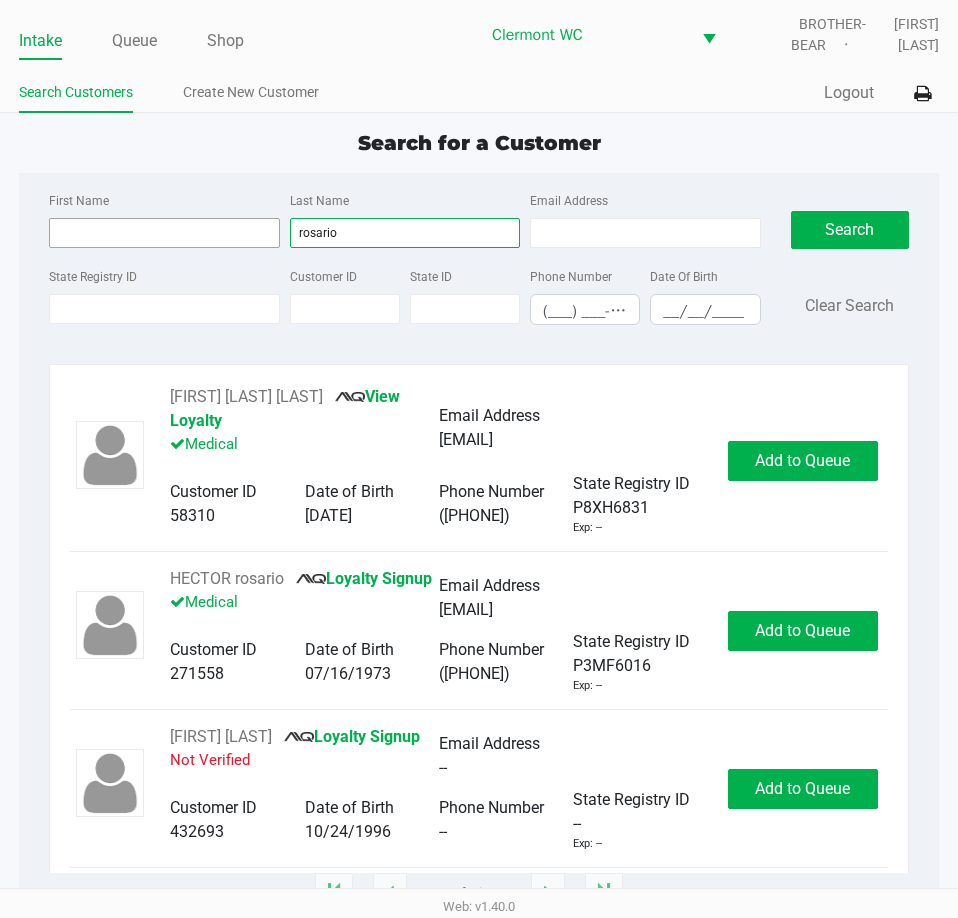 drag, startPoint x: 366, startPoint y: 223, endPoint x: 201, endPoint y: 218, distance: 165.07574 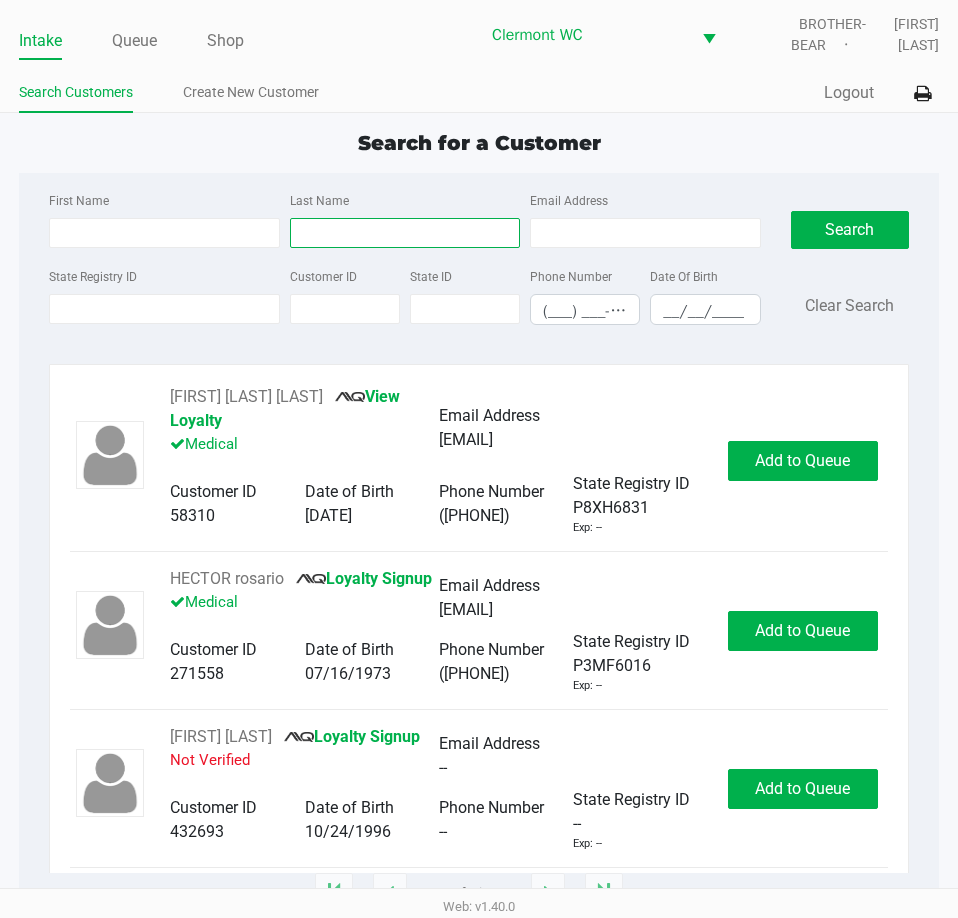 type 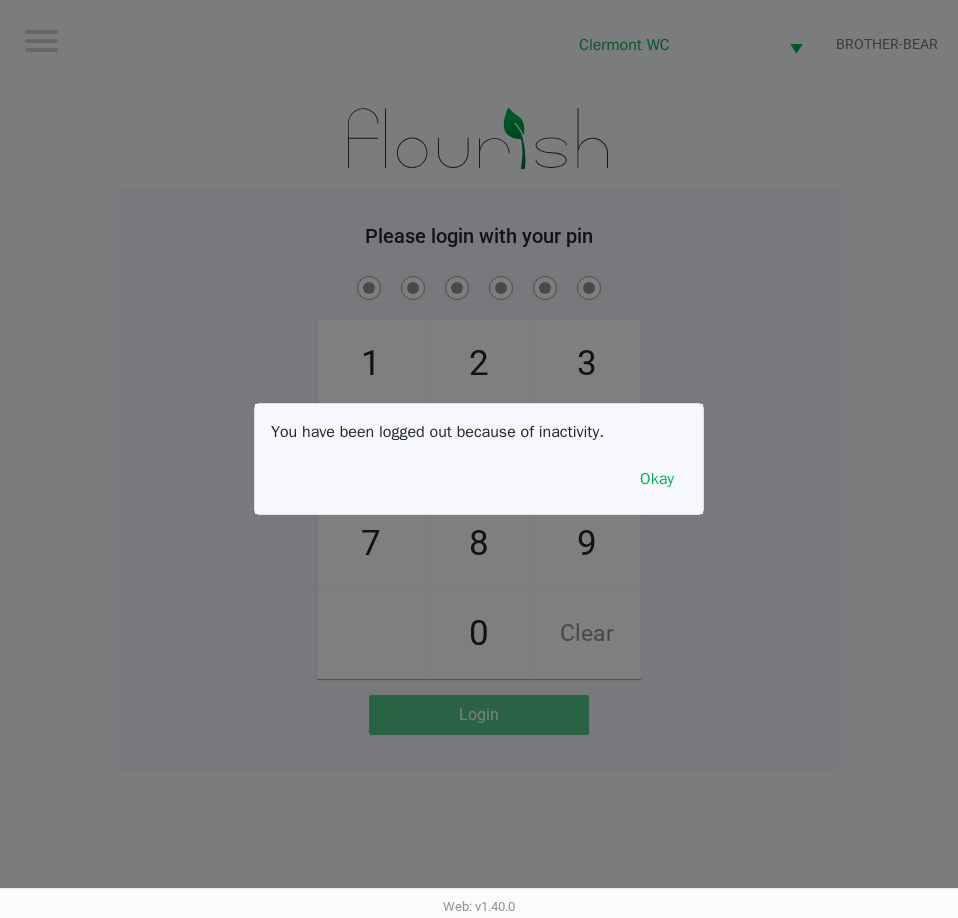 click 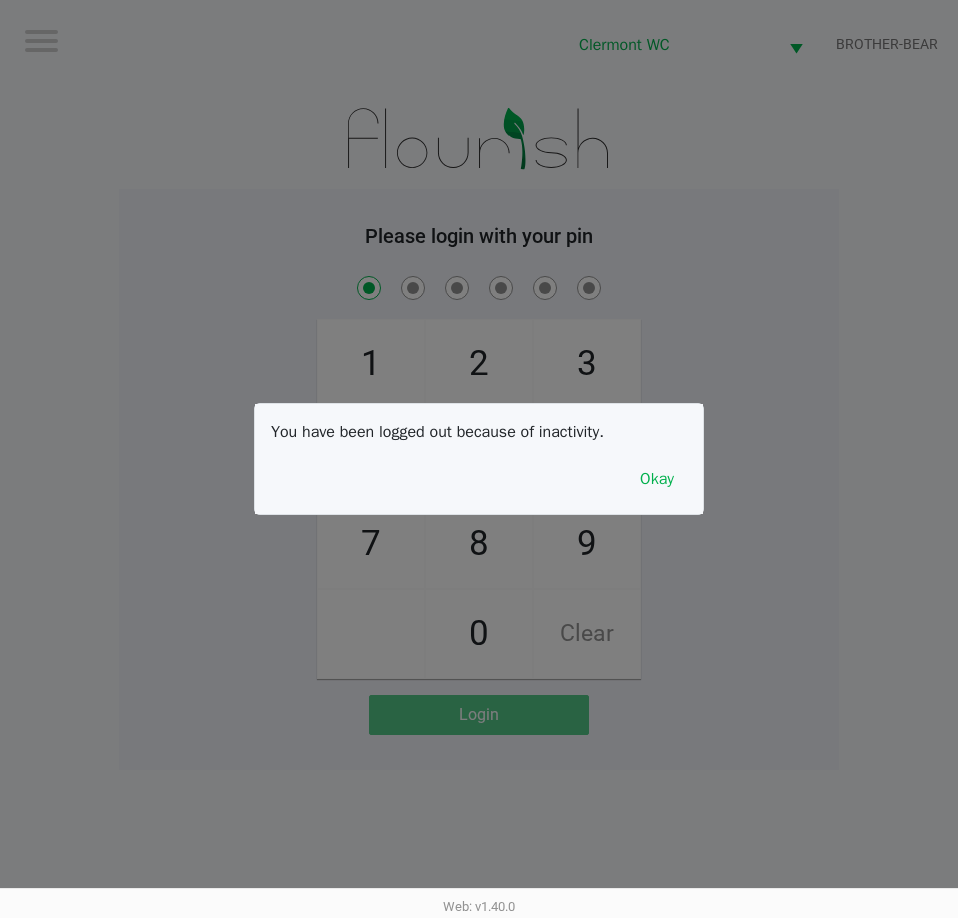checkbox on "true" 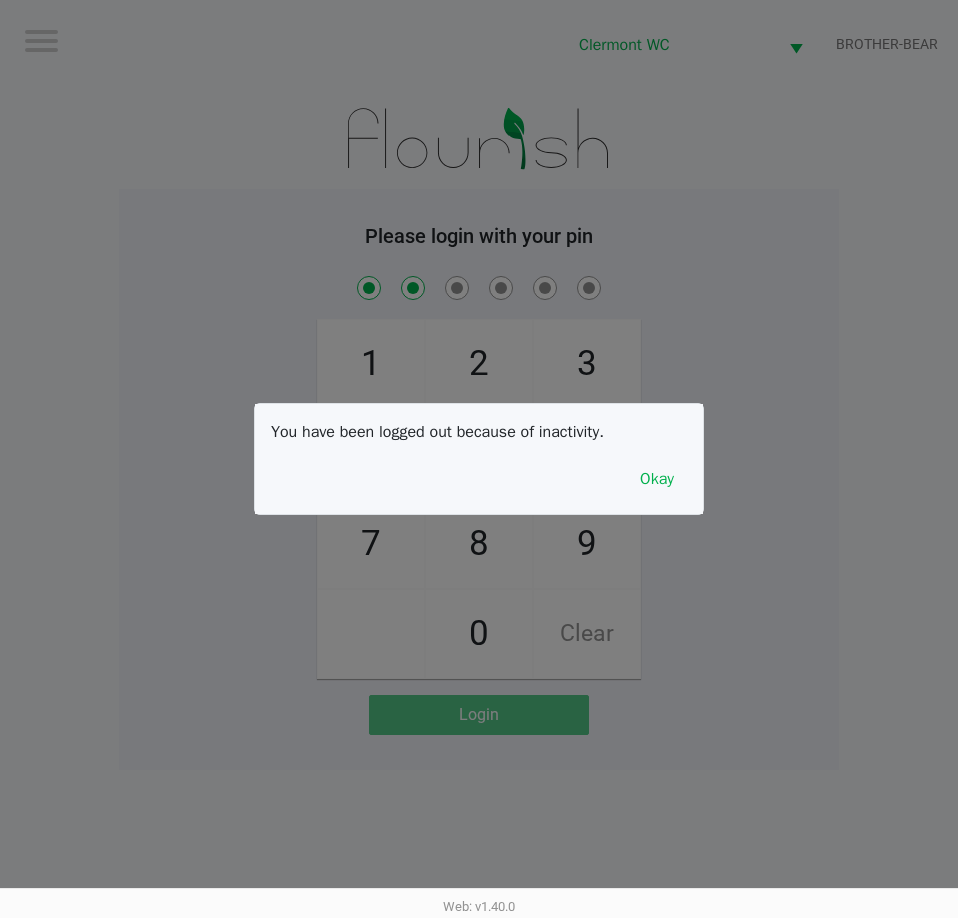 checkbox on "true" 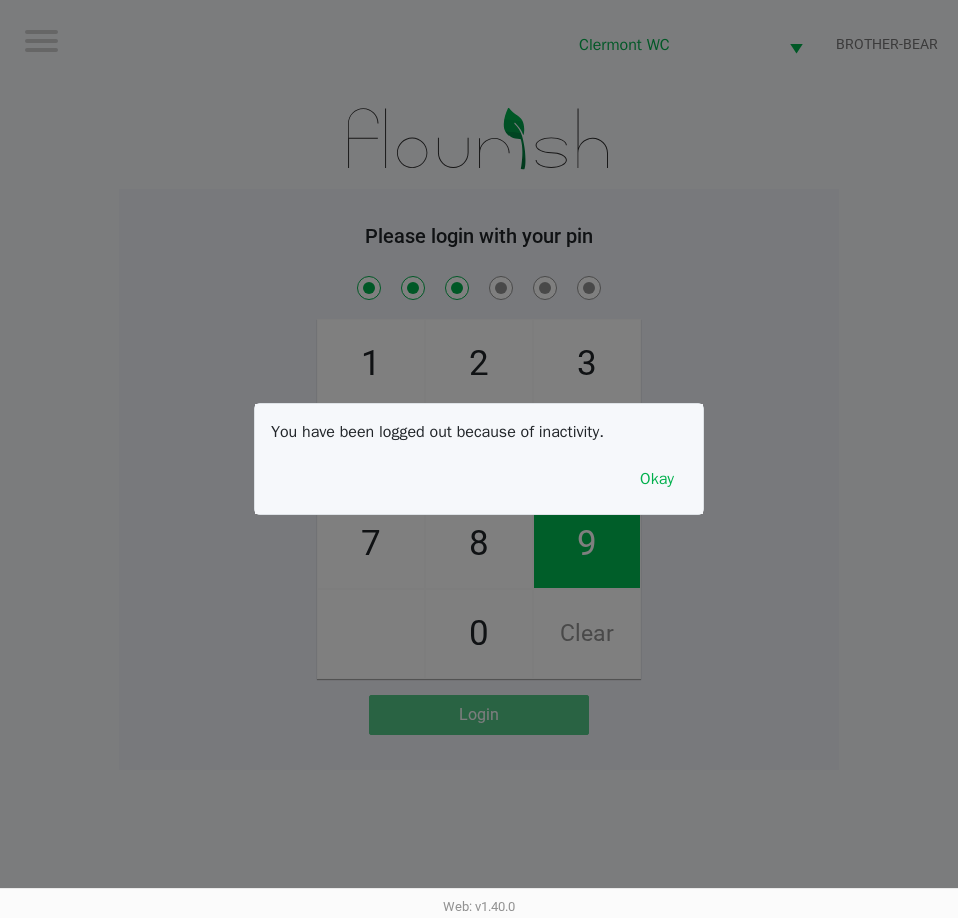 checkbox on "true" 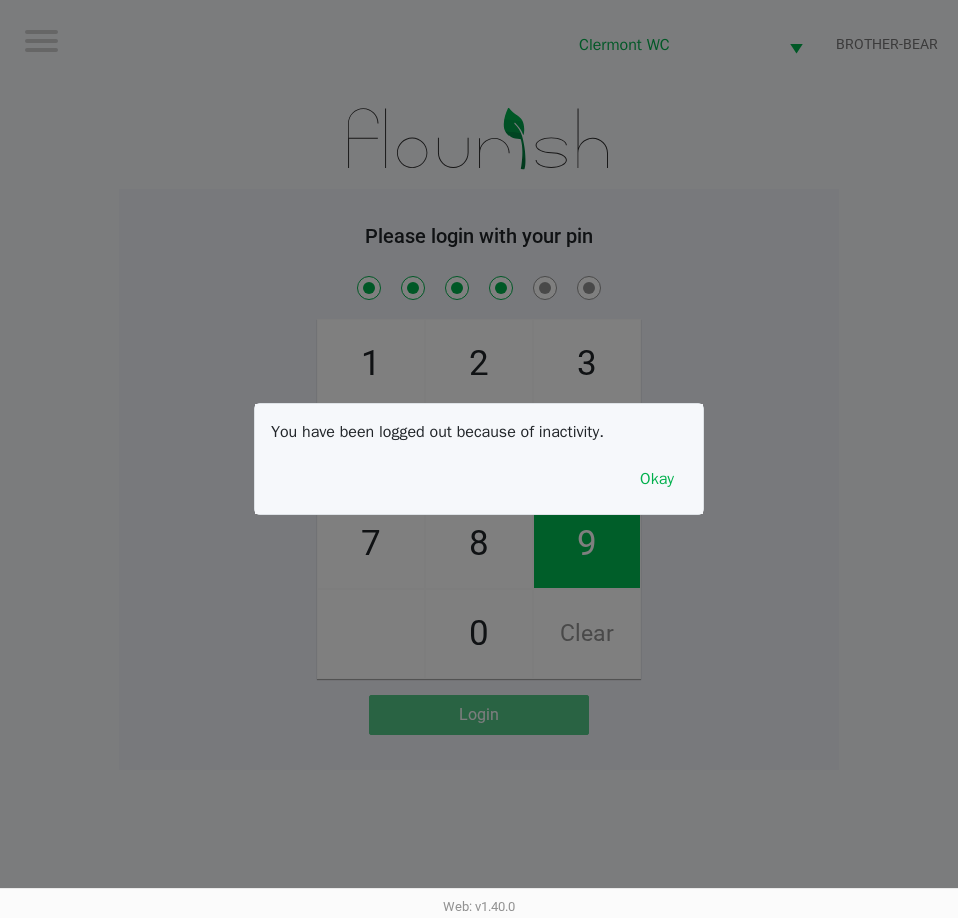 checkbox on "true" 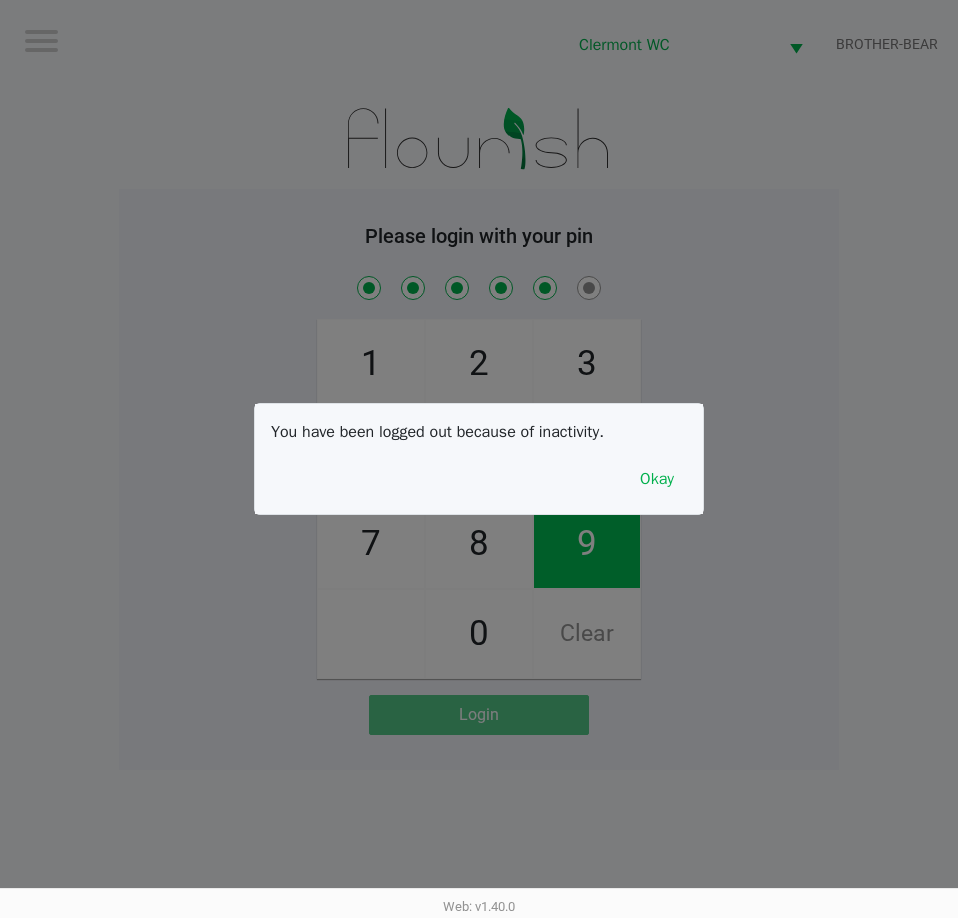 checkbox on "true" 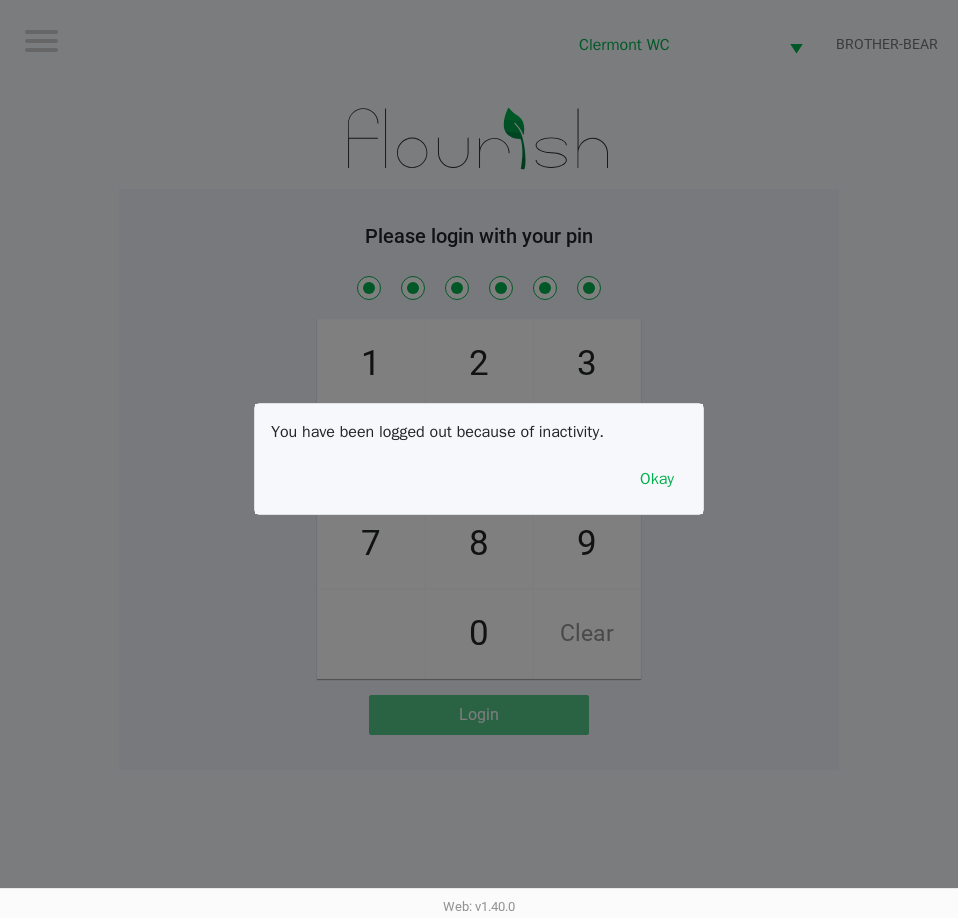 checkbox on "true" 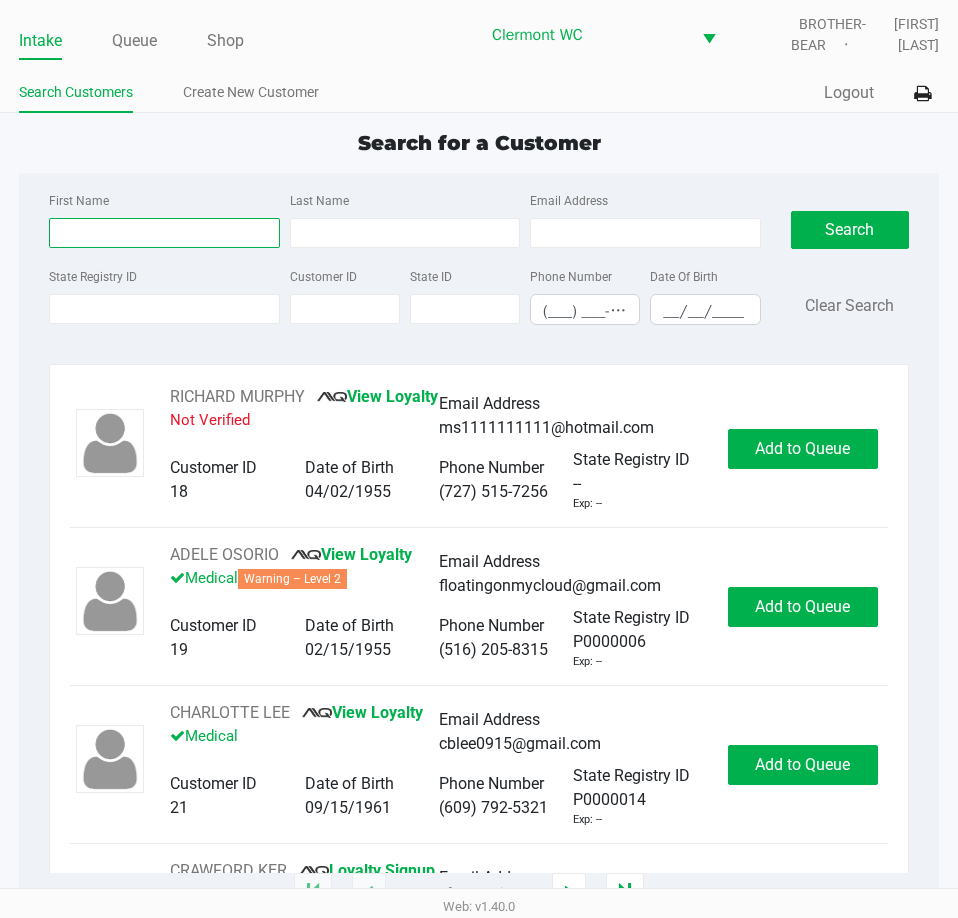 click on "First Name" at bounding box center [164, 233] 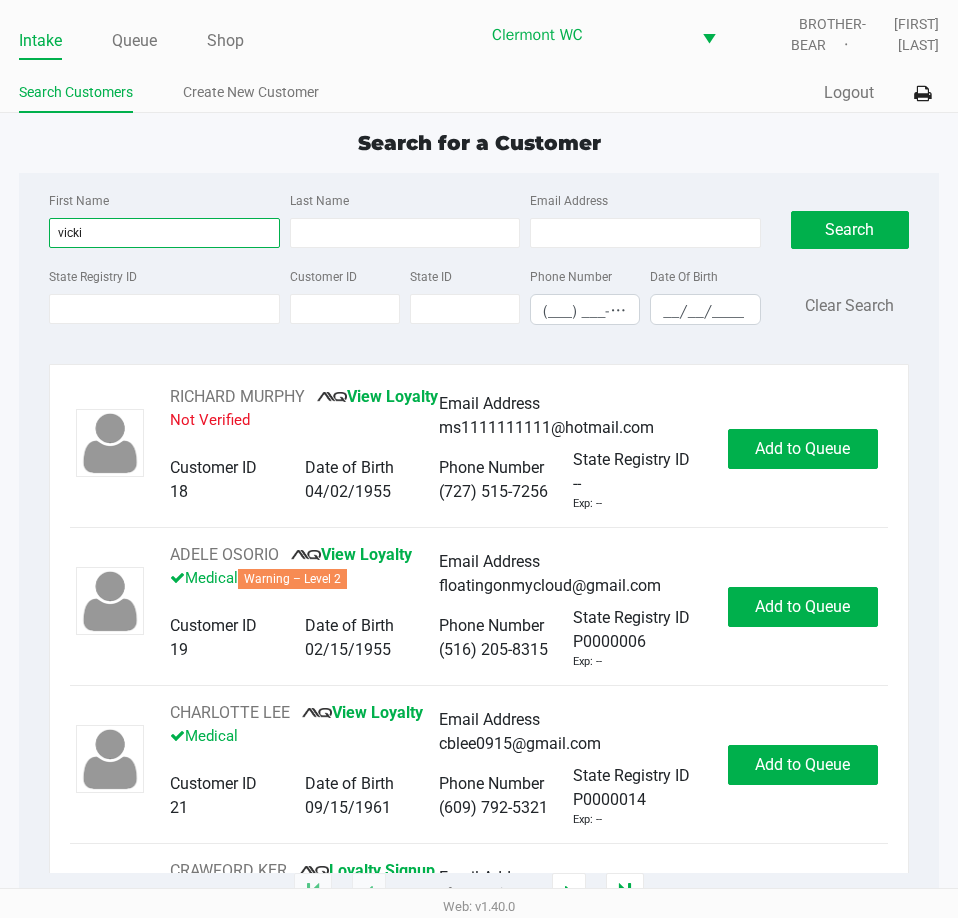 type on "vicki" 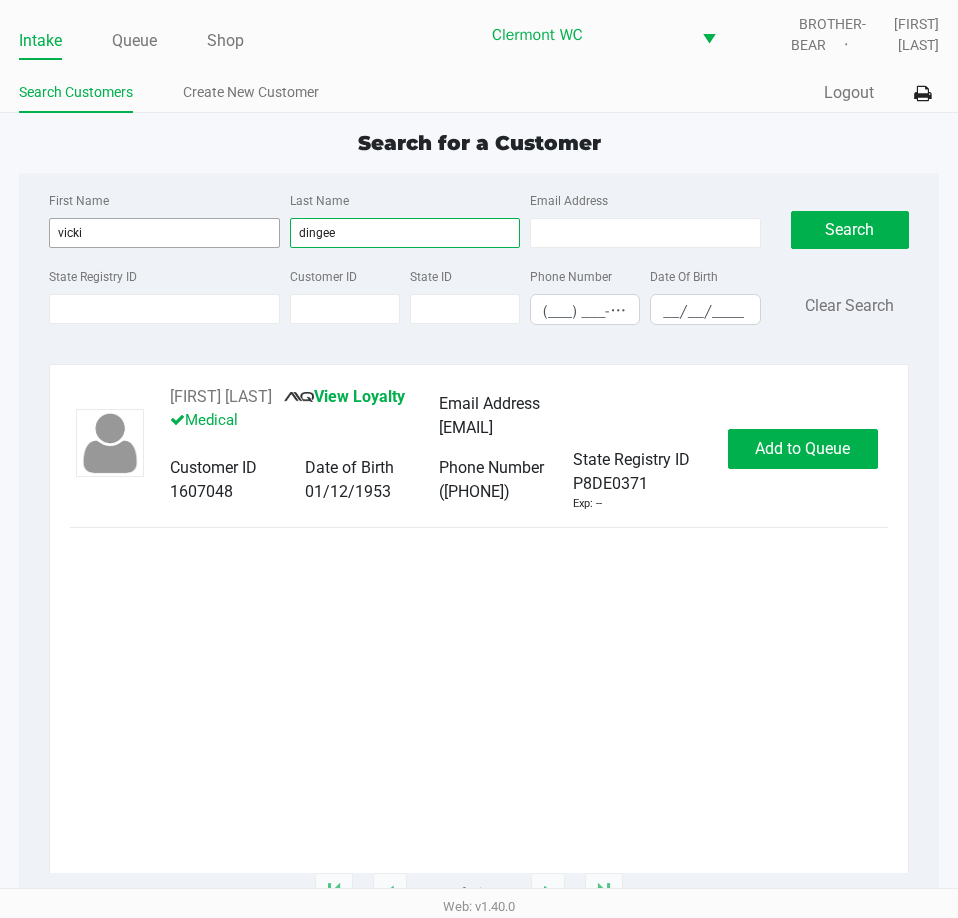 type on "dingee" 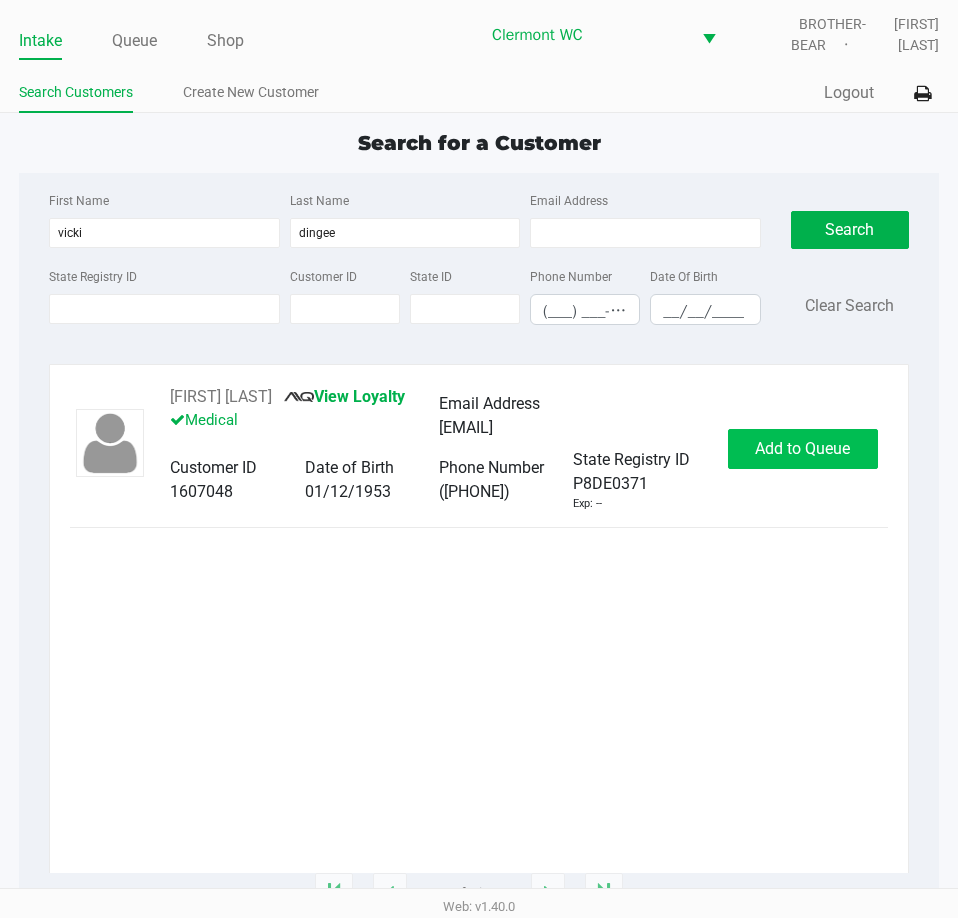 click on "Add to Queue" 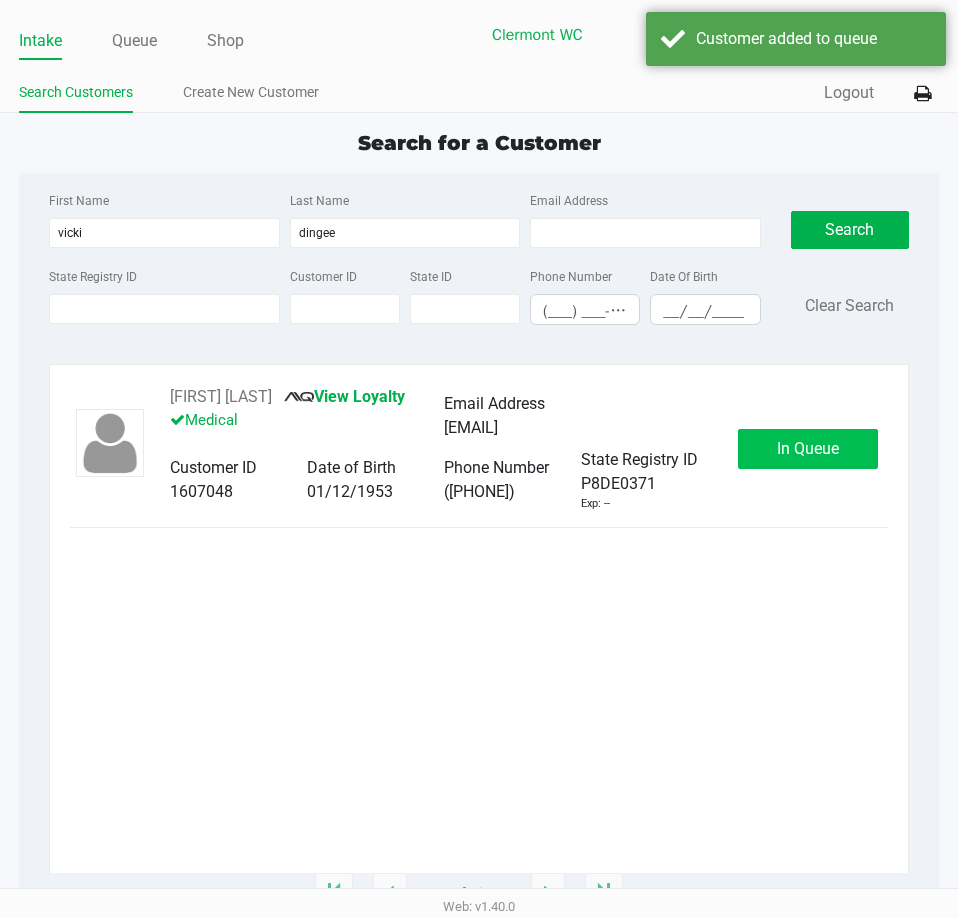 click on "In Queue" 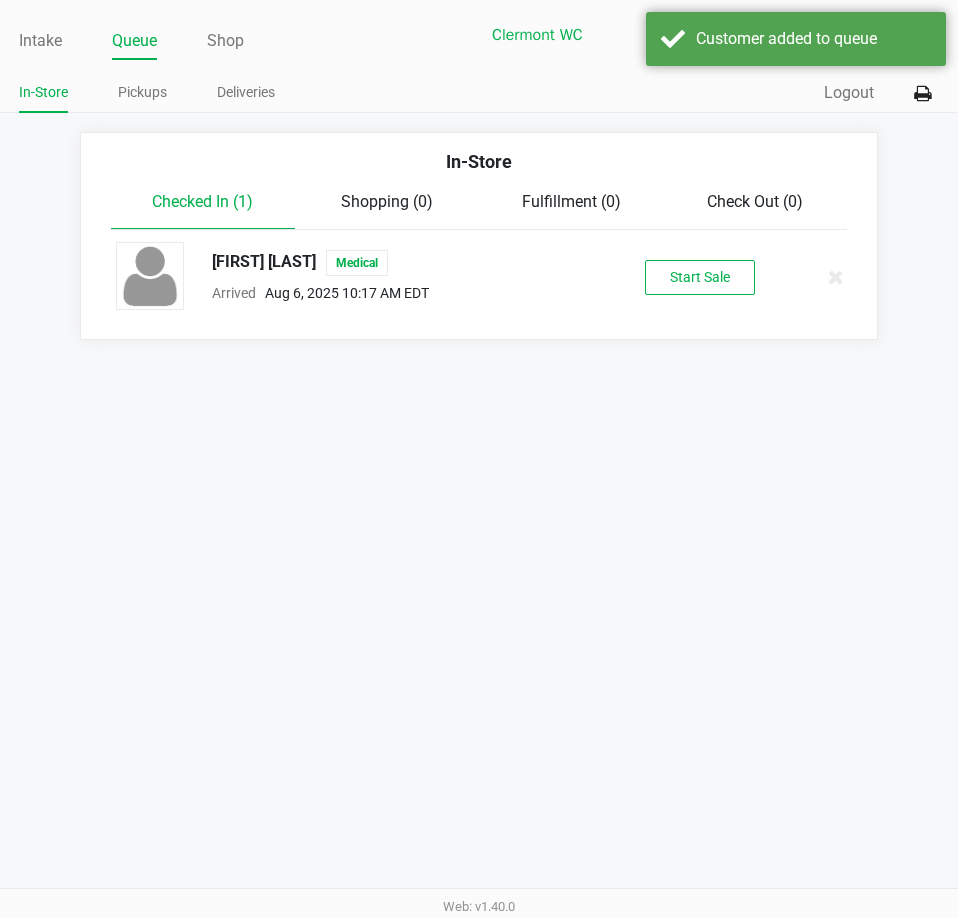 click on "Start Sale" 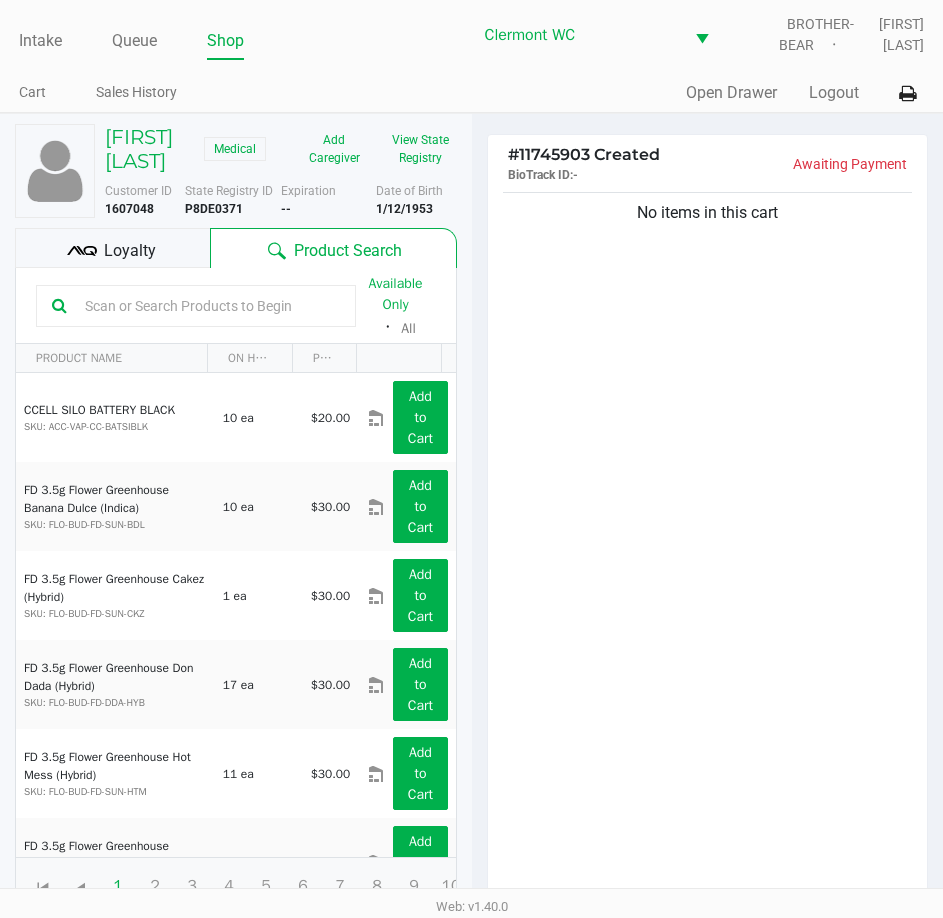 click on "No items in this cart" 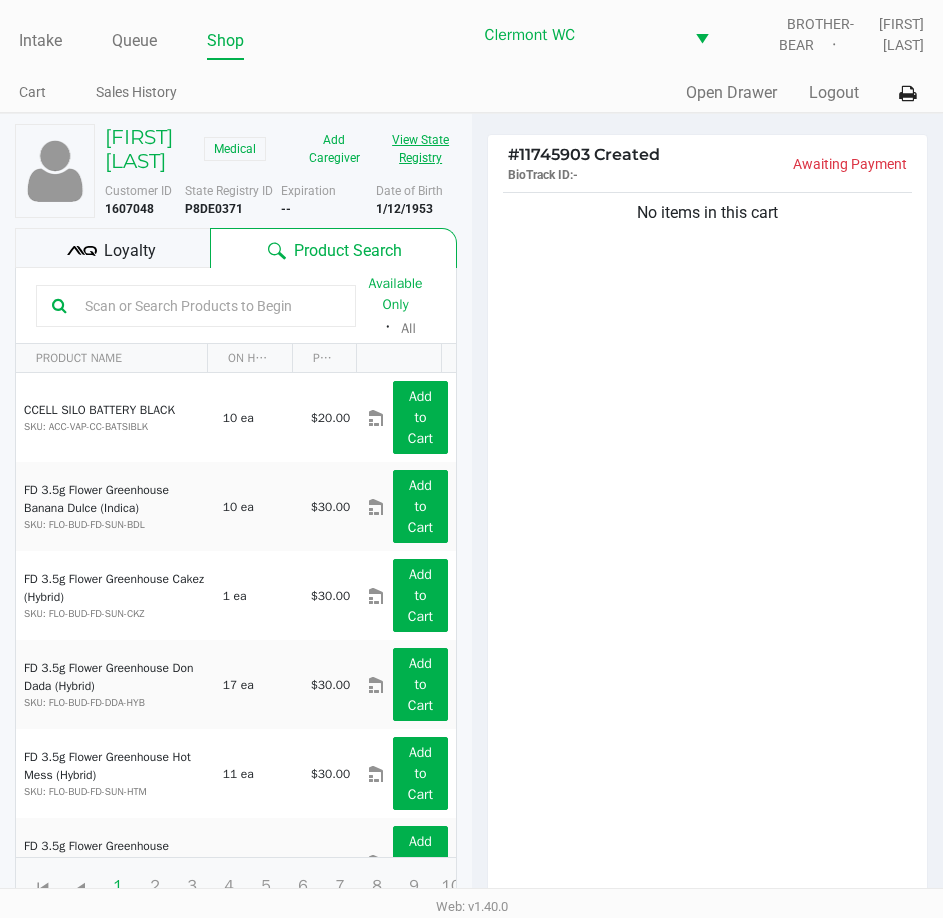 click on "View State Registry" 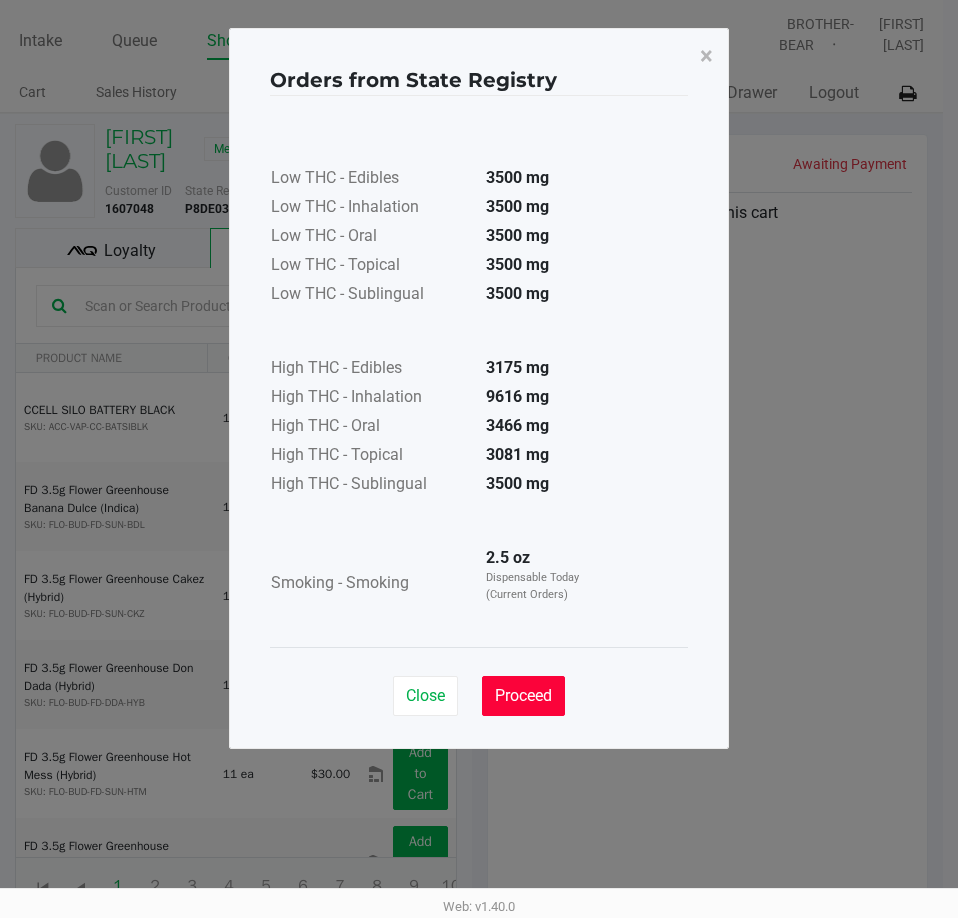 click on "Proceed" 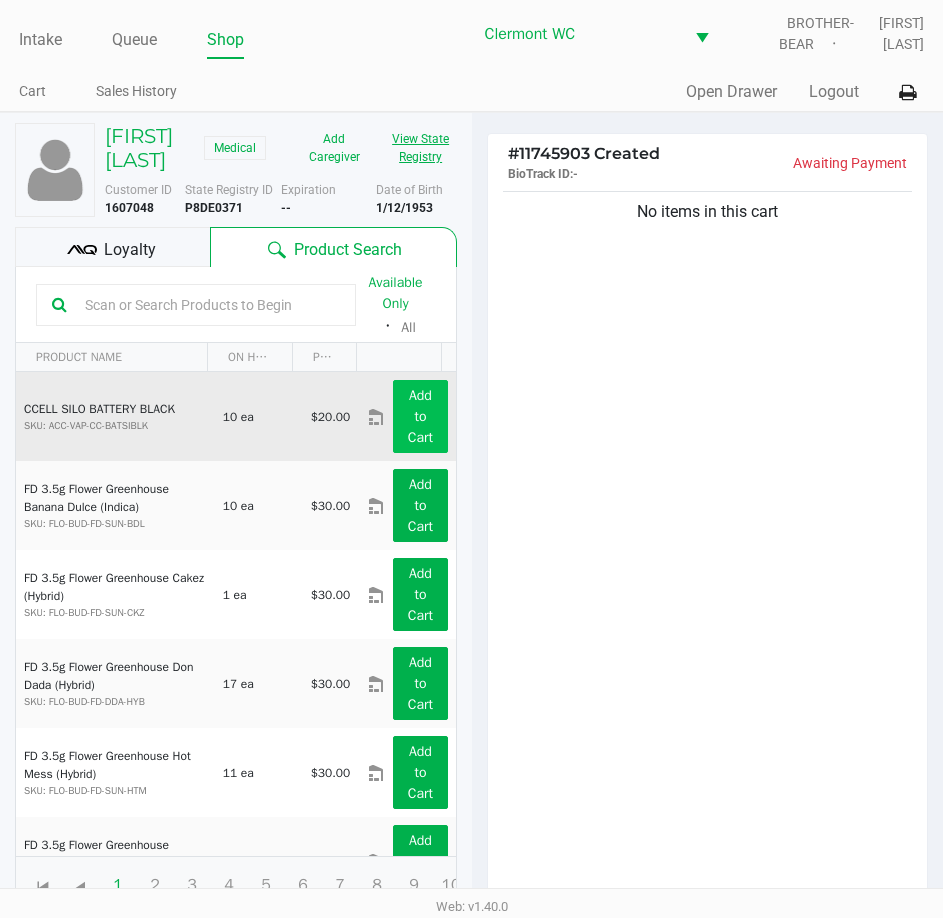 scroll, scrollTop: 0, scrollLeft: 0, axis: both 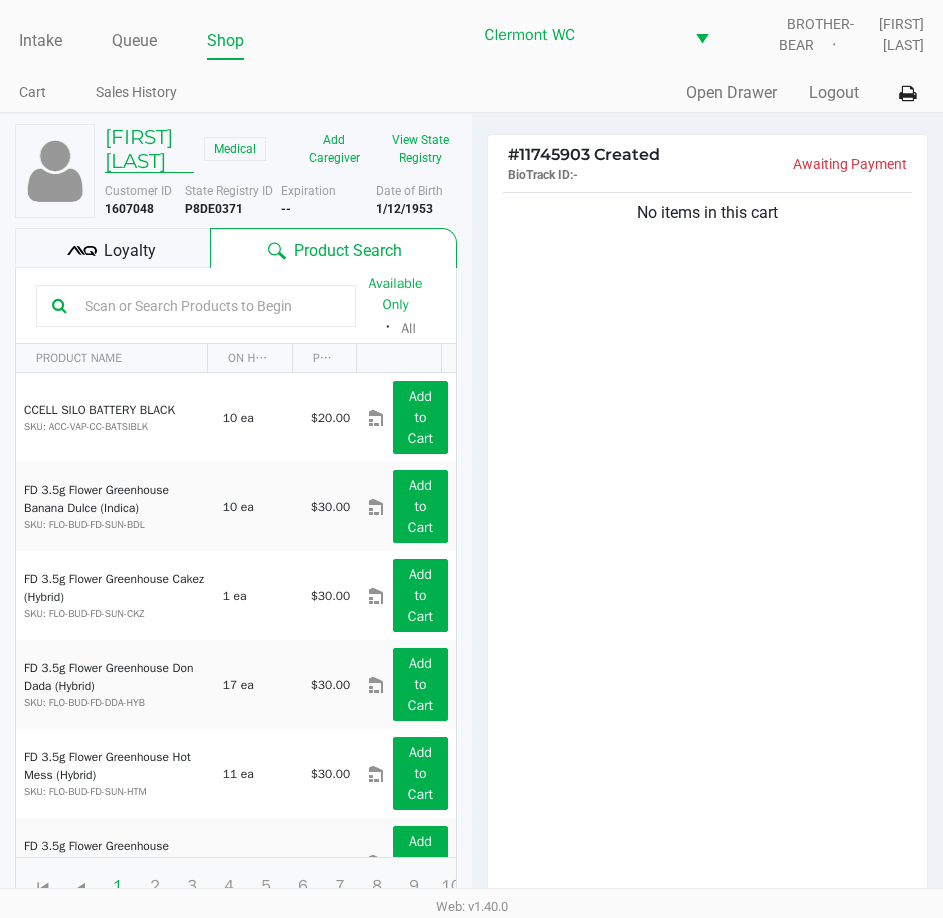 click on "VICKI DINGEE" 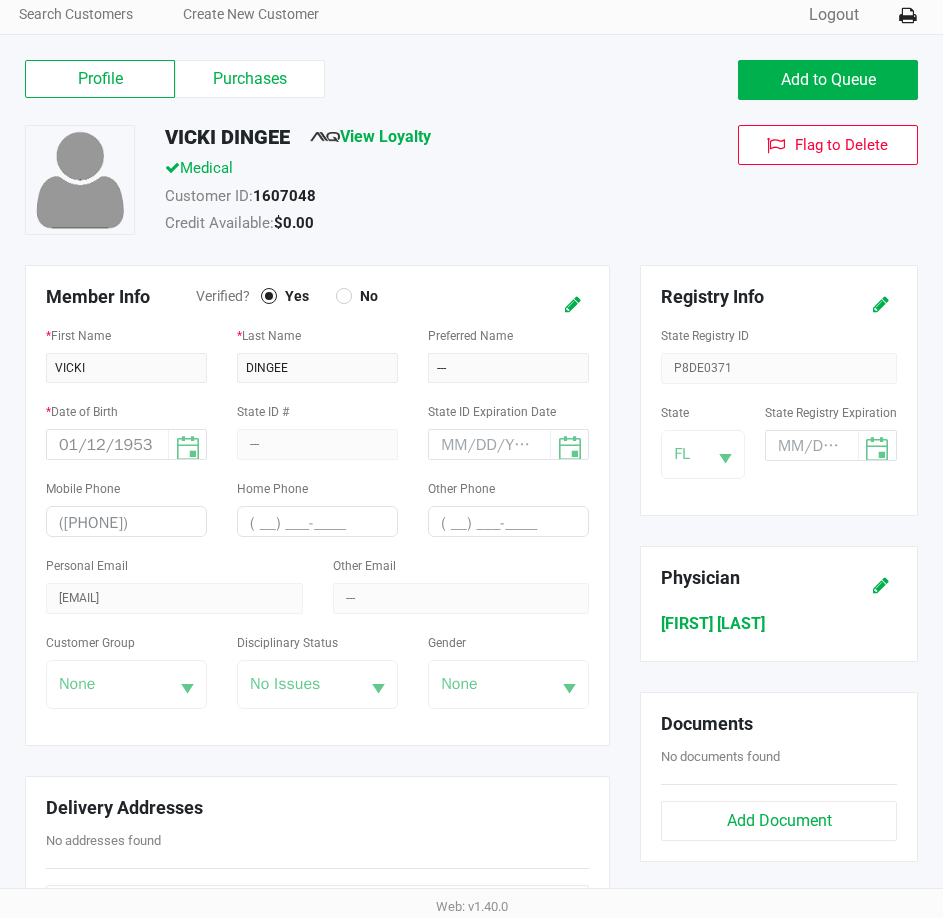 scroll, scrollTop: 0, scrollLeft: 0, axis: both 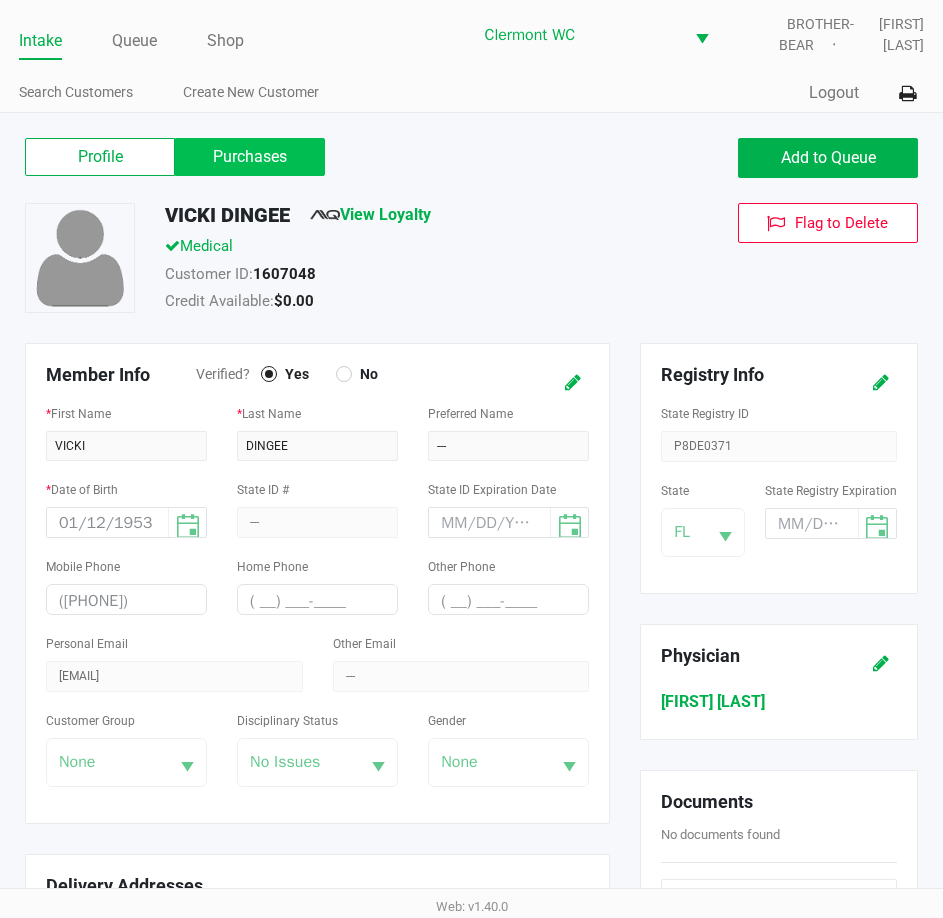 click on "Purchases" 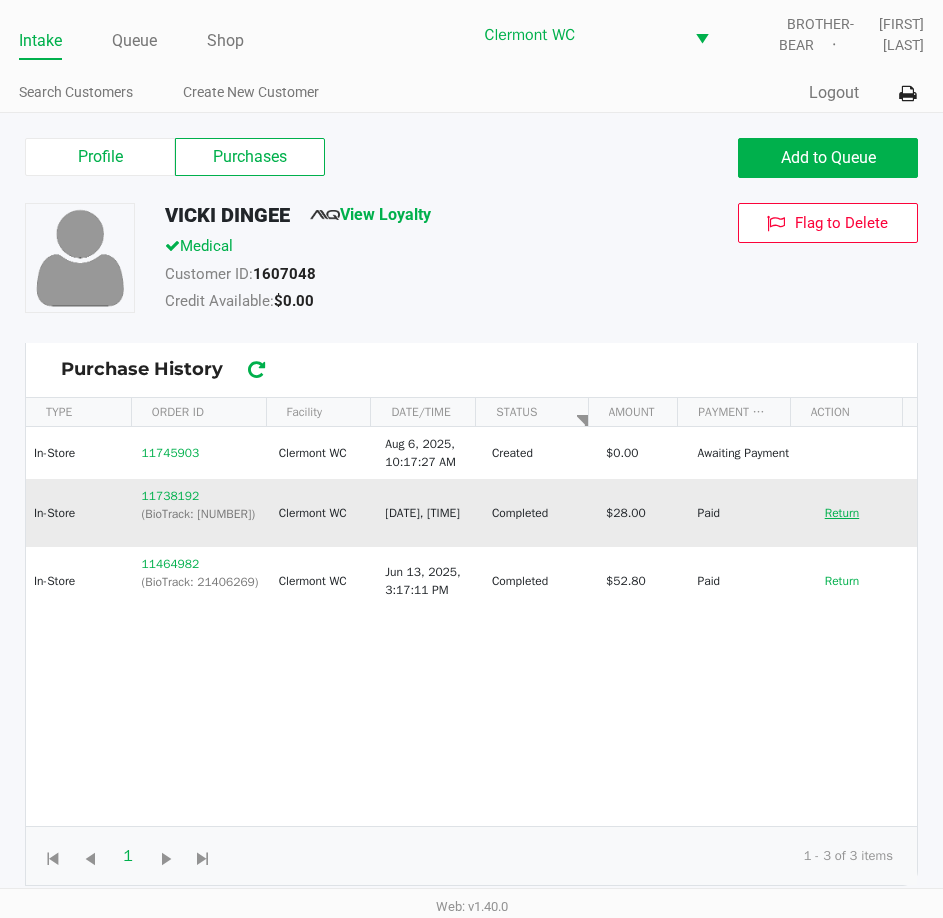click on "Return" 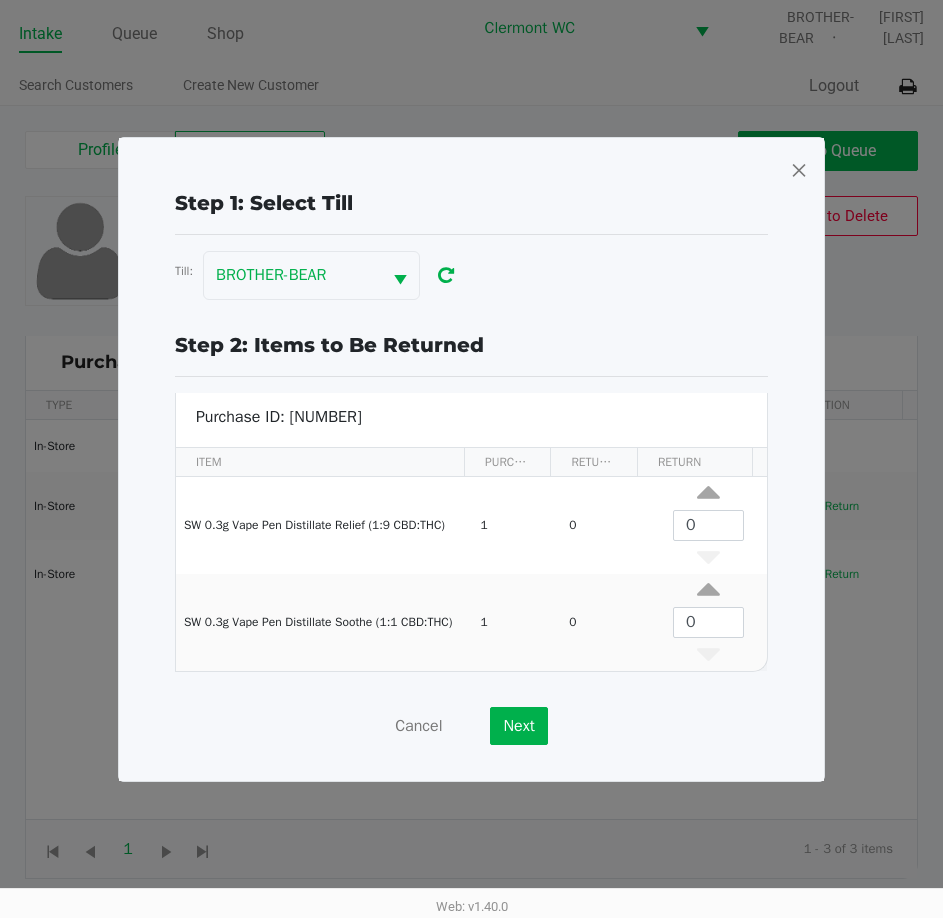 scroll, scrollTop: 8, scrollLeft: 0, axis: vertical 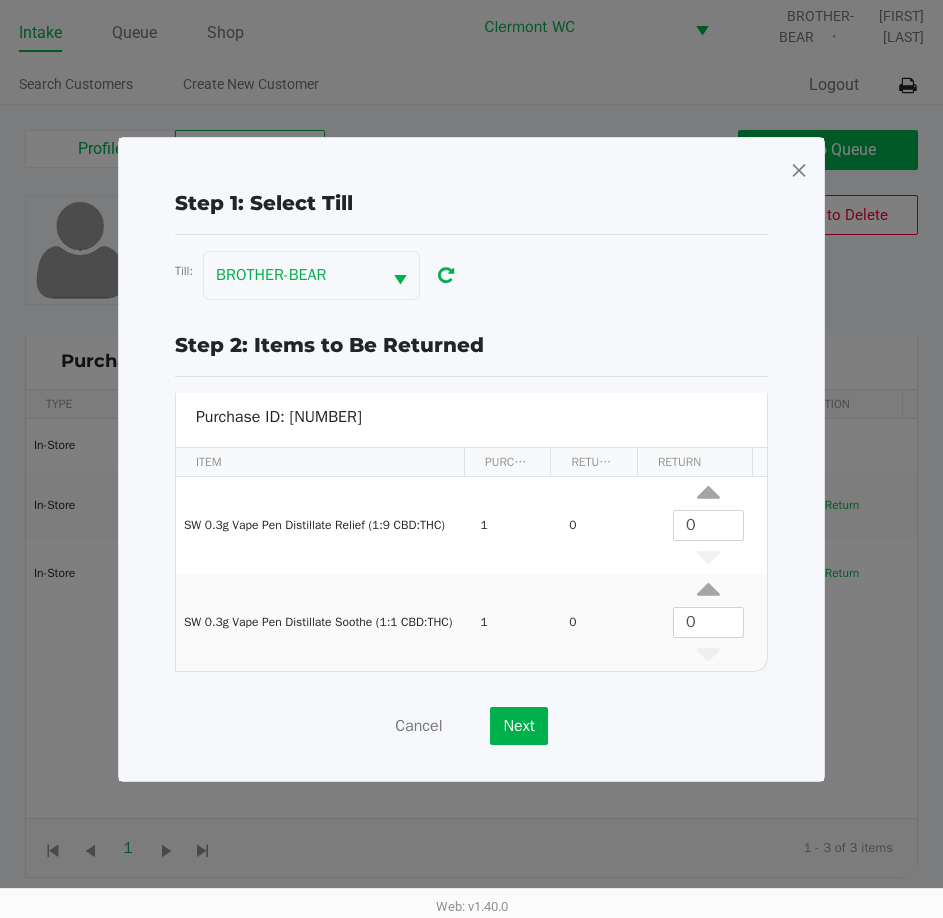 click at bounding box center (799, 170) 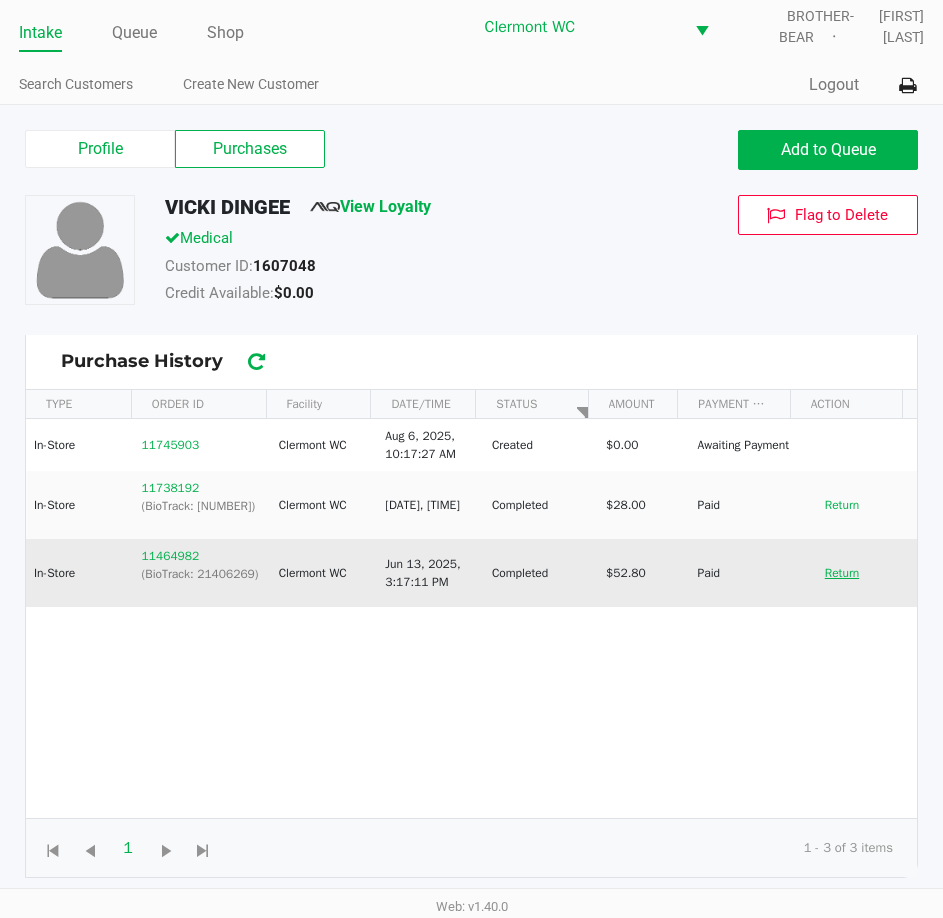 click on "Return" 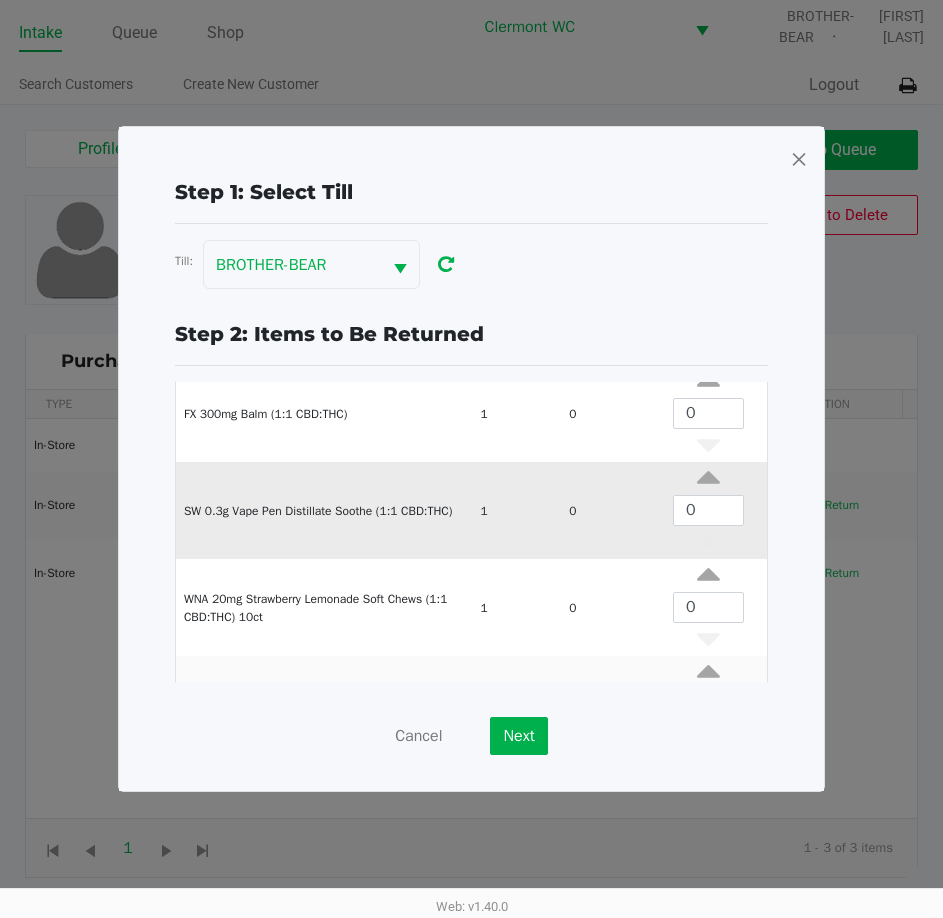 scroll, scrollTop: 0, scrollLeft: 0, axis: both 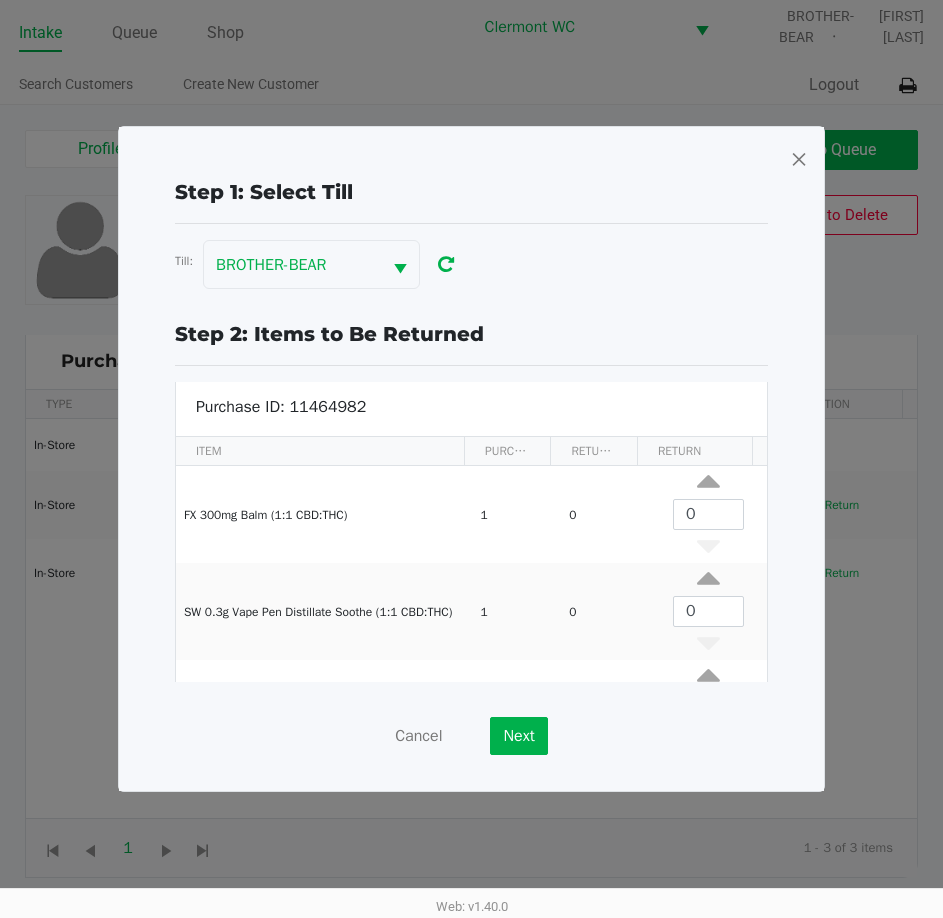 click at bounding box center [799, 159] 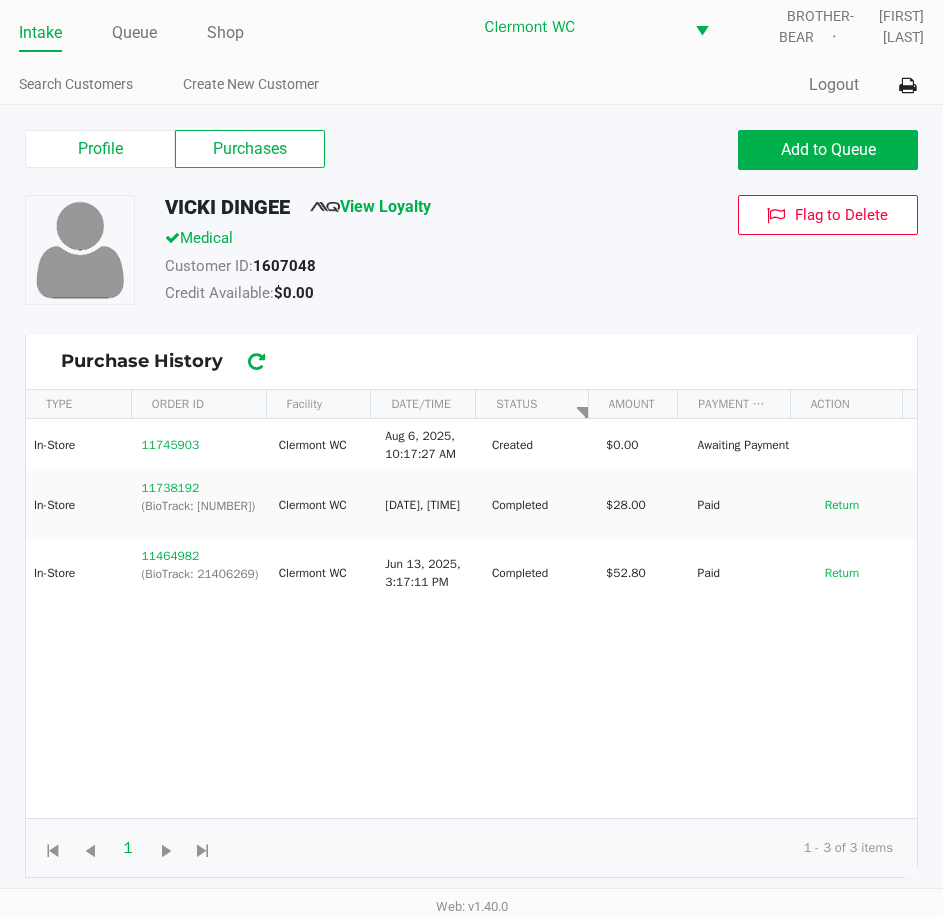 click on "In-Store  11745903  Clermont WC  Aug 6, 2025, 10:17:27 AM  Created  $0.00   Awaiting Payment  In-Store  11738192   (BioTrack: 25596609)  Clermont WC  Aug 4, 2025, 1:32:58 PM  Completed  $28.00   Paid   Return  In-Store  11464982   (BioTrack: 21406269)  Clermont WC  Jun 13, 2025, 3:17:11 PM  Completed  $52.80   Paid   Return" 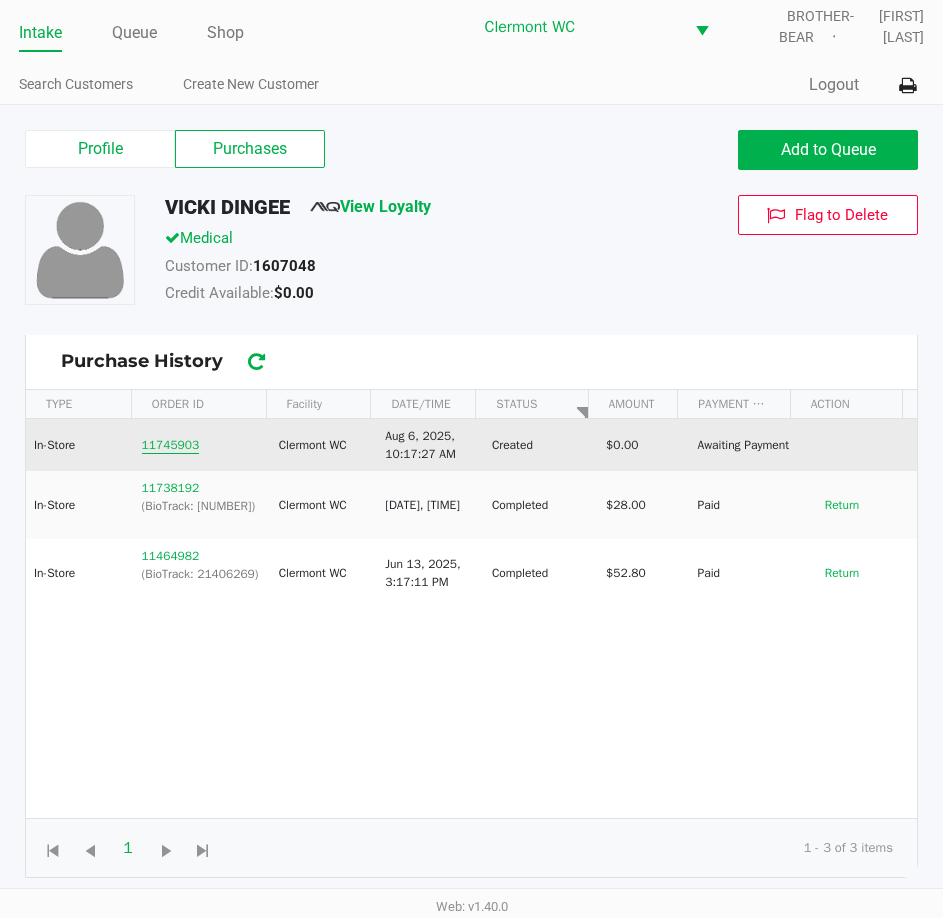 click on "11745903" 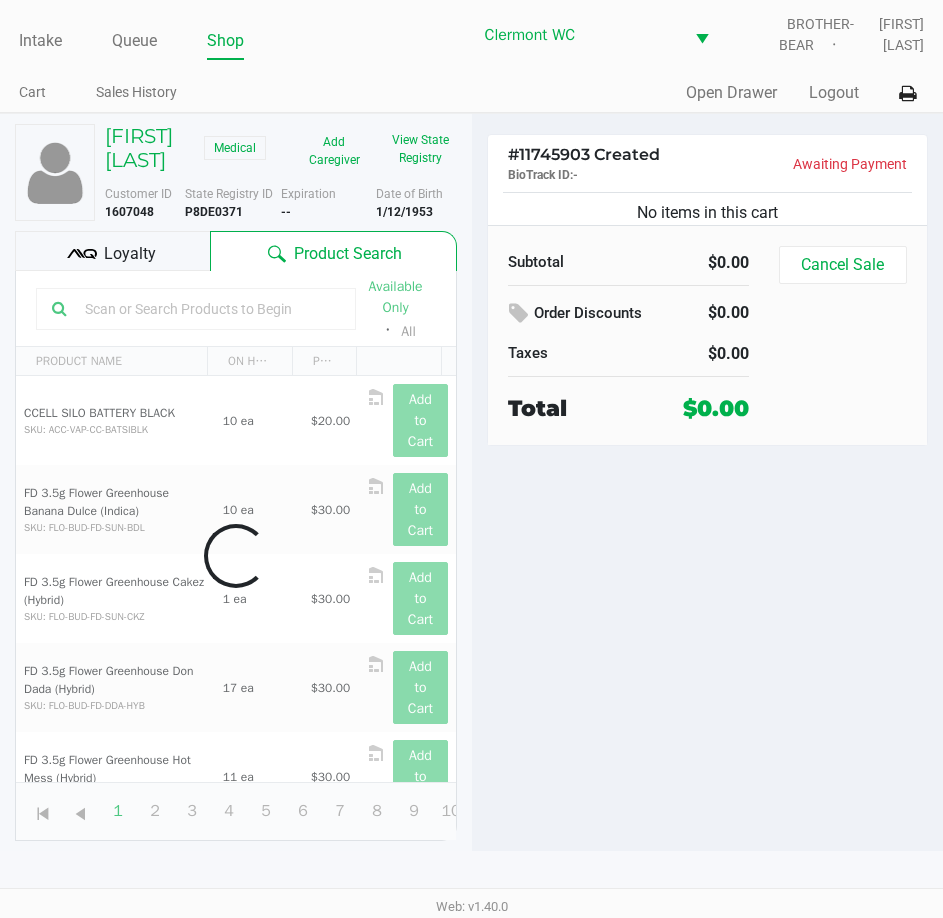 scroll, scrollTop: 0, scrollLeft: 0, axis: both 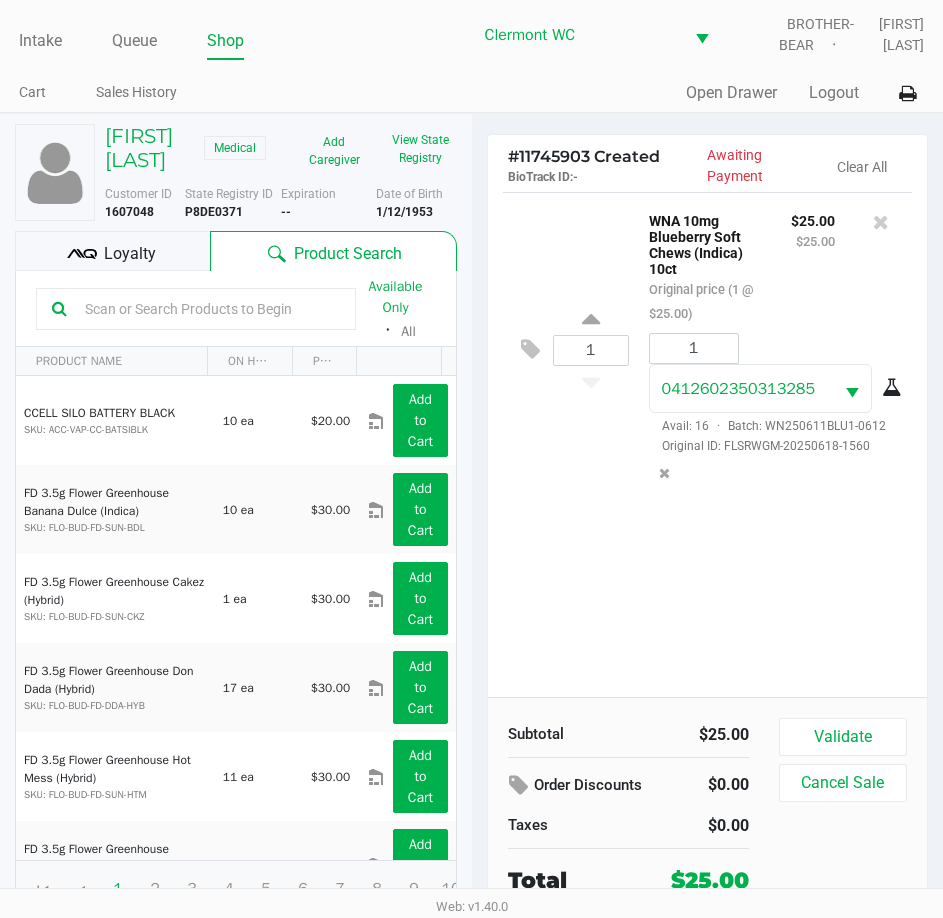 click on "VICKI DINGEE" 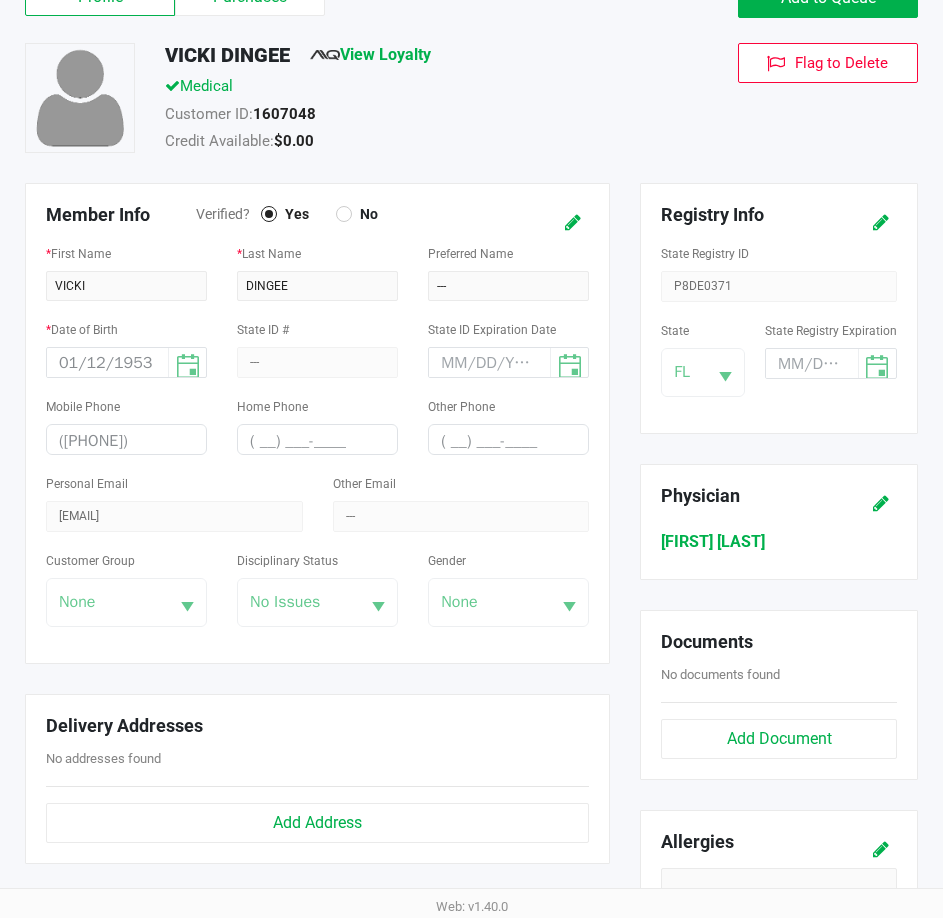 scroll, scrollTop: 161, scrollLeft: 0, axis: vertical 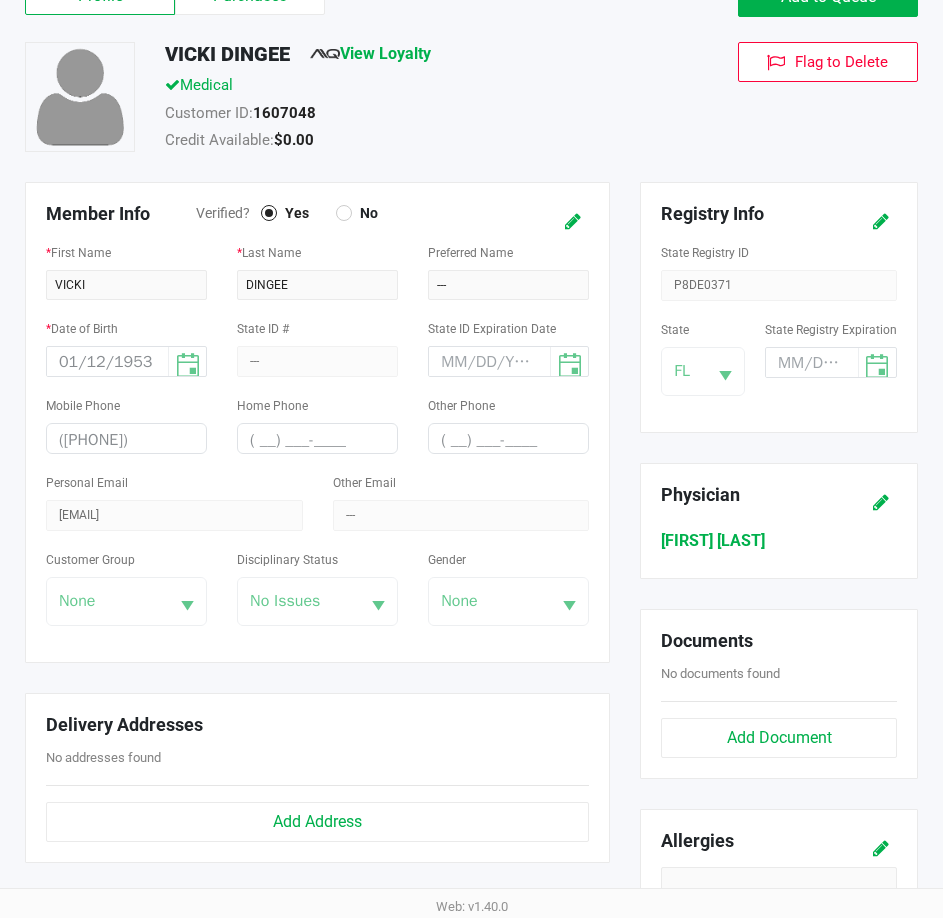 click 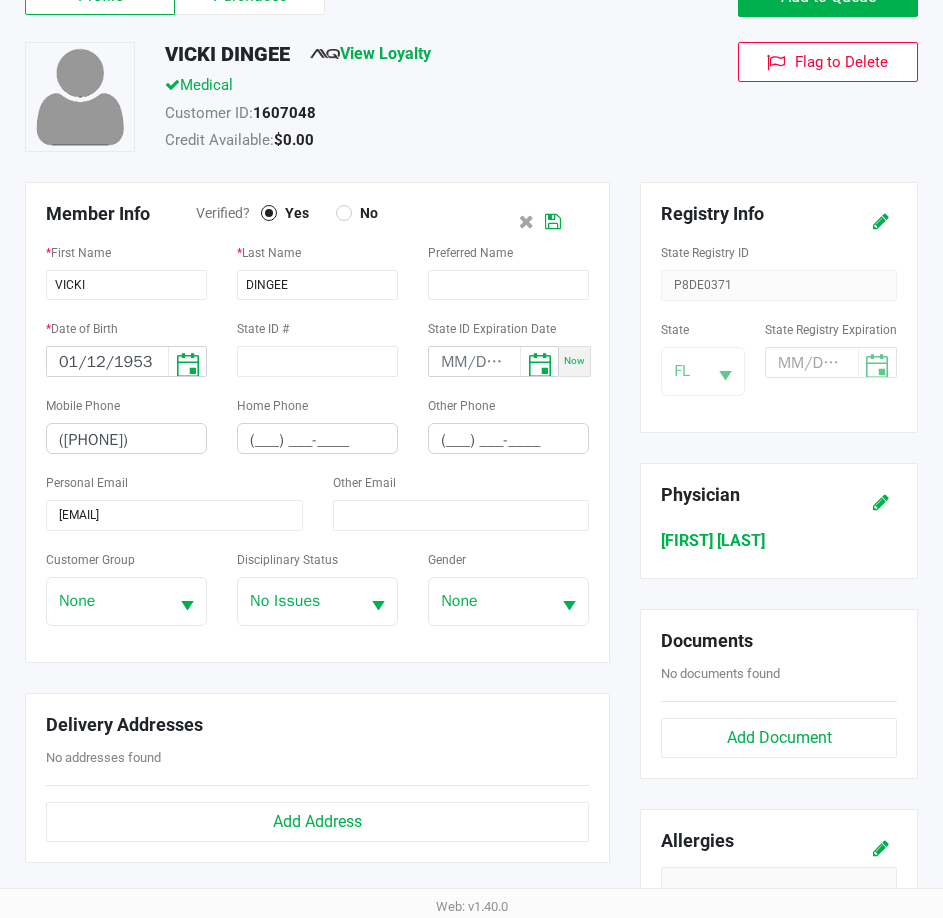 click at bounding box center [187, 606] 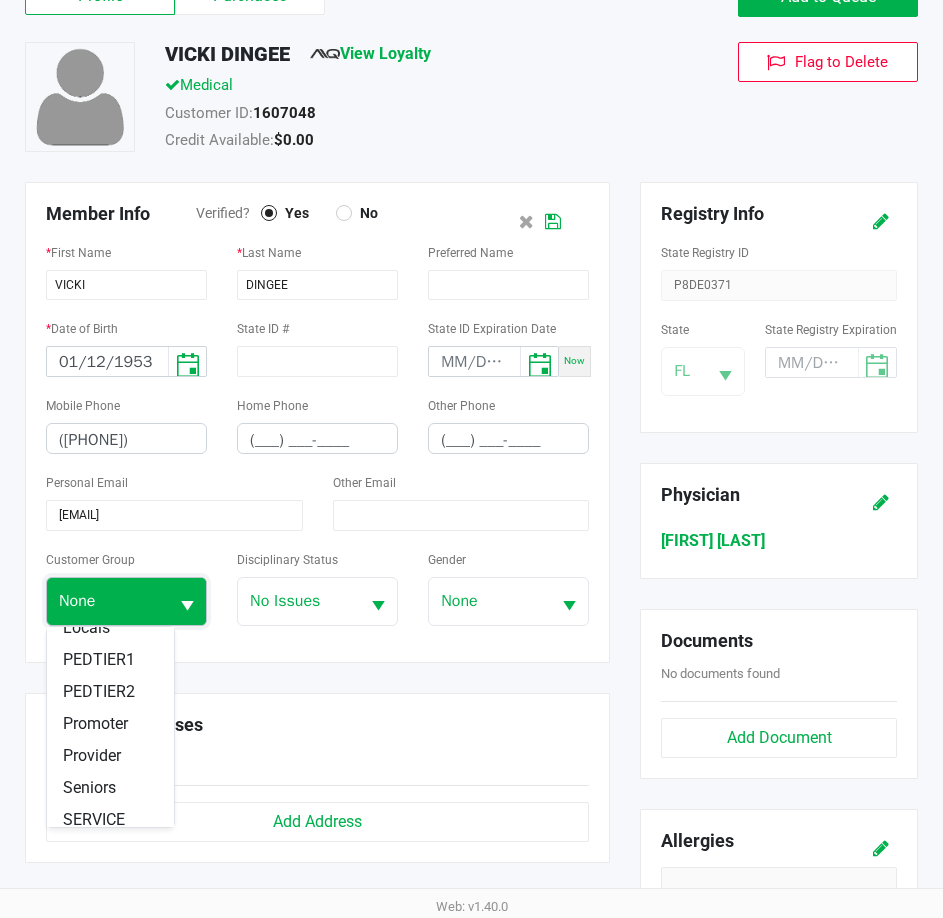 scroll, scrollTop: 208, scrollLeft: 0, axis: vertical 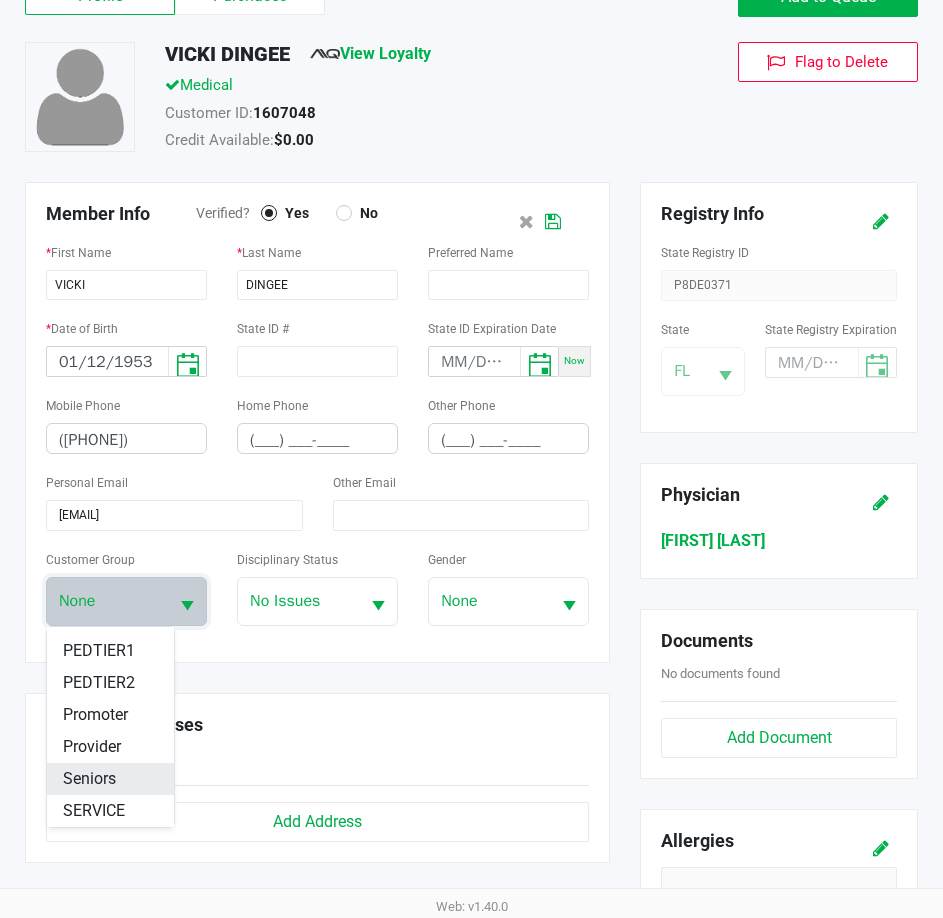click on "Seniors" at bounding box center (89, 779) 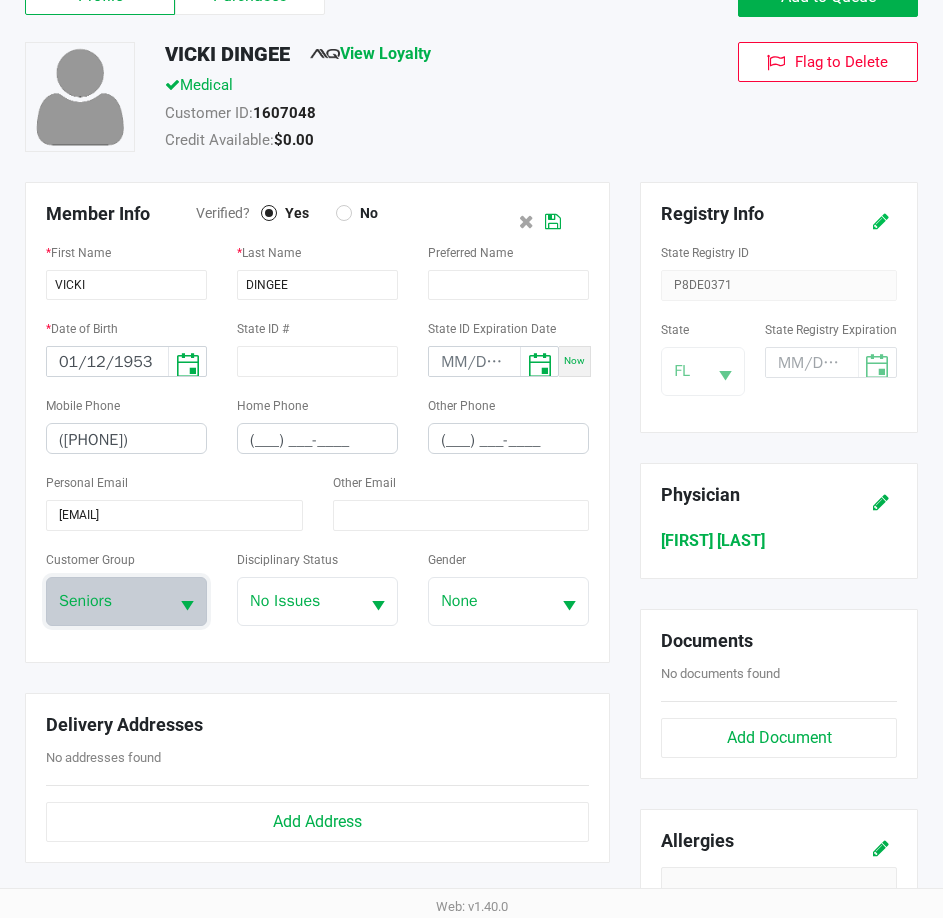 click 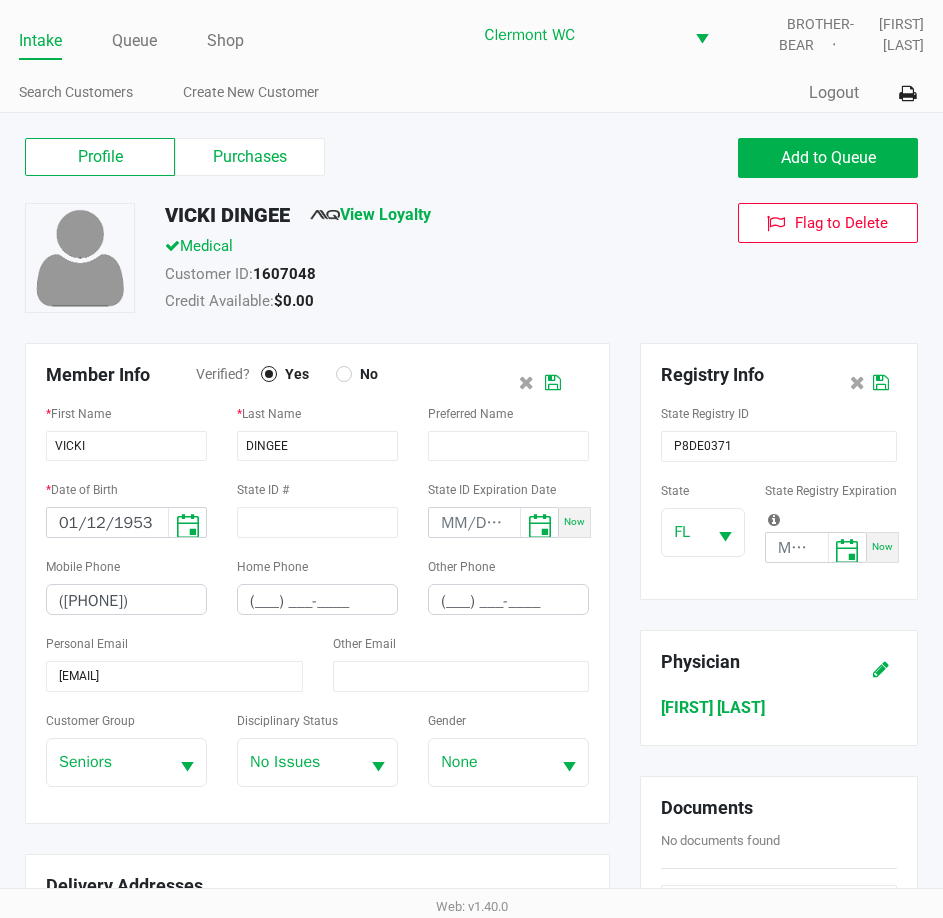 scroll, scrollTop: 1, scrollLeft: 0, axis: vertical 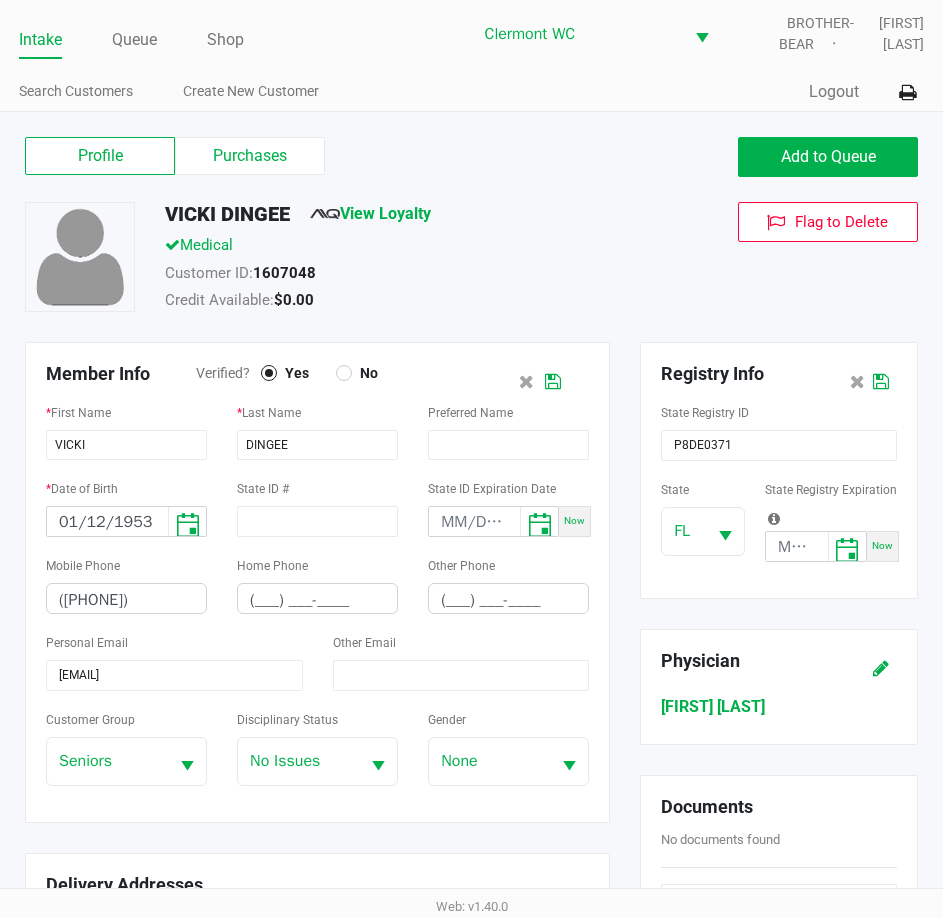 click on "Purchases" 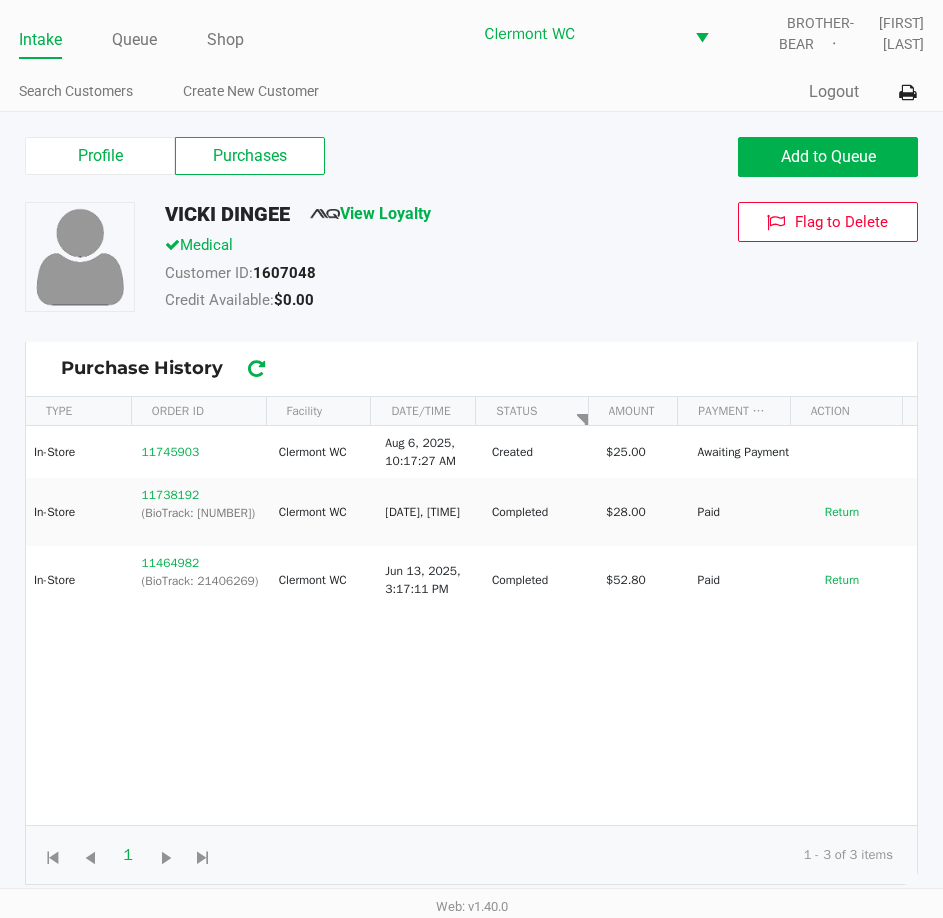 click on "11745903" 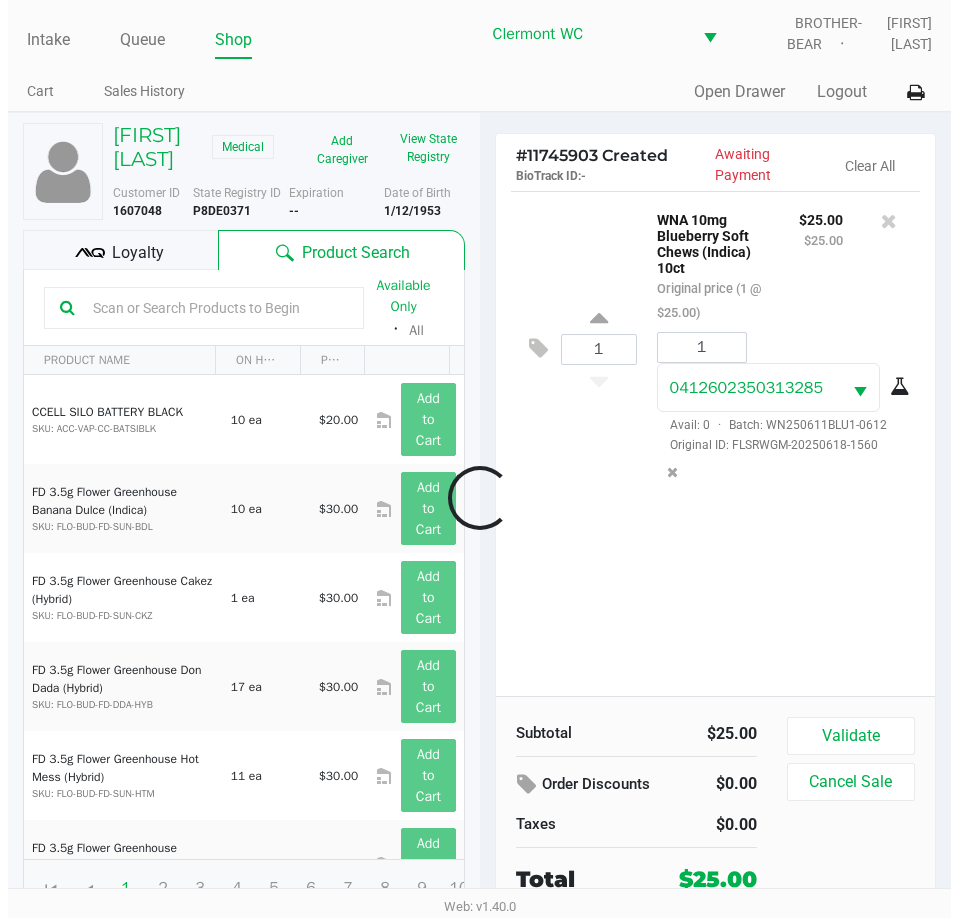 scroll, scrollTop: 0, scrollLeft: 0, axis: both 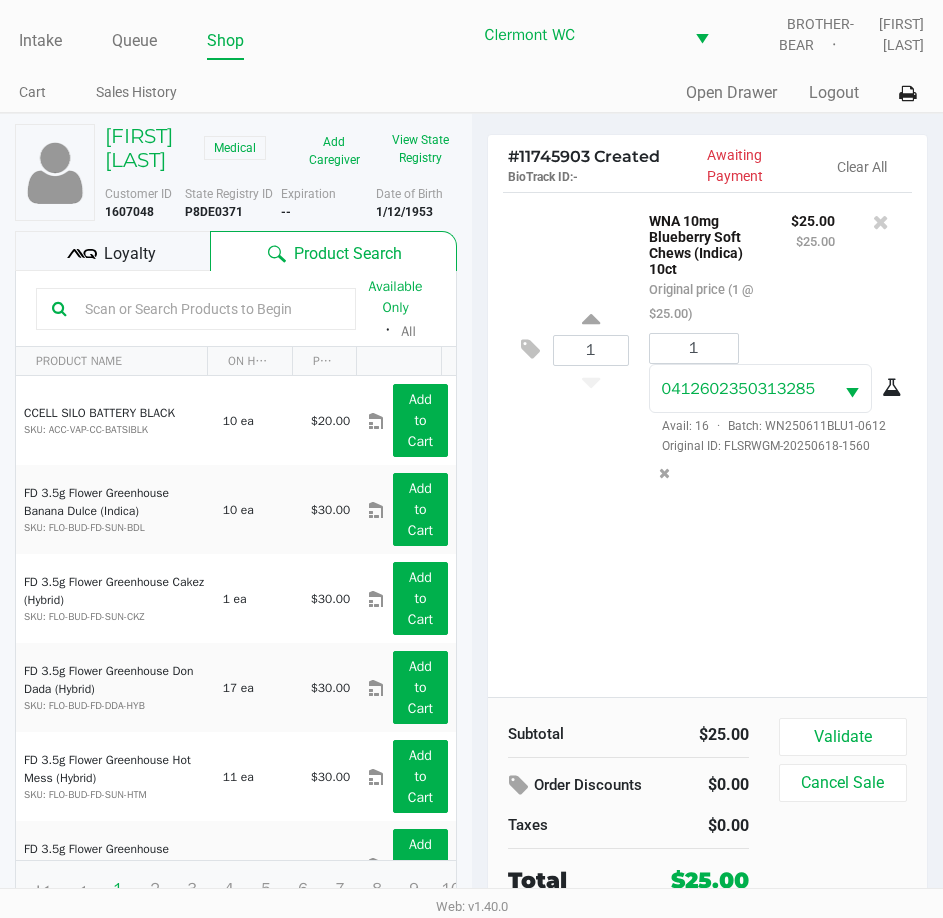 click 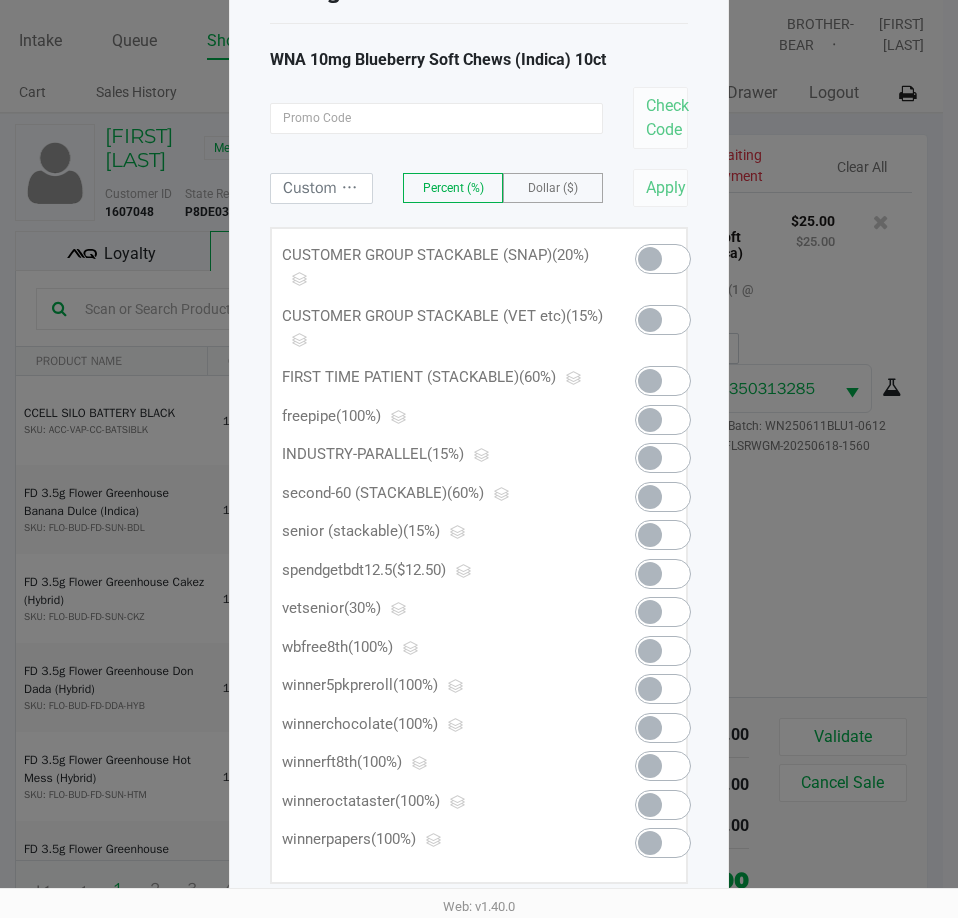 scroll, scrollTop: 127, scrollLeft: 0, axis: vertical 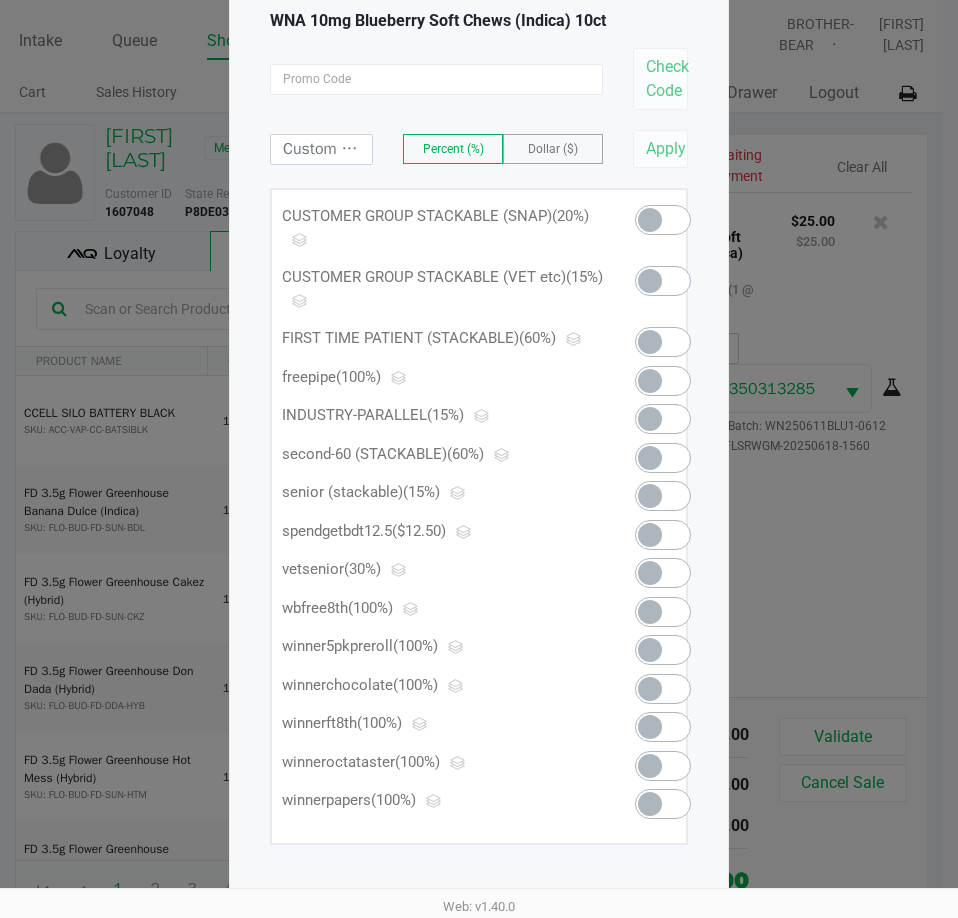 click 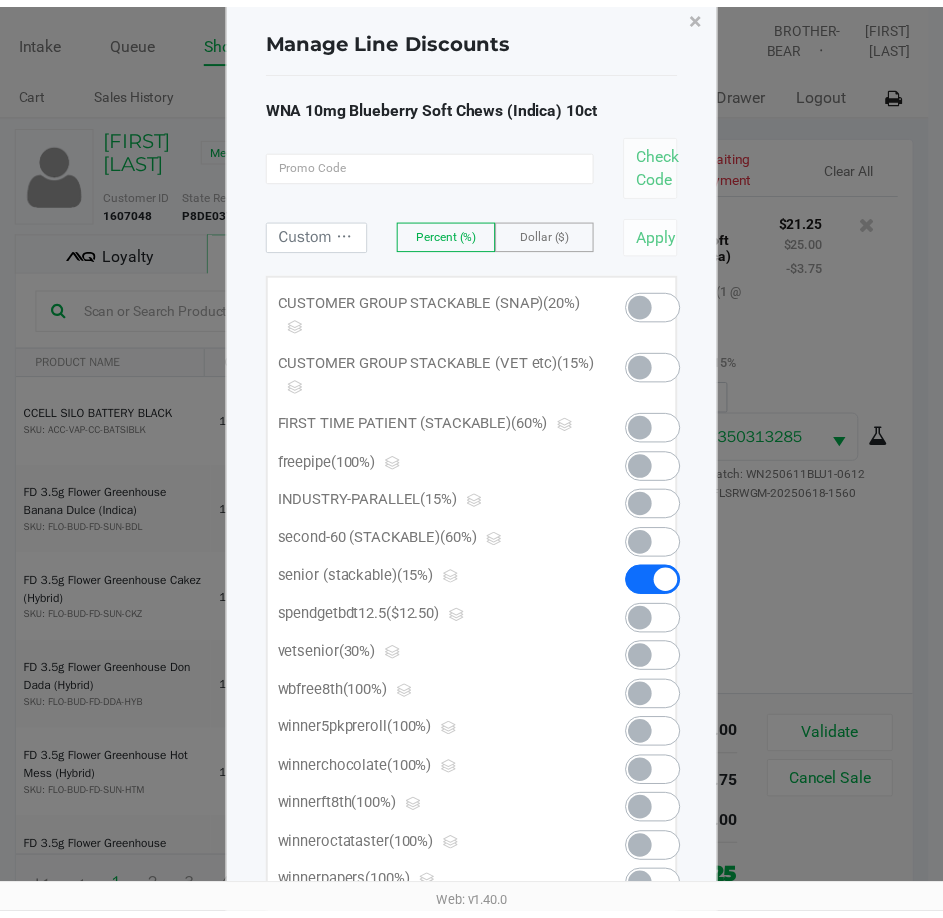 scroll, scrollTop: 0, scrollLeft: 0, axis: both 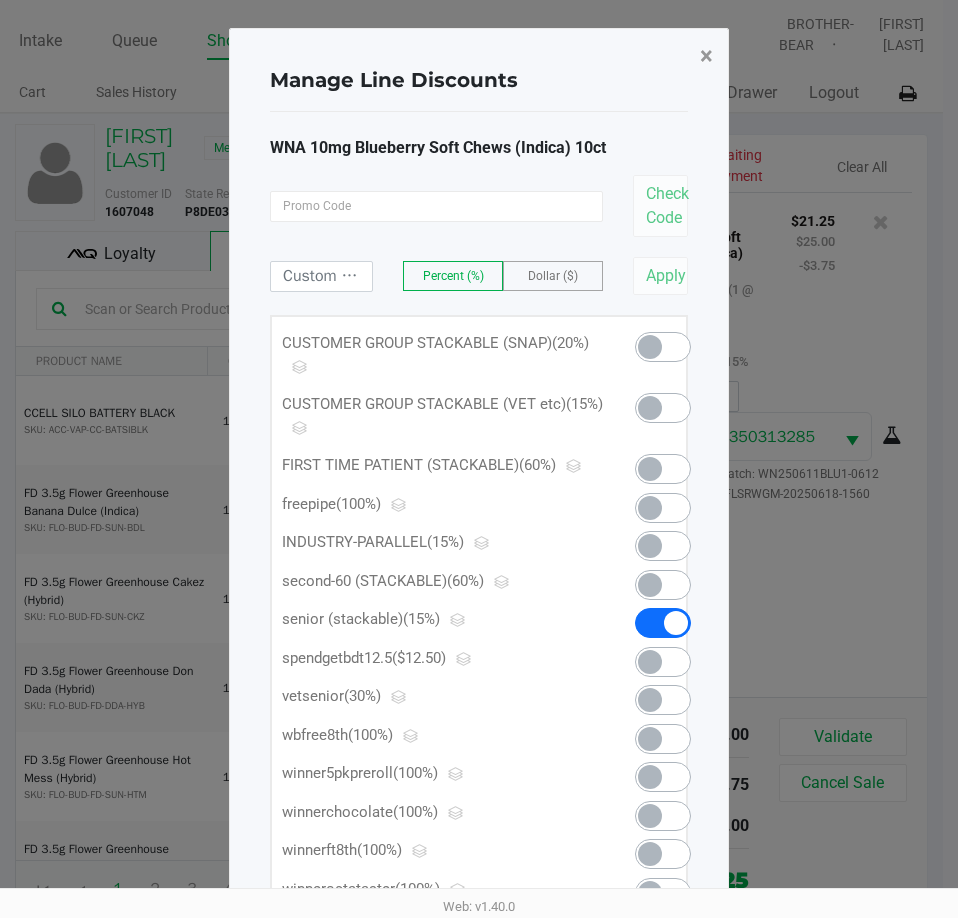 click on "×" 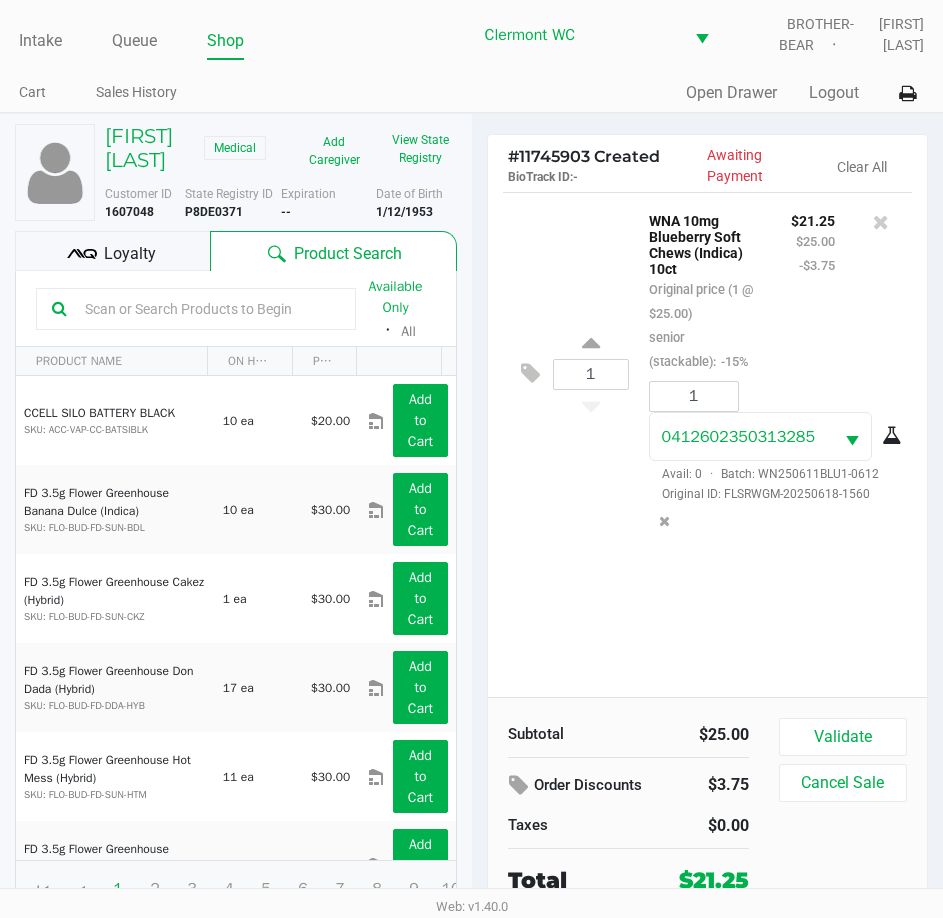 click on "Validate" 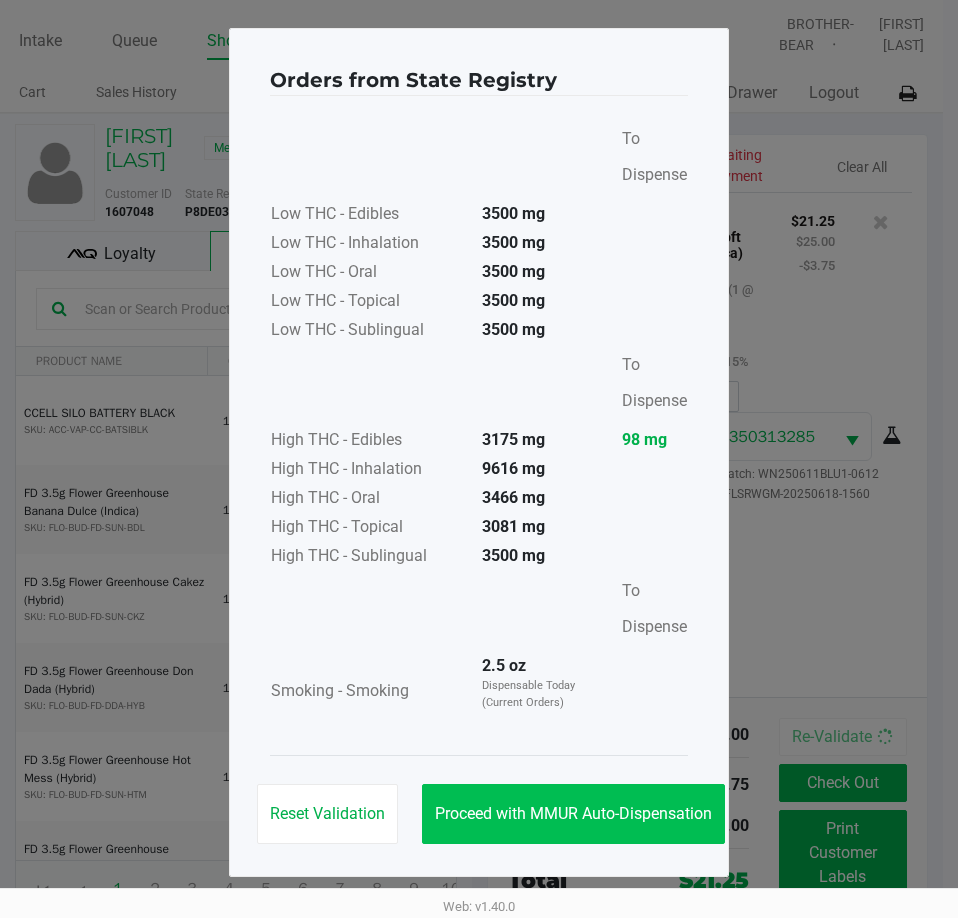 click on "Proceed with MMUR Auto-Dispensation" 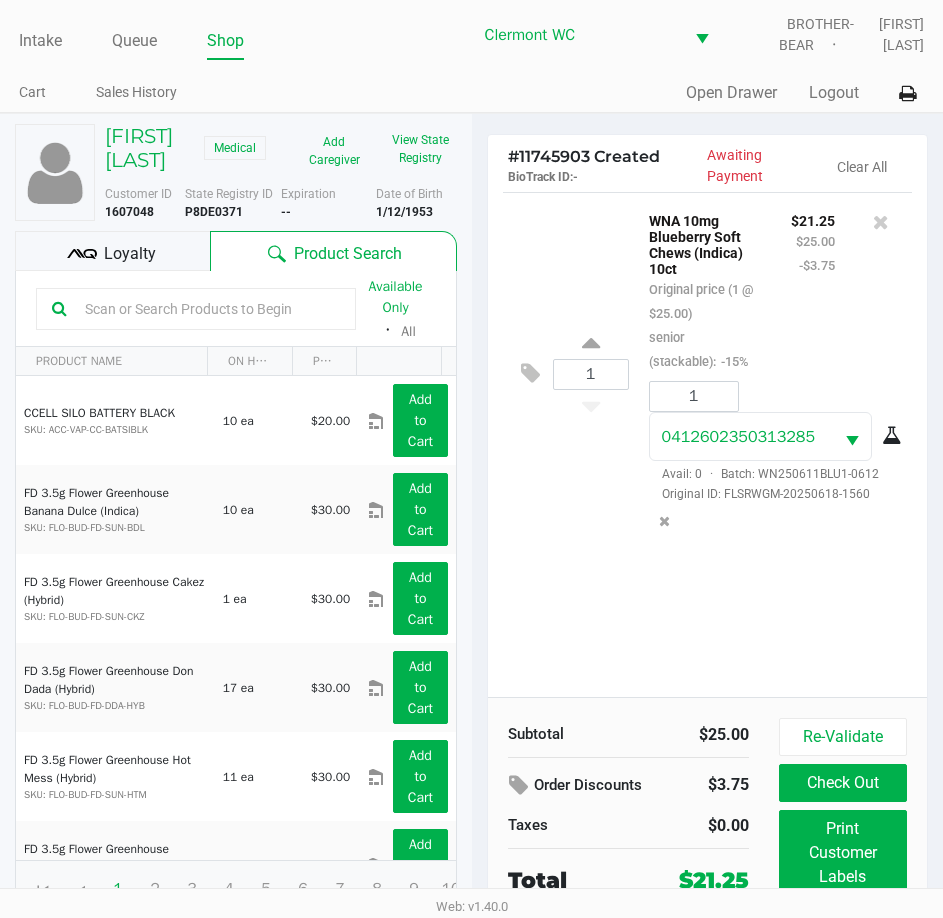 click on "Print Customer Labels" 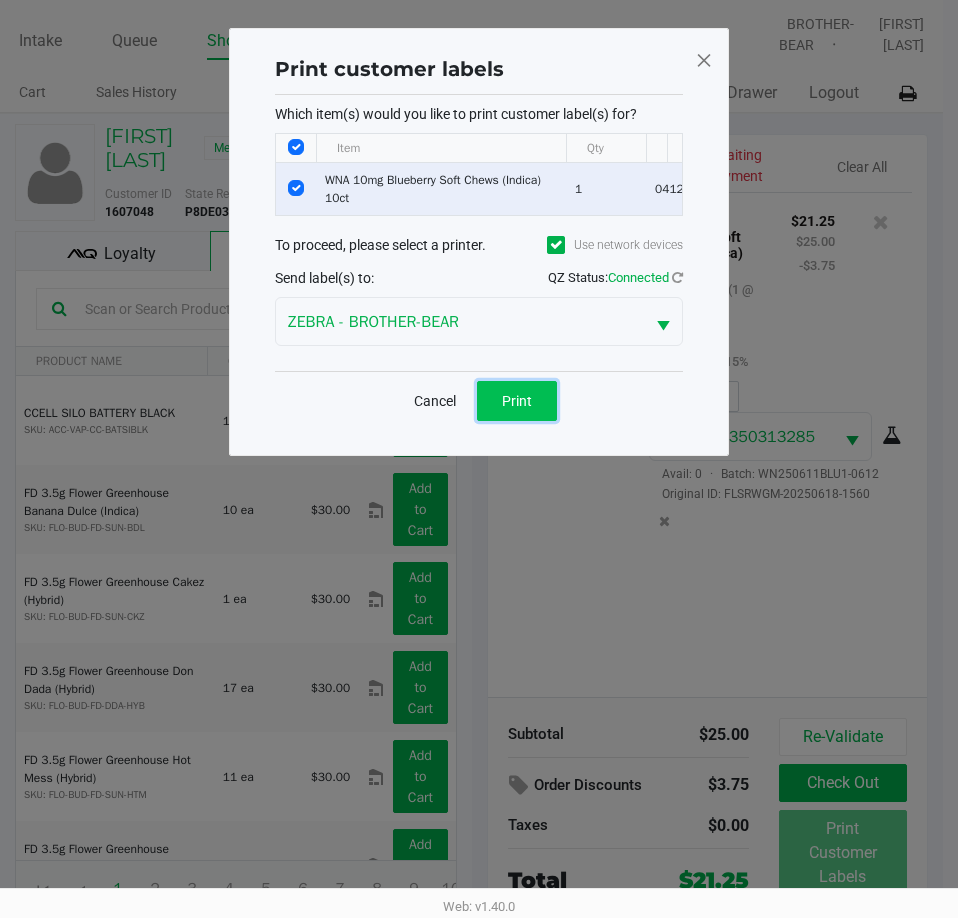 click on "Print" 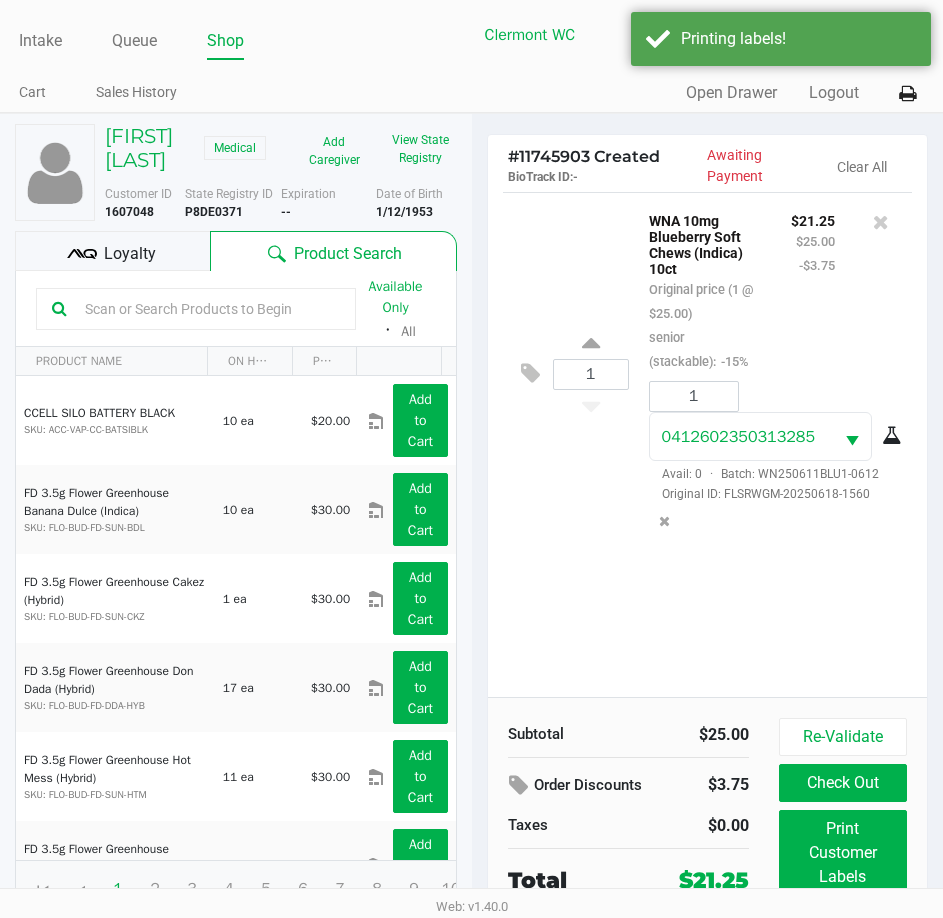 scroll, scrollTop: 45, scrollLeft: 0, axis: vertical 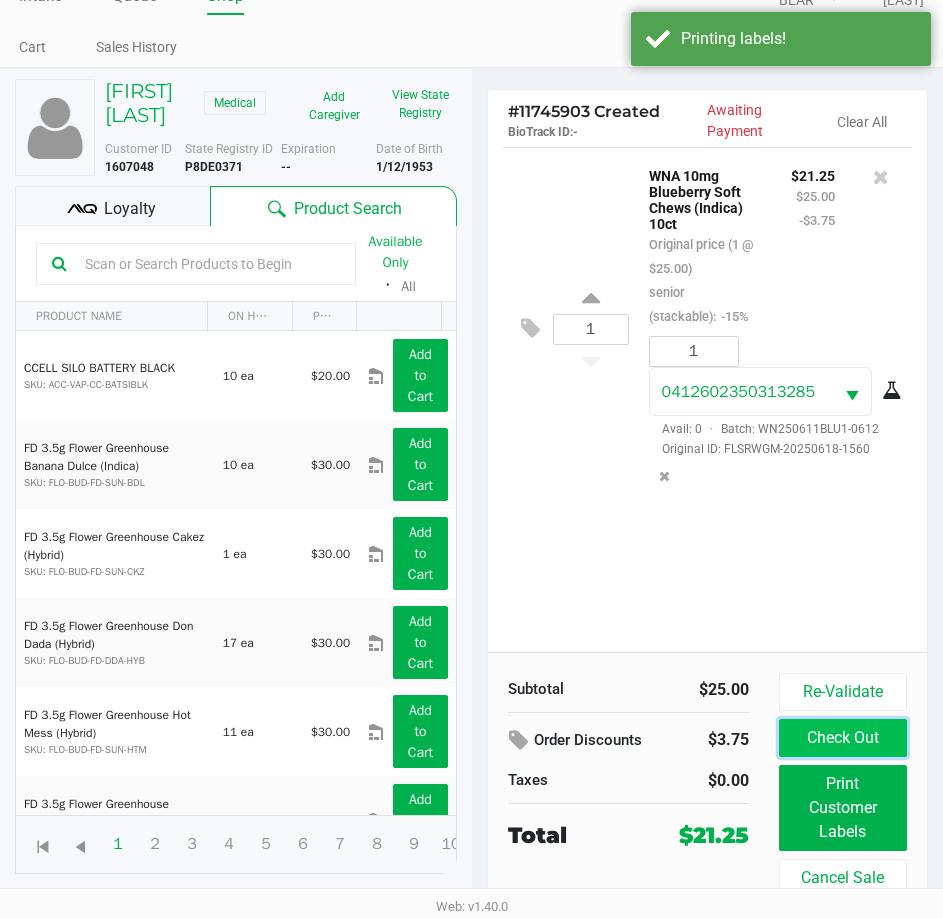 click on "Check Out" 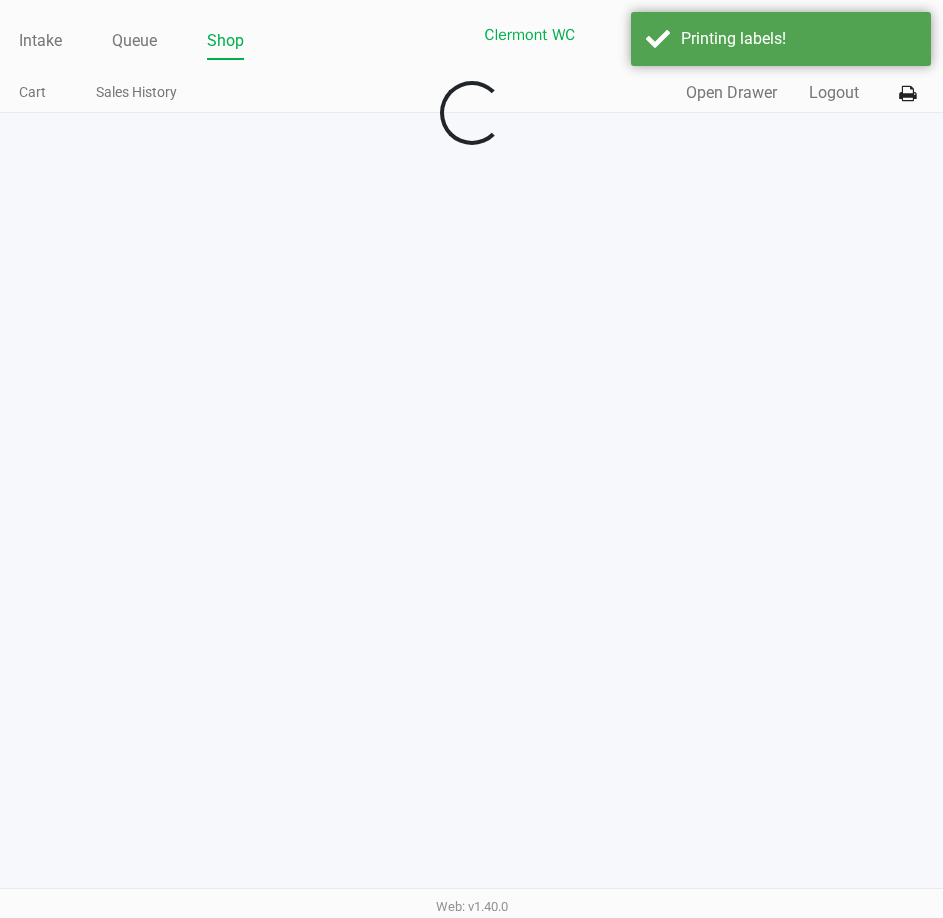 scroll, scrollTop: 0, scrollLeft: 0, axis: both 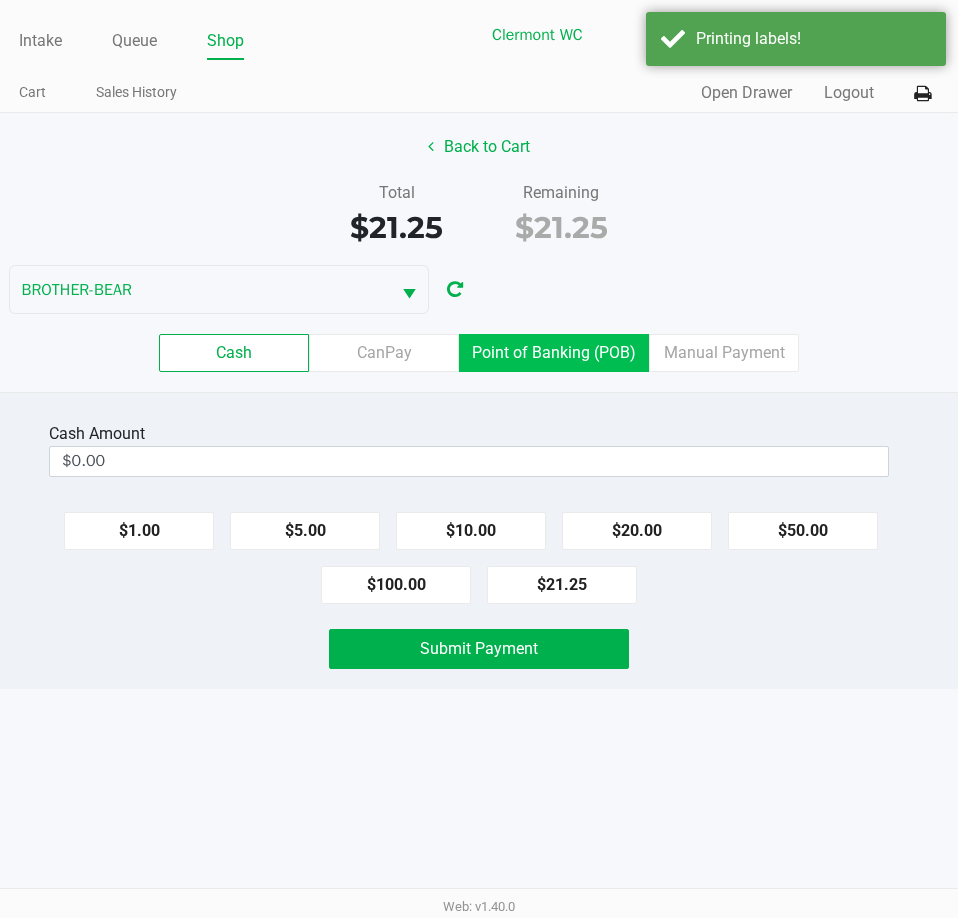 click on "Point of Banking (POB)" 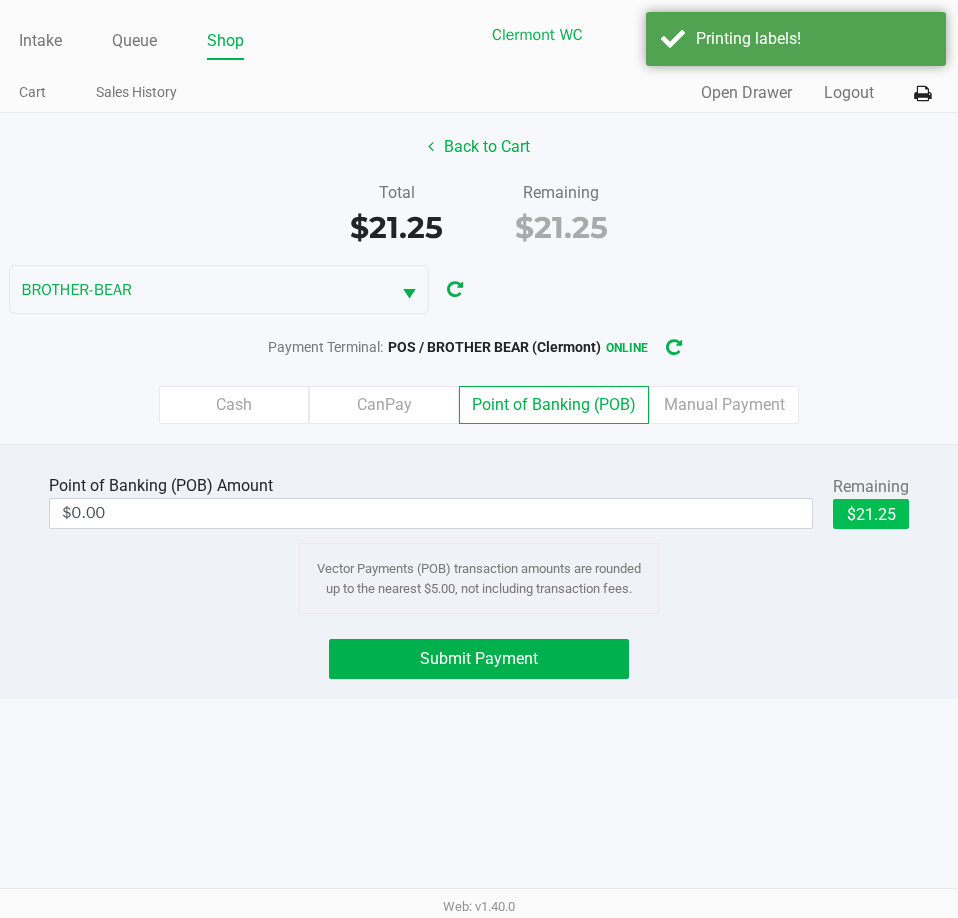 click on "$21.25" 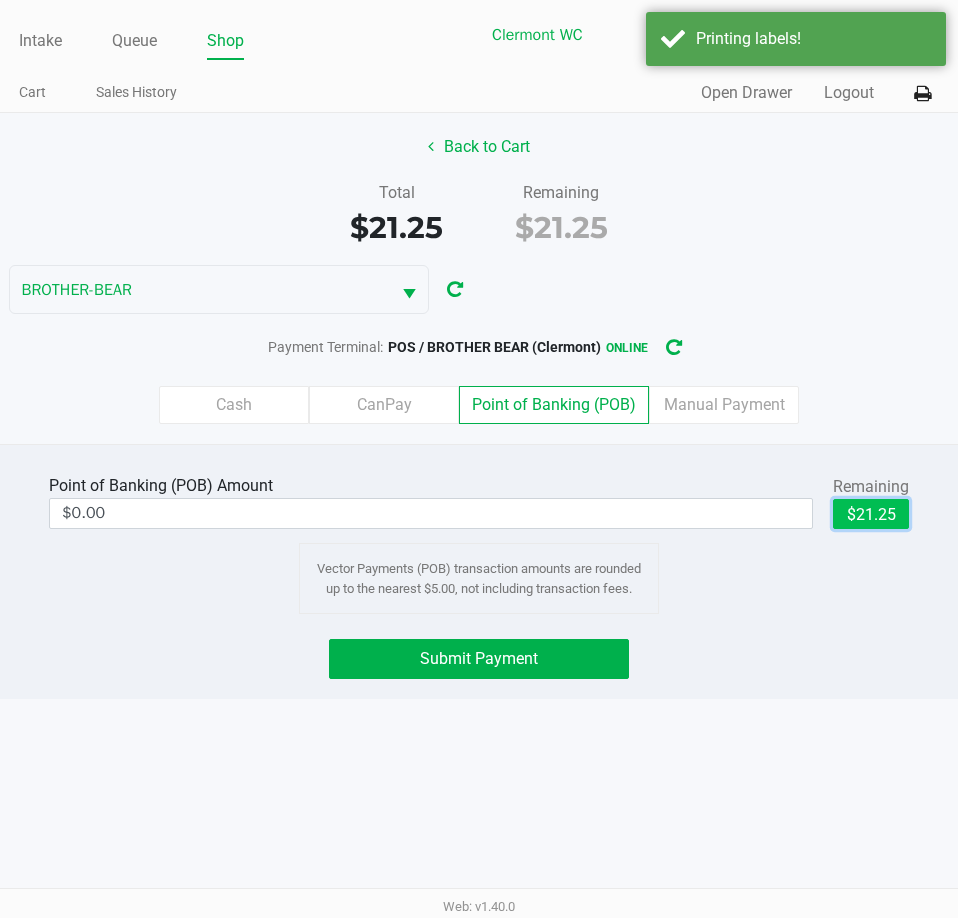 type on "$21.25" 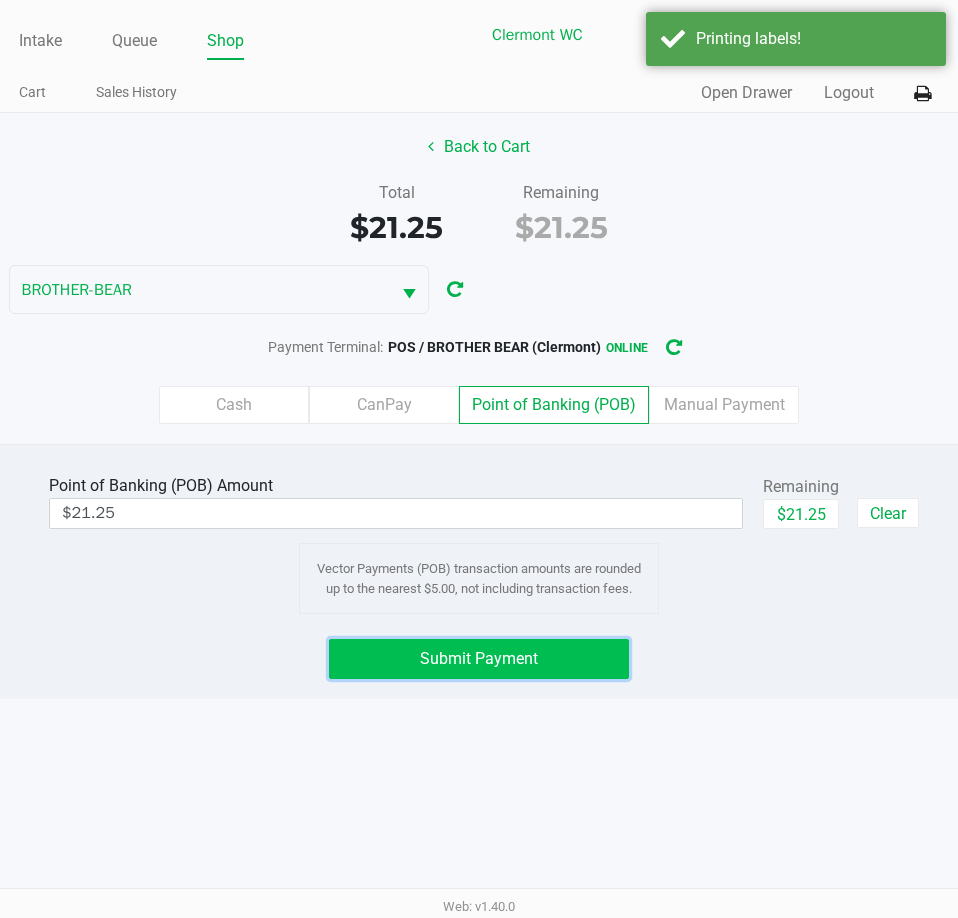 click on "Submit Payment" 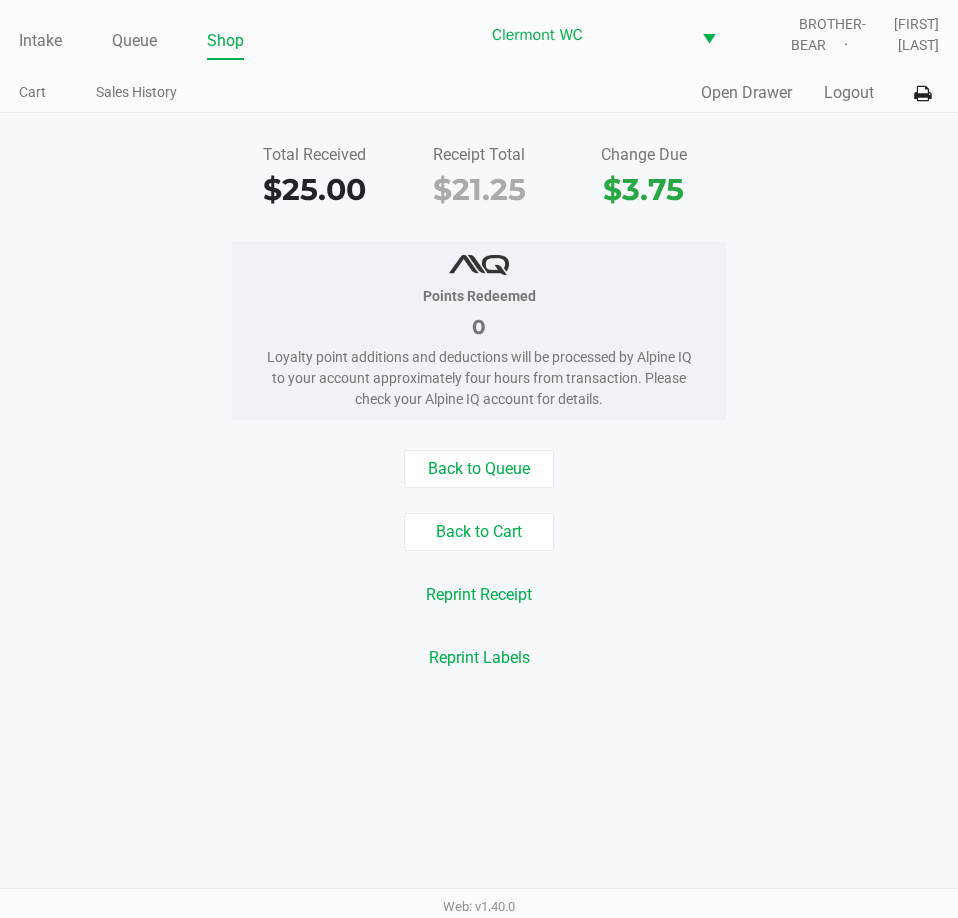 click on "Reprint Receipt" 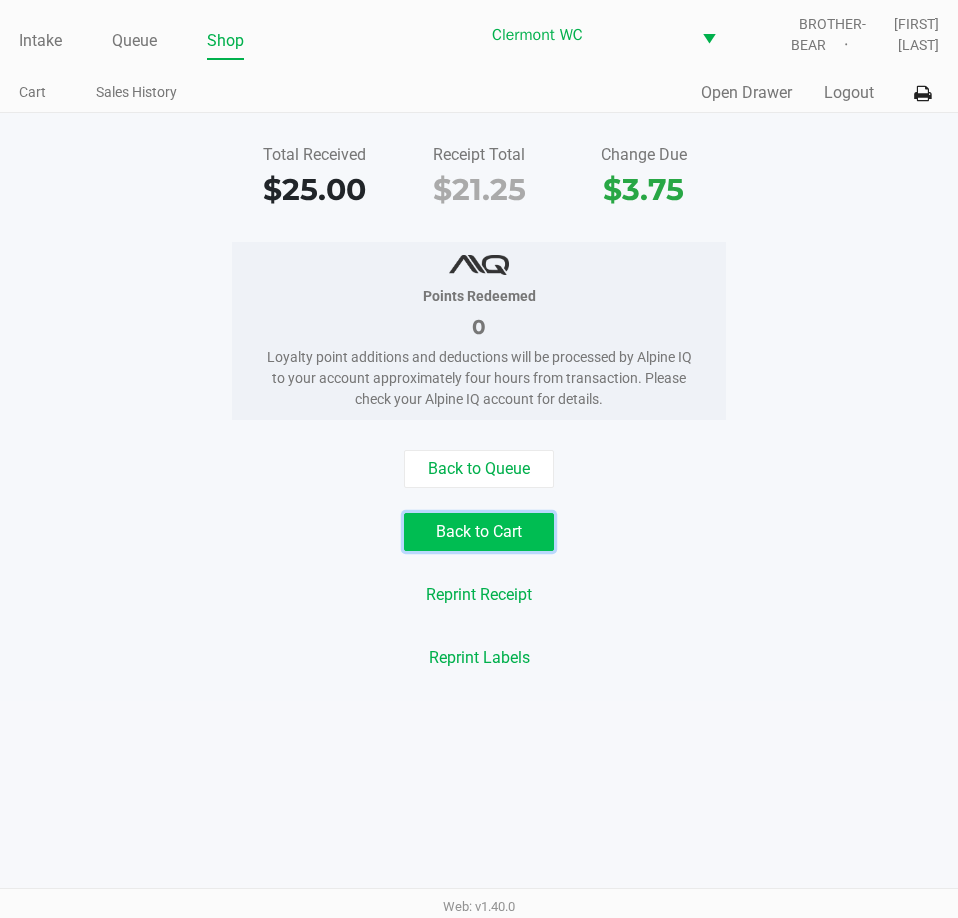 click on "Back to Cart" 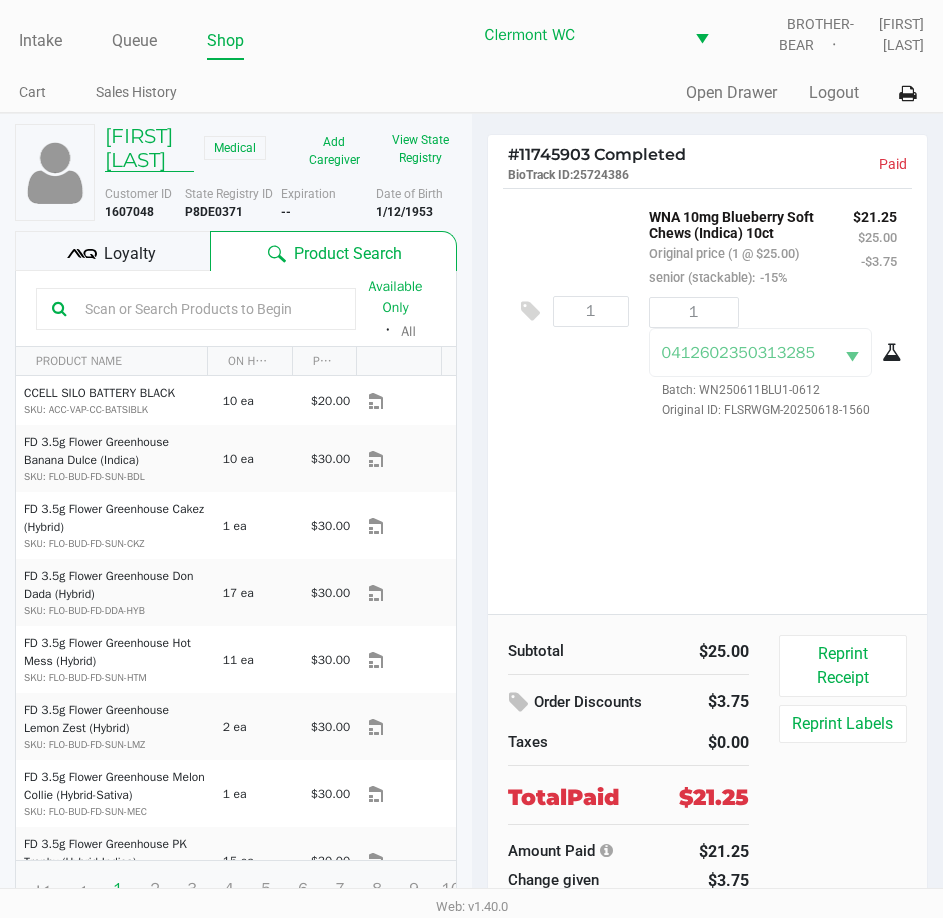 click on "VICKI DINGEE   Medical   Add Caregiver   View State Registry   Customer ID   1607048  State Registry ID  P8DE0371   Expiration  --  Date of Birth   1/12/1953
Loyalty
Product Search   Available Only  ᛫  All   PRODUCT NAME  ON HAND PRICE  CCELL SILO BATTERY BLACK  SKU: ACC-VAP-CC-BATSIBLK  10 ea   $20.00   FD 3.5g Flower Greenhouse Banana Dulce (Indica)  SKU: FLO-BUD-FD-SUN-BDL  10 ea   $30.00   FD 3.5g Flower Greenhouse Cakez (Hybrid)  SKU: FLO-BUD-FD-SUN-CKZ  1 ea   $30.00   FD 3.5g Flower Greenhouse Don Dada (Hybrid)  SKU: FLO-BUD-FD-DDA-HYB  17 ea   $30.00   FD 3.5g Flower Greenhouse Hot Mess (Hybrid)  SKU: FLO-BUD-FD-SUN-HTM  11 ea   $30.00   FD 3.5g Flower Greenhouse Lemon Zest (Hybrid)  SKU: FLO-BUD-FD-SUN-LMZ  2 ea   $30.00   FD 3.5g Flower Greenhouse Melon Collie (Hybrid-Sativa)  SKU: FLO-BUD-FD-SUN-MEC  1 ea   $30.00   FD 3.5g Flower Greenhouse PK Trophy (Hybrid-Indica)   15 ea   9 ea" 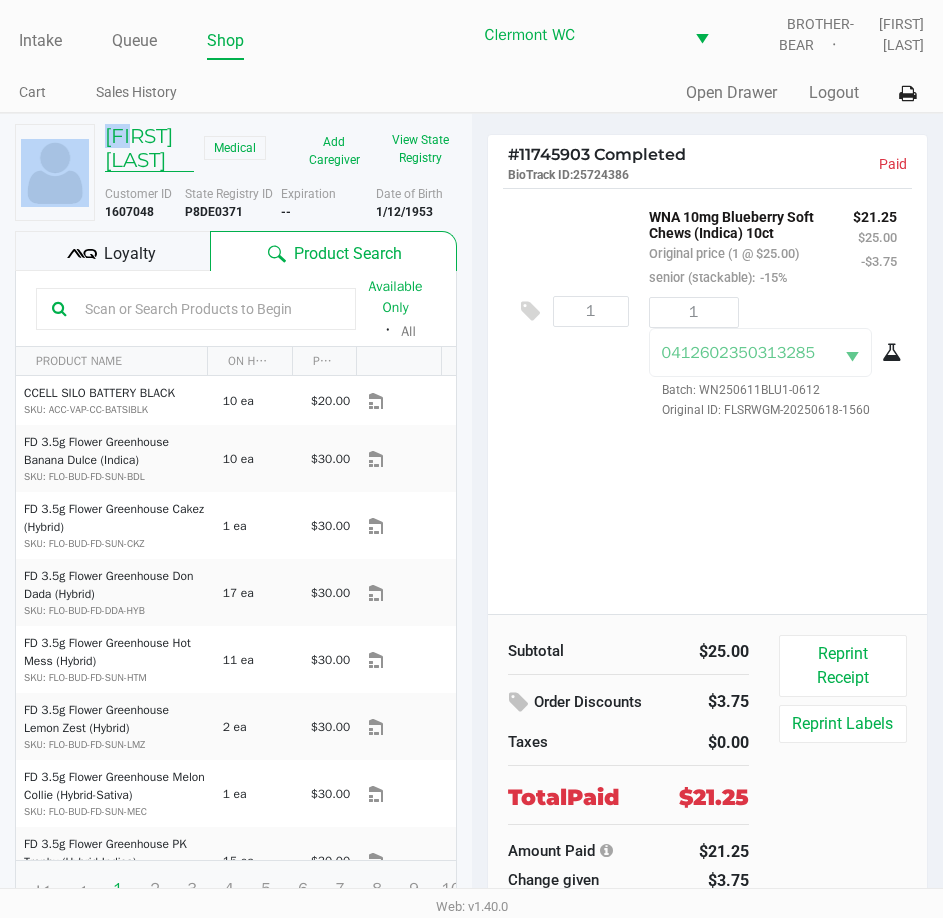 click on "VICKI DINGEE" 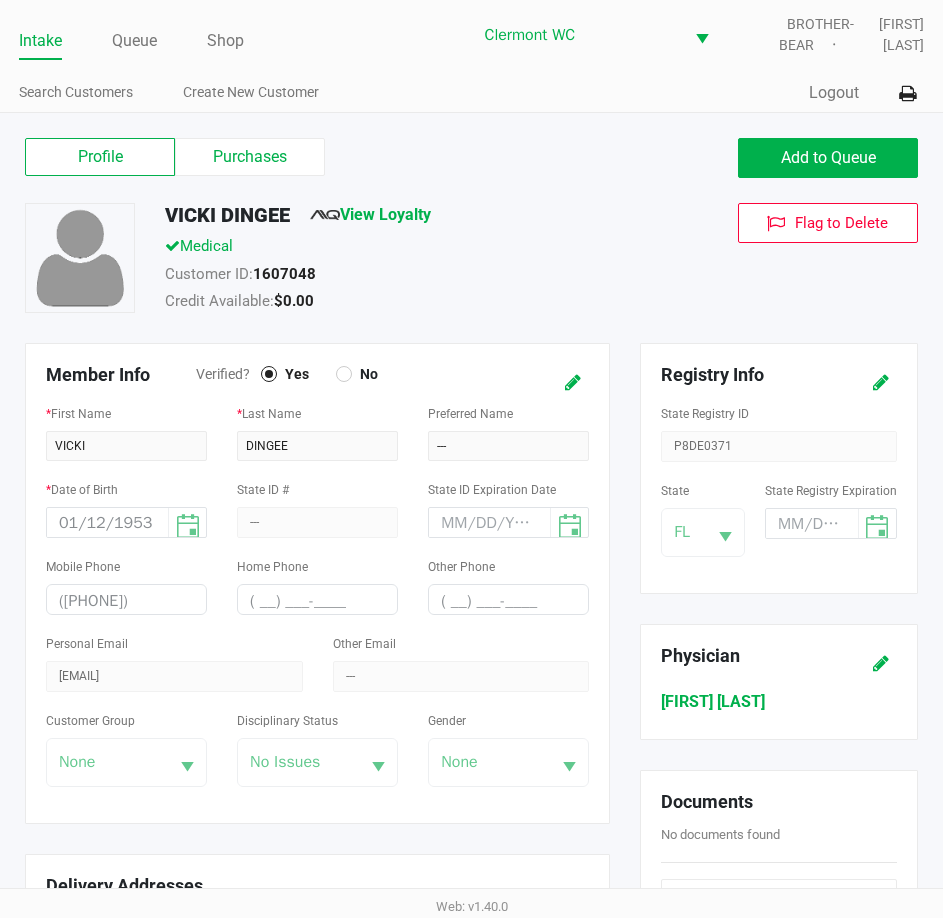 click on "Profile   Purchases   Add to Queue" 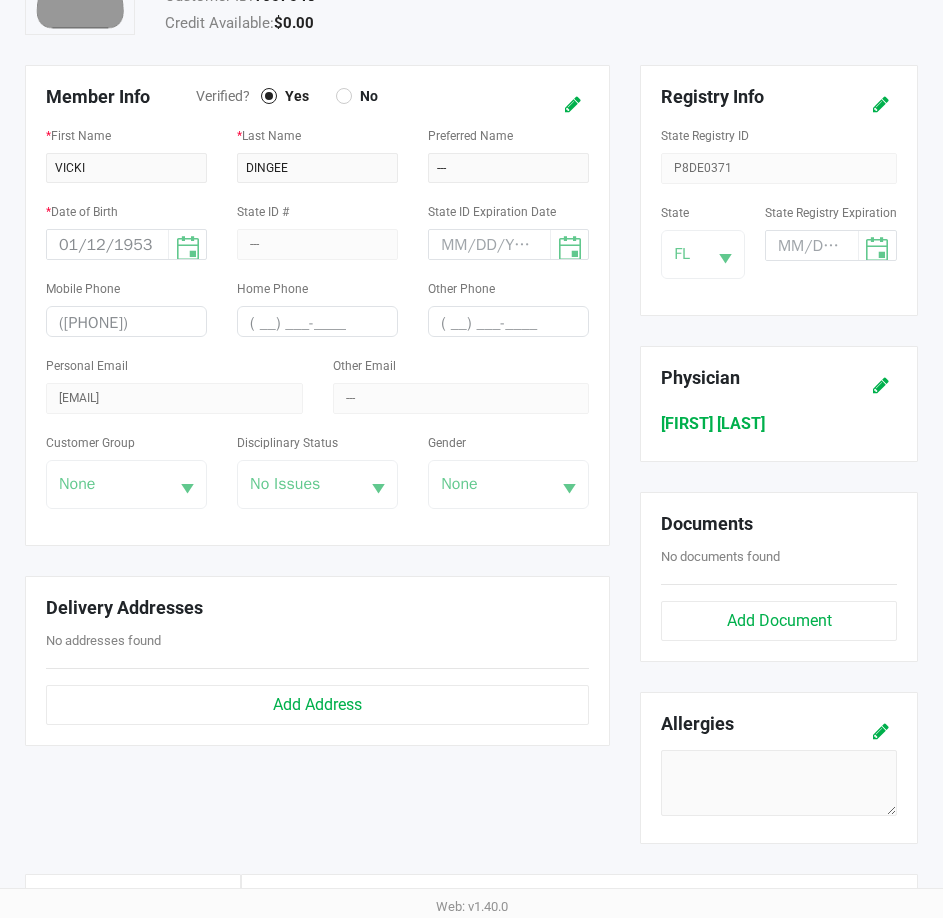 scroll, scrollTop: 500, scrollLeft: 0, axis: vertical 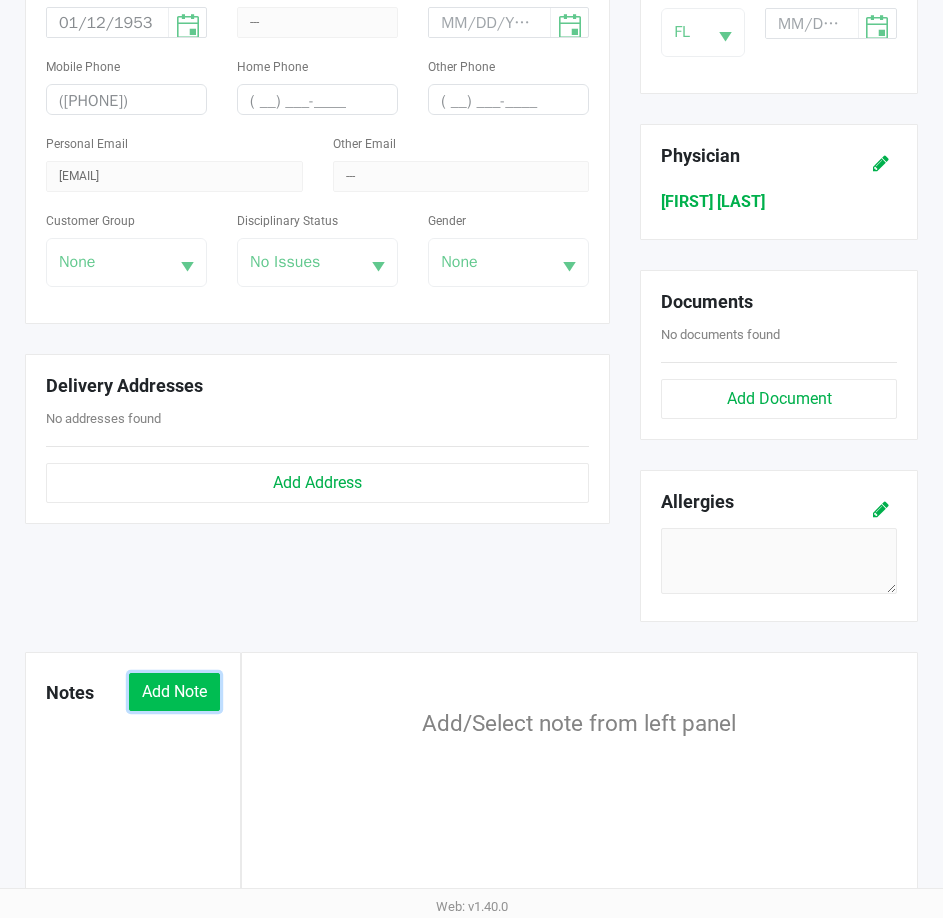 click on "Add Note" 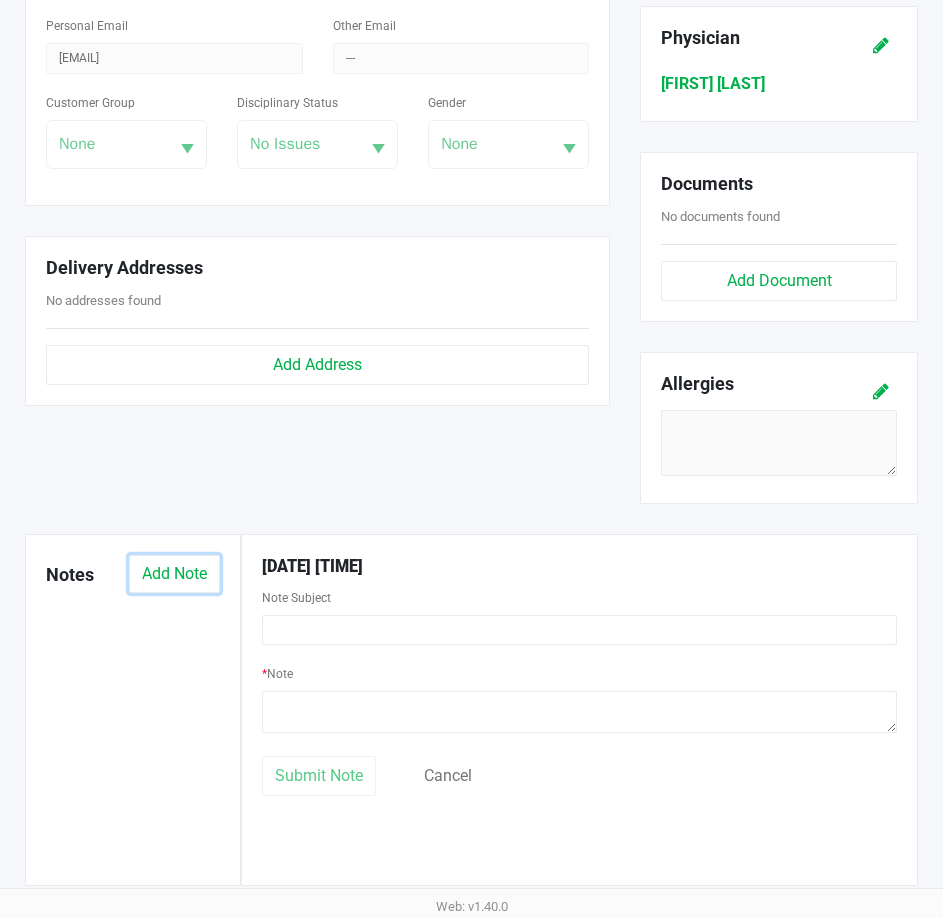 scroll, scrollTop: 626, scrollLeft: 0, axis: vertical 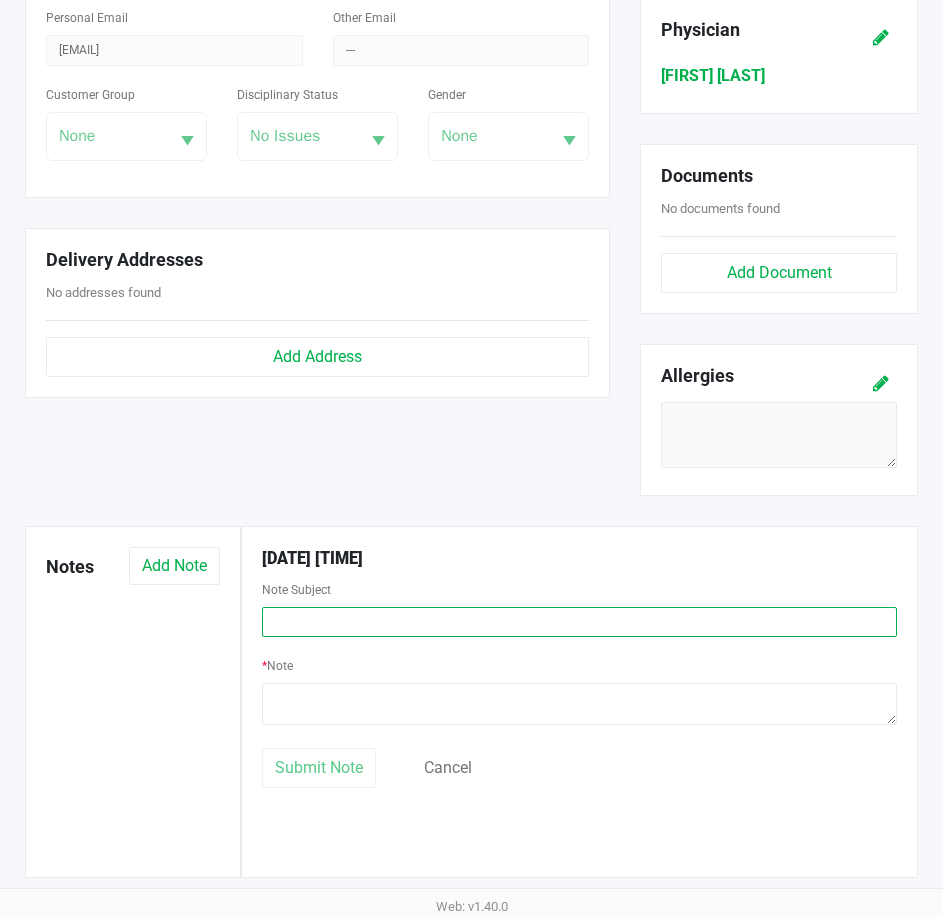 click 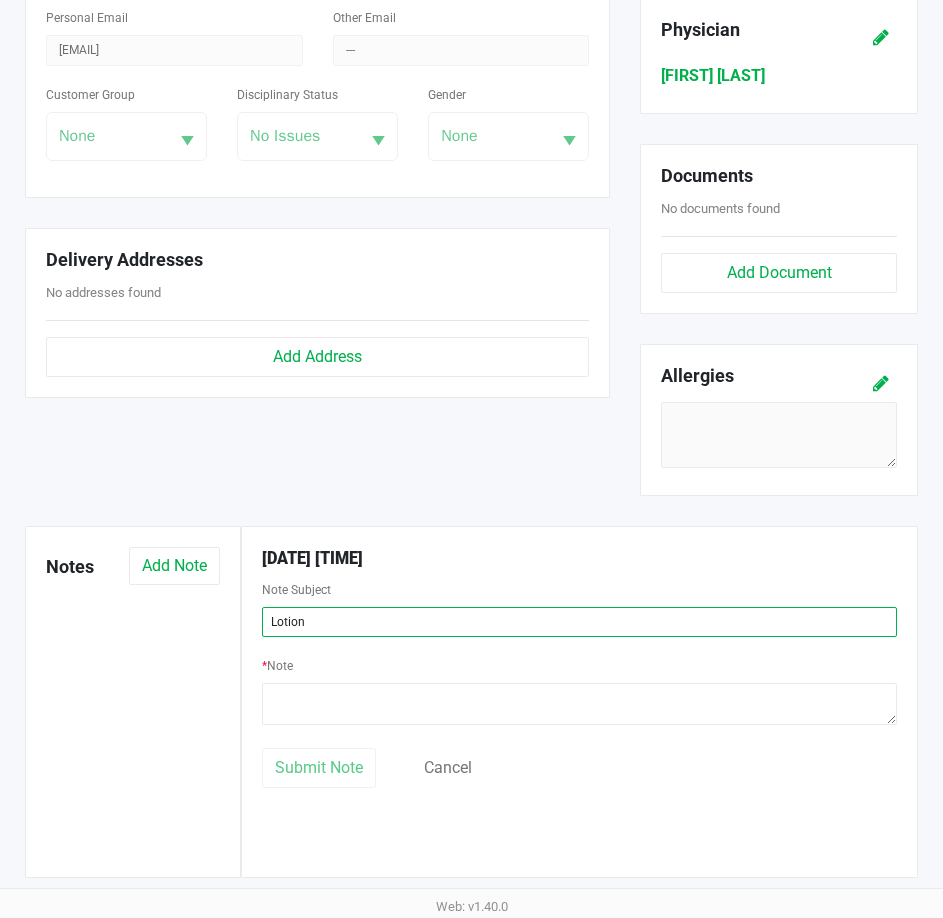 type on "Lotion" 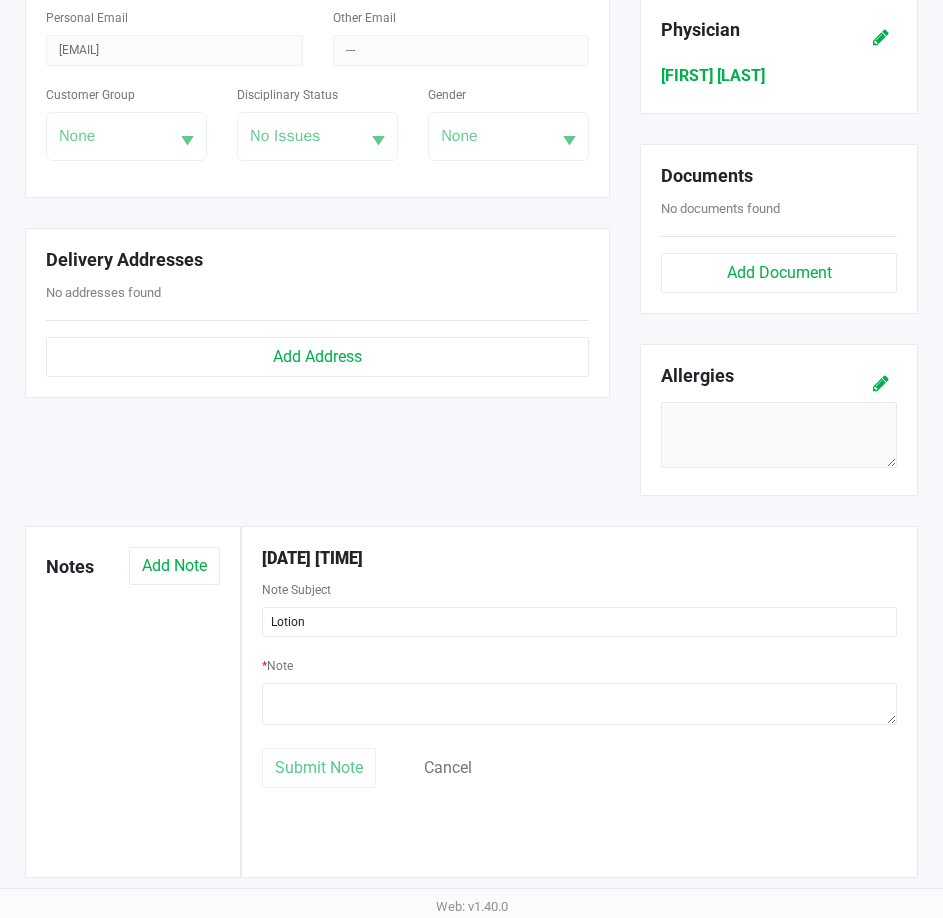 click on "*  Note" 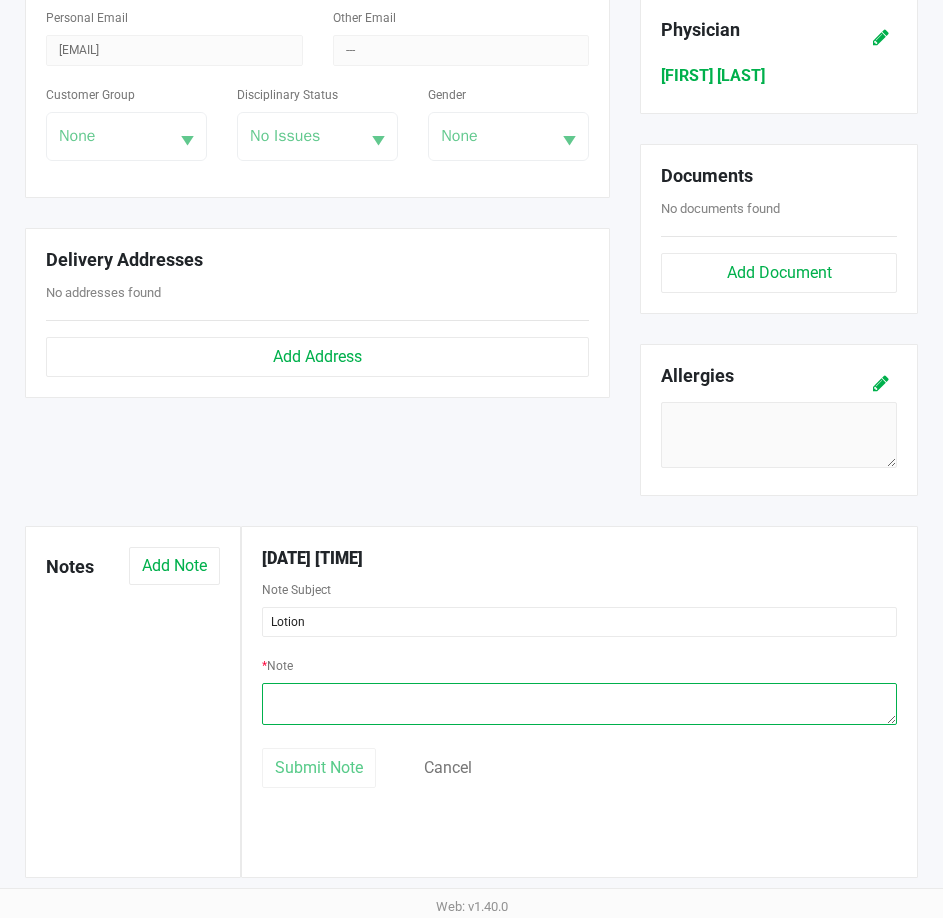 click 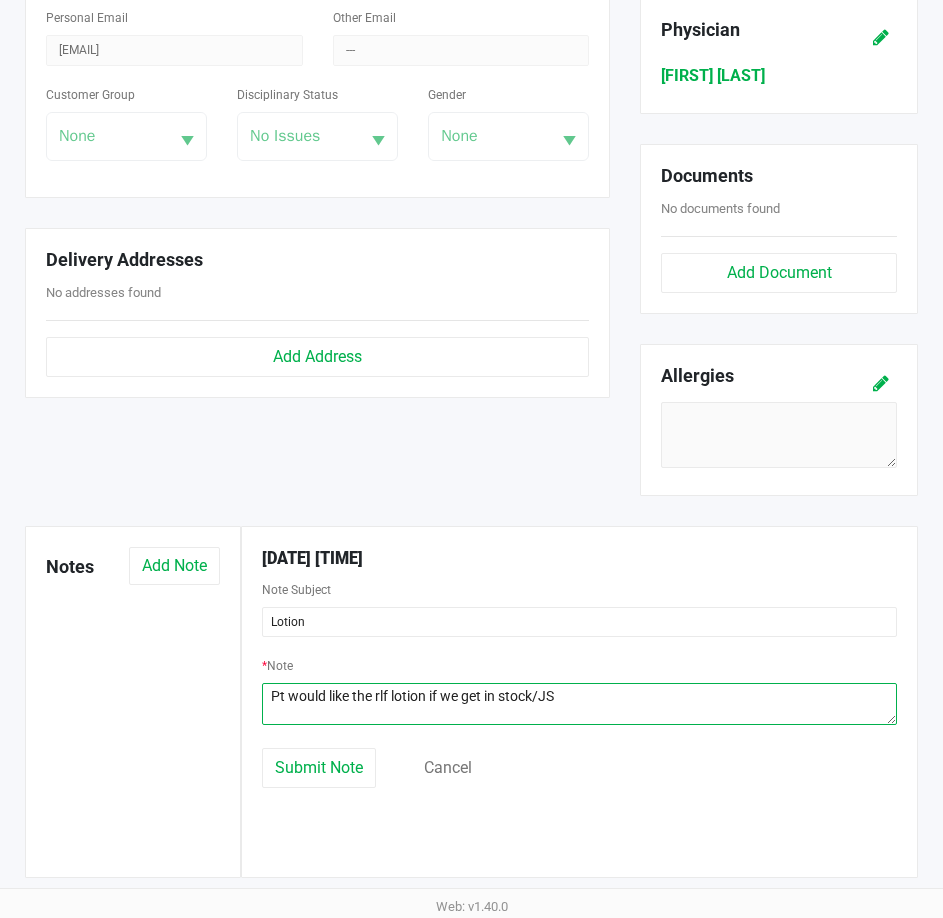 click 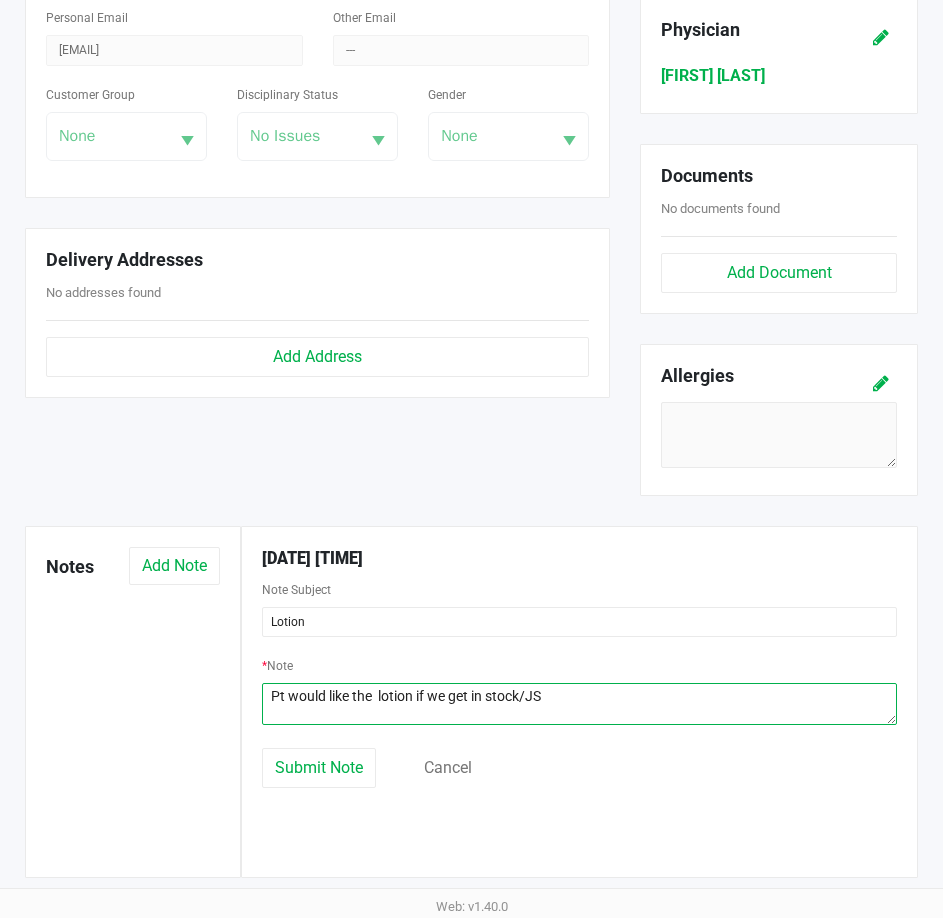 type on "Pt would like the  lotion if we get in stock/JS" 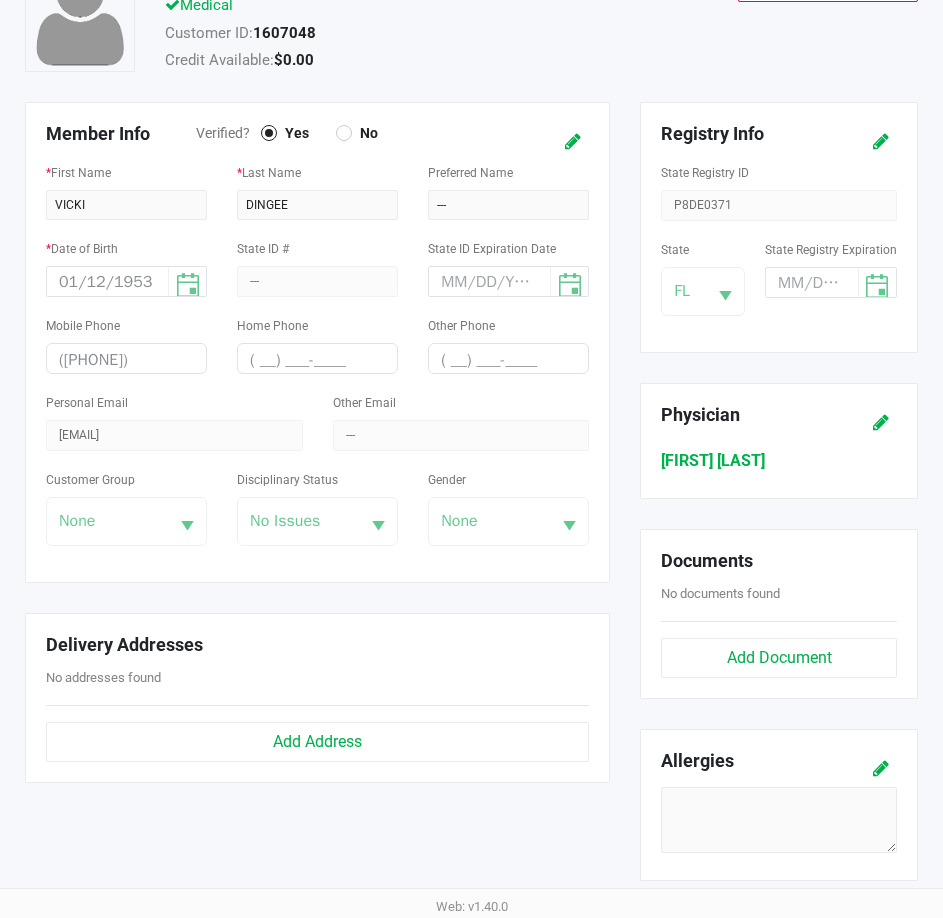 scroll, scrollTop: 0, scrollLeft: 0, axis: both 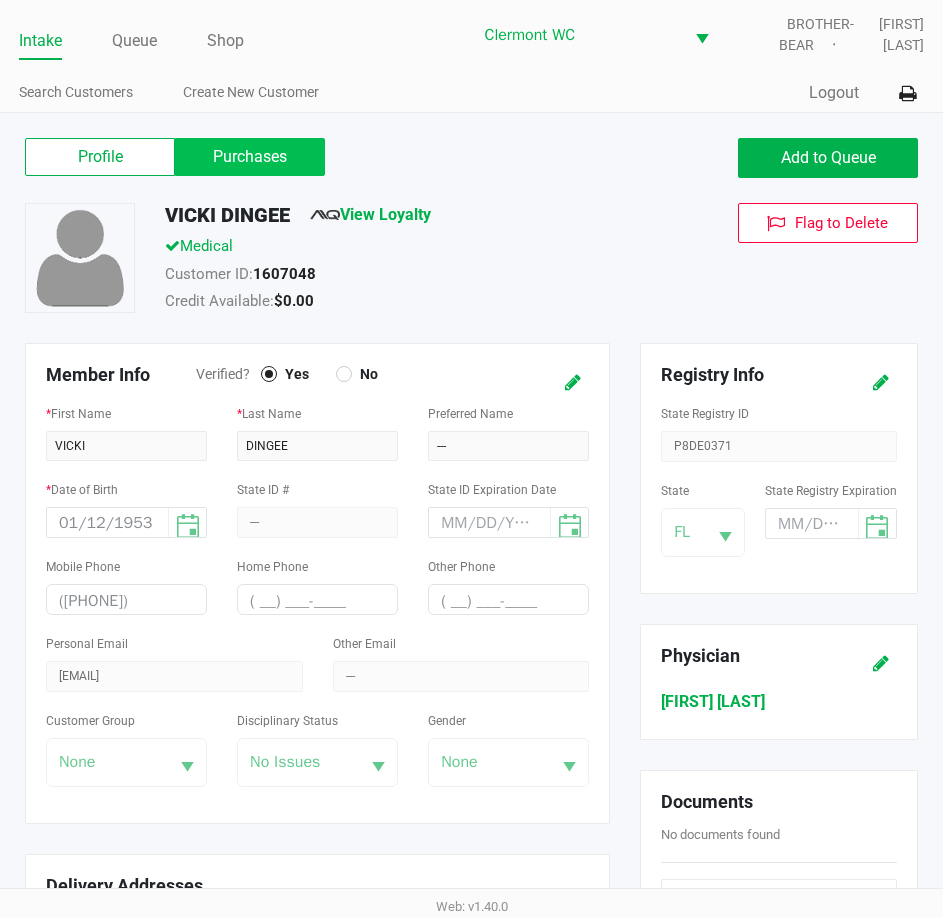 click on "Purchases" 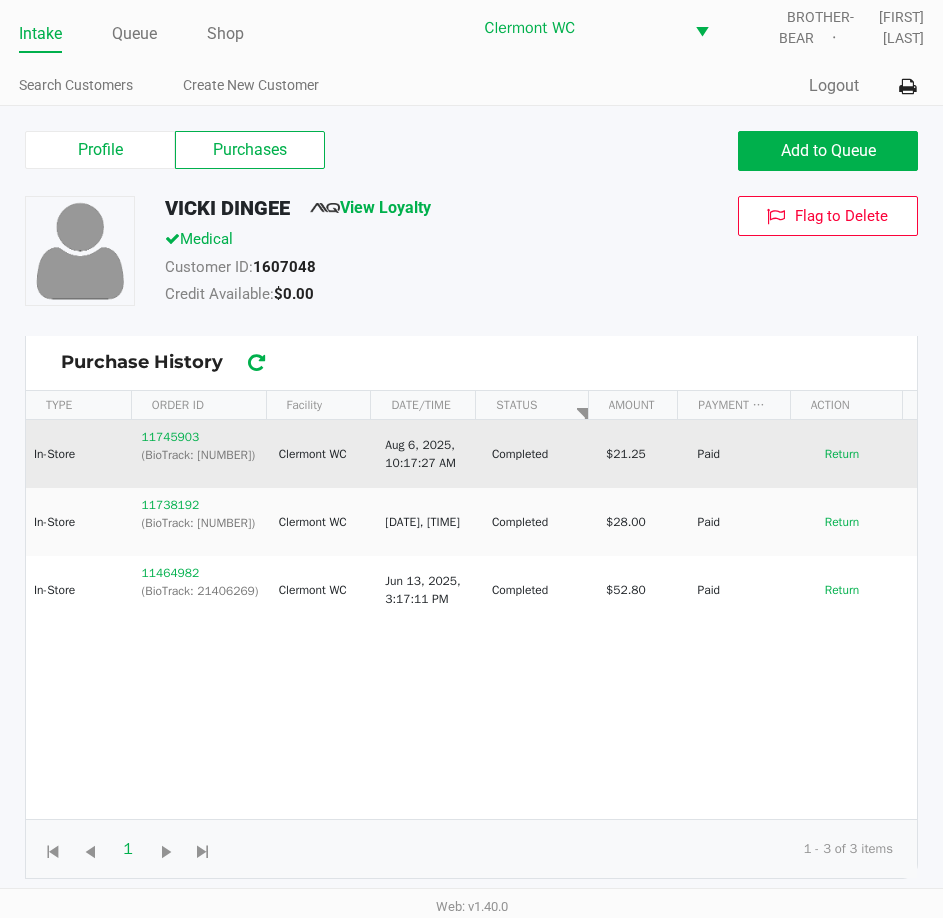 scroll, scrollTop: 8, scrollLeft: 0, axis: vertical 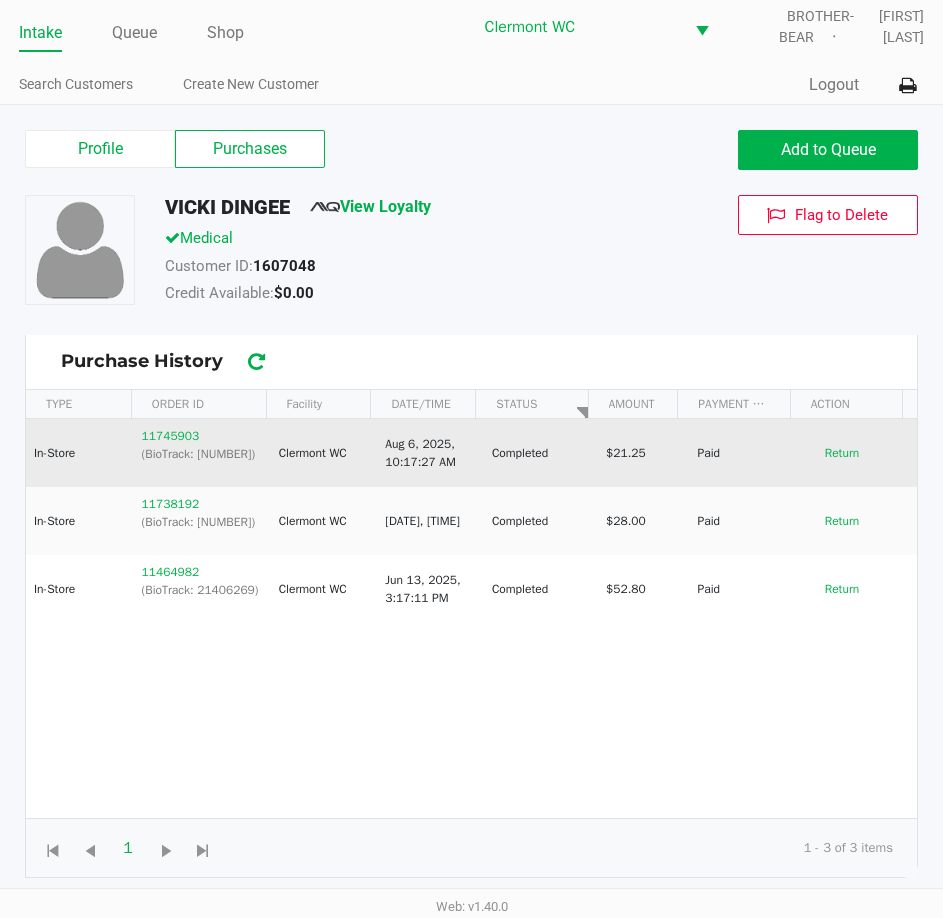 click on "$21.25" 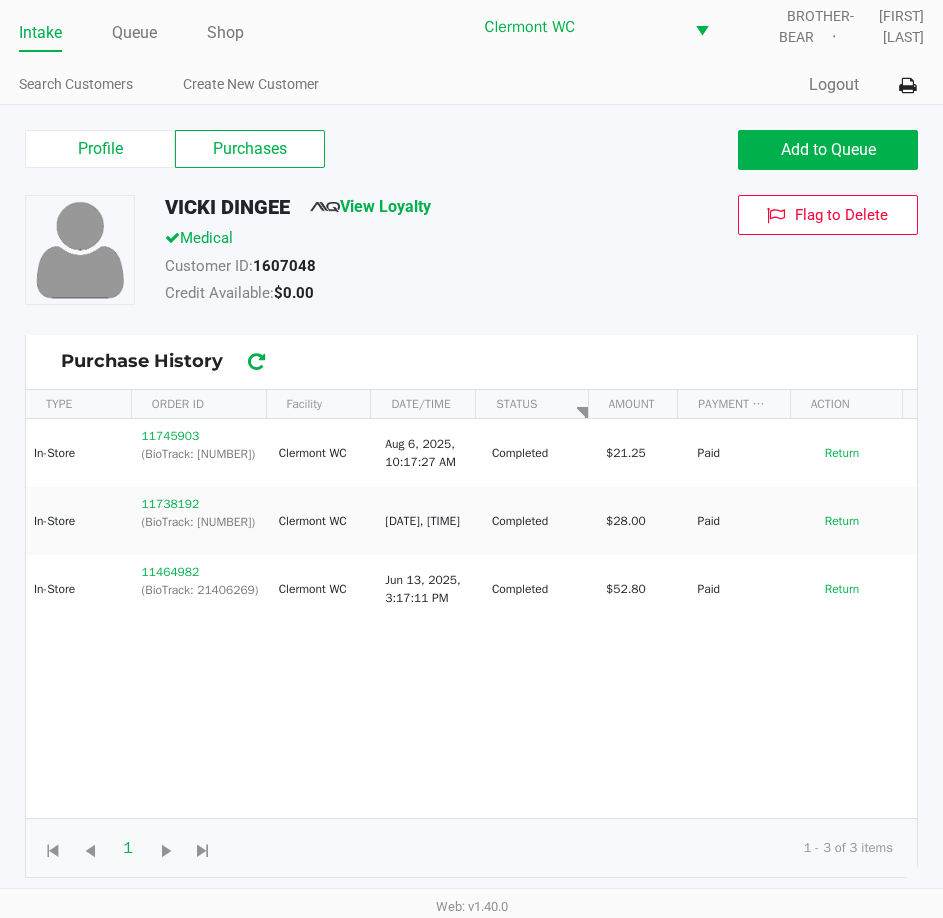 click on "VICKI DINGEE   View Loyalty   Medical   Customer ID:   1607048   Credit Available:   $0.00   Flag to Delete" 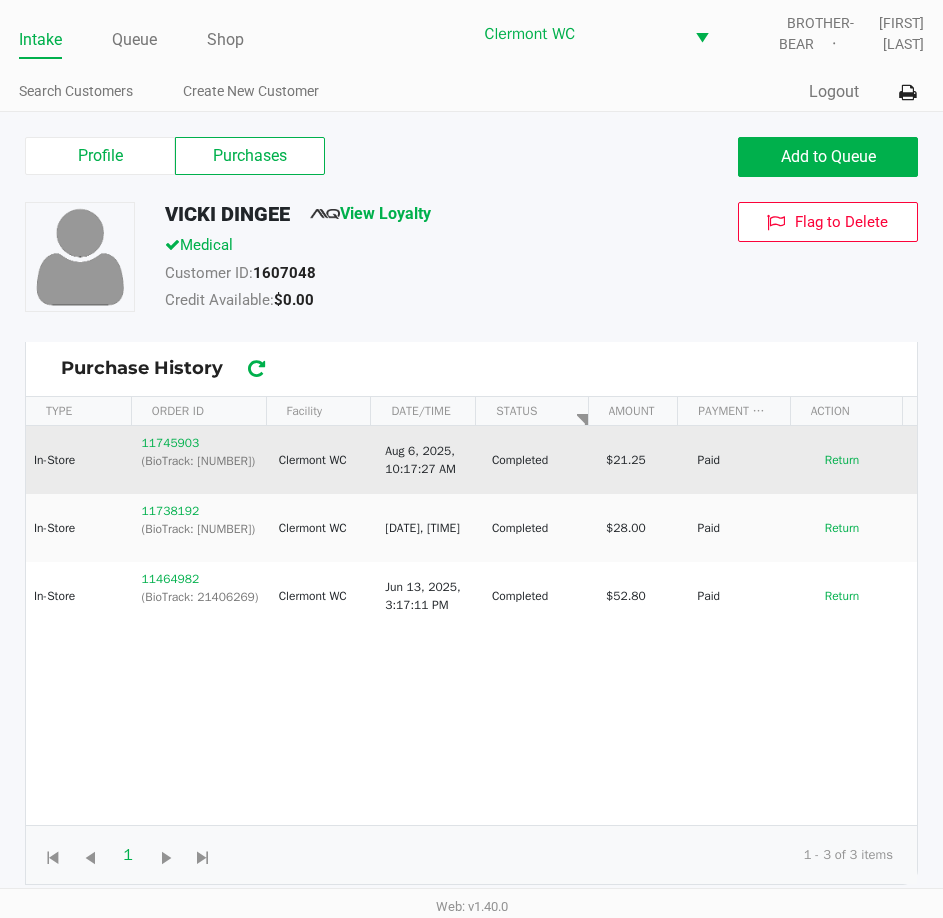 scroll, scrollTop: 0, scrollLeft: 0, axis: both 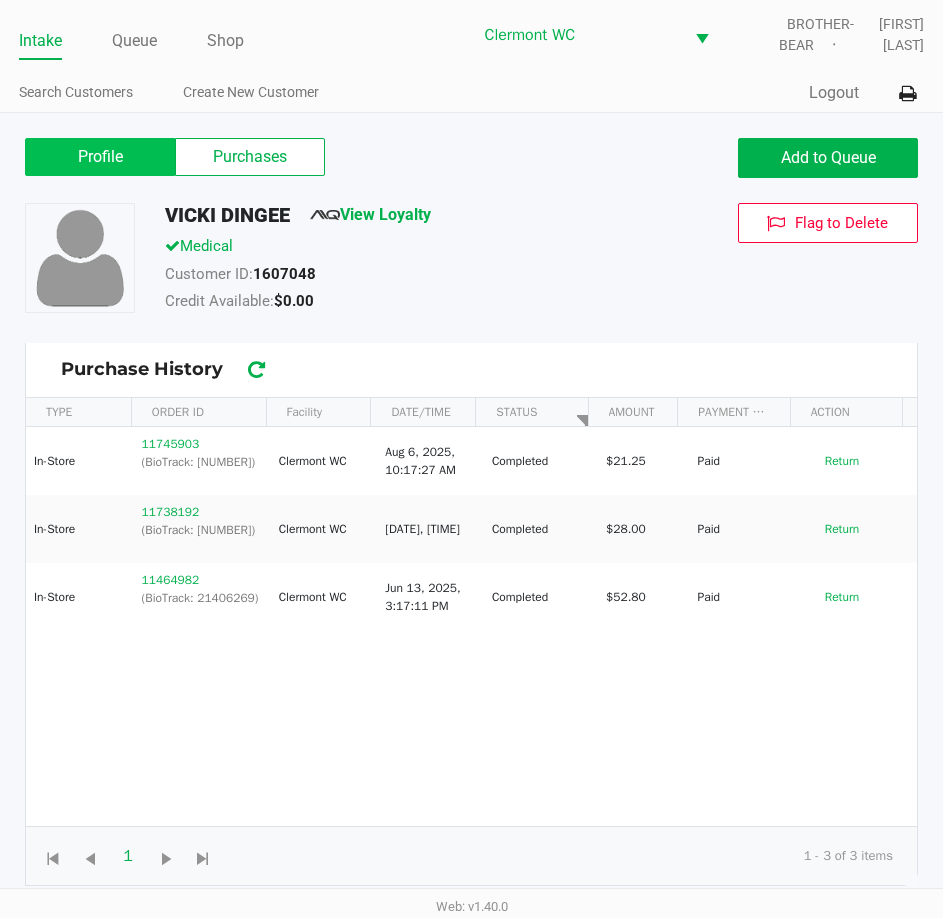 click on "Profile" 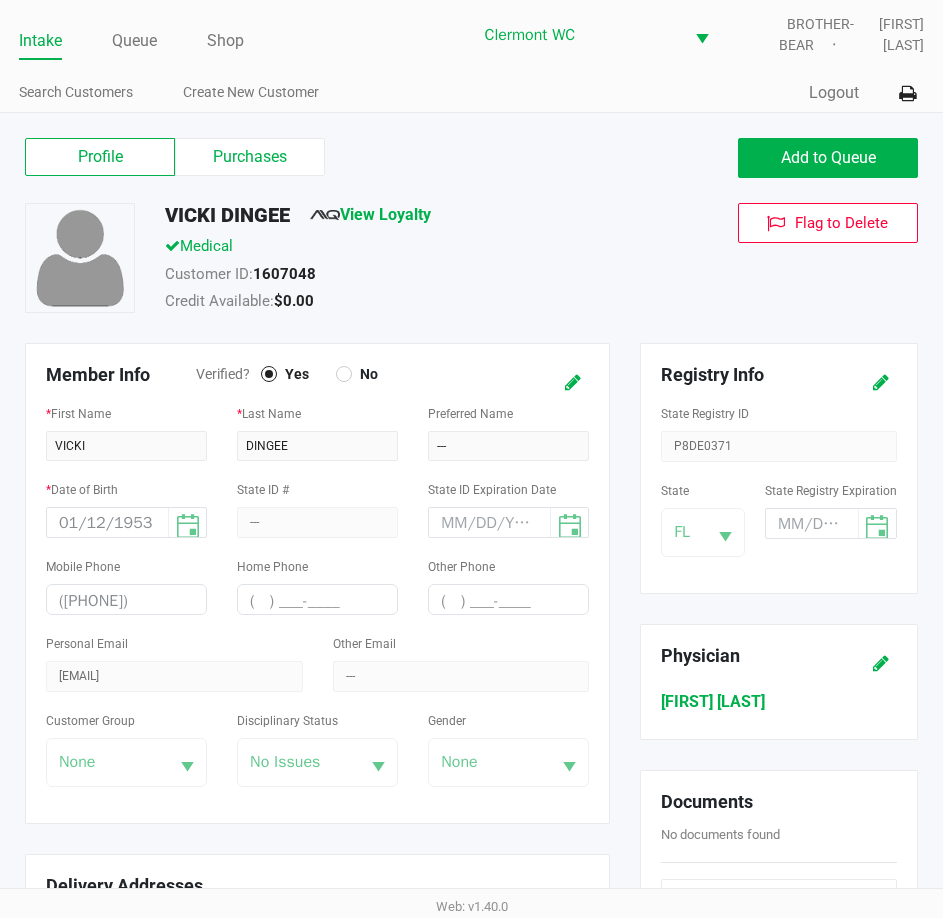 click on "No" 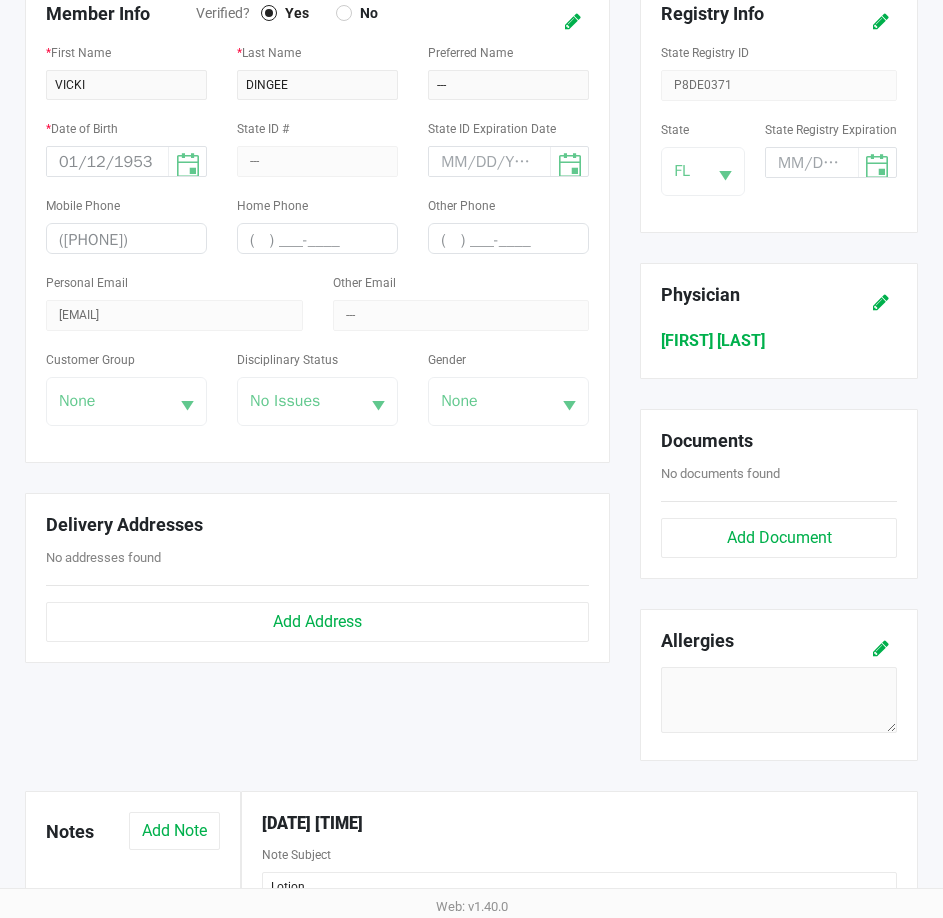 scroll, scrollTop: 600, scrollLeft: 0, axis: vertical 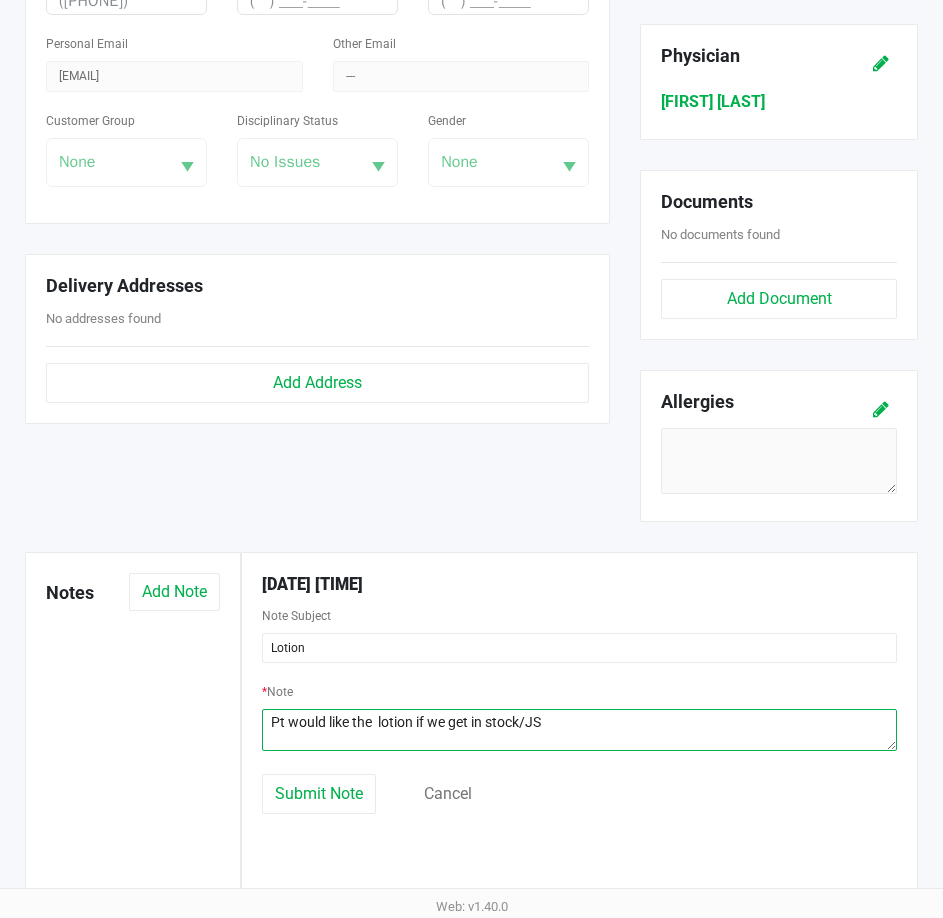 click 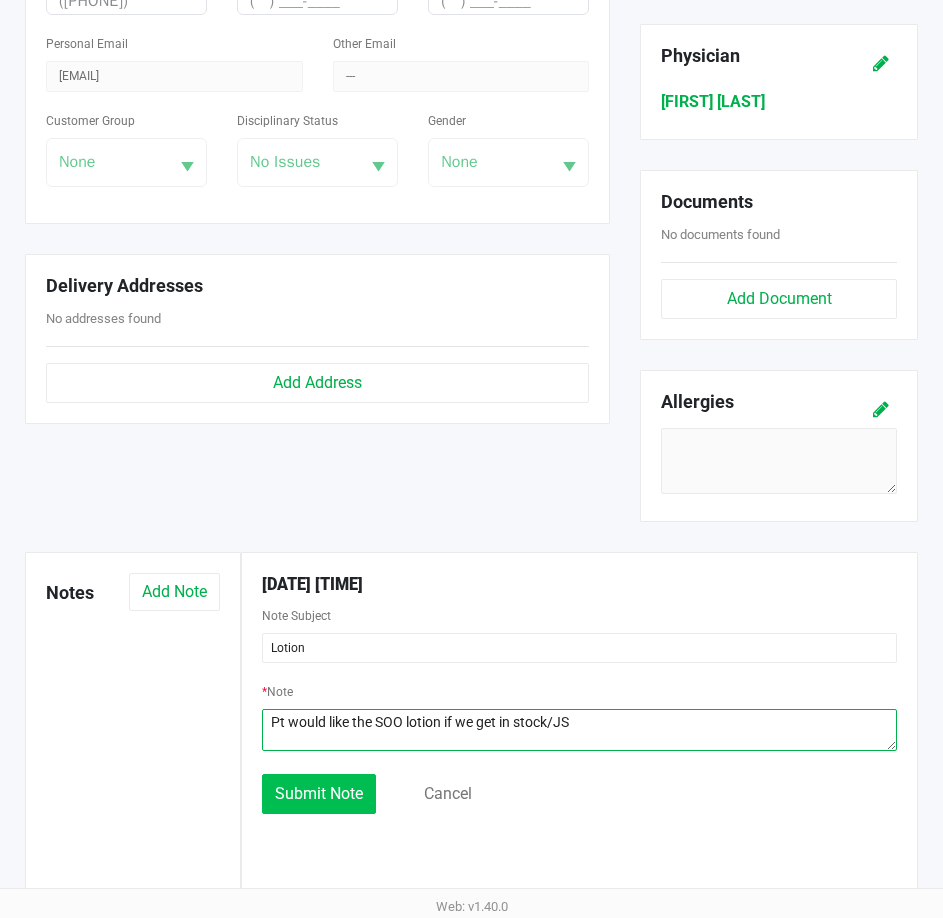 type on "Pt would like the SOO lotion if we get in stock/JS" 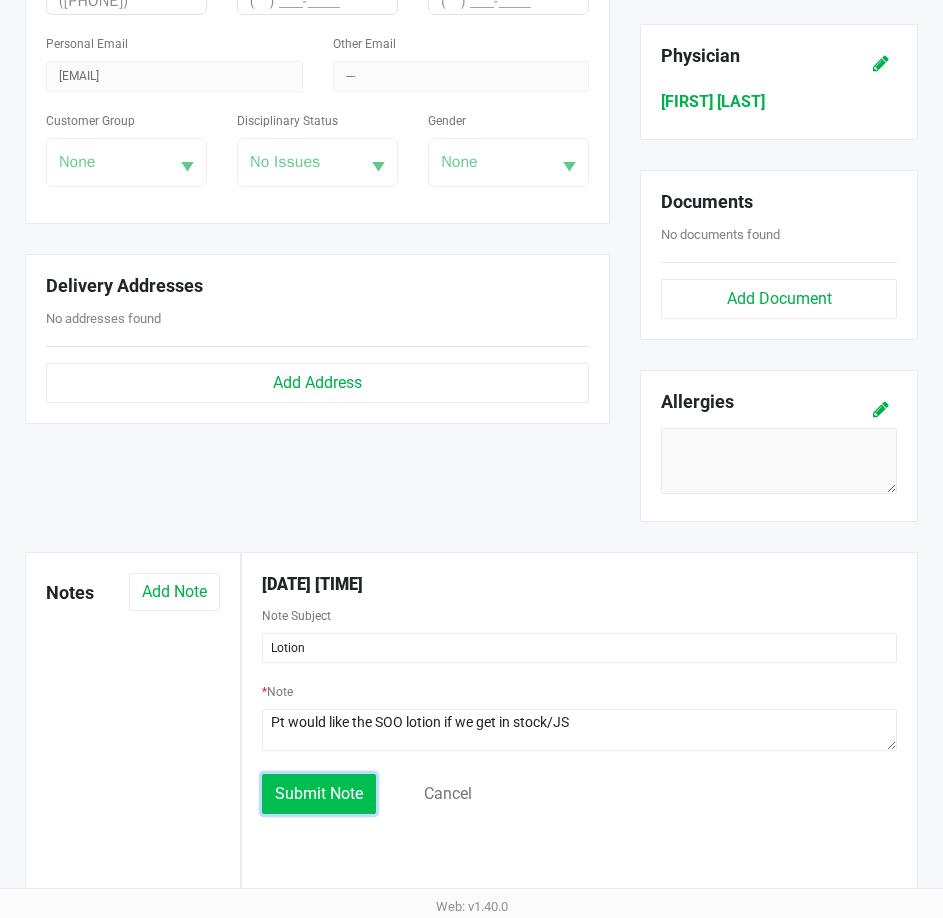 click on "Submit Note" 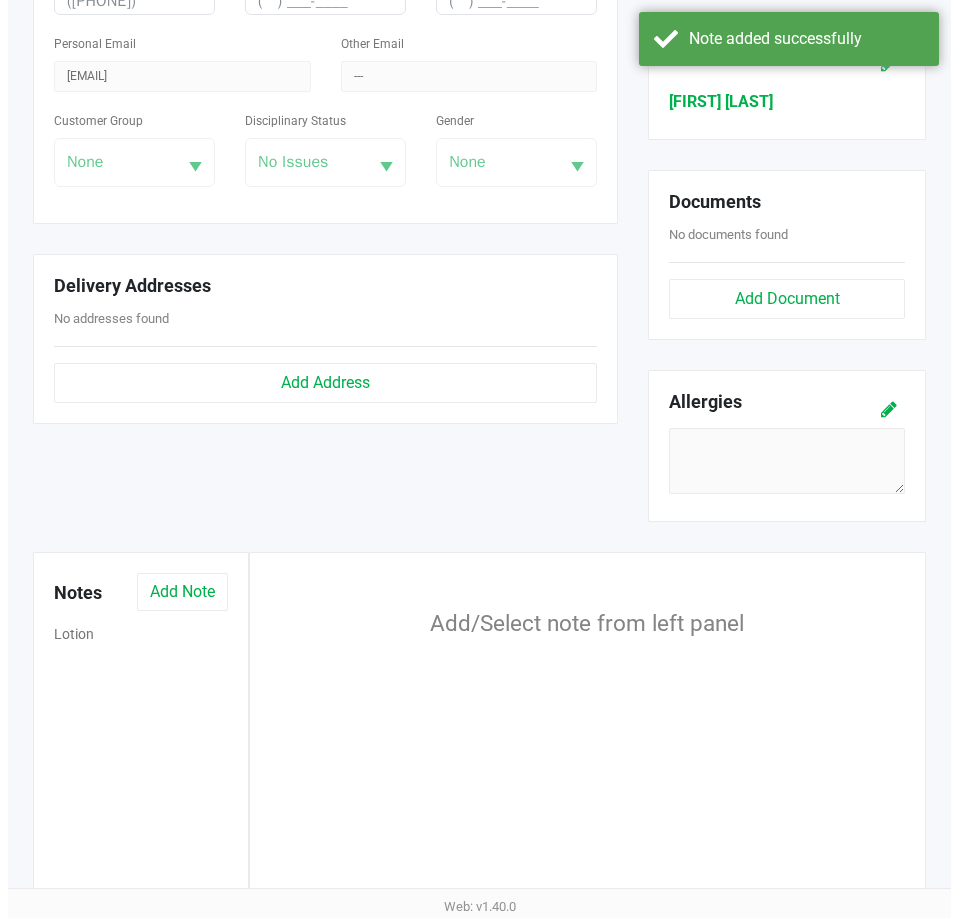 scroll, scrollTop: 0, scrollLeft: 0, axis: both 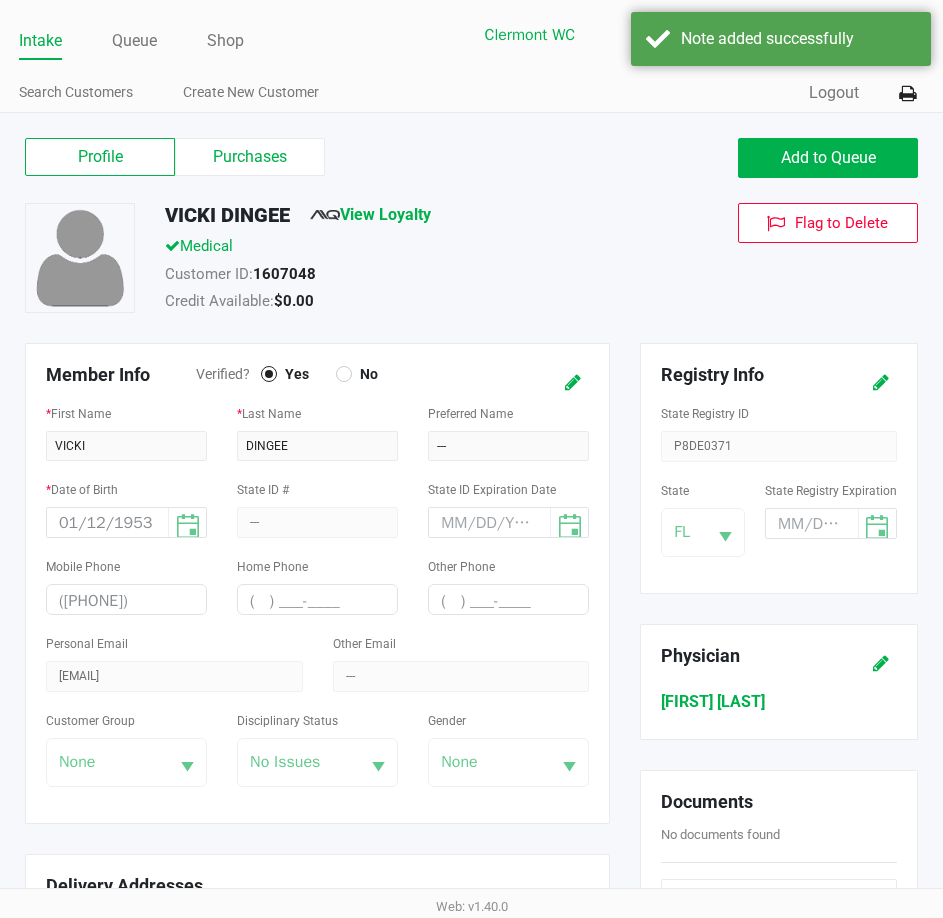 click on "Intake" 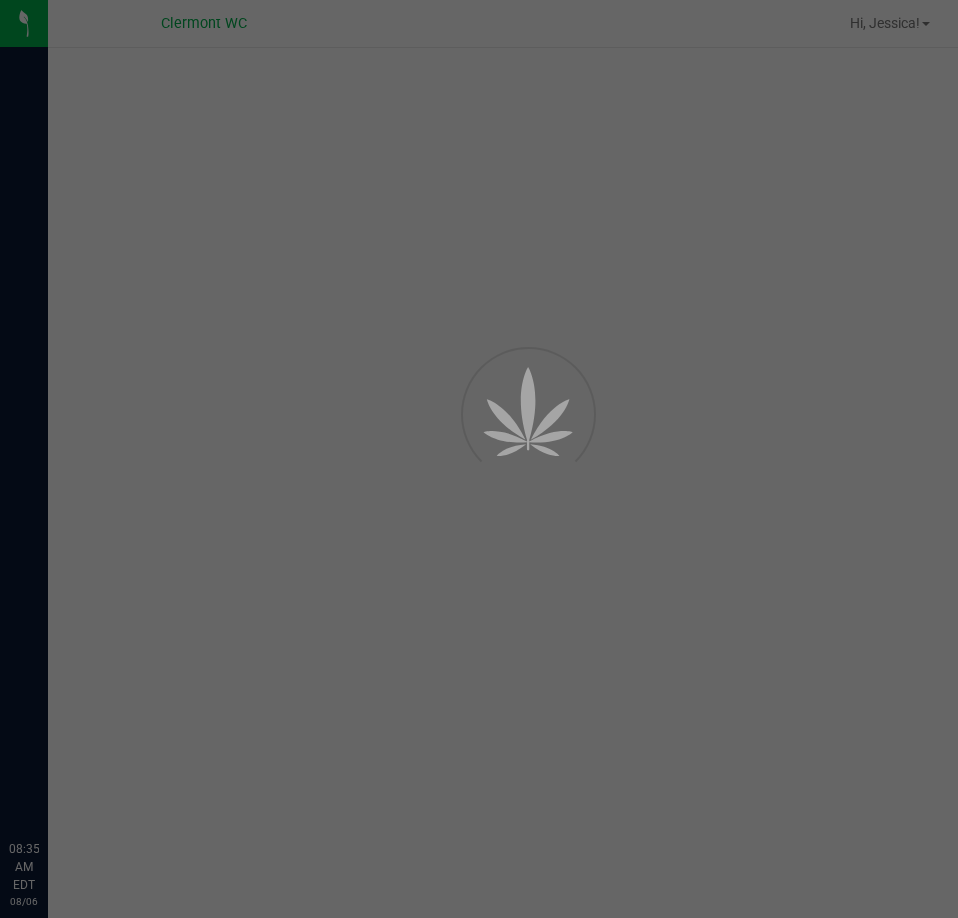 scroll, scrollTop: 0, scrollLeft: 0, axis: both 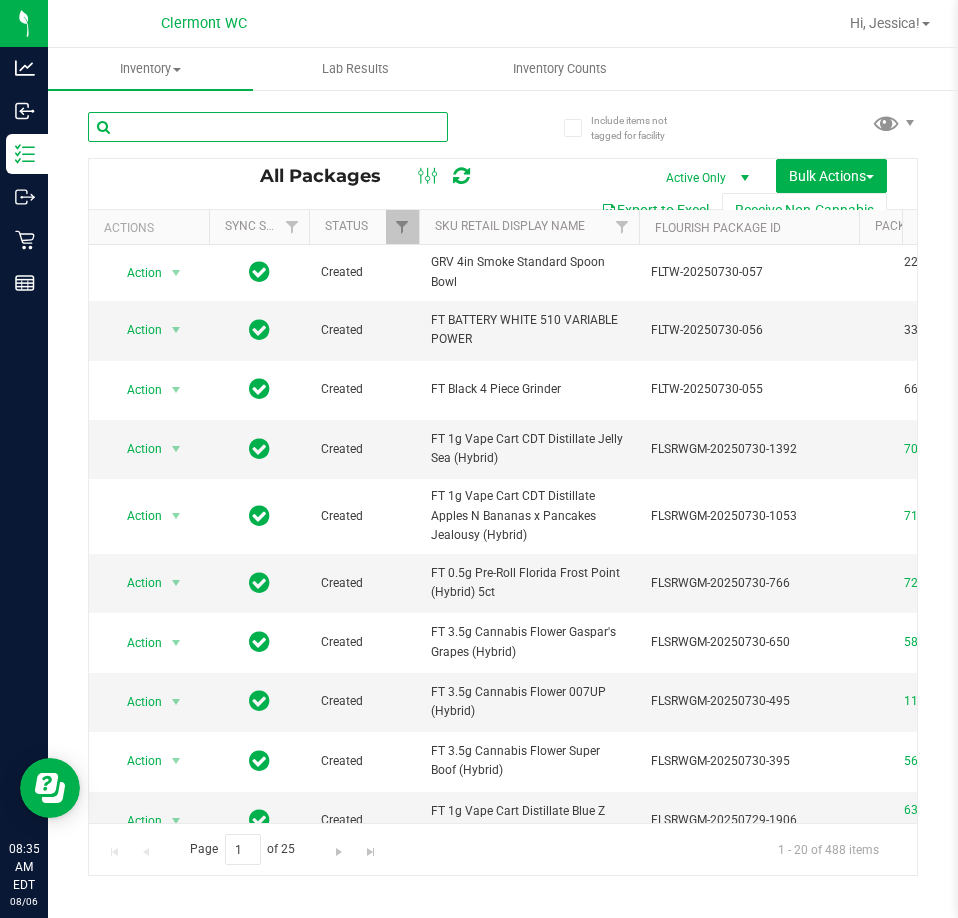 click at bounding box center (268, 127) 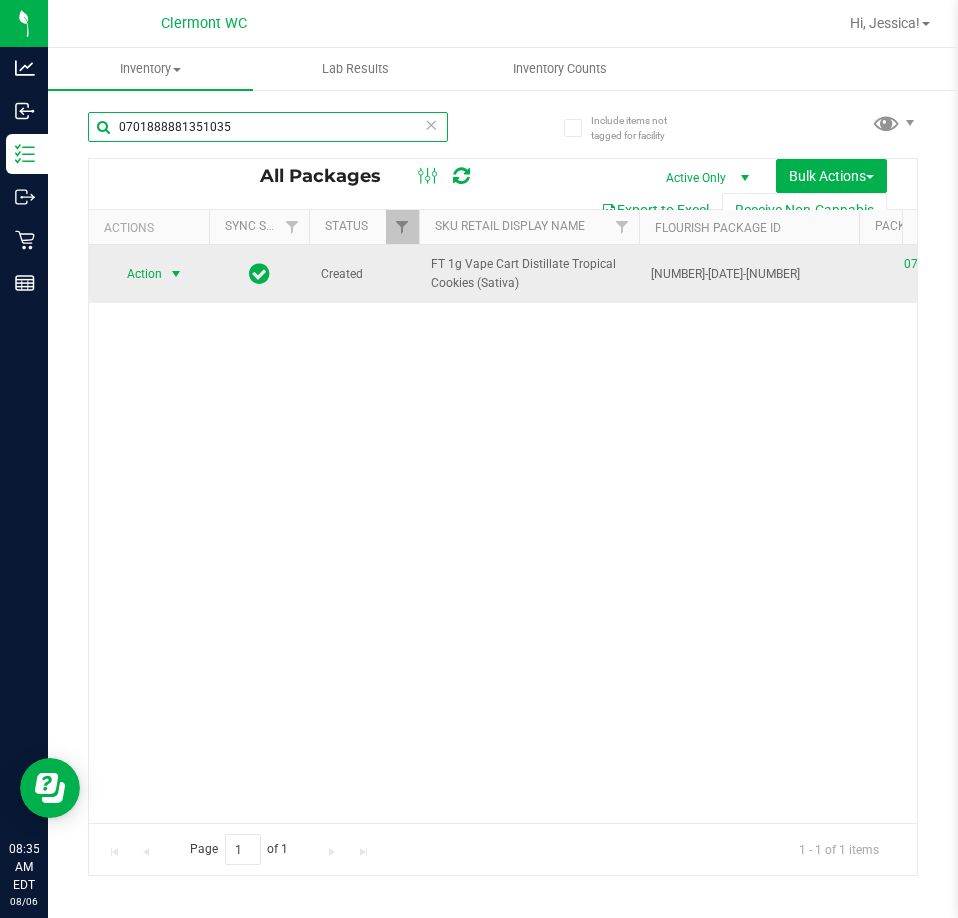 type on "0701888881351035" 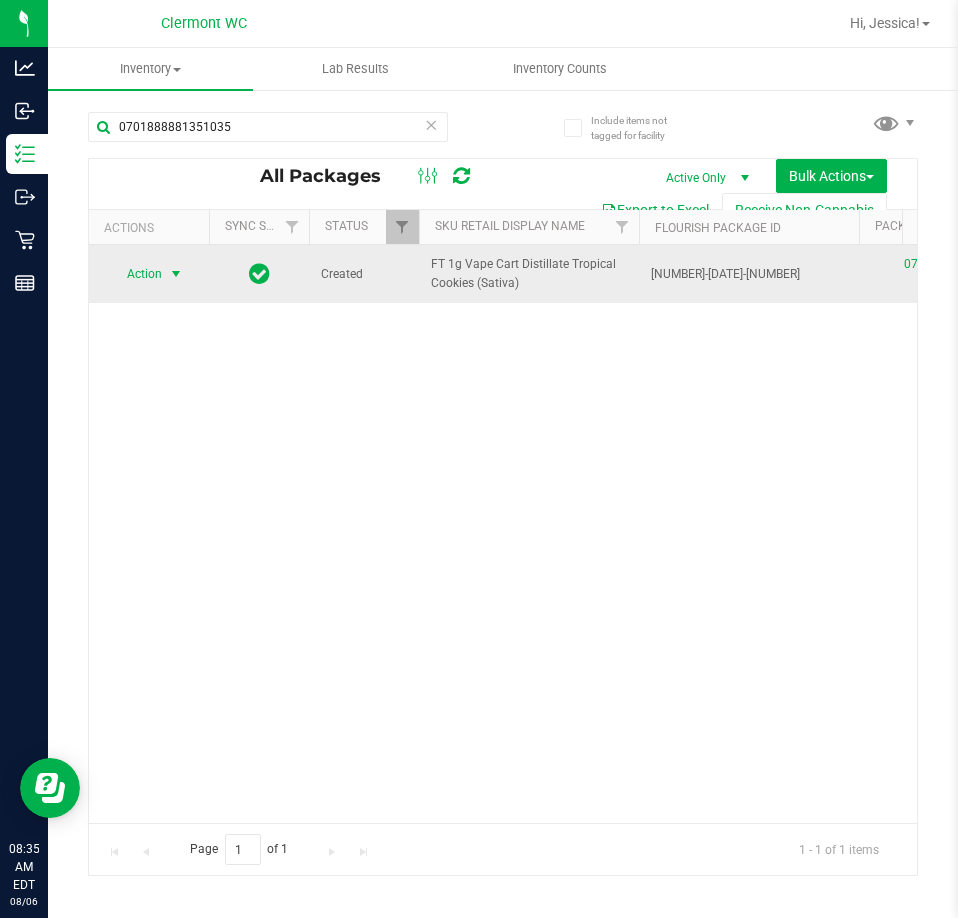 click at bounding box center [176, 274] 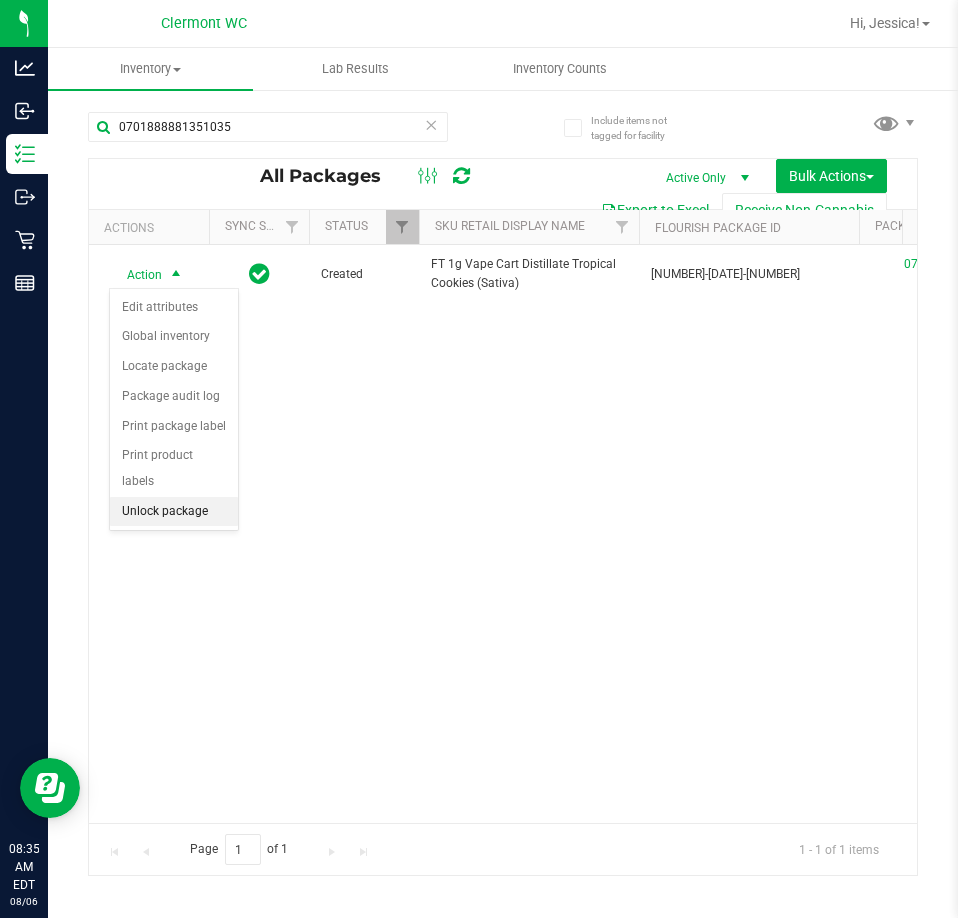 click on "Unlock package" at bounding box center [174, 512] 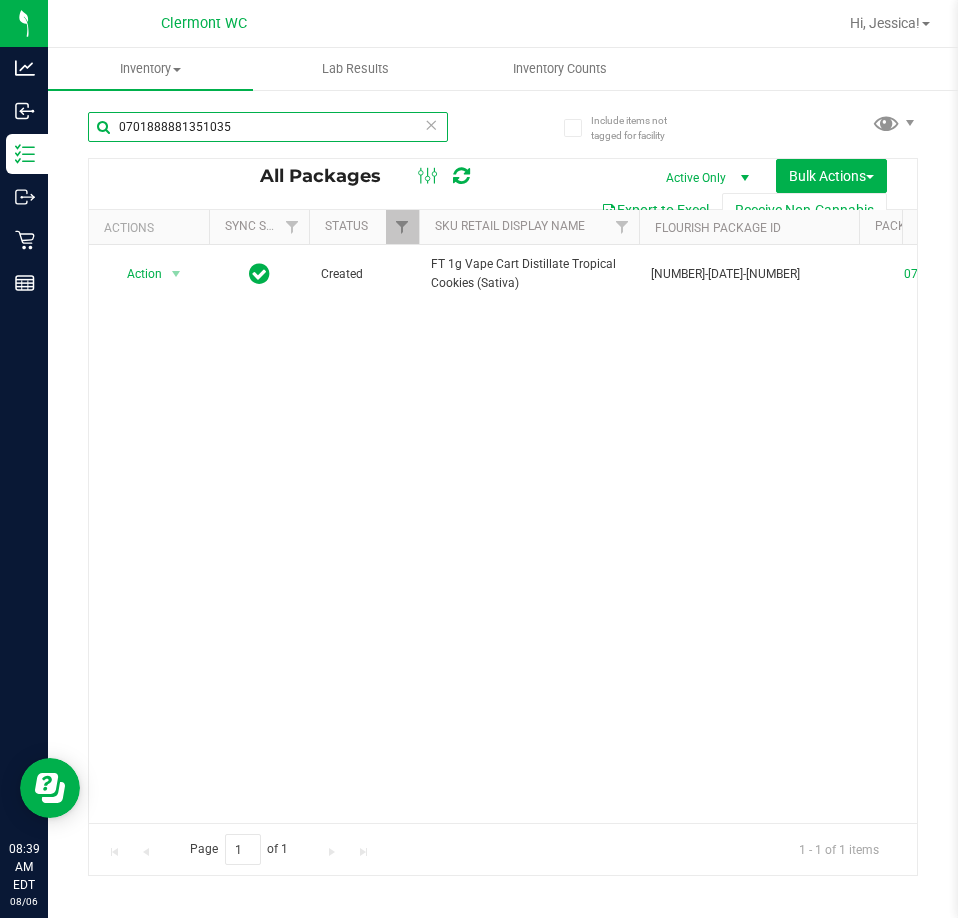 drag, startPoint x: 344, startPoint y: 139, endPoint x: -1, endPoint y: 177, distance: 347.08646 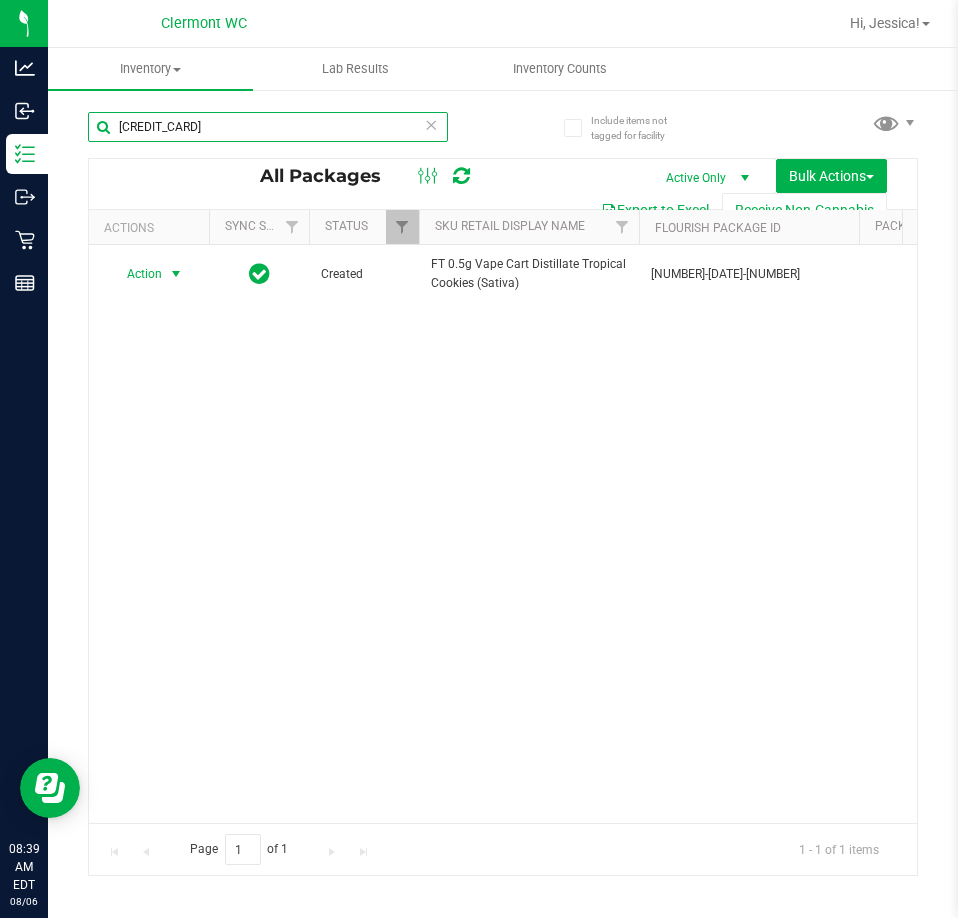 type on "4546793930010765" 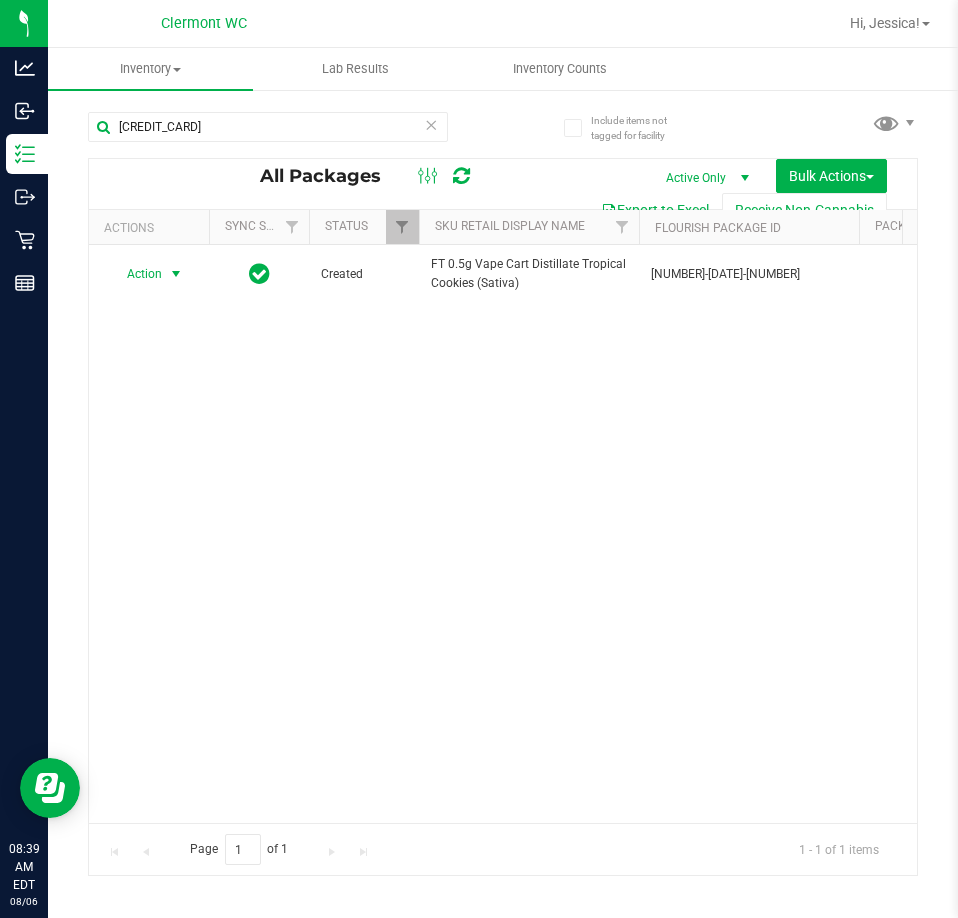 click on "Action" at bounding box center [136, 274] 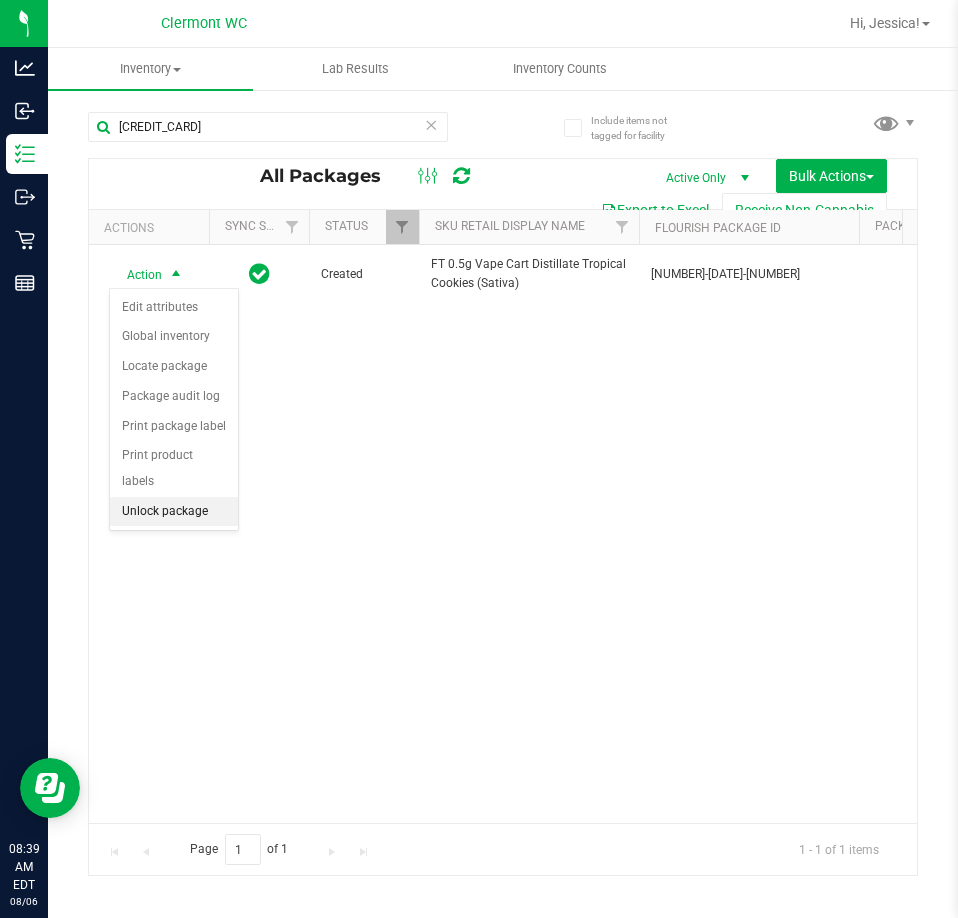 click on "Unlock package" at bounding box center [174, 512] 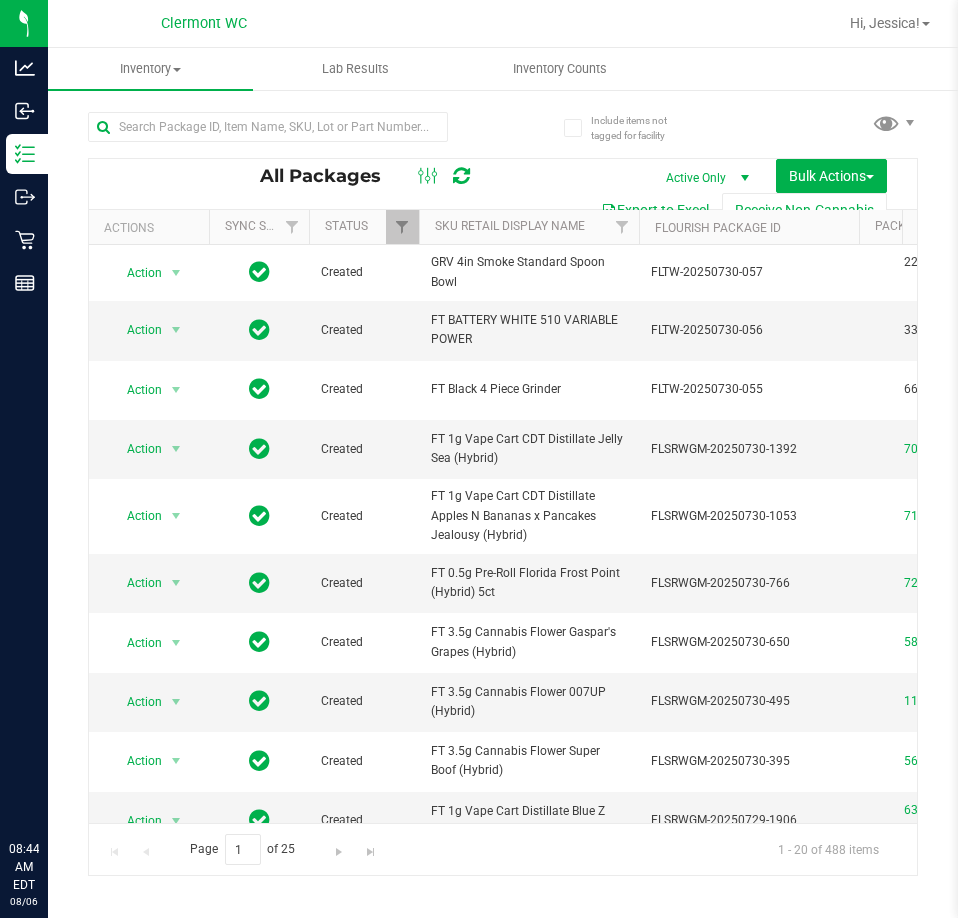 scroll, scrollTop: 0, scrollLeft: 0, axis: both 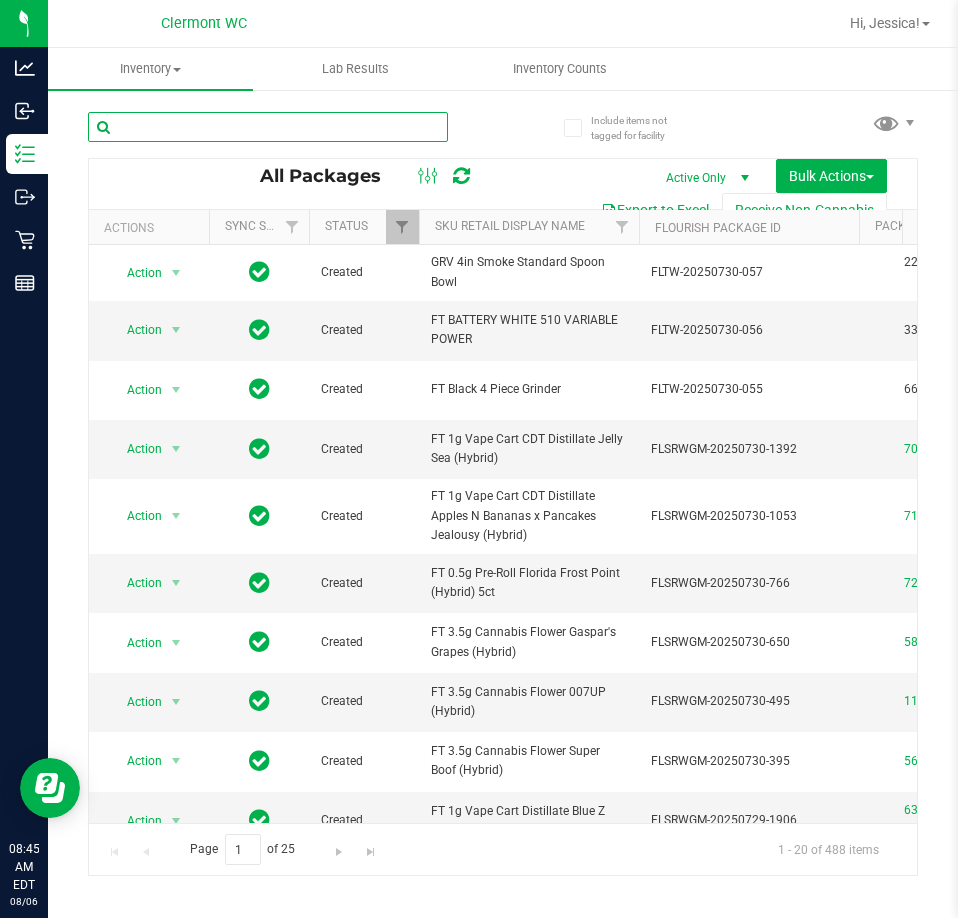 click at bounding box center [268, 127] 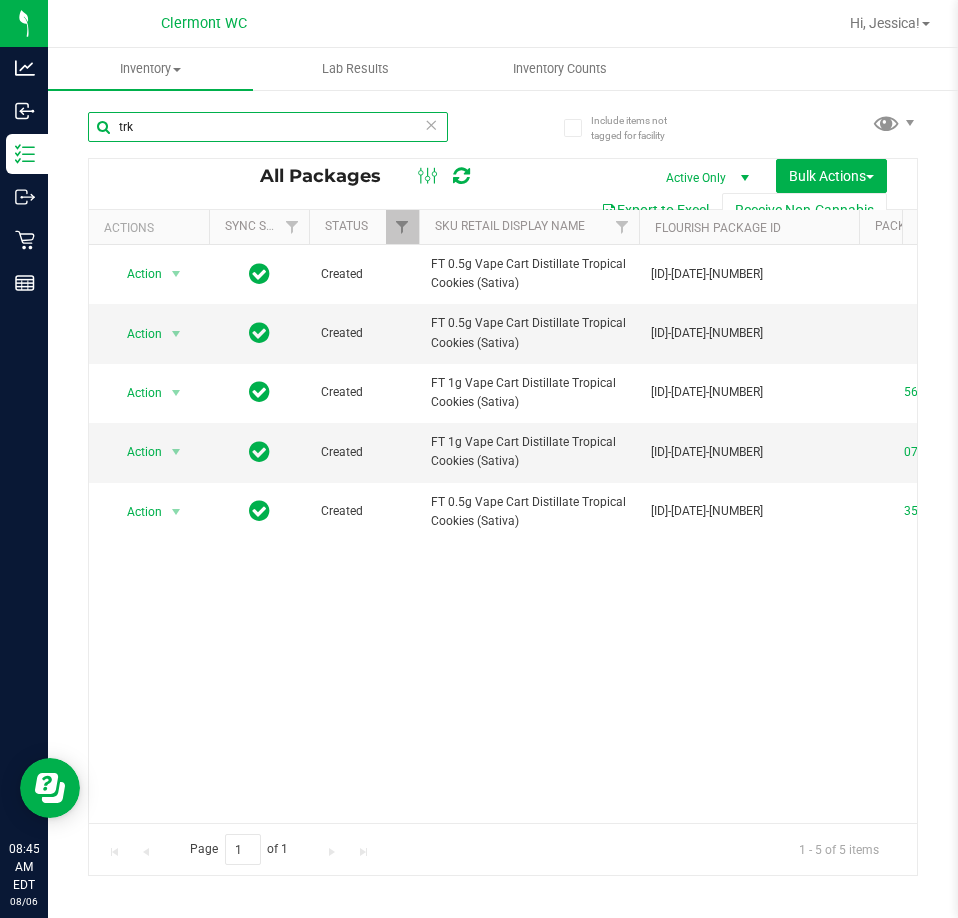 scroll, scrollTop: 0, scrollLeft: 90, axis: horizontal 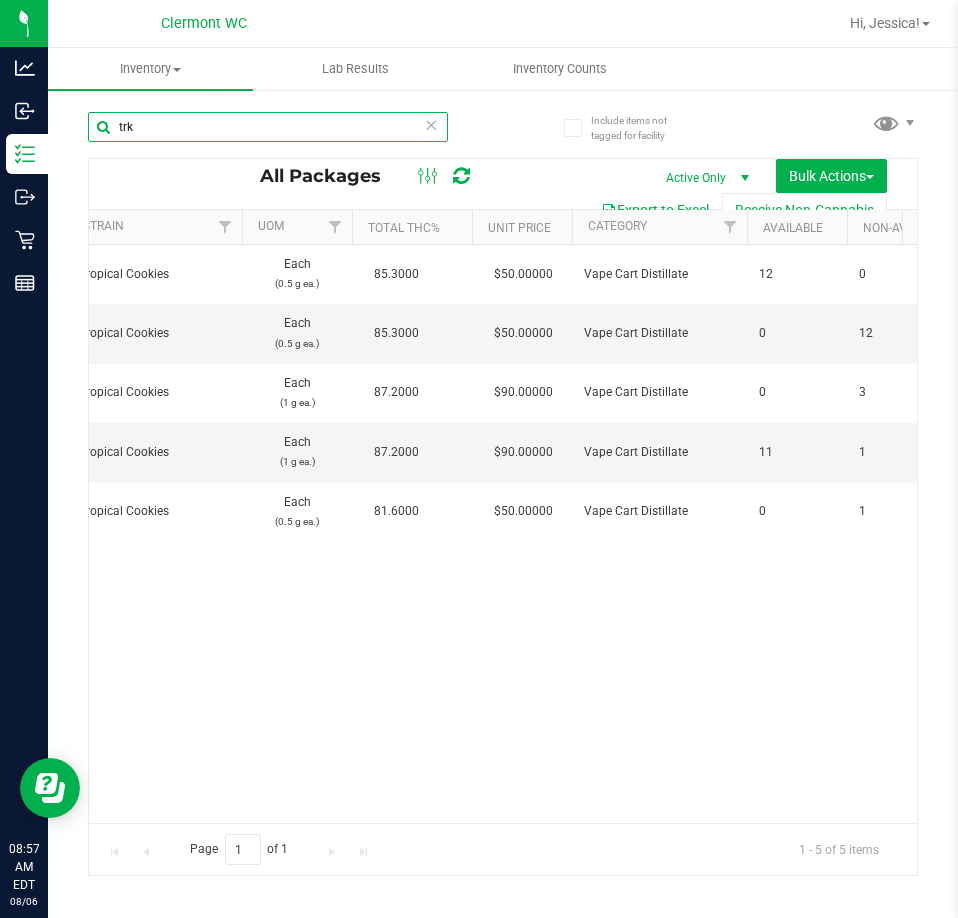 drag, startPoint x: 239, startPoint y: 128, endPoint x: 49, endPoint y: 127, distance: 190.00262 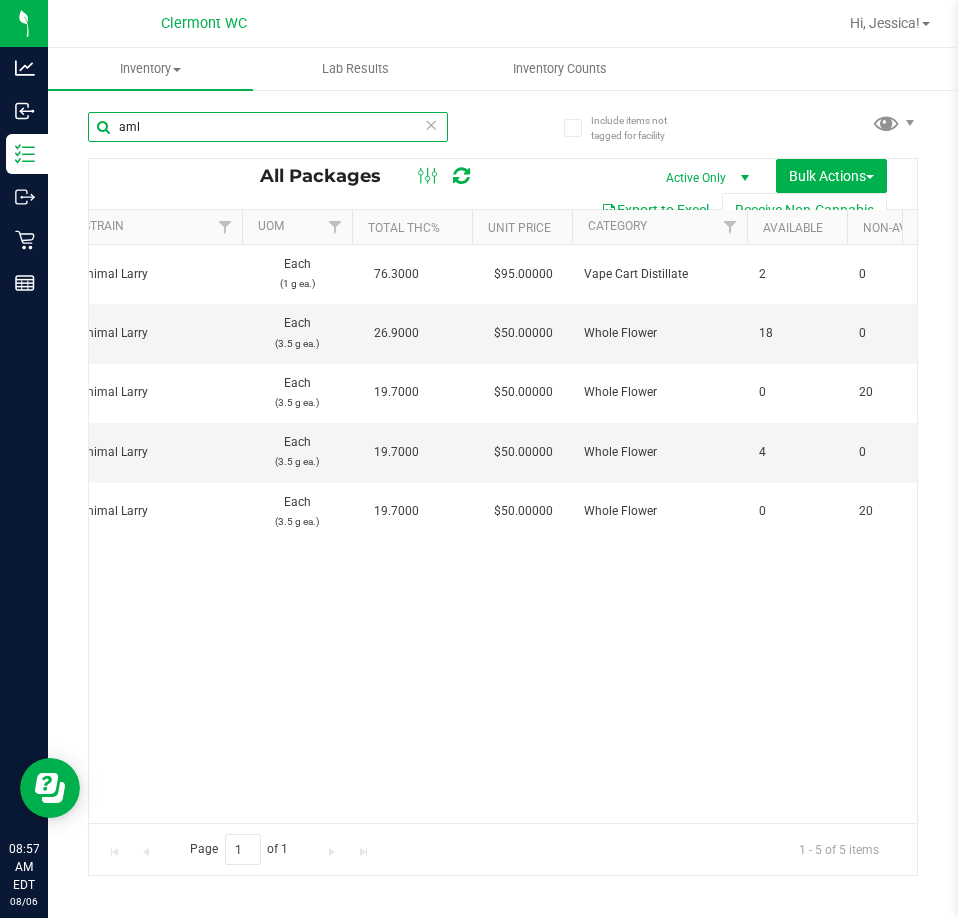 scroll, scrollTop: 0, scrollLeft: 375, axis: horizontal 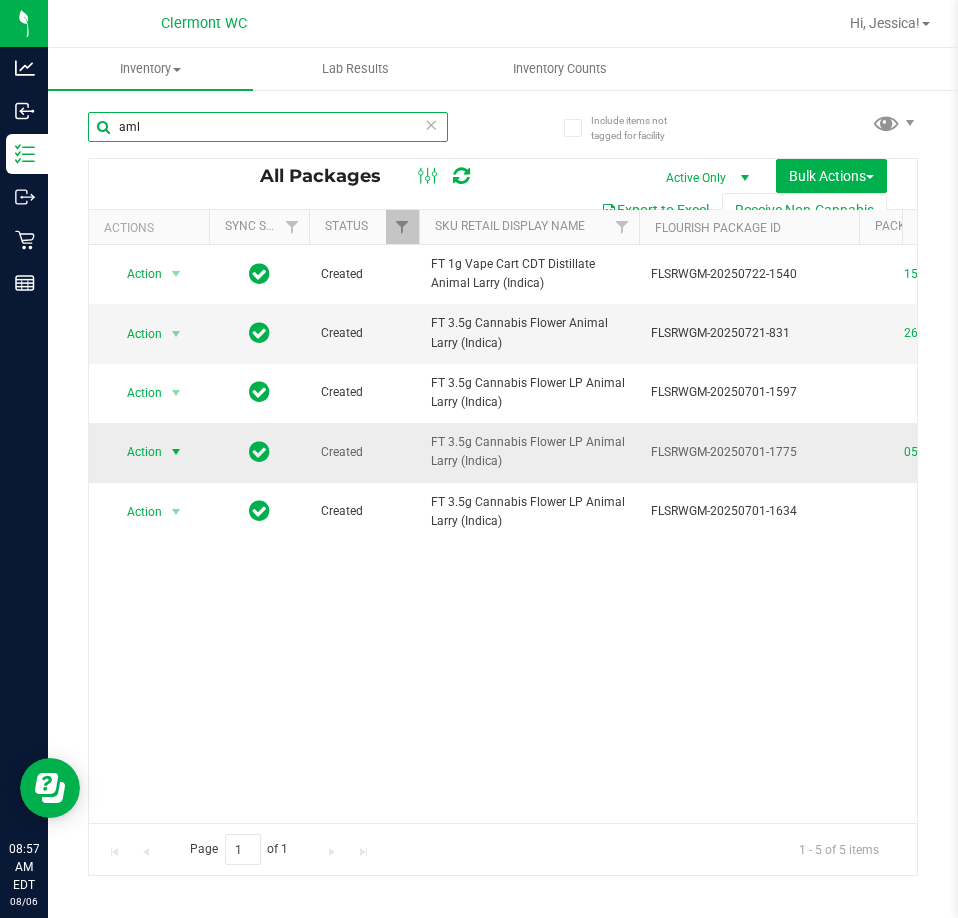 type on "aml" 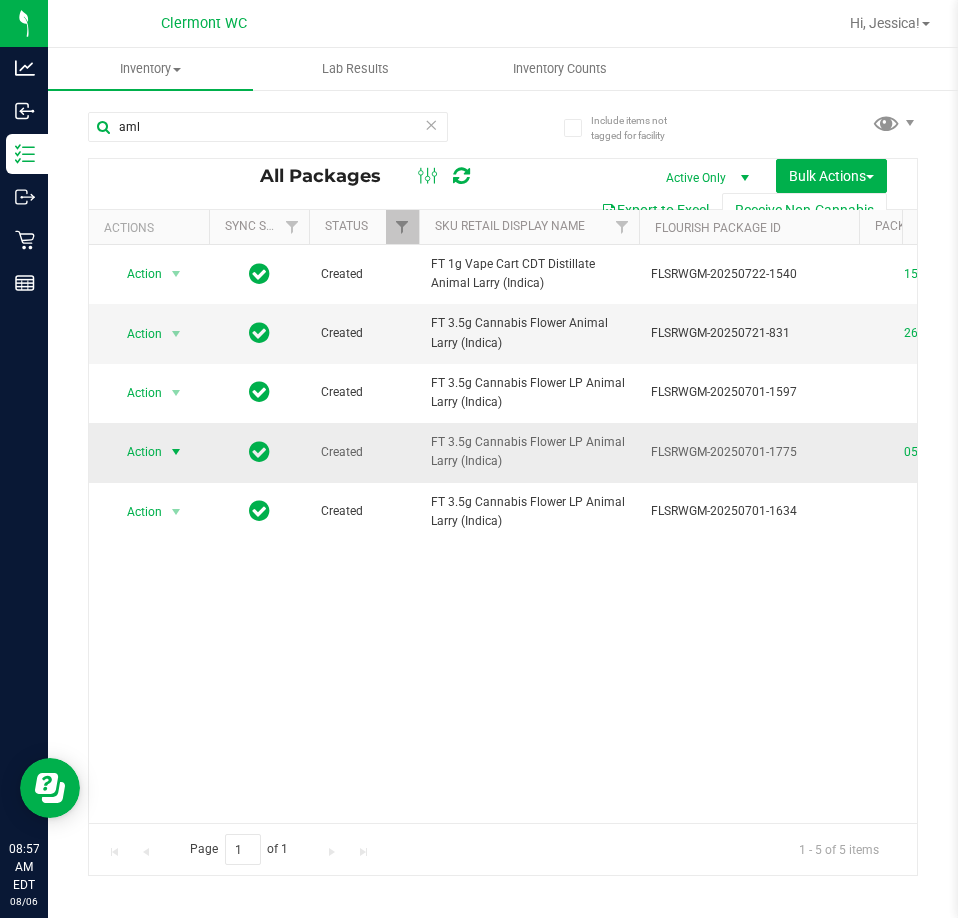 click at bounding box center (176, 452) 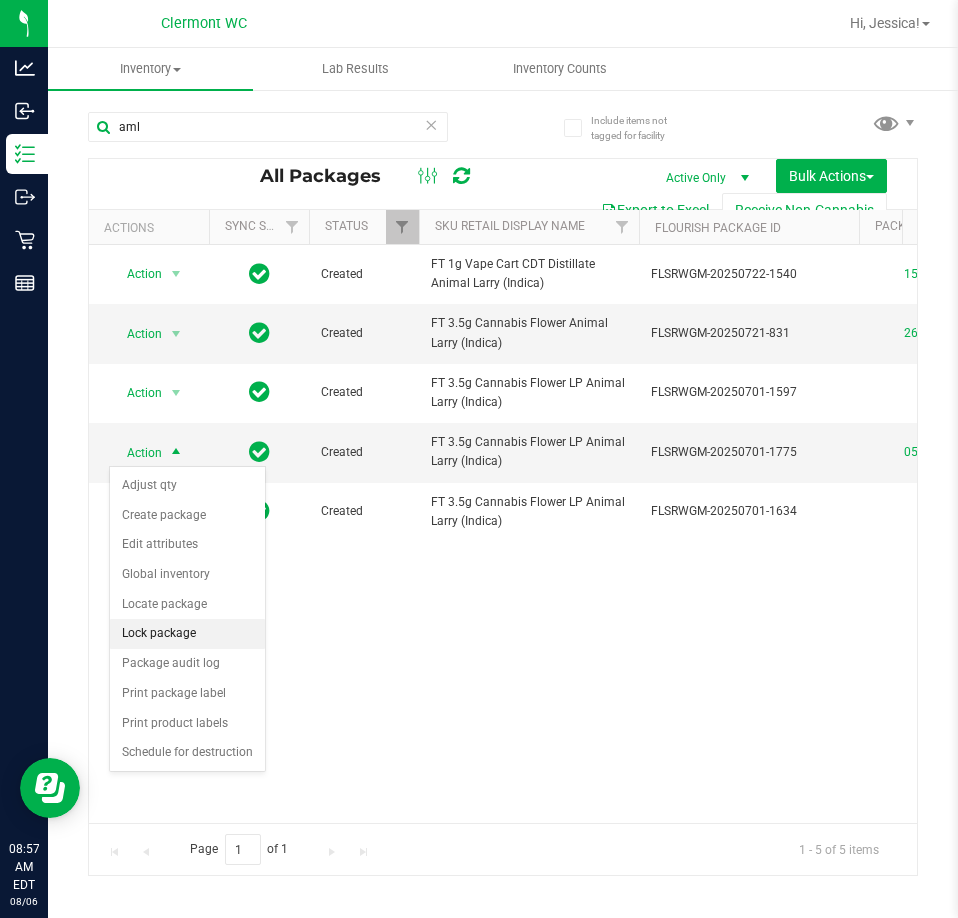 click on "Lock package" at bounding box center [187, 634] 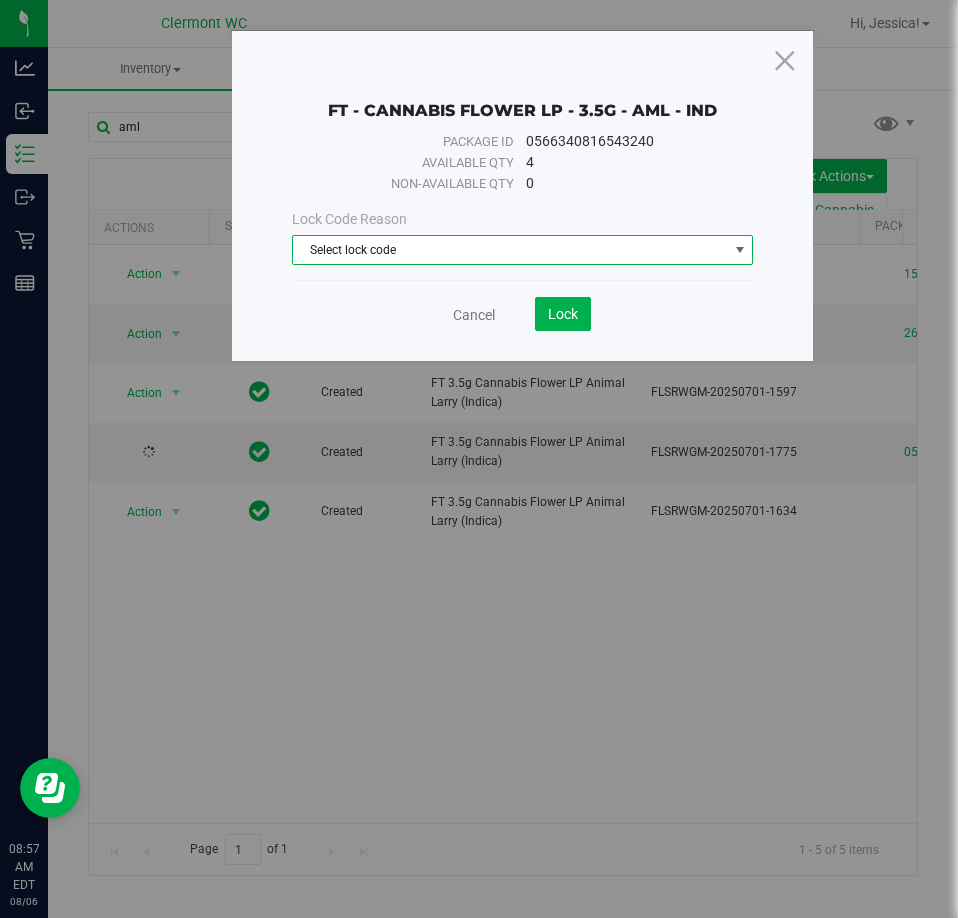 click on "Select lock code" at bounding box center [510, 250] 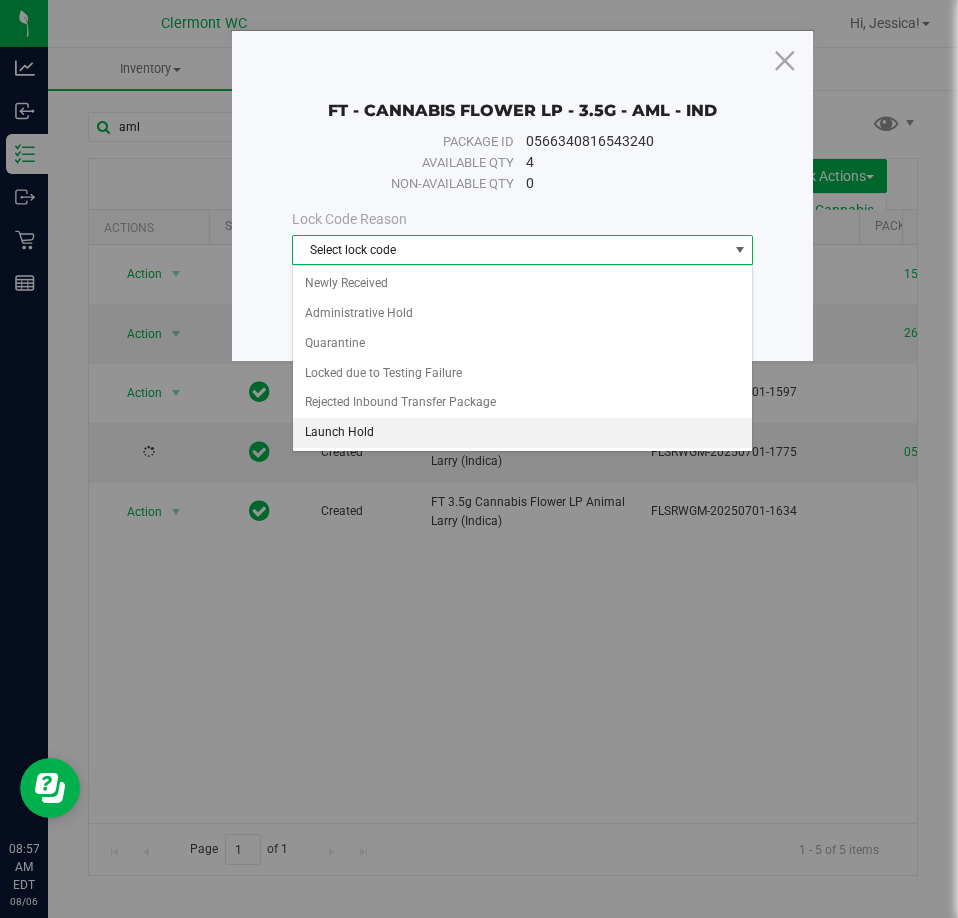 click on "Launch Hold" at bounding box center (523, 433) 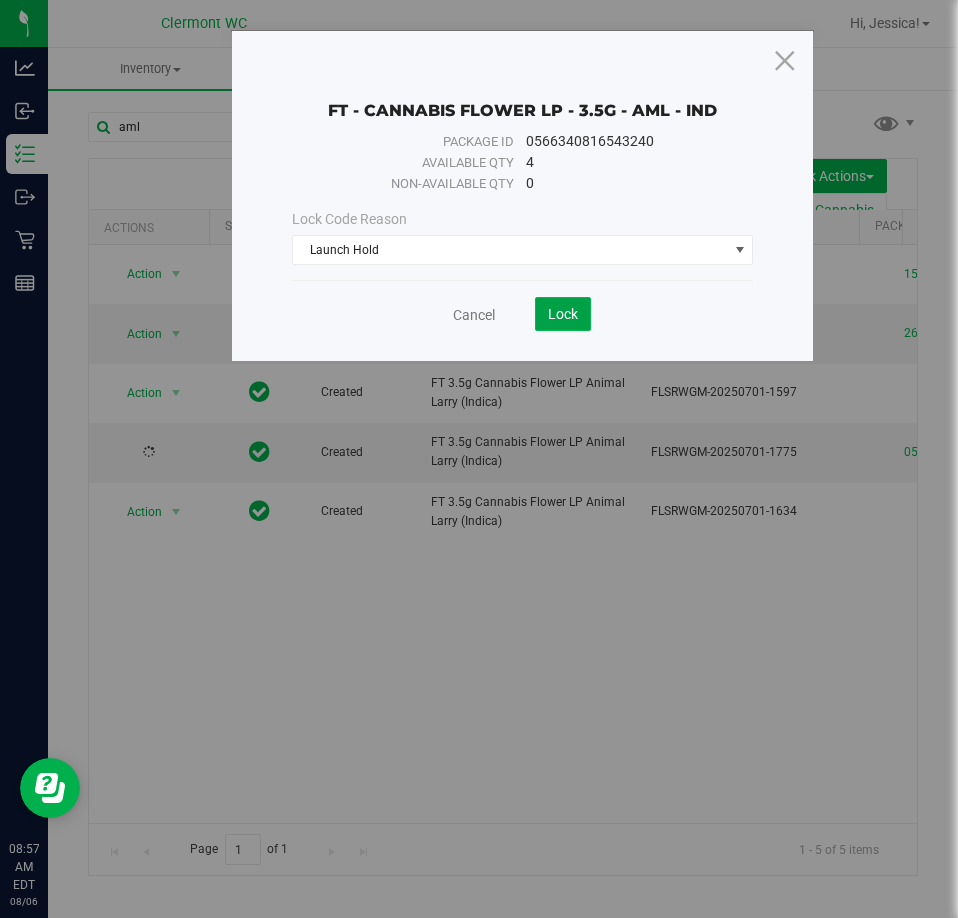 click on "Lock" 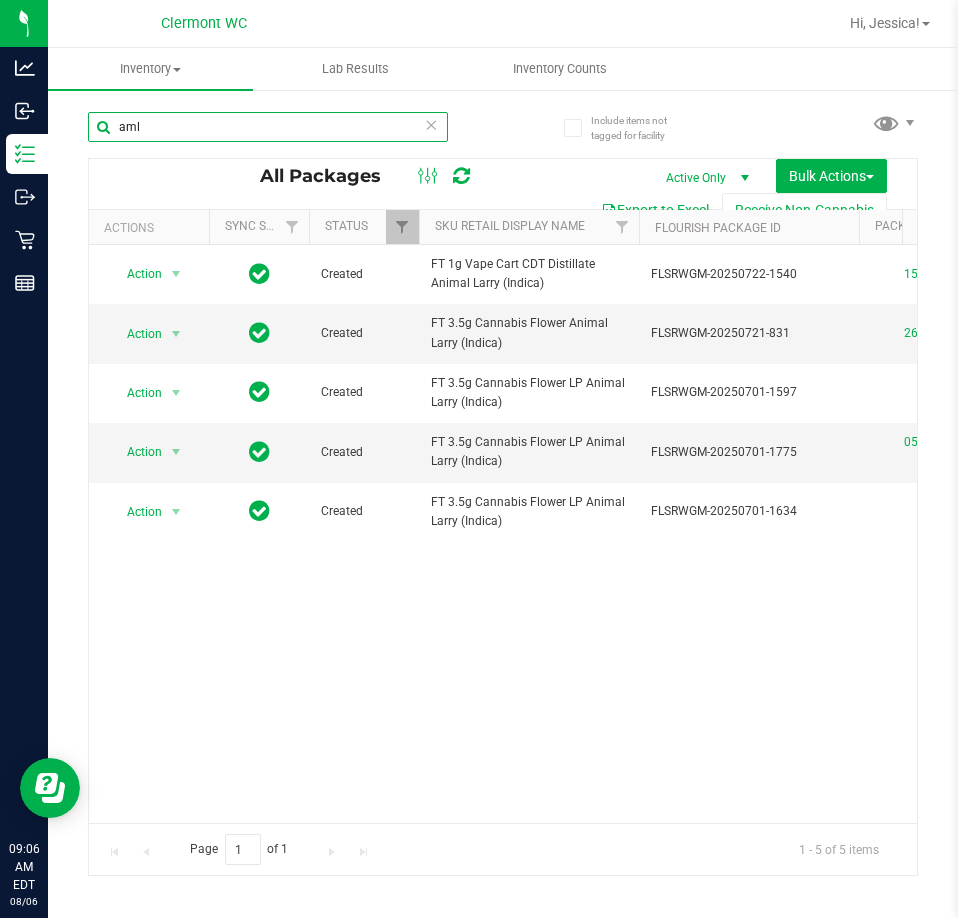 drag, startPoint x: 200, startPoint y: 130, endPoint x: -1, endPoint y: 125, distance: 201.06218 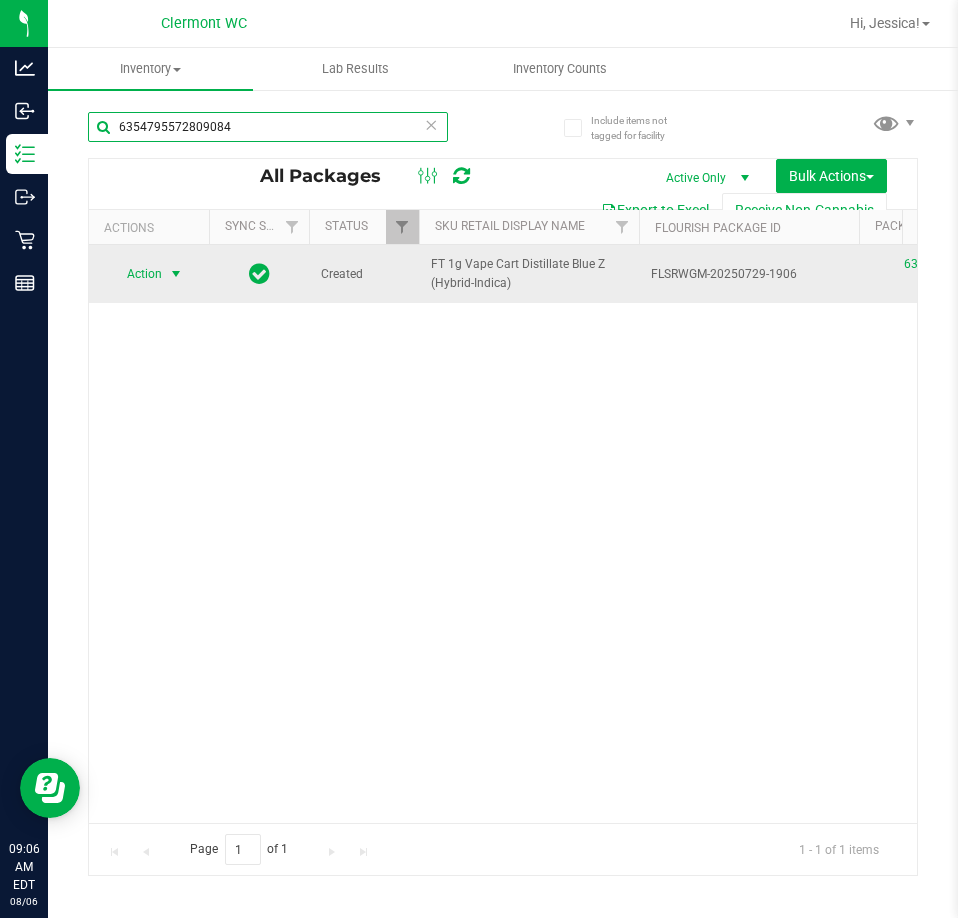 type on "6354795572809084" 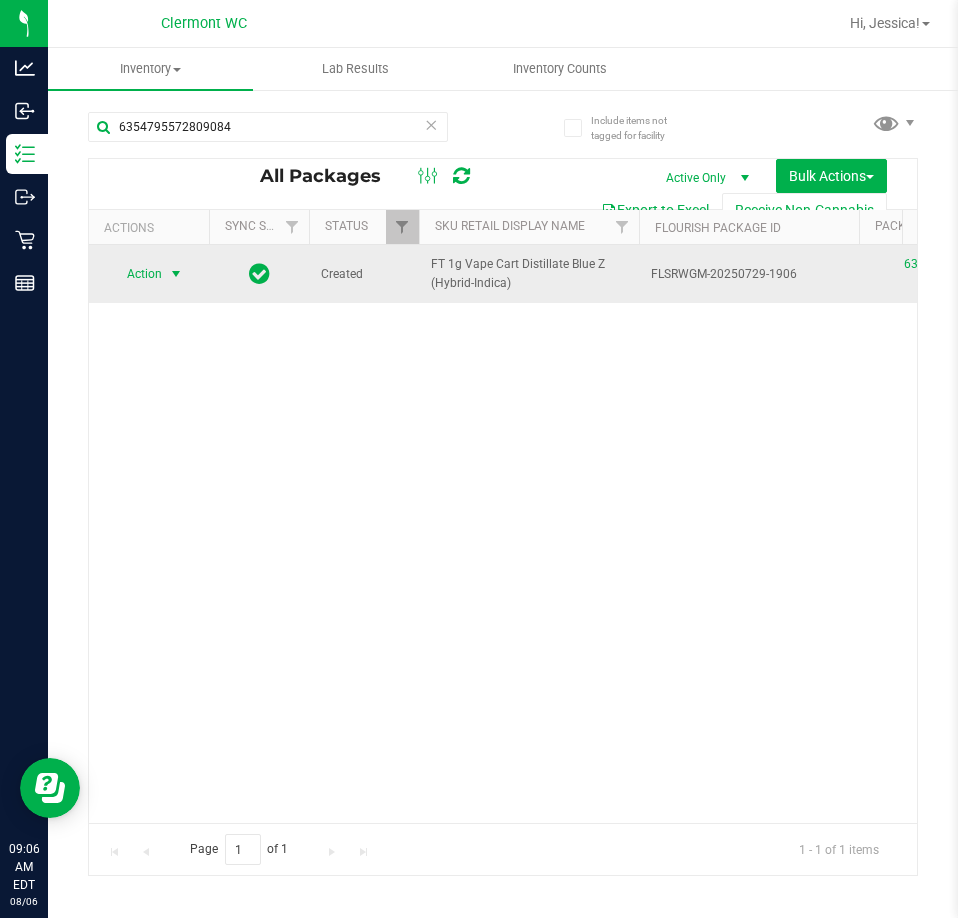 click at bounding box center (176, 274) 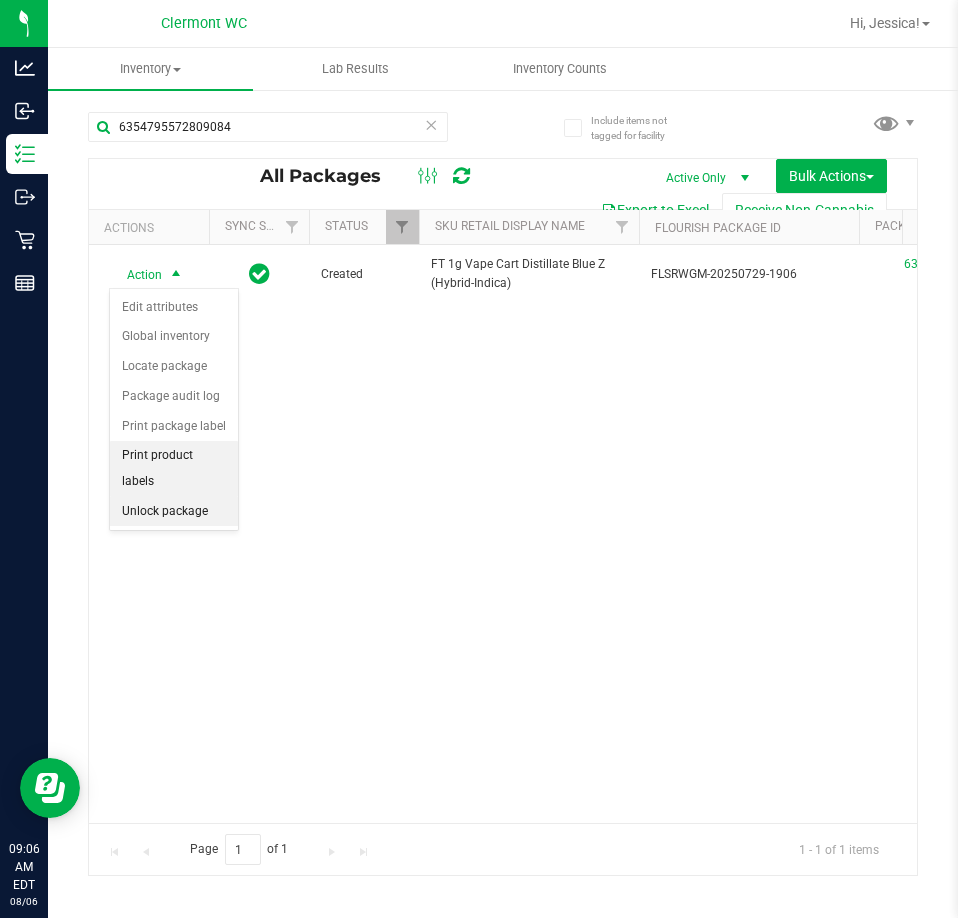 click on "Unlock package" at bounding box center [174, 512] 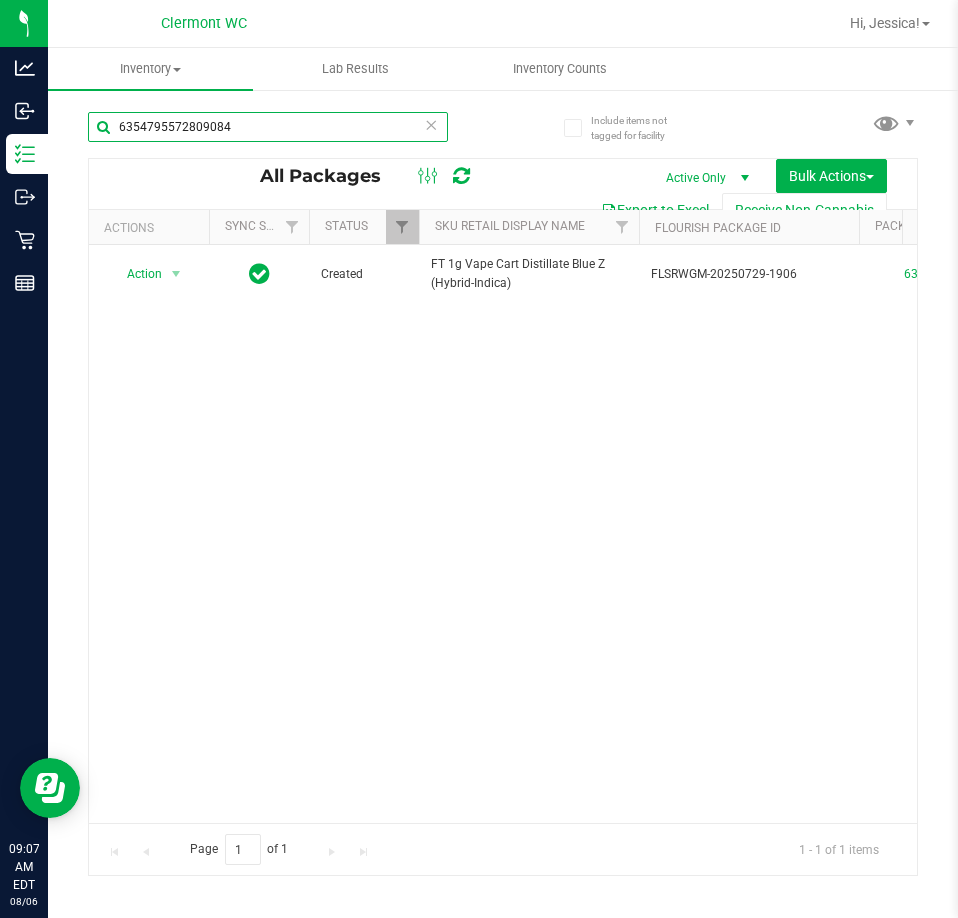 click on "6354795572809084" at bounding box center [268, 127] 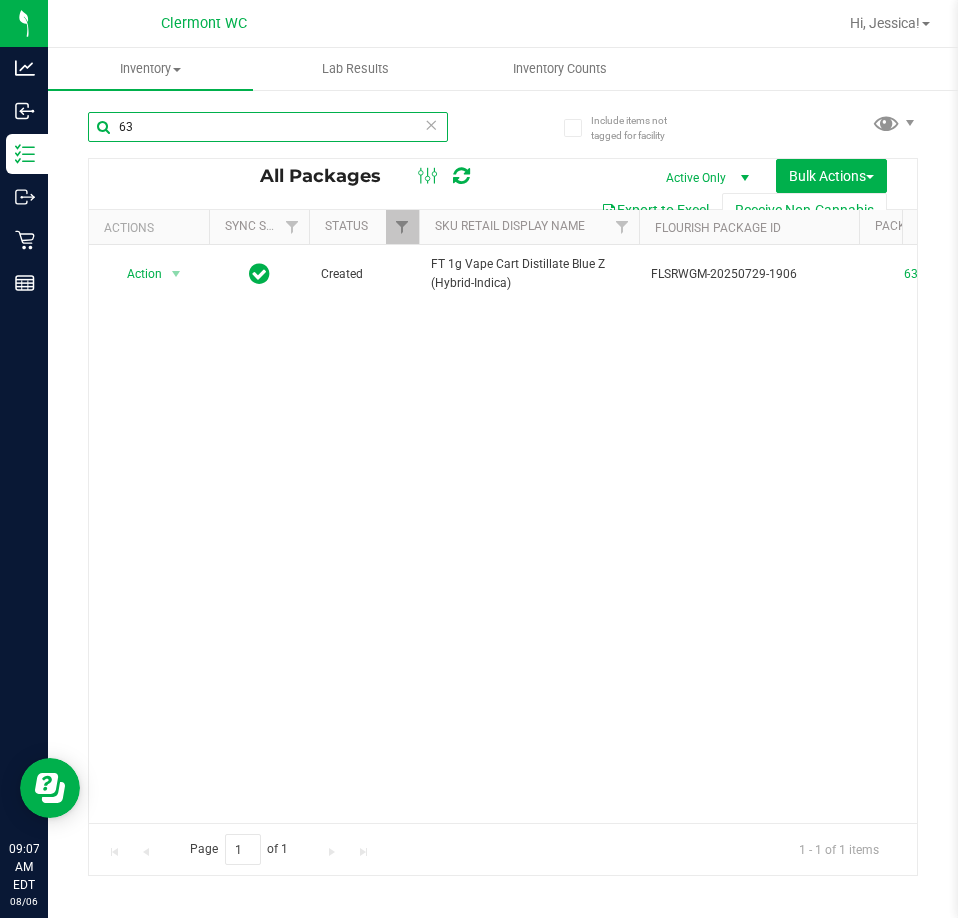type on "6" 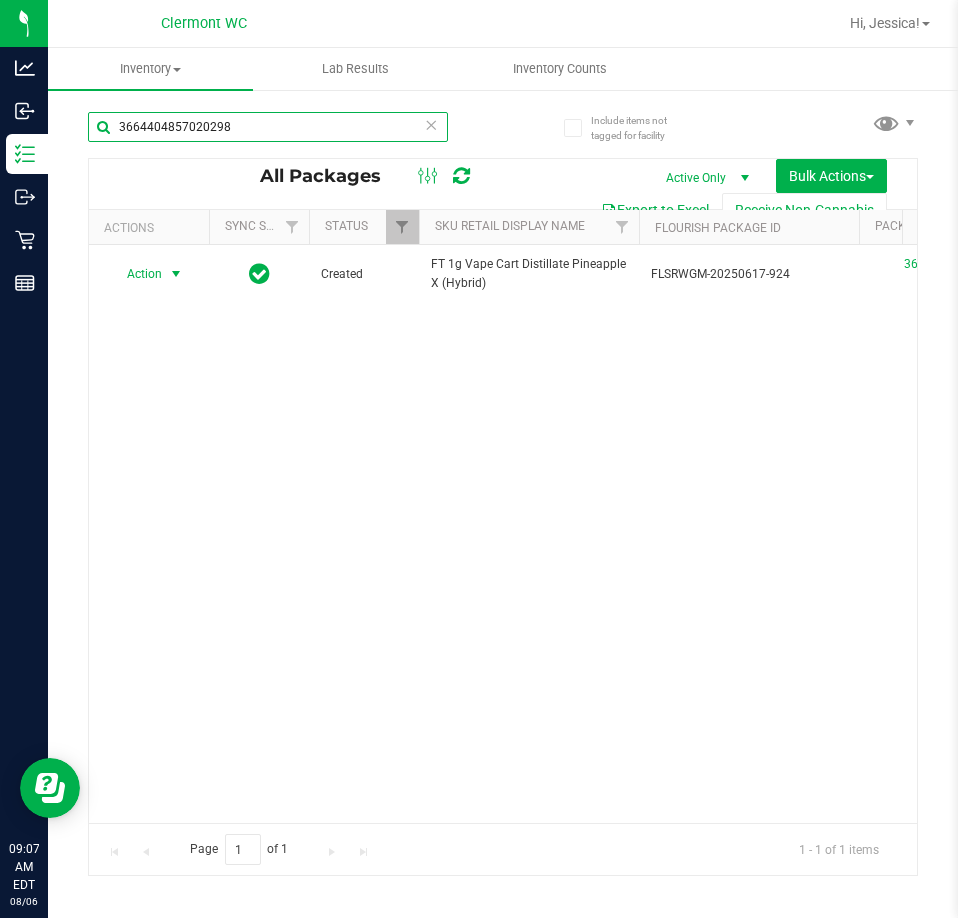 type on "3664404857020298" 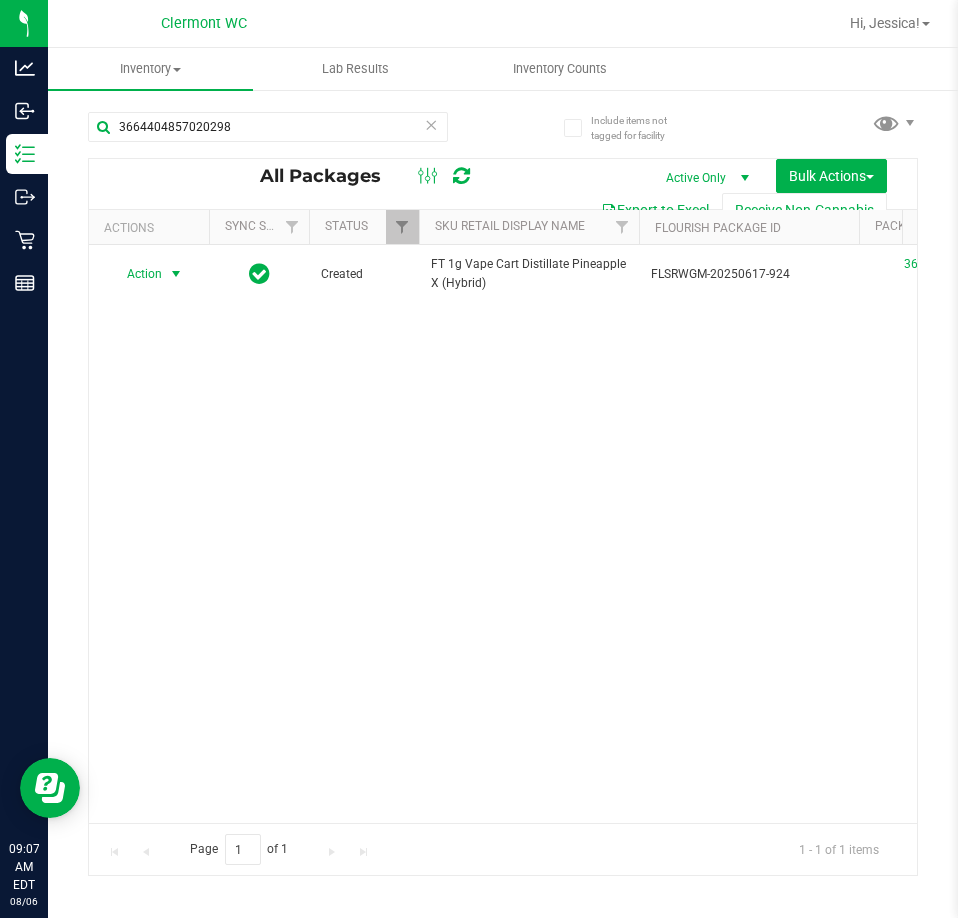 click on "Action" at bounding box center [136, 274] 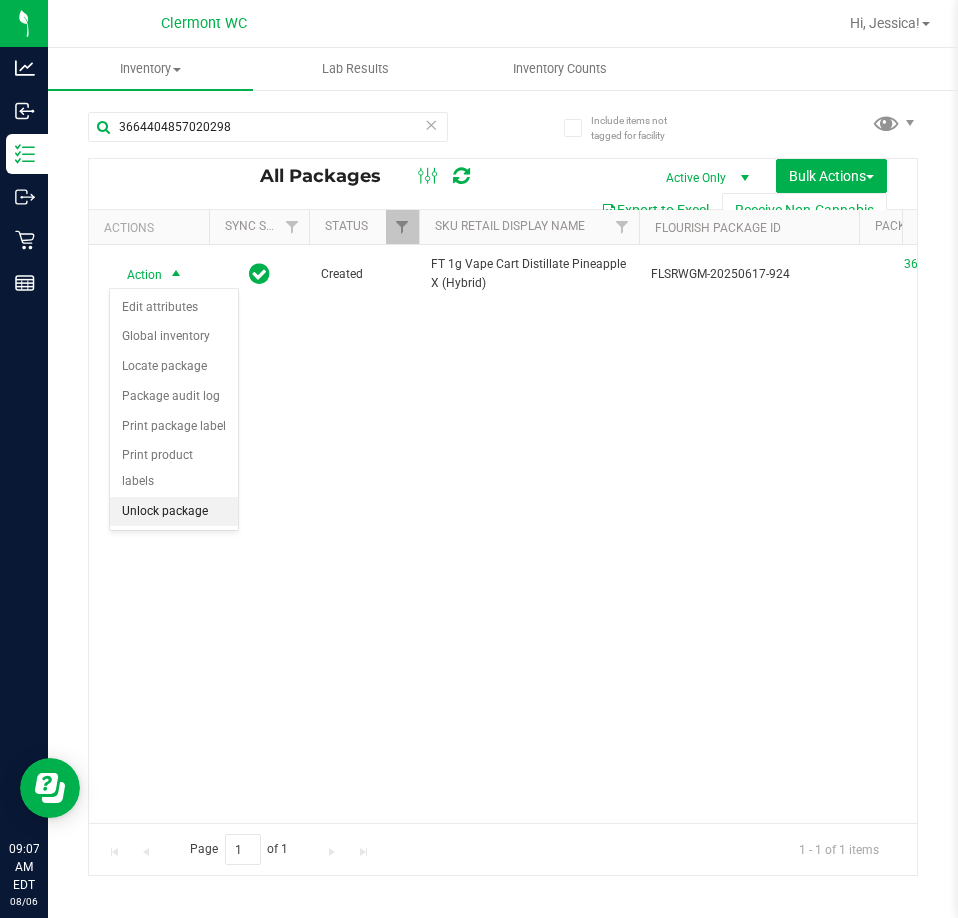click on "Unlock package" at bounding box center (174, 512) 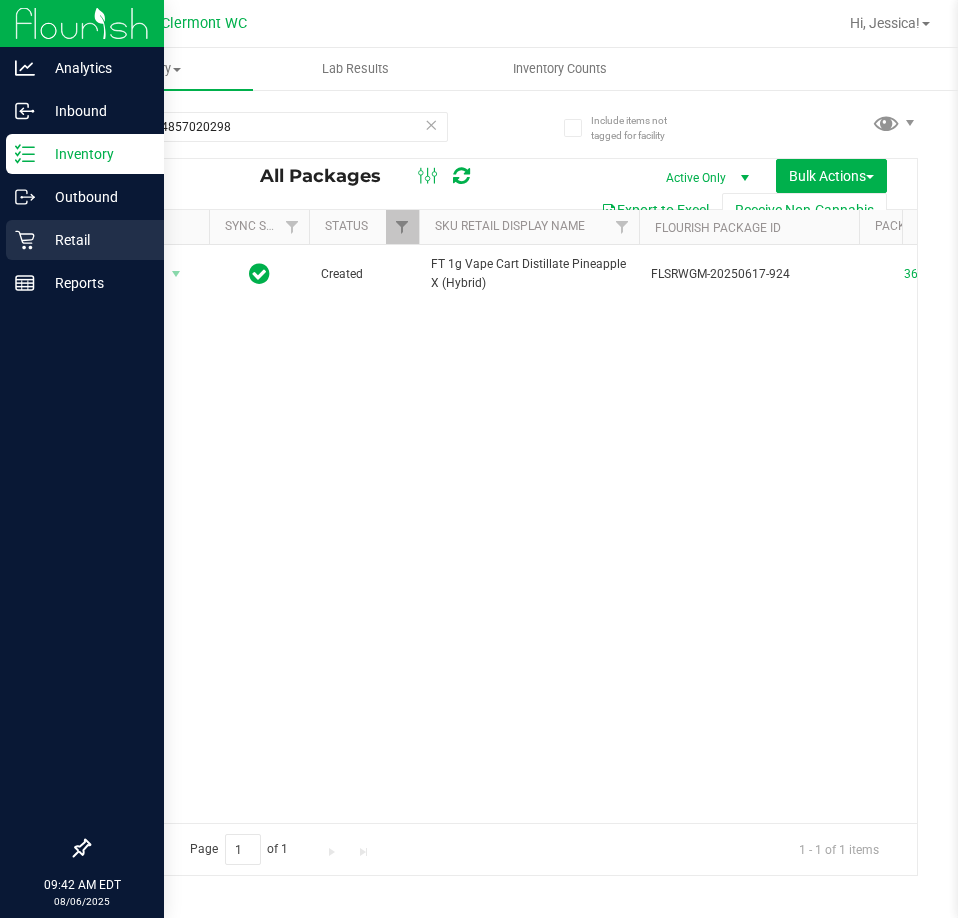 scroll, scrollTop: 0, scrollLeft: 0, axis: both 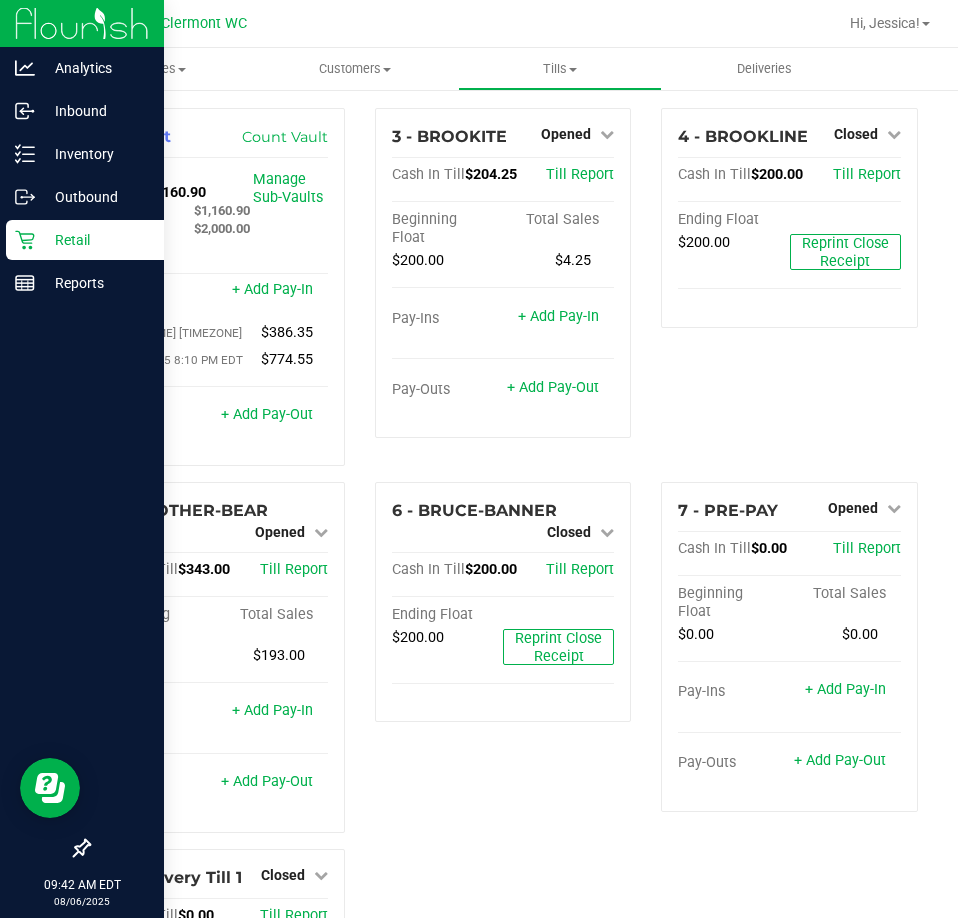click on "Retail" at bounding box center [95, 240] 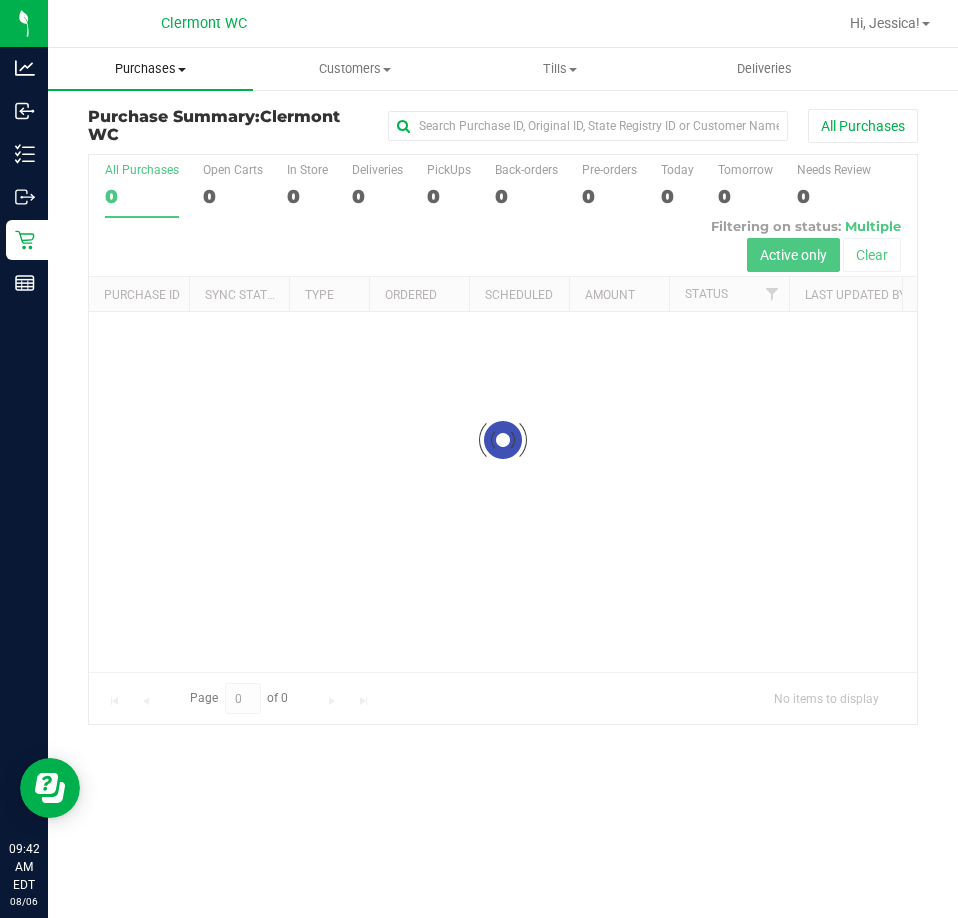 click on "Purchases
Summary of purchases
Fulfillment
All purchases" at bounding box center (150, 69) 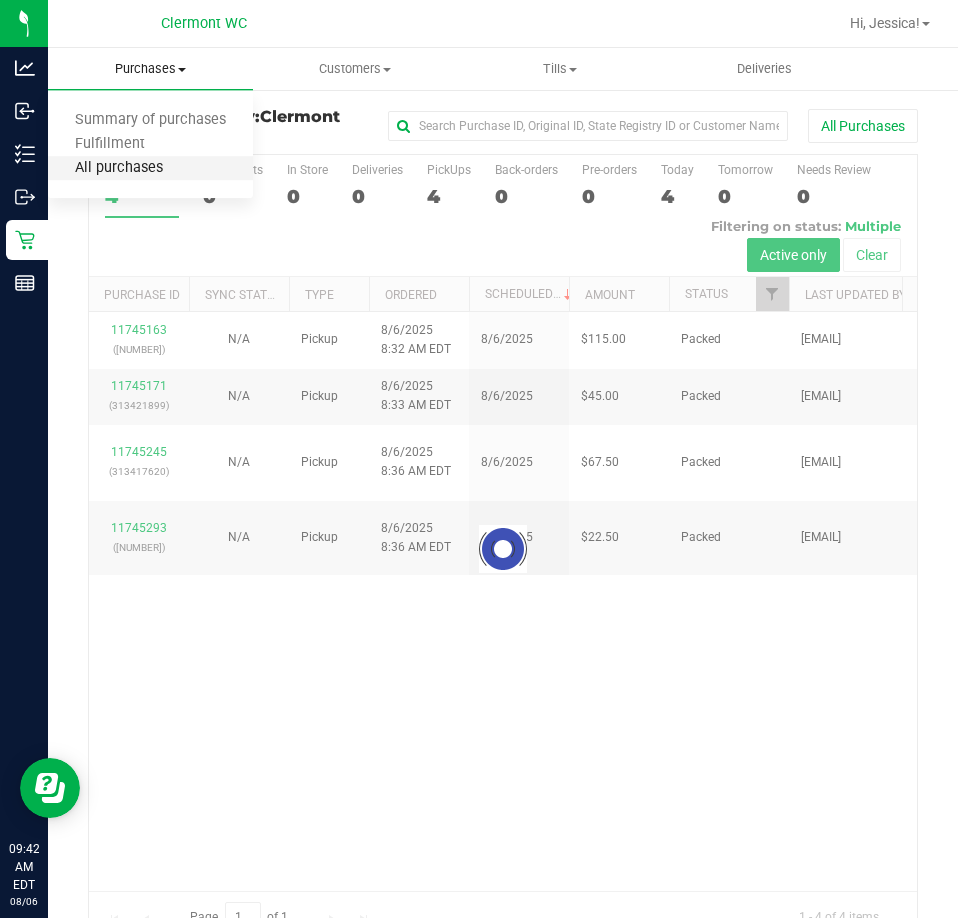 click on "All purchases" at bounding box center [119, 168] 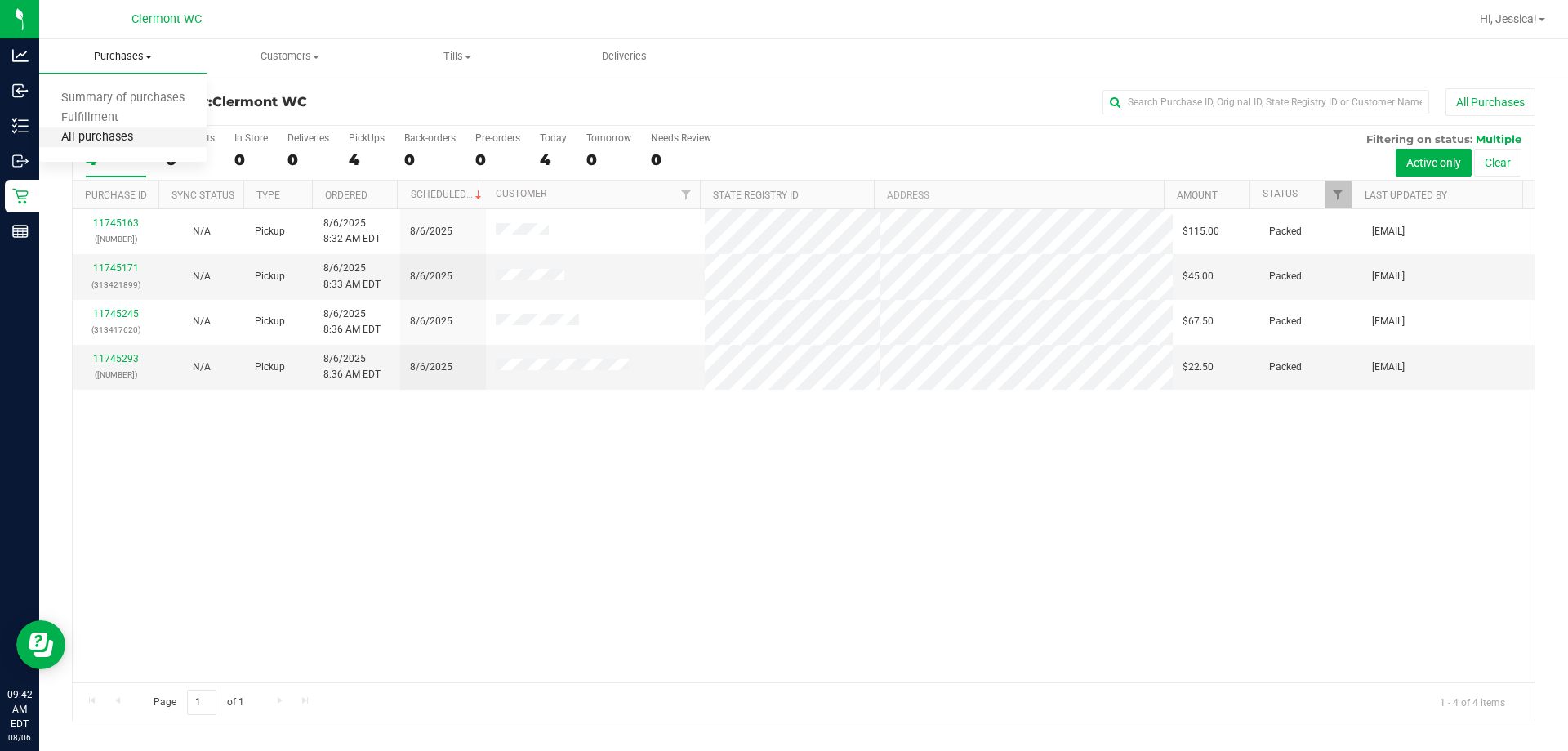 click on "All purchases" at bounding box center (97, 137) 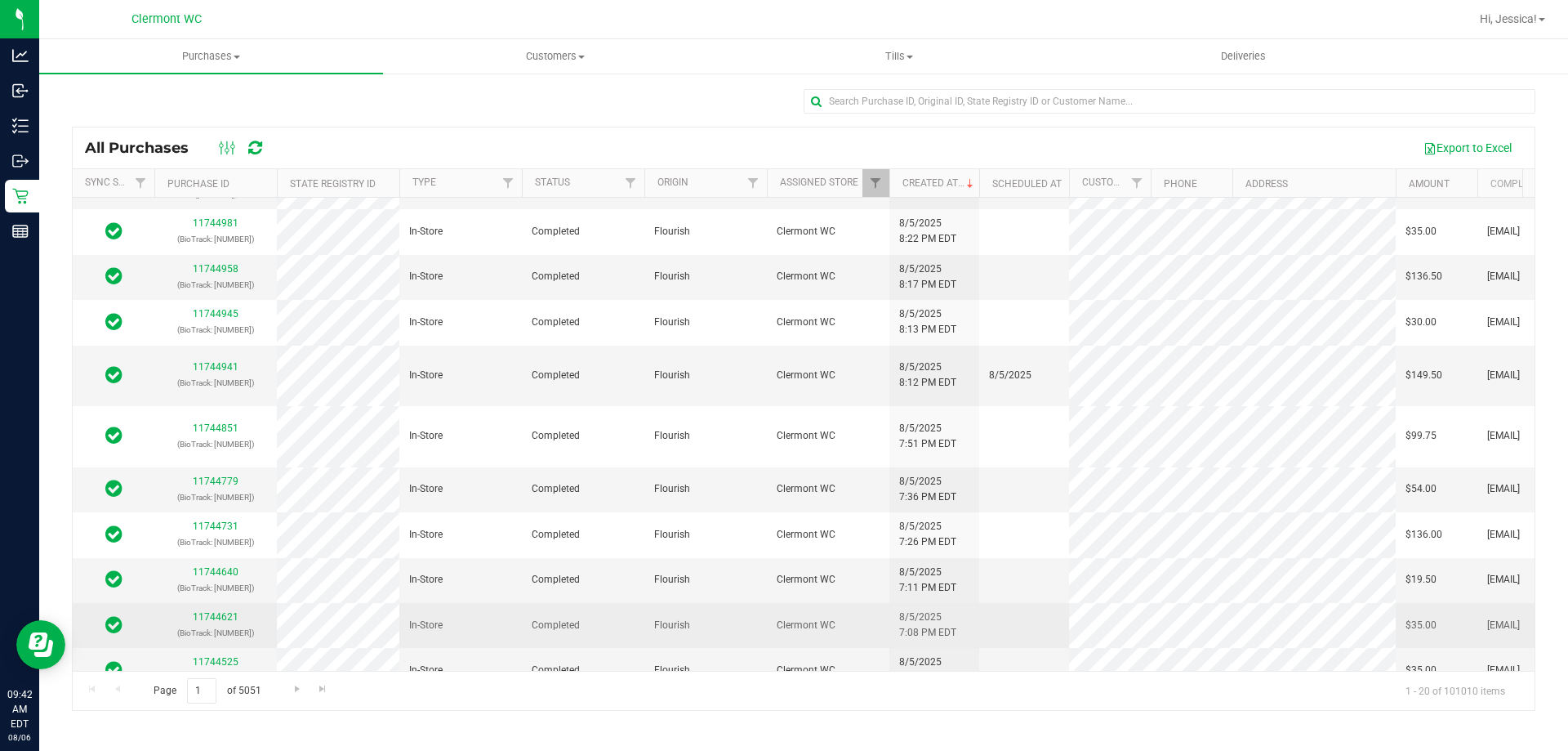 scroll, scrollTop: 476, scrollLeft: 0, axis: vertical 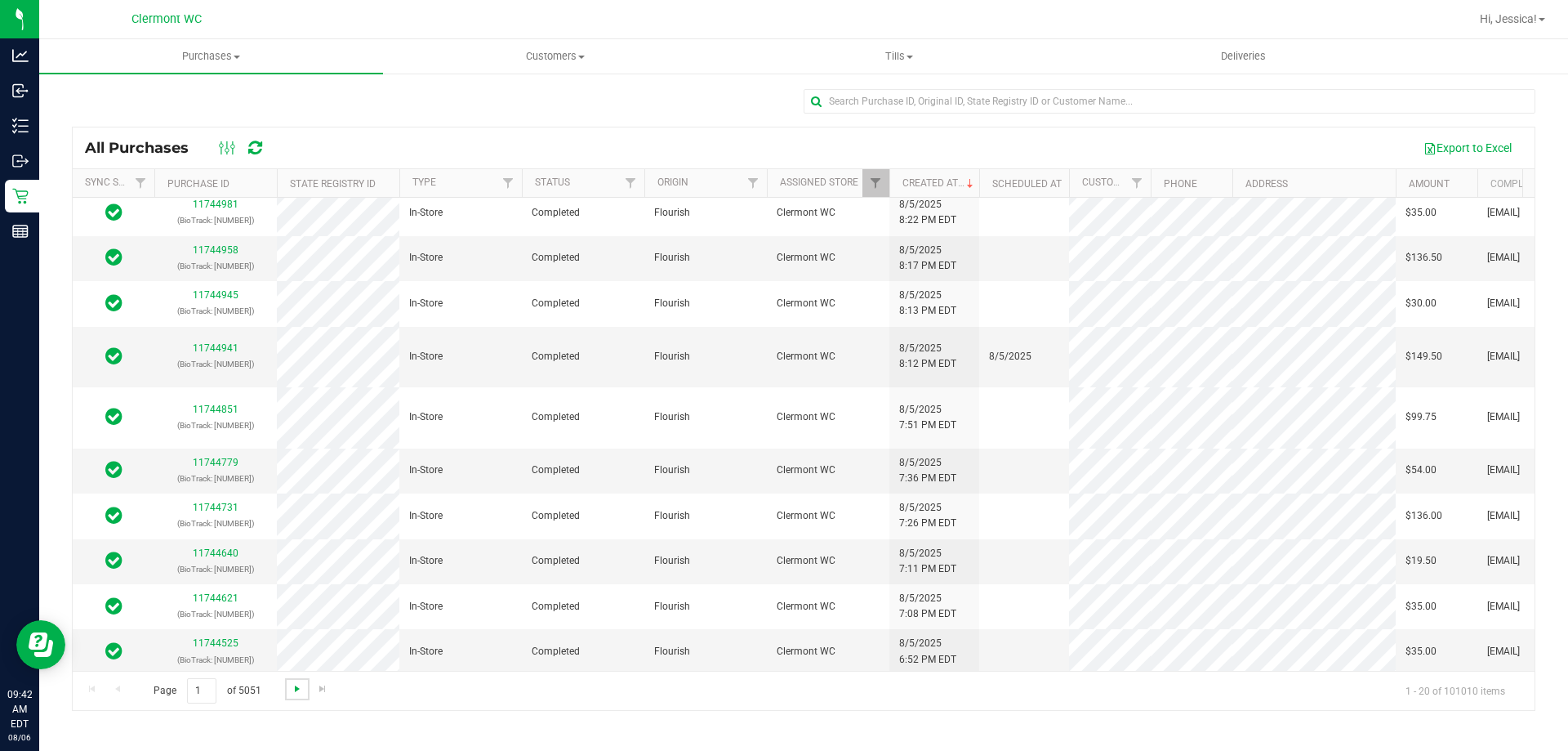click at bounding box center [297, 689] 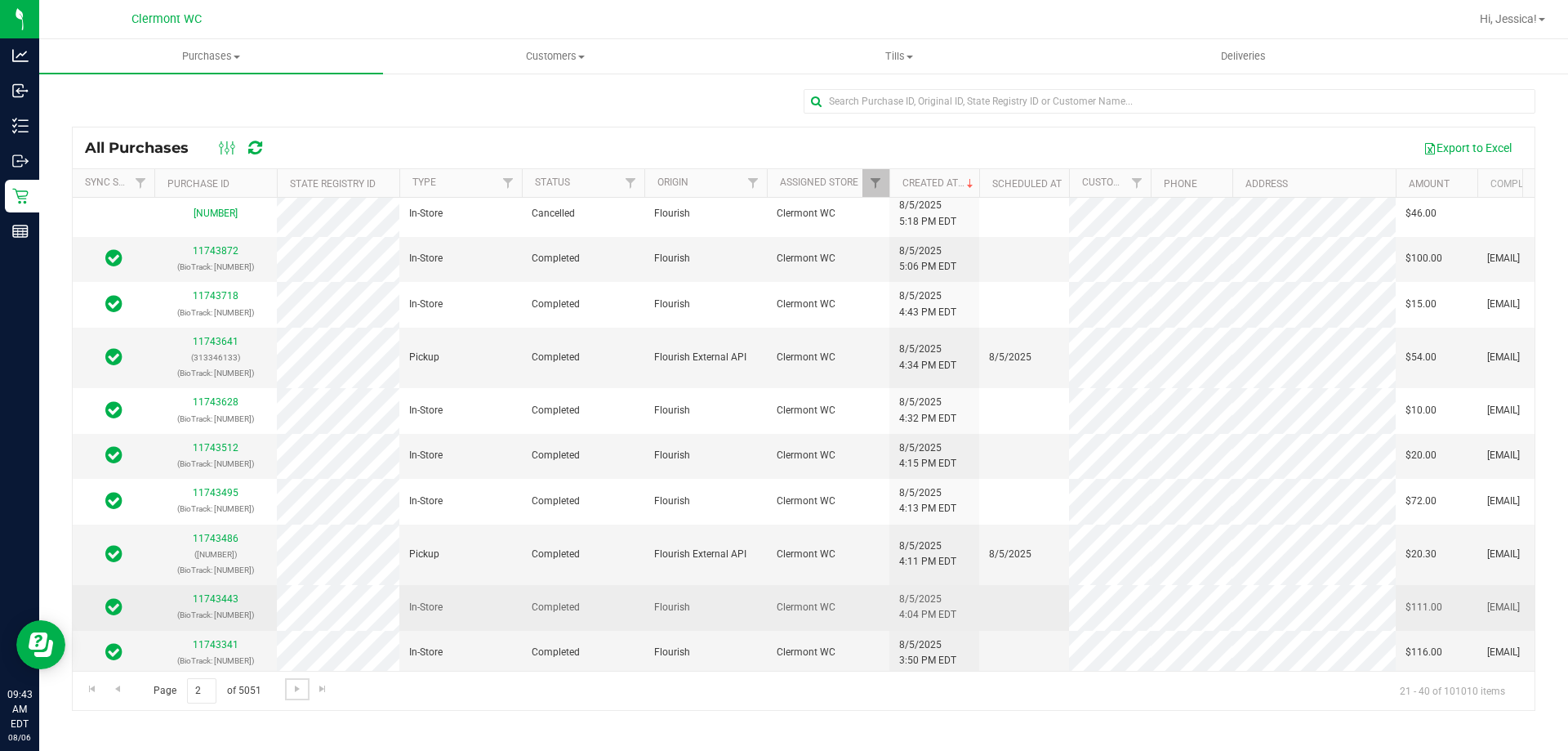 scroll, scrollTop: 507, scrollLeft: 0, axis: vertical 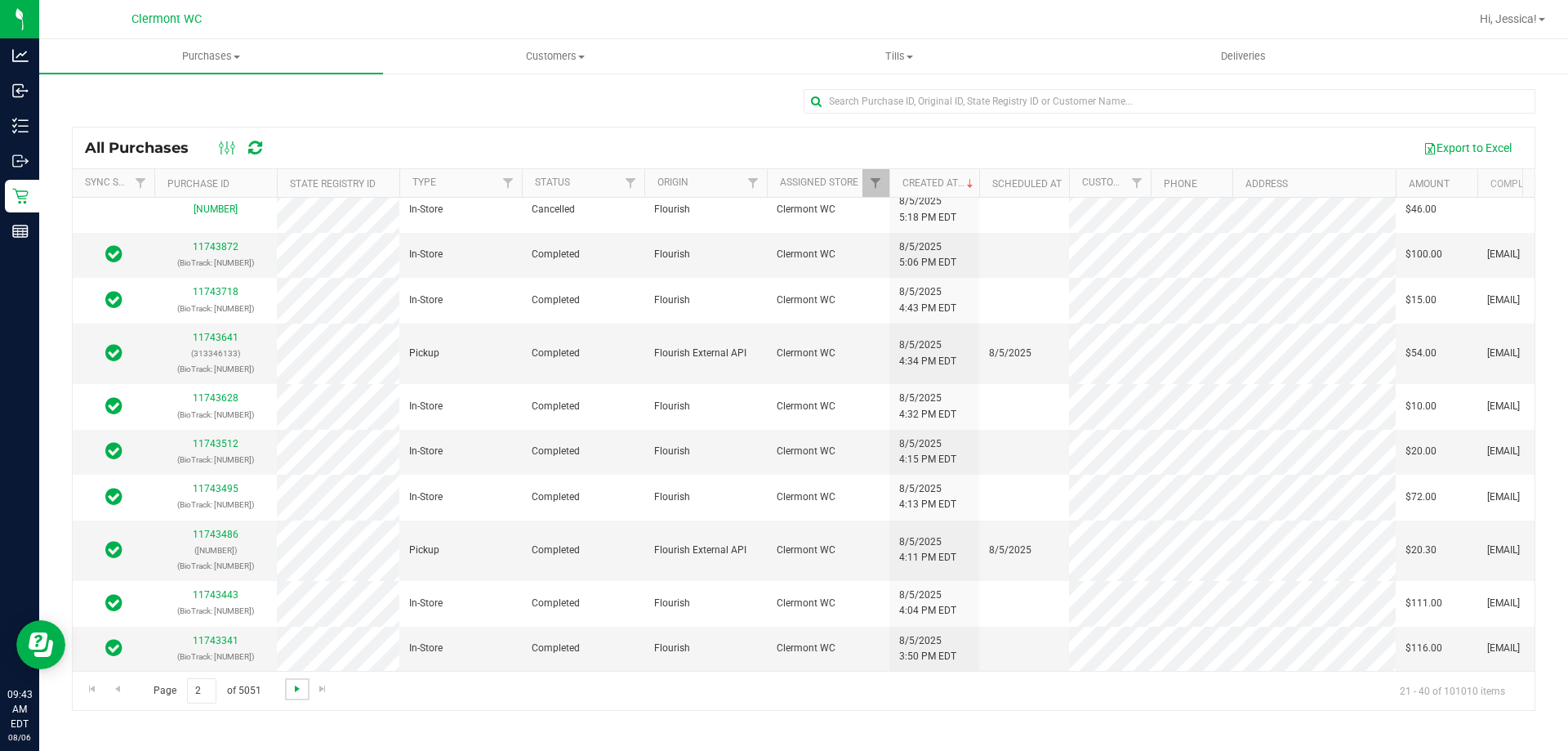 click at bounding box center [297, 689] 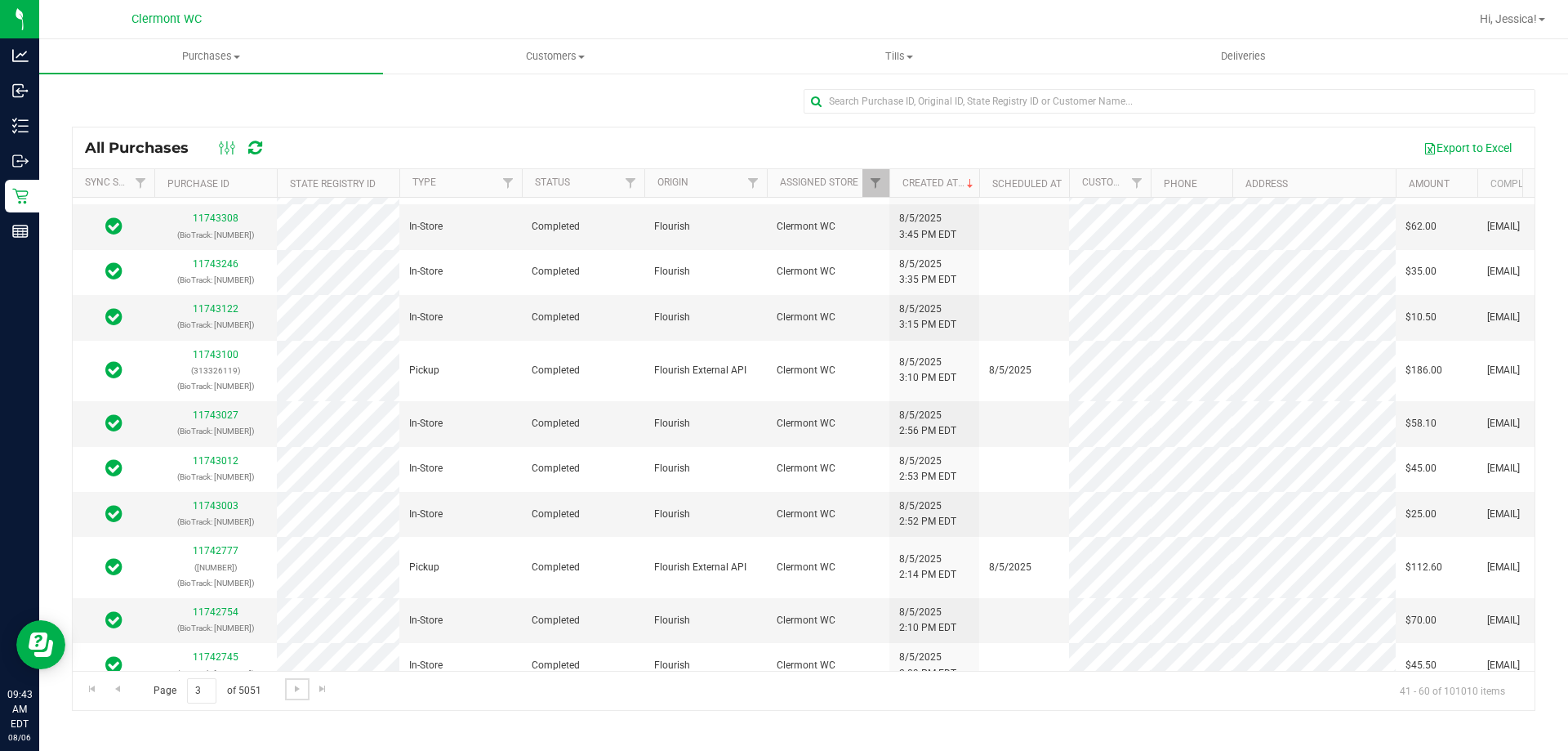 scroll, scrollTop: 0, scrollLeft: 0, axis: both 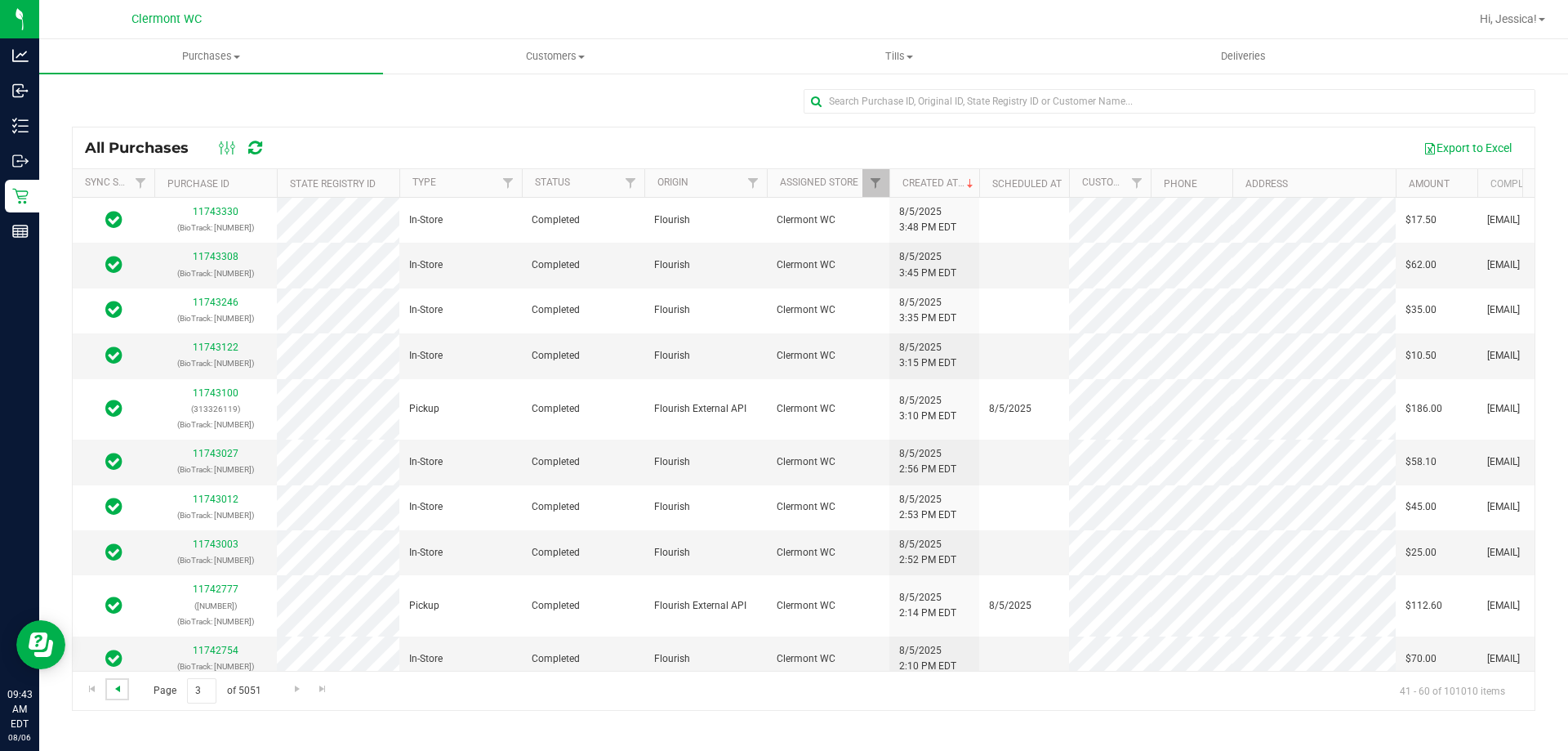 click at bounding box center (118, 689) 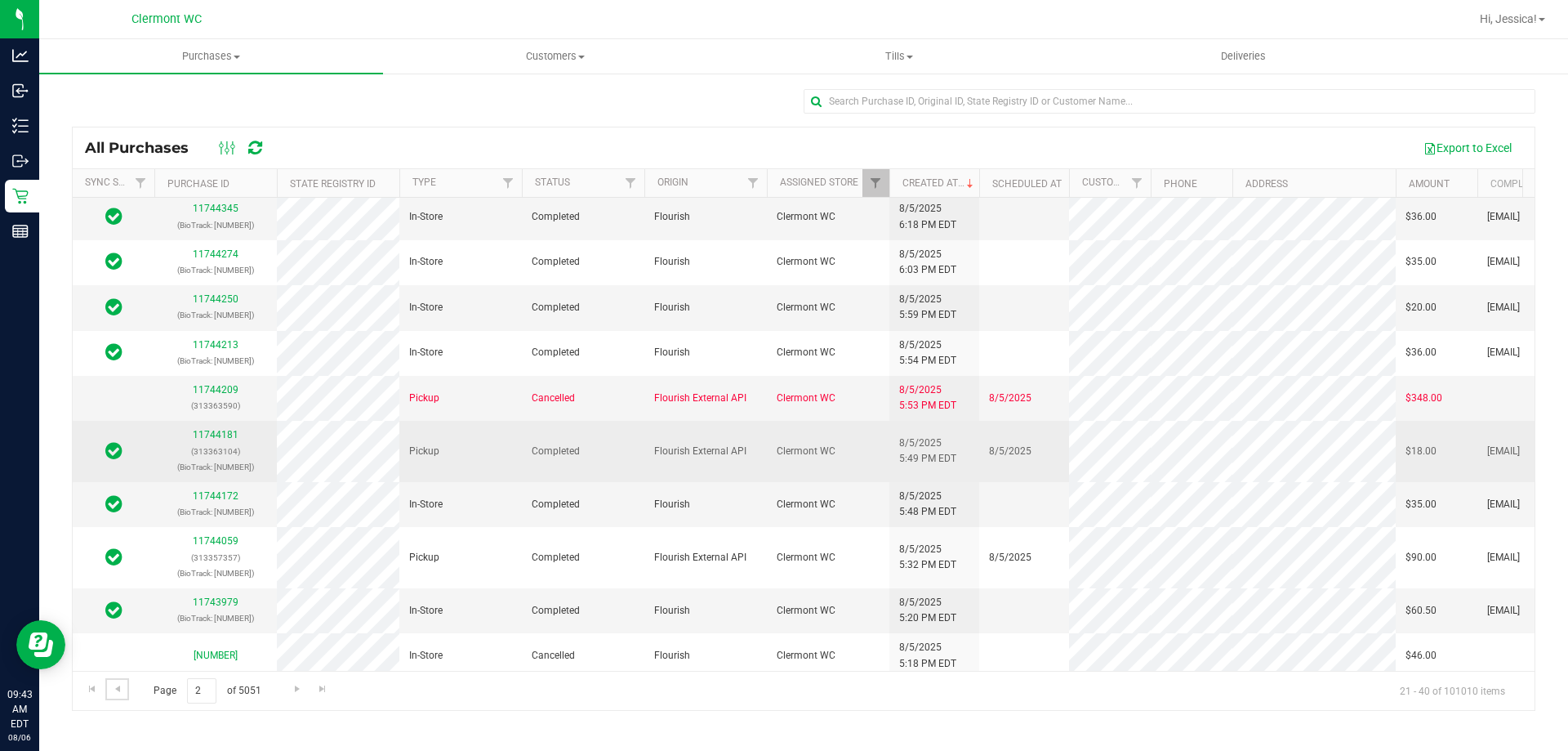 scroll, scrollTop: 0, scrollLeft: 0, axis: both 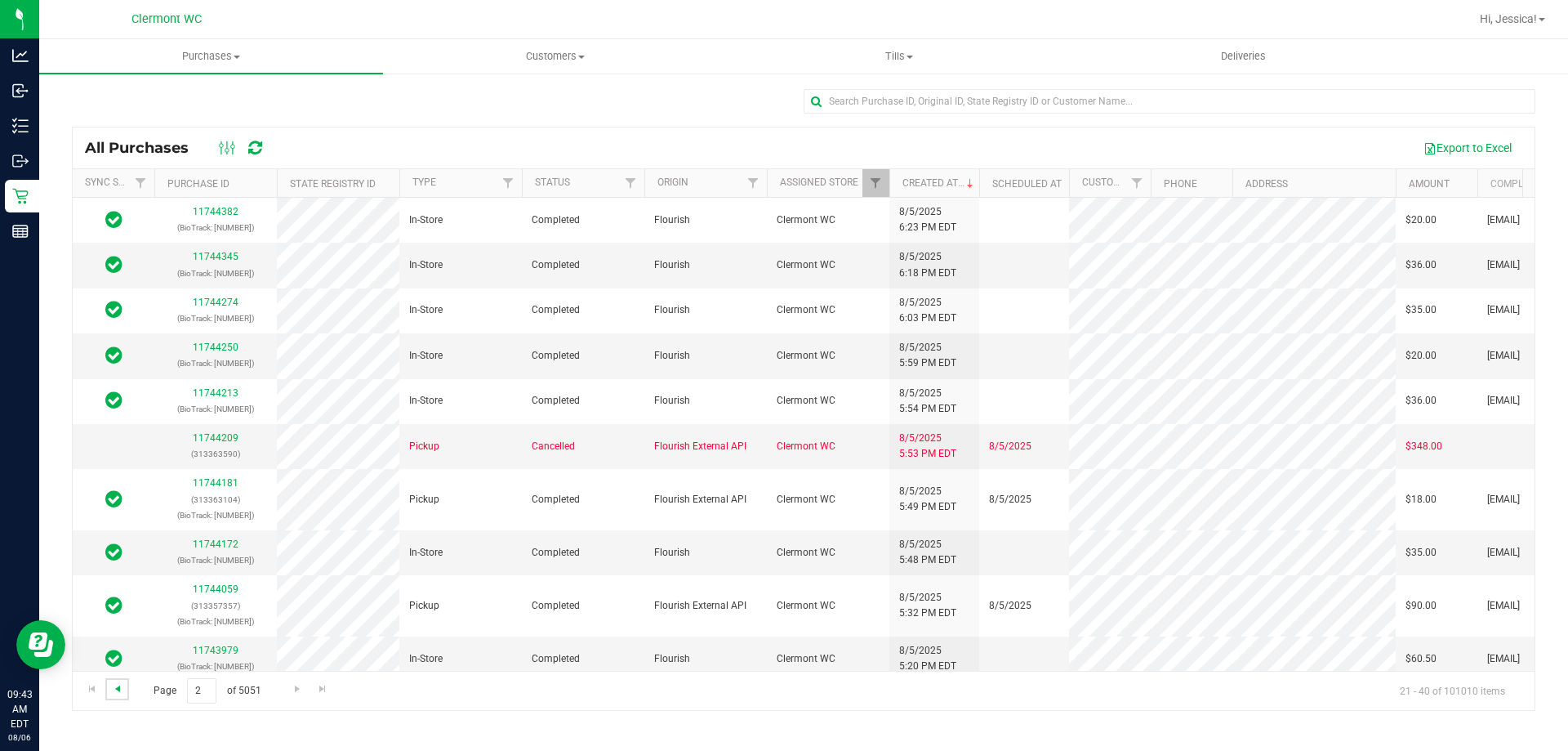 click at bounding box center [118, 689] 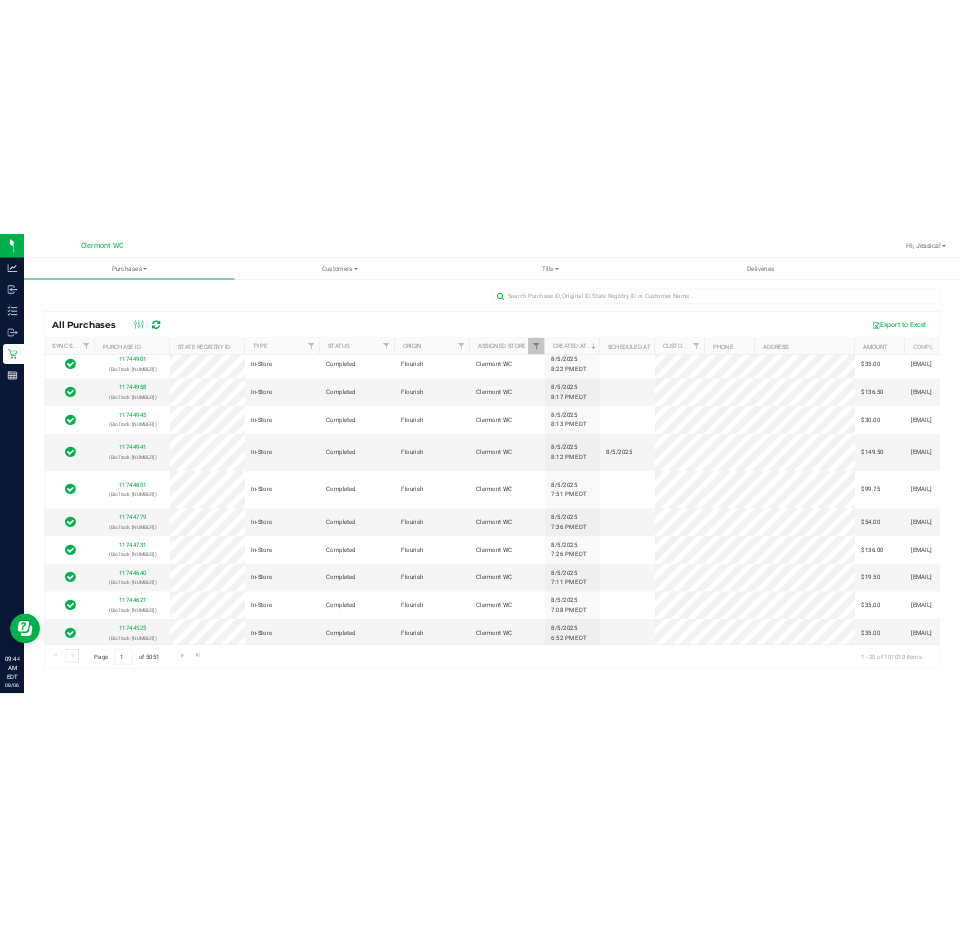 scroll, scrollTop: 577, scrollLeft: 0, axis: vertical 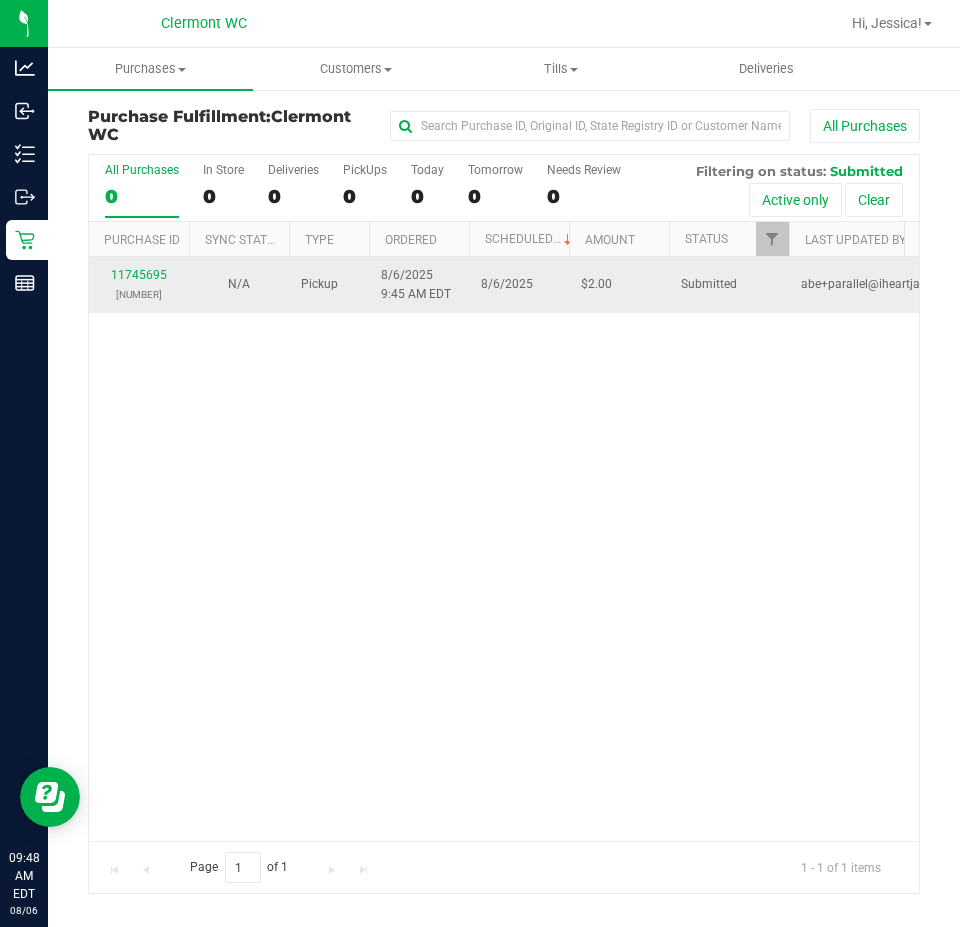 click on "11745695
(313436237)" at bounding box center [139, 285] 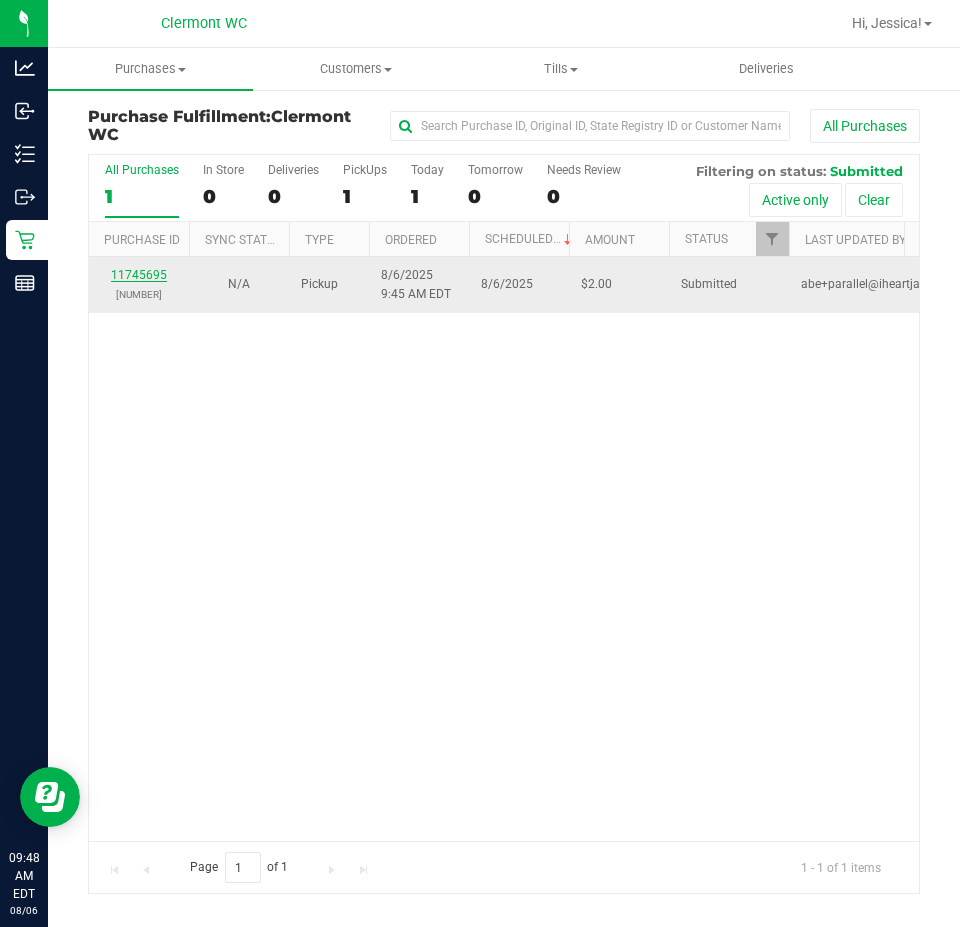 click on "11745695" at bounding box center (139, 275) 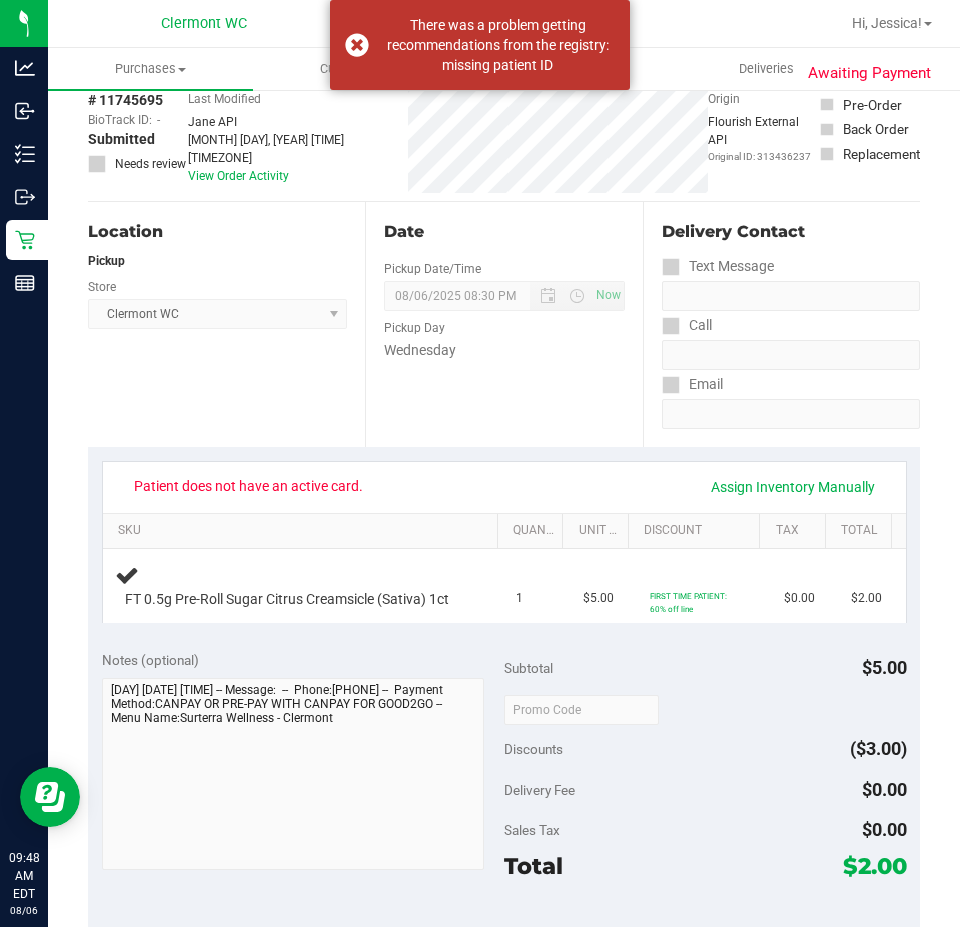 scroll, scrollTop: 0, scrollLeft: 0, axis: both 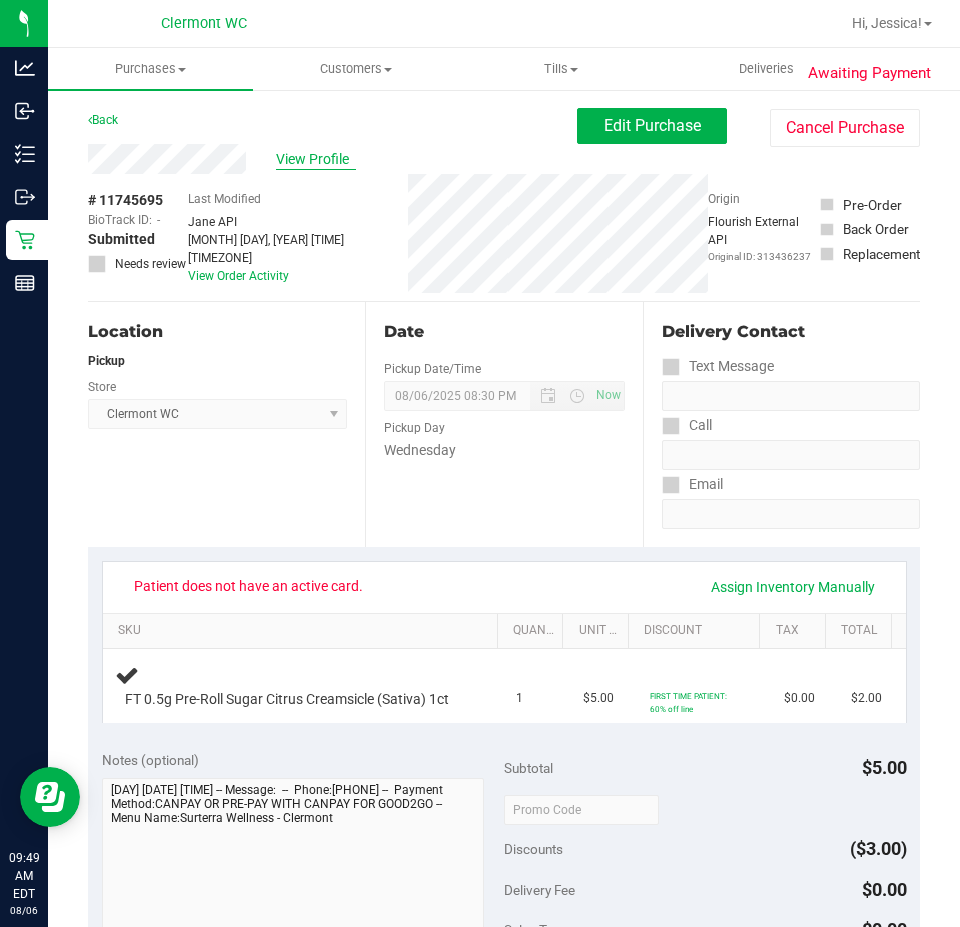 click on "View Profile" at bounding box center (316, 159) 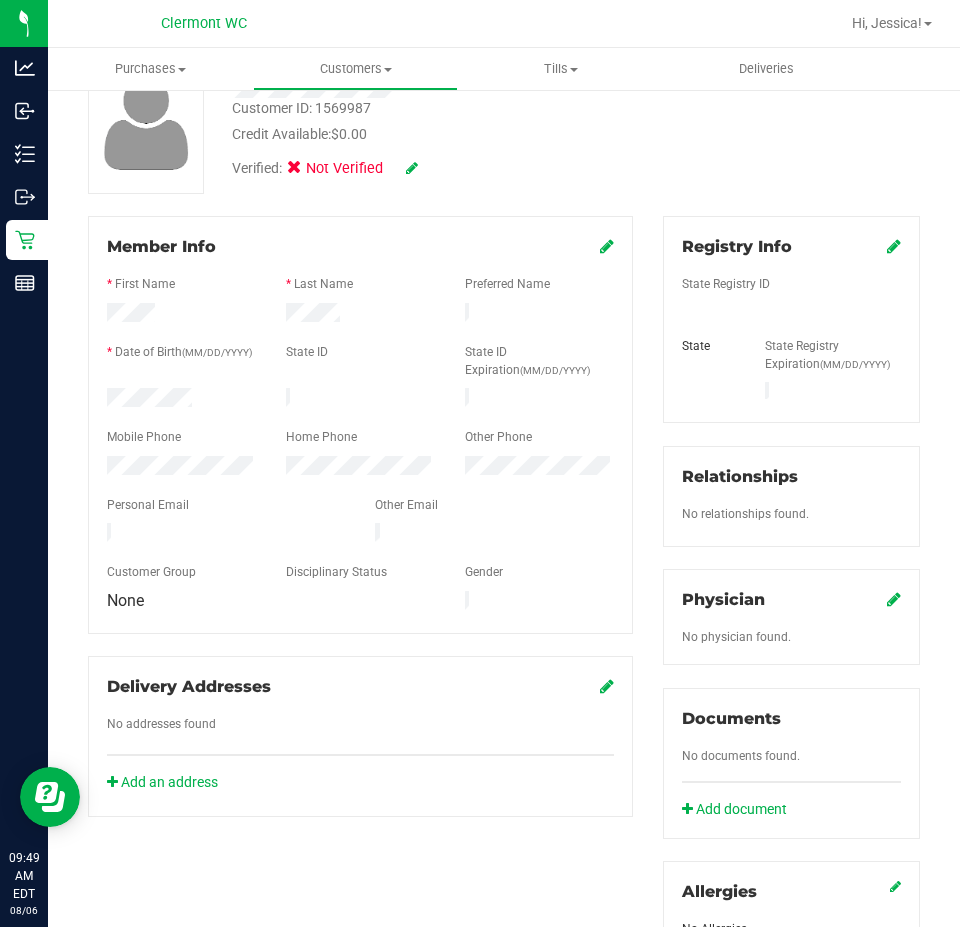 scroll, scrollTop: 0, scrollLeft: 0, axis: both 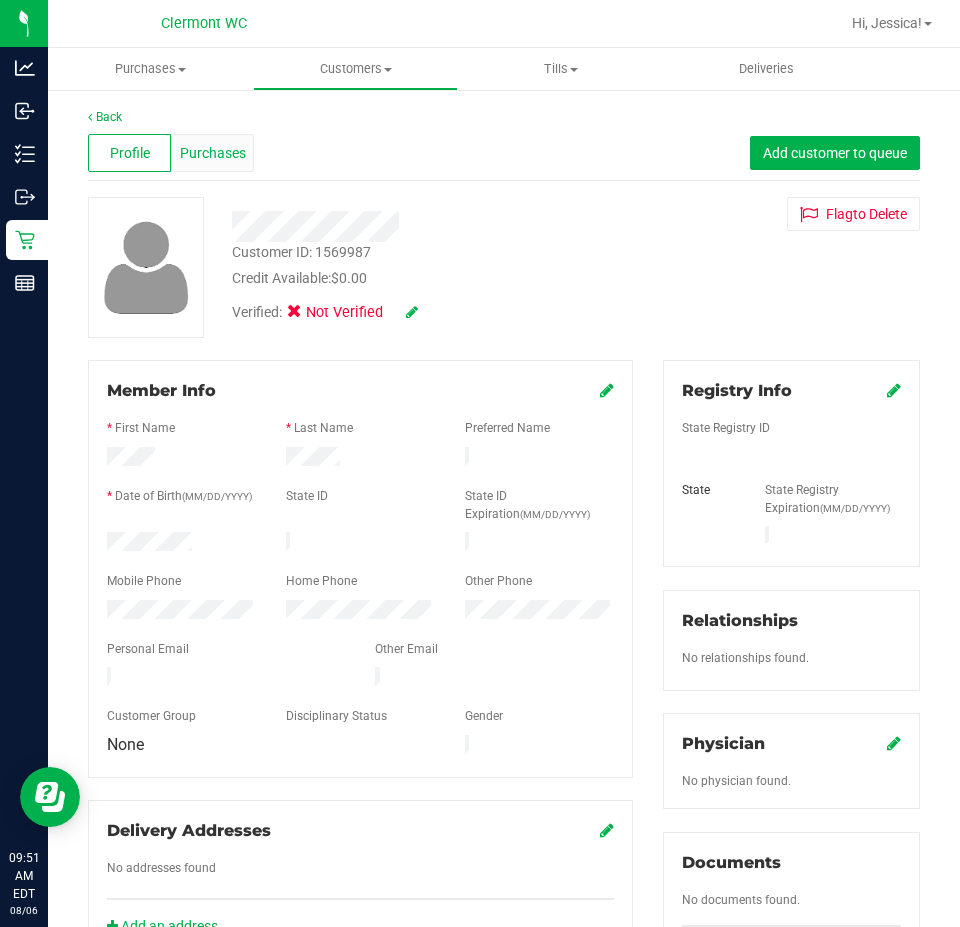 click on "Purchases" at bounding box center (213, 153) 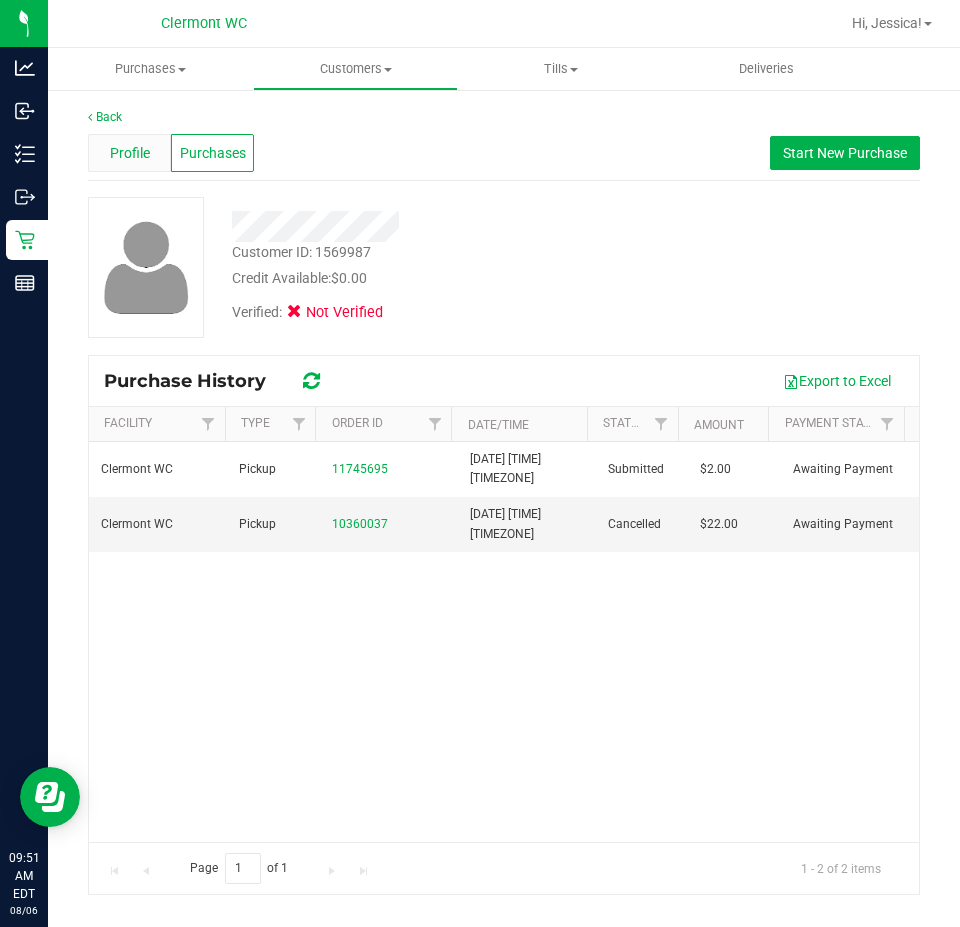 click on "Profile" at bounding box center [130, 153] 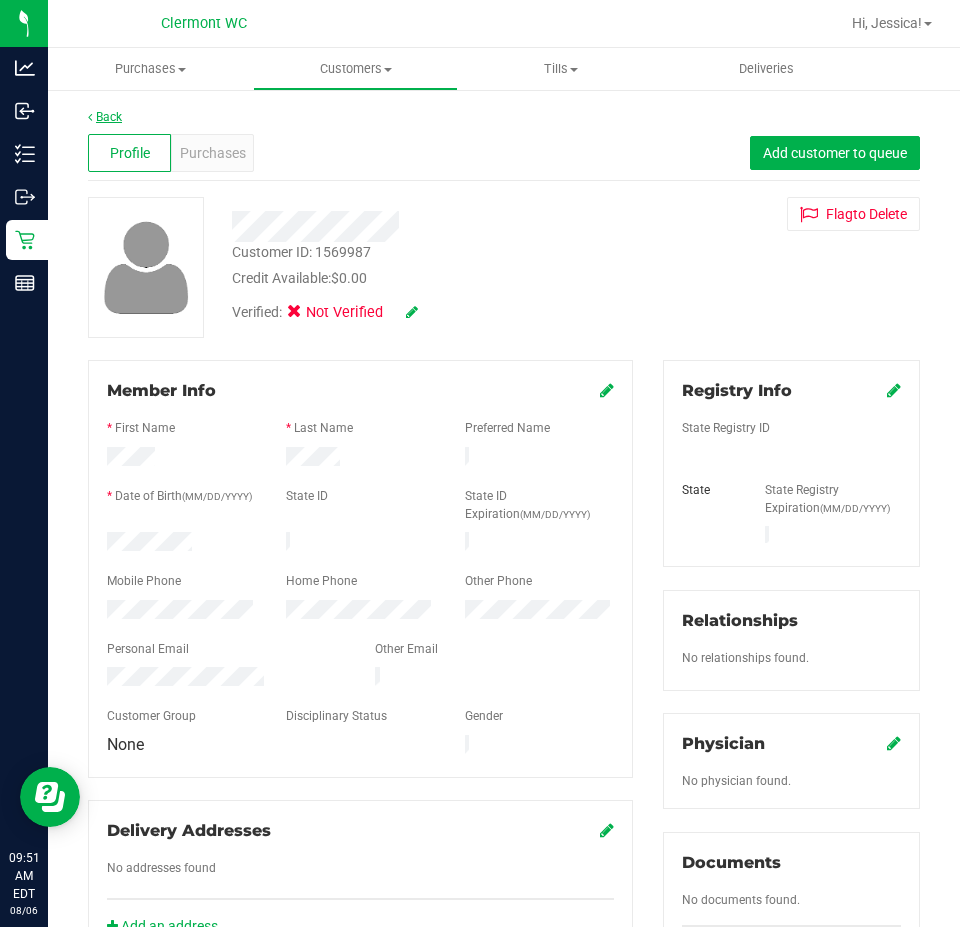click on "Back" at bounding box center (105, 117) 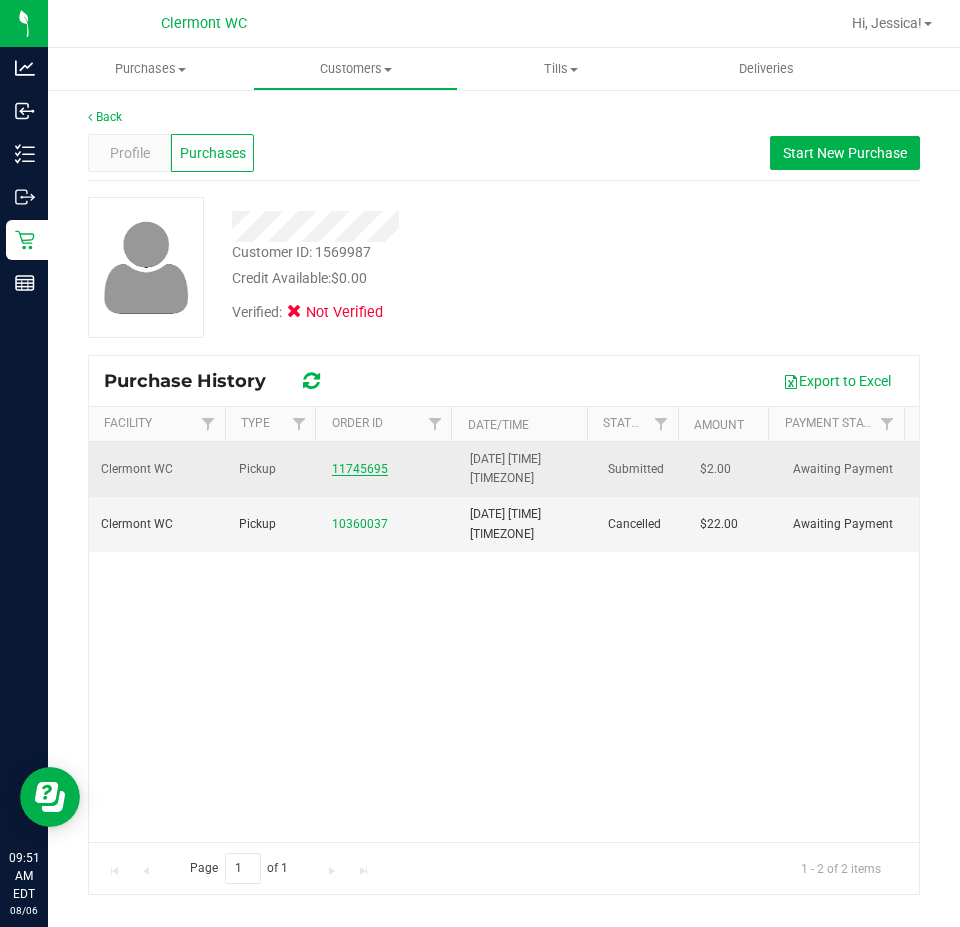 click on "11745695" at bounding box center [360, 469] 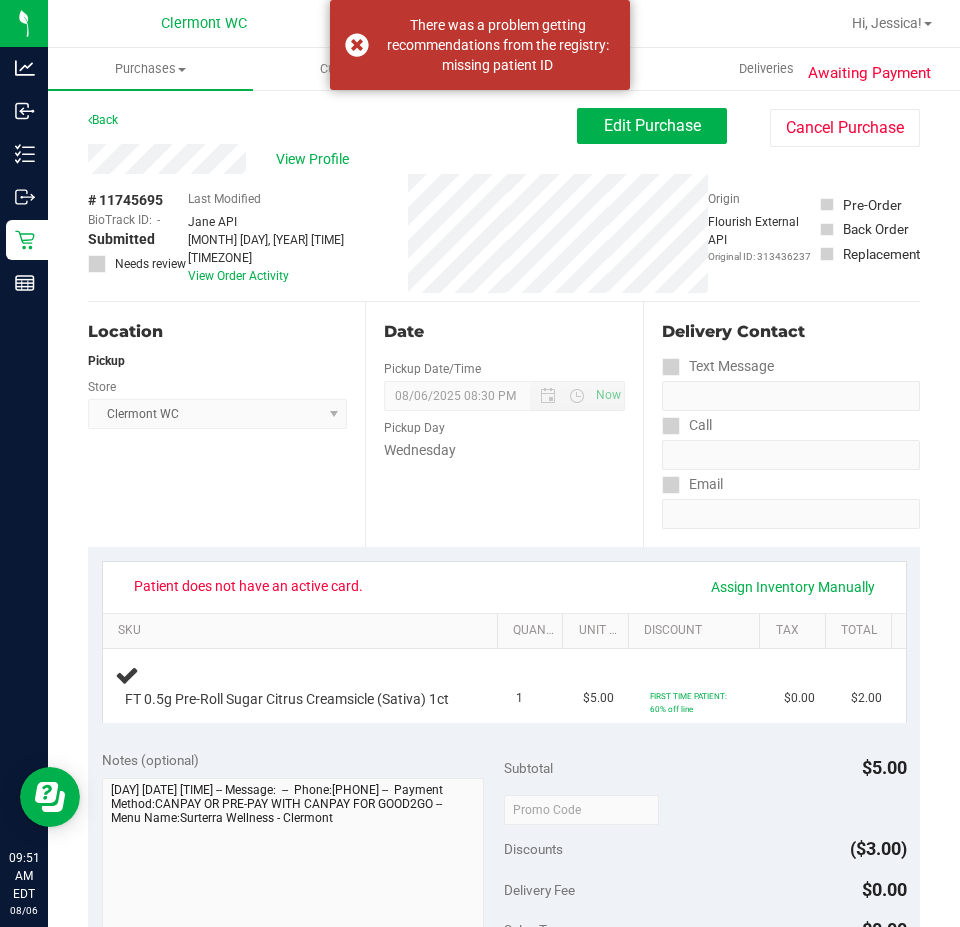 click on "Edit Purchase
Cancel Purchase" at bounding box center [748, 127] 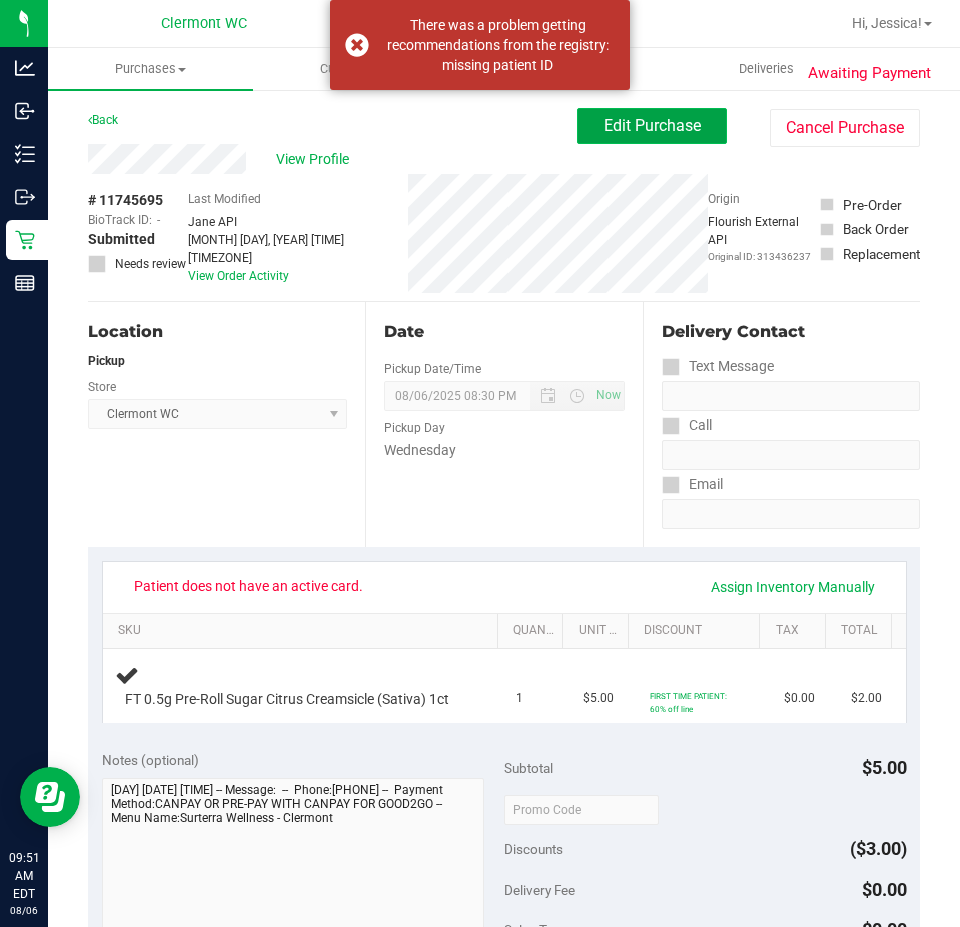 click on "Edit Purchase" at bounding box center (652, 125) 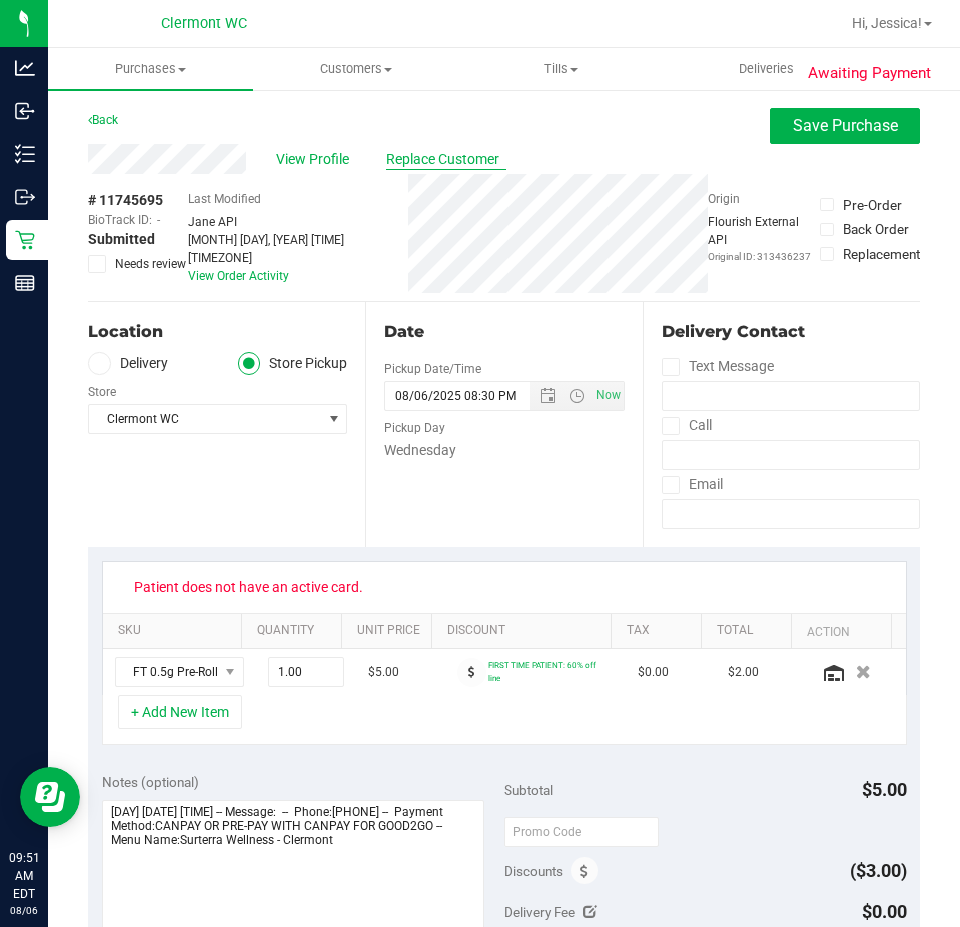 click on "Replace Customer" at bounding box center [446, 159] 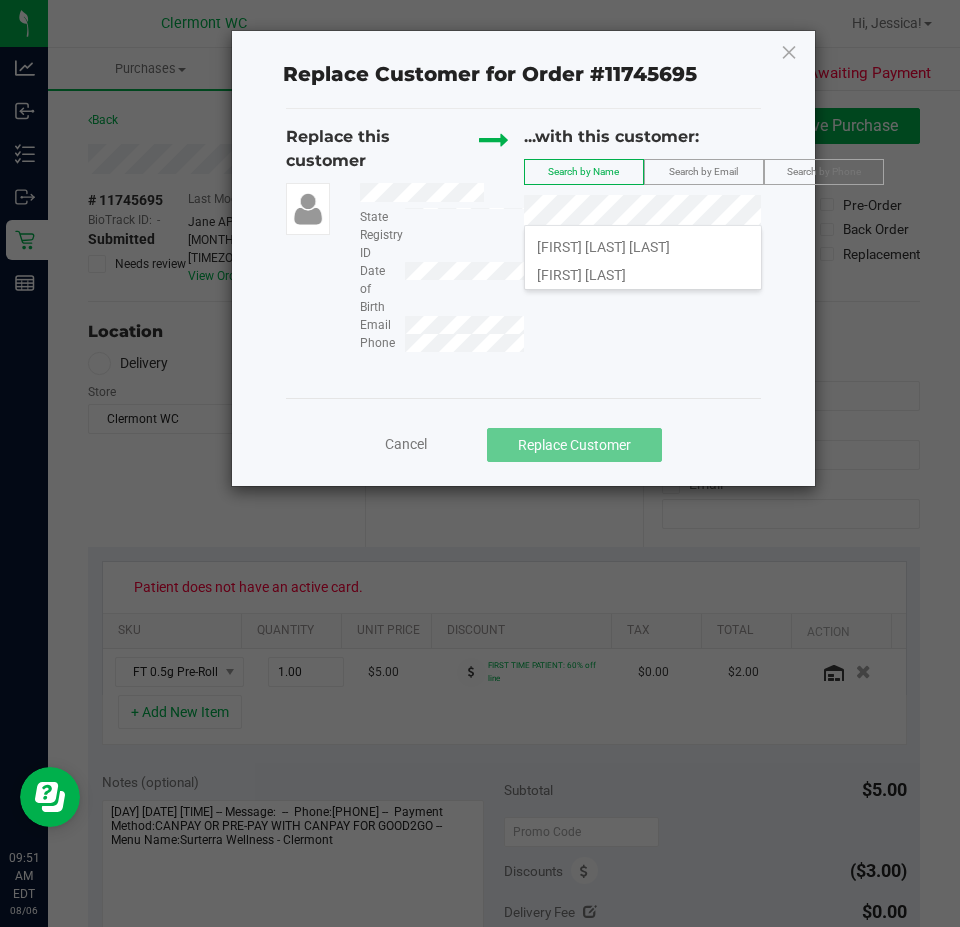 click on "Search by Phone" 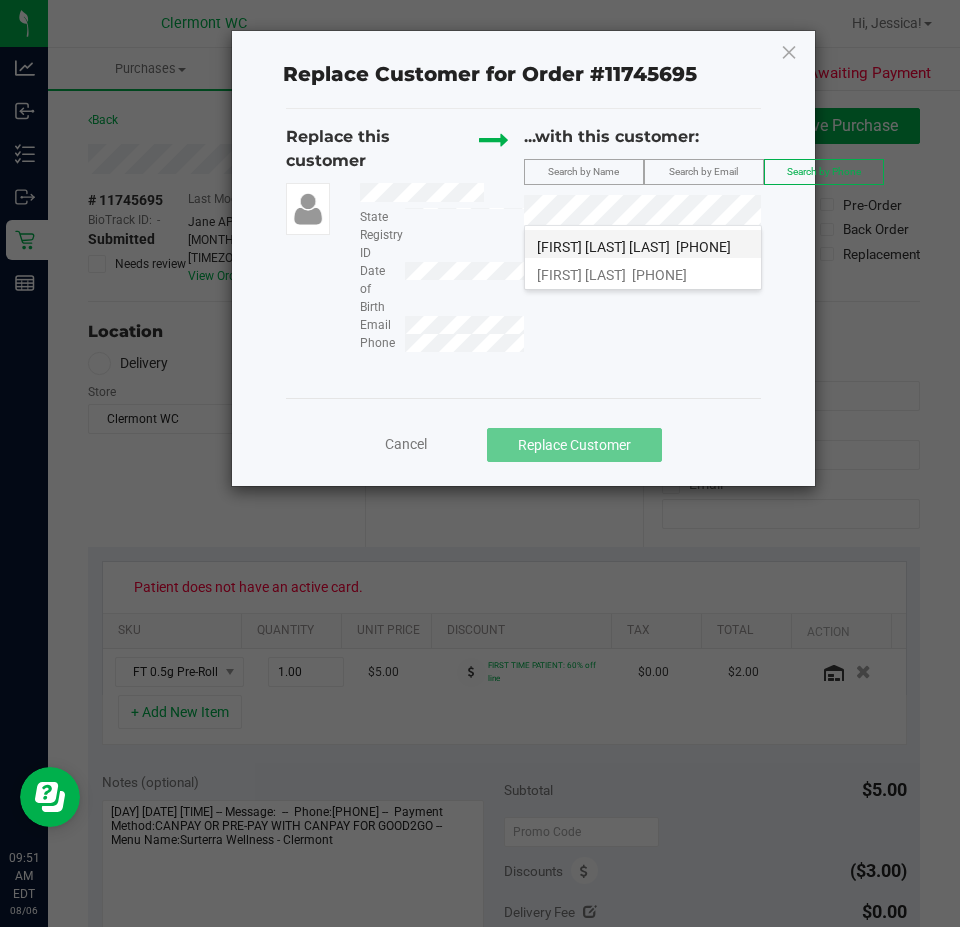 click on "HECTOR ROSARIO VELOZ" at bounding box center [603, 247] 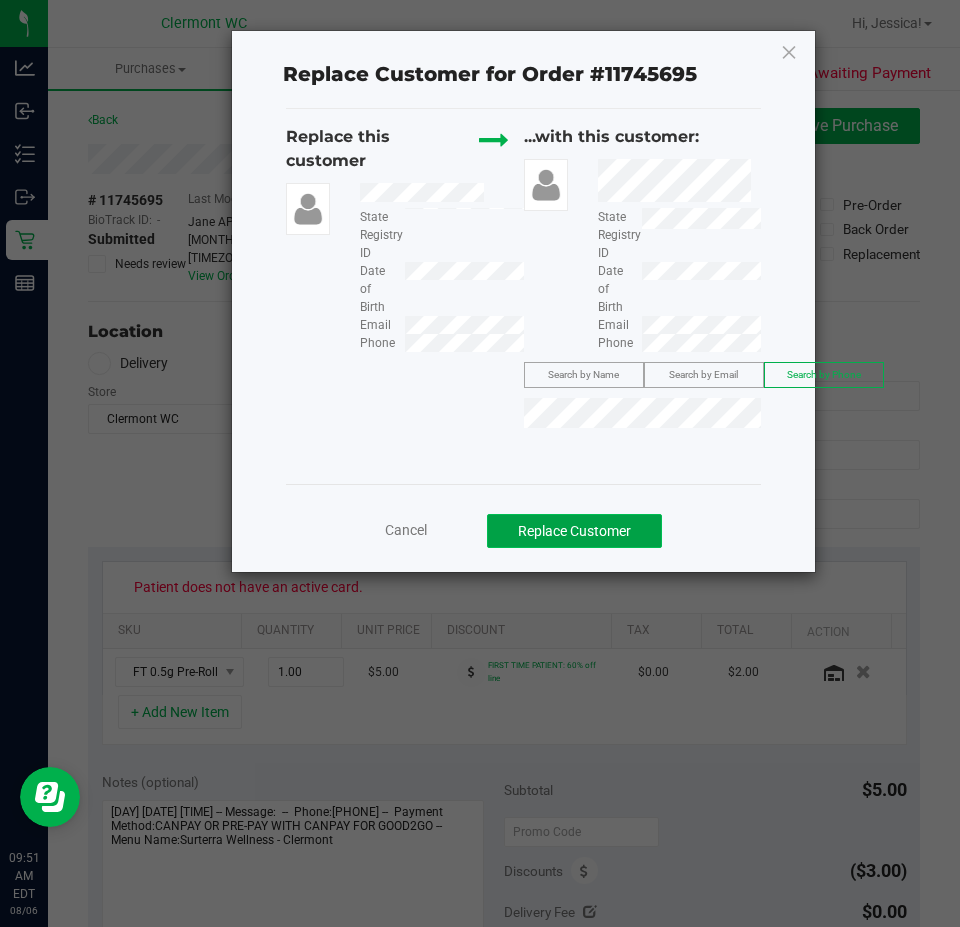 click on "Replace Customer" 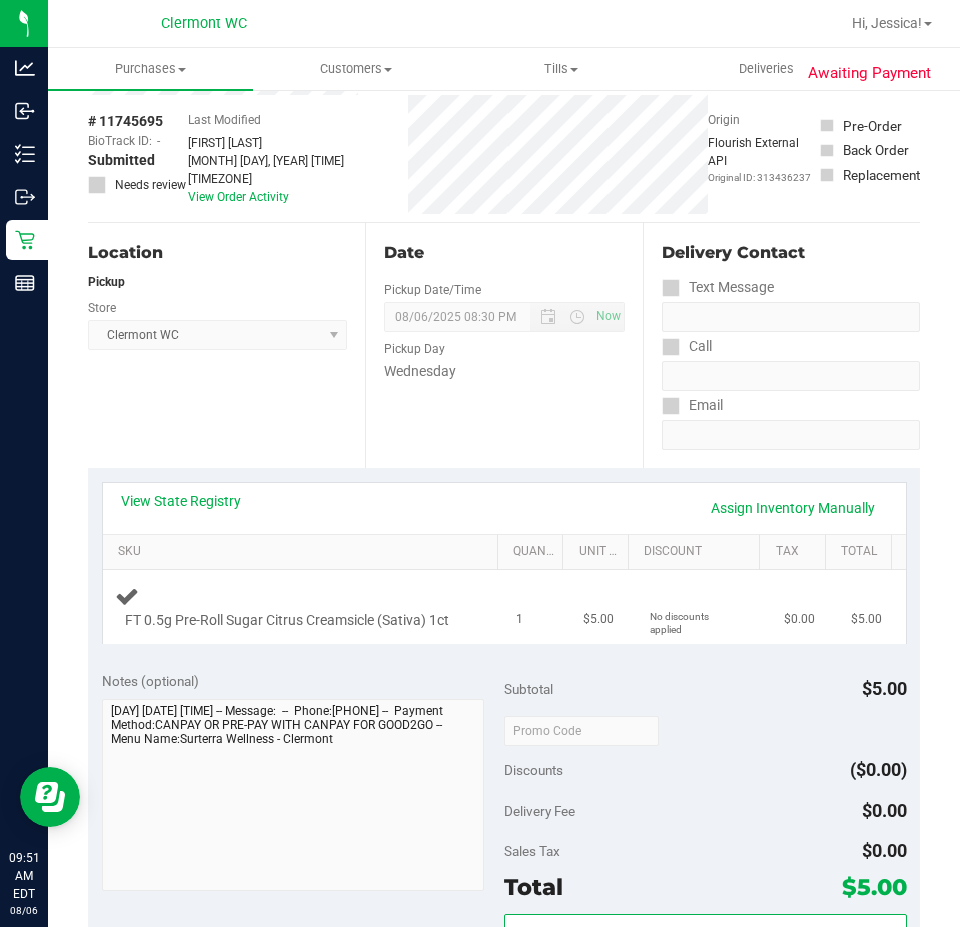 scroll, scrollTop: 200, scrollLeft: 0, axis: vertical 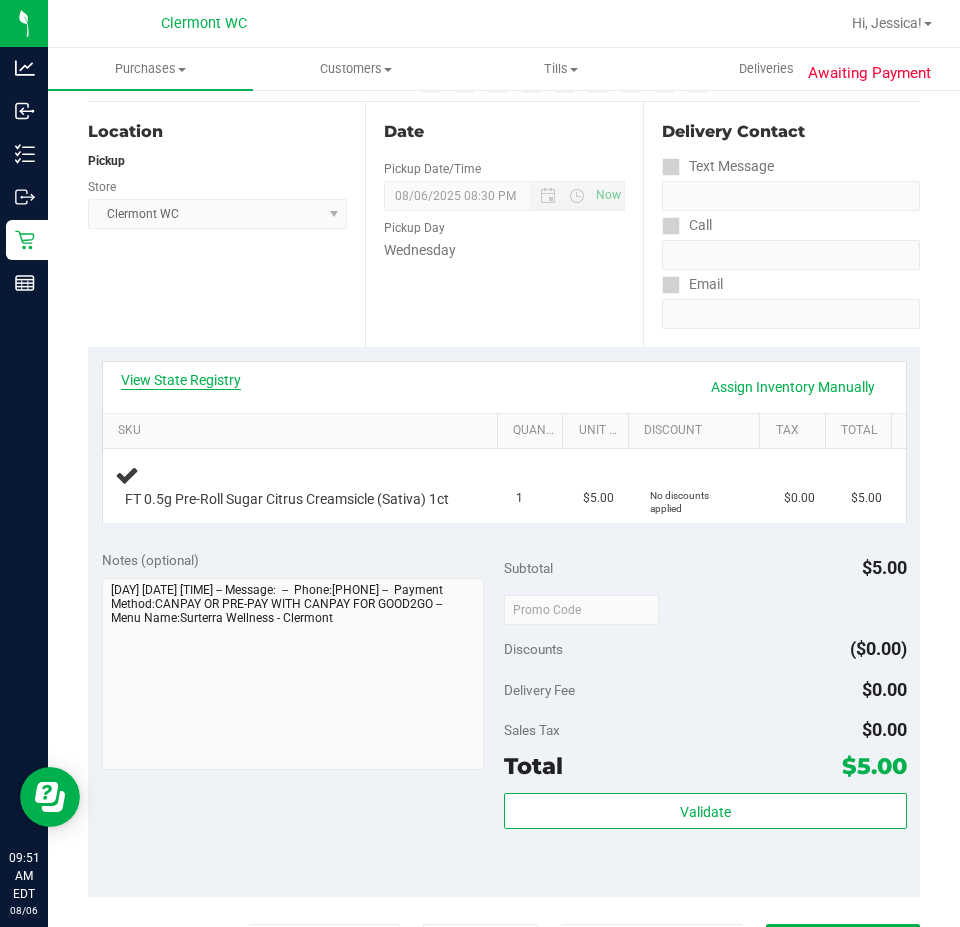 click on "View State Registry" at bounding box center [181, 380] 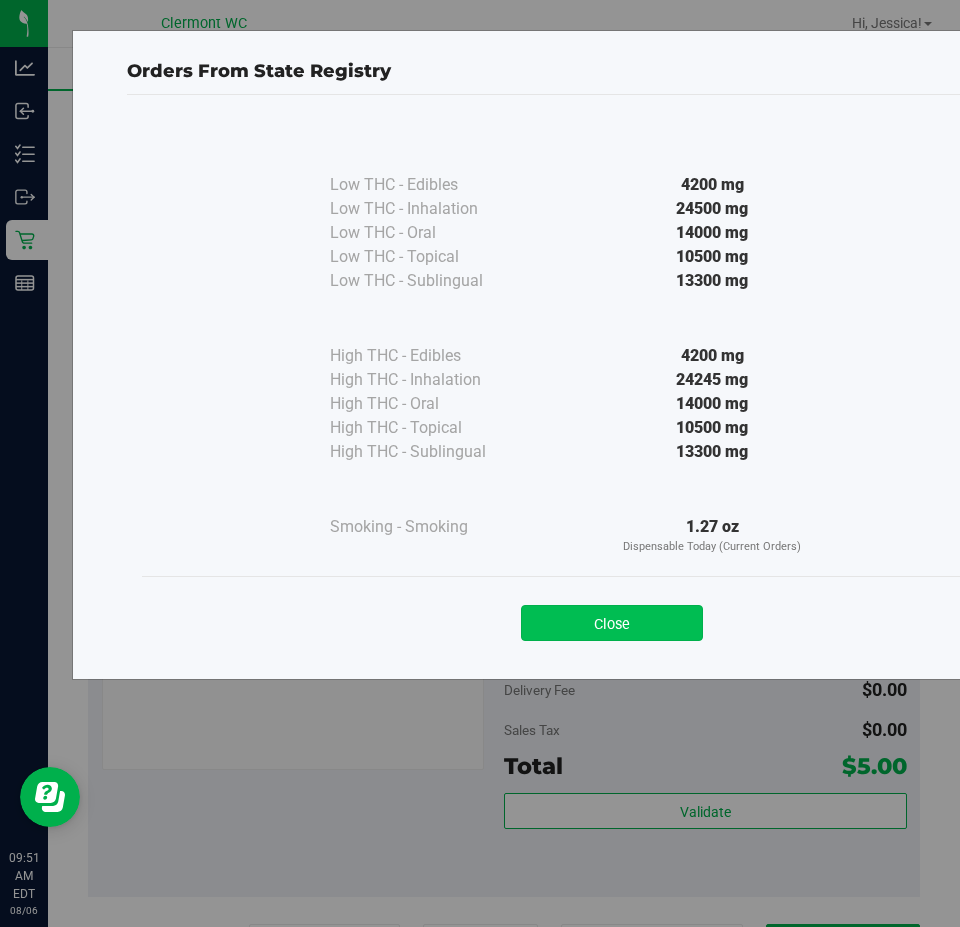 click on "Close" at bounding box center (612, 623) 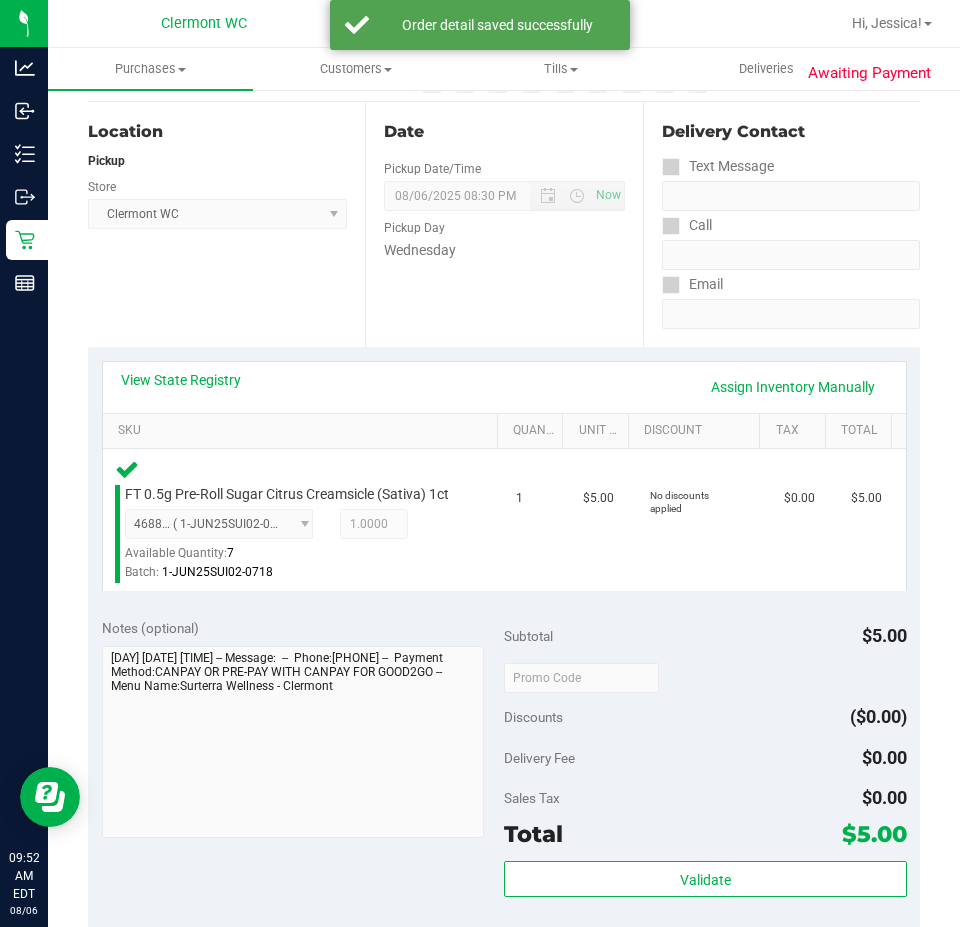 click on "Total
$5.00" at bounding box center (705, 834) 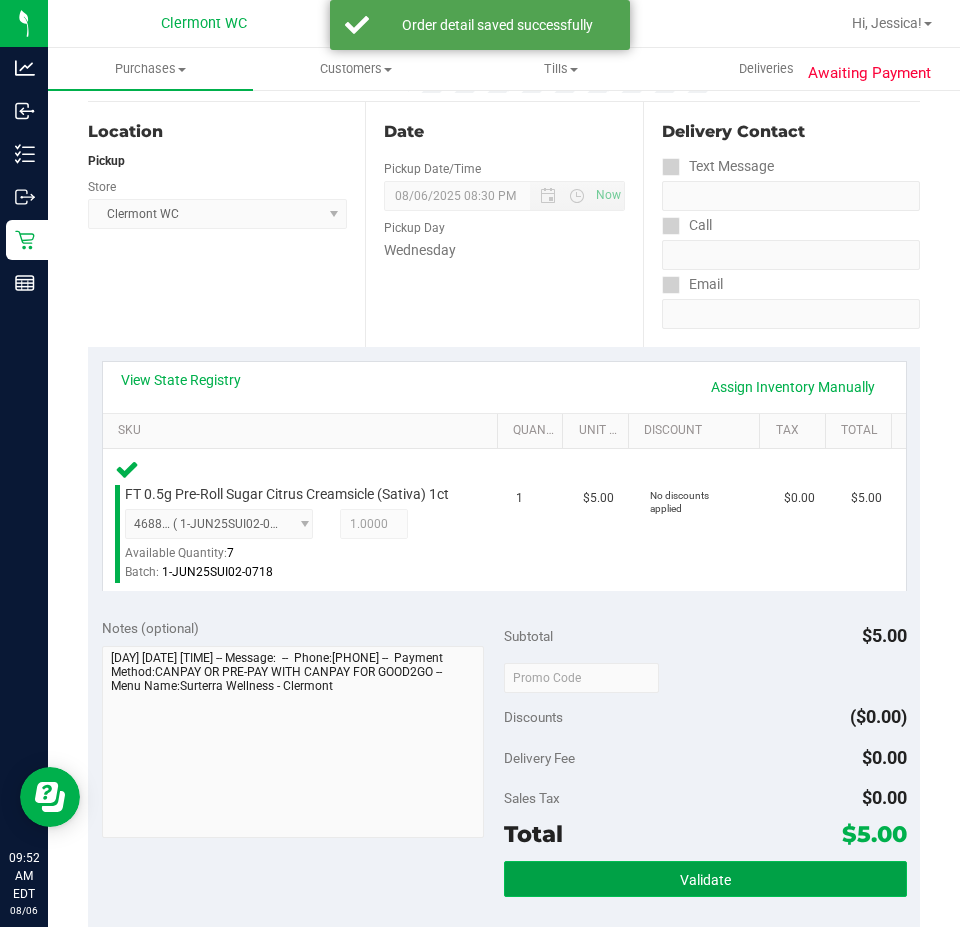click on "Validate" at bounding box center (705, 880) 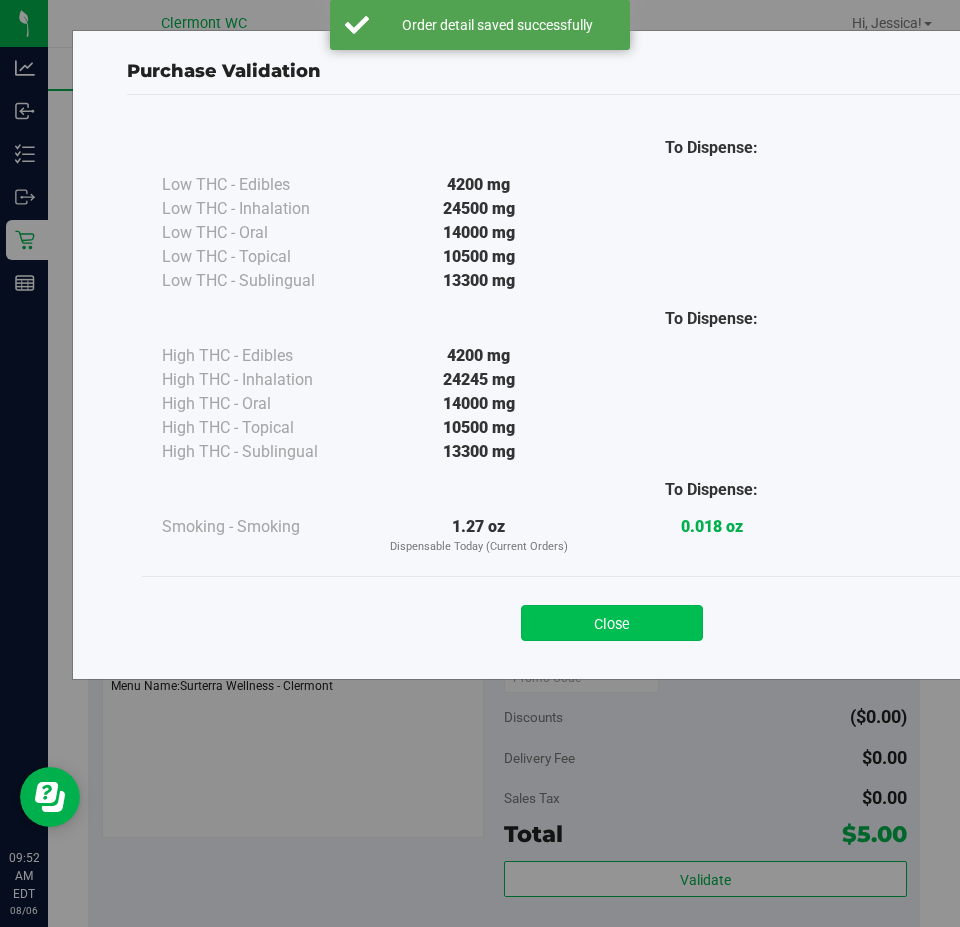 click on "Close" at bounding box center (612, 623) 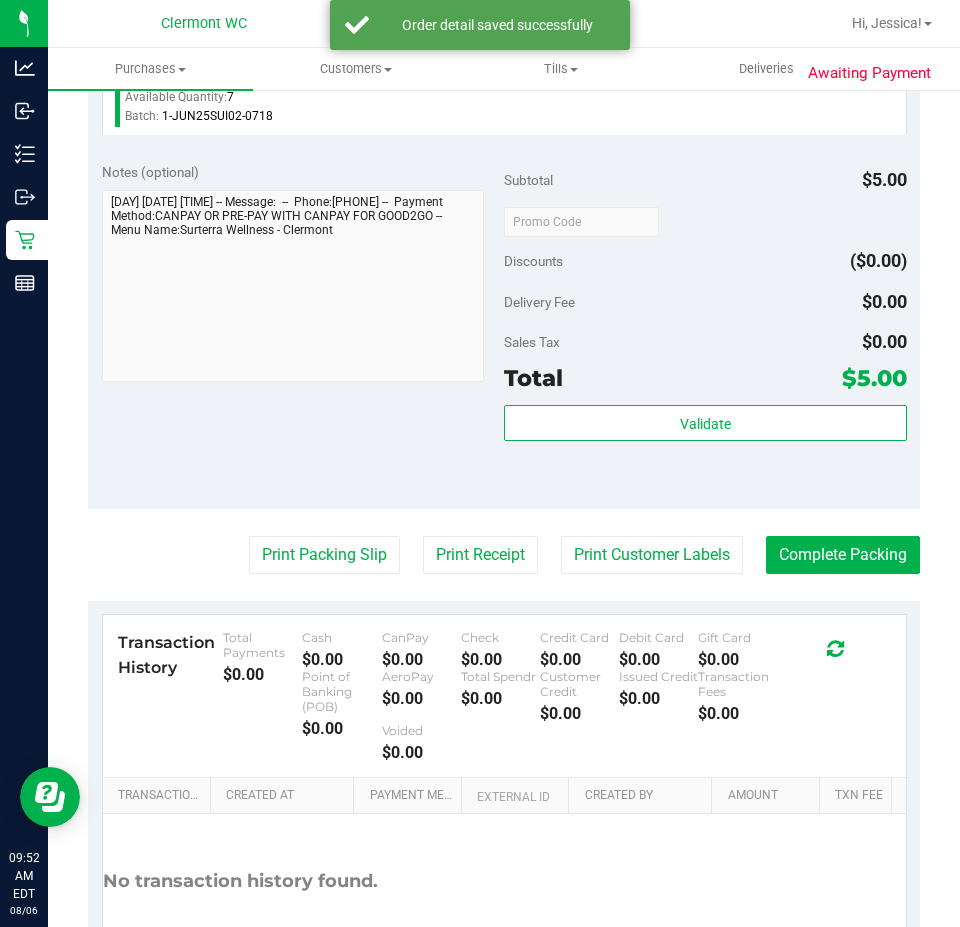scroll, scrollTop: 676, scrollLeft: 0, axis: vertical 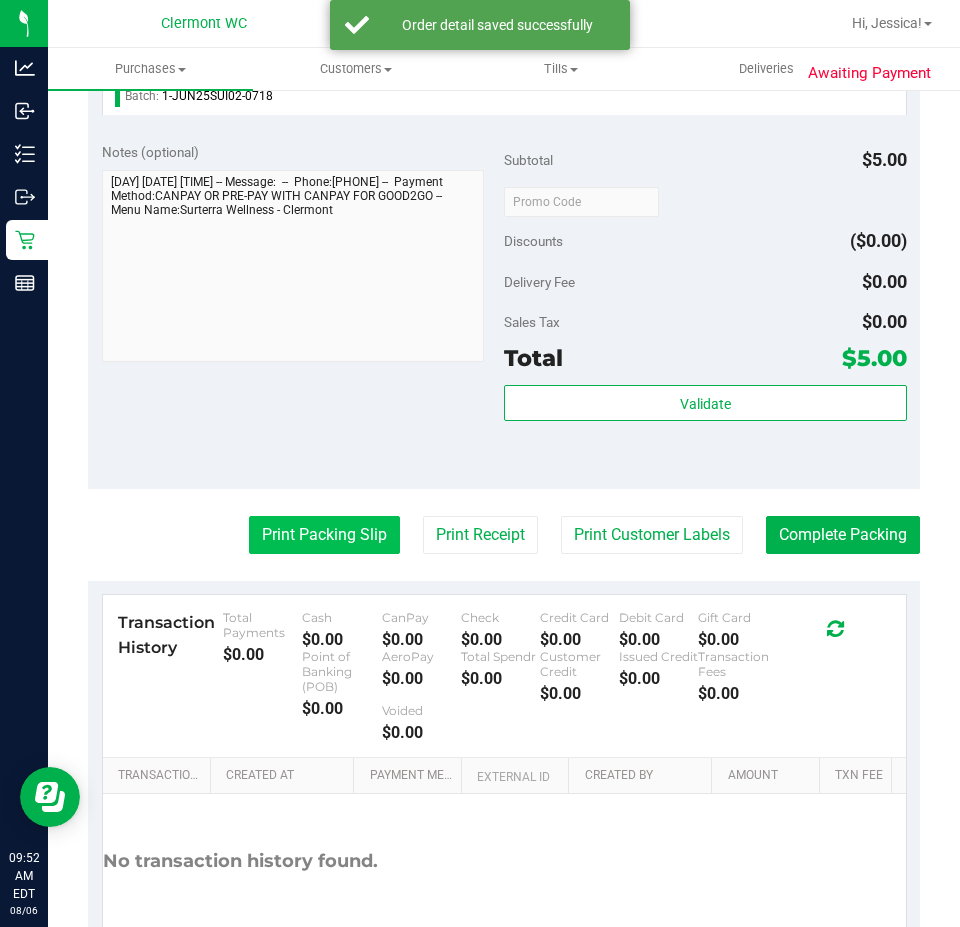 click on "Print Packing Slip" at bounding box center (324, 535) 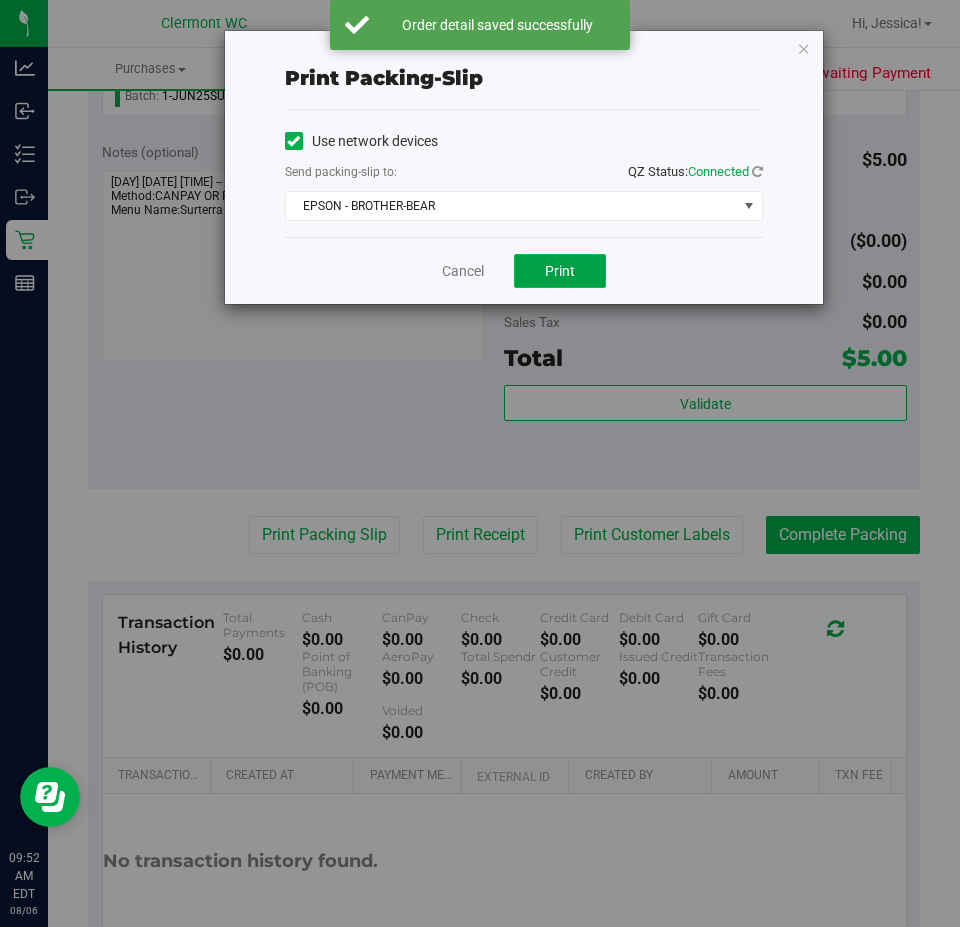 click on "Print" at bounding box center [560, 271] 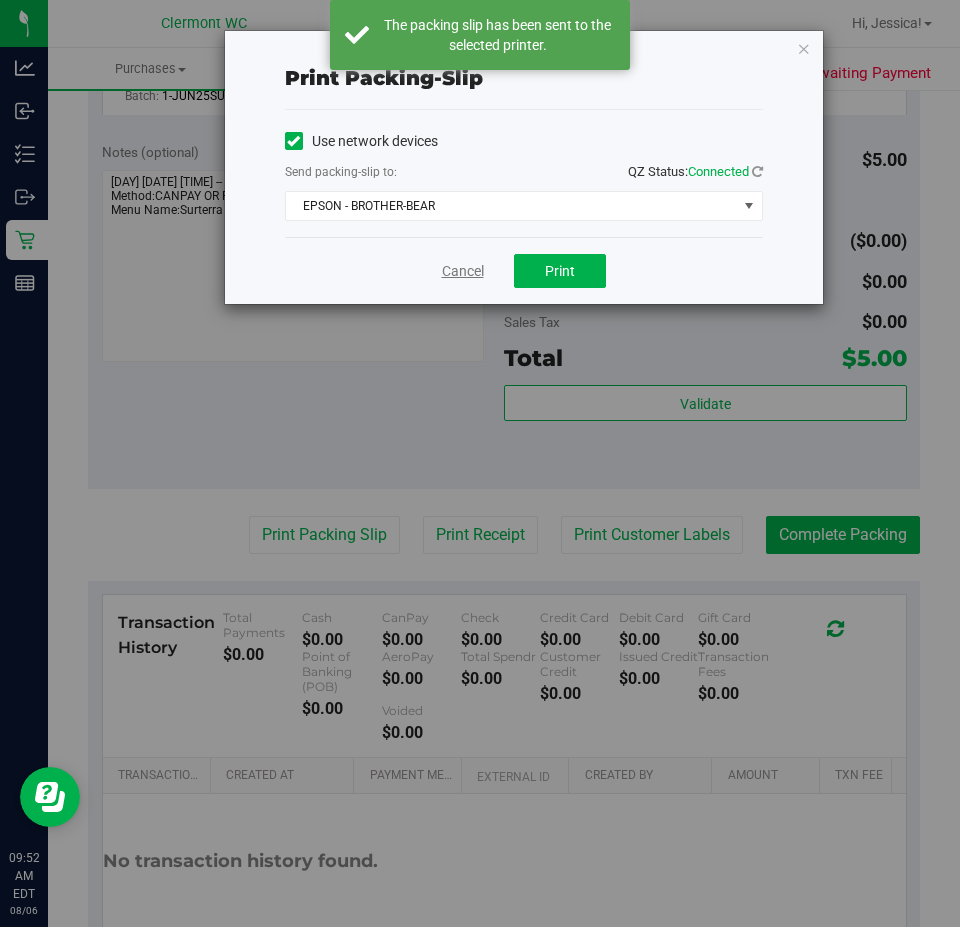 click on "Cancel" at bounding box center (463, 271) 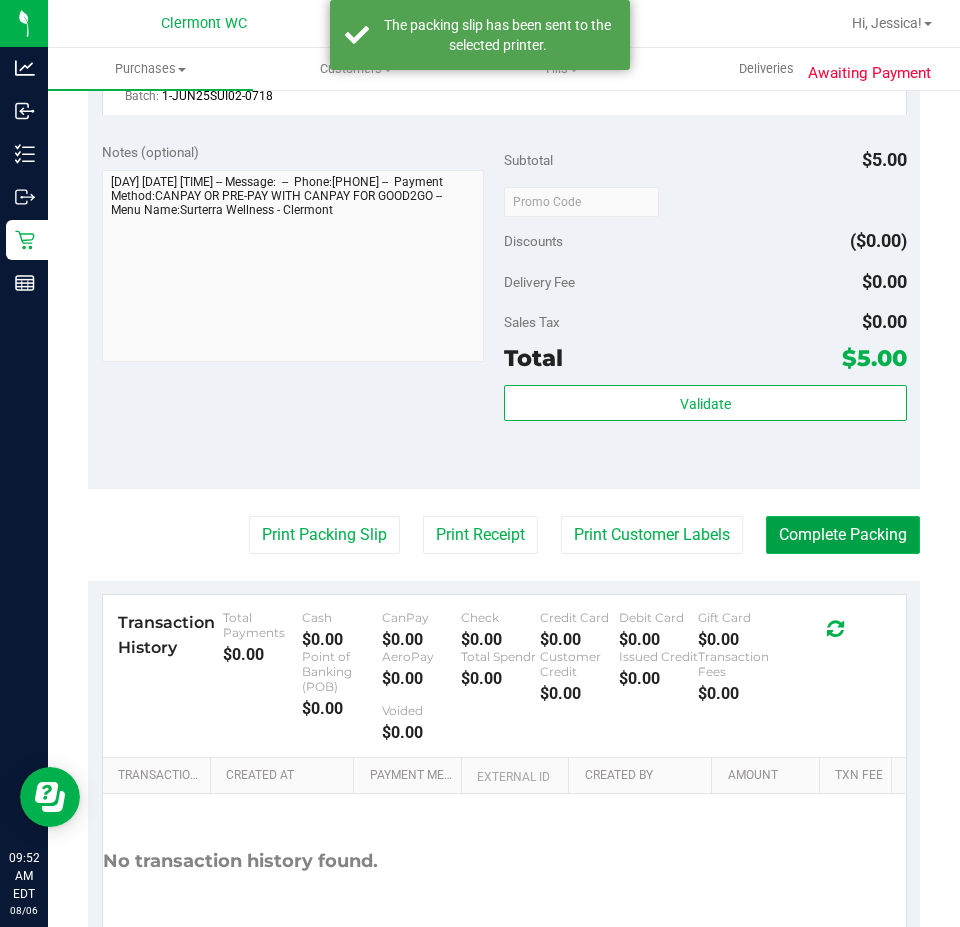 click on "Complete Packing" at bounding box center (843, 535) 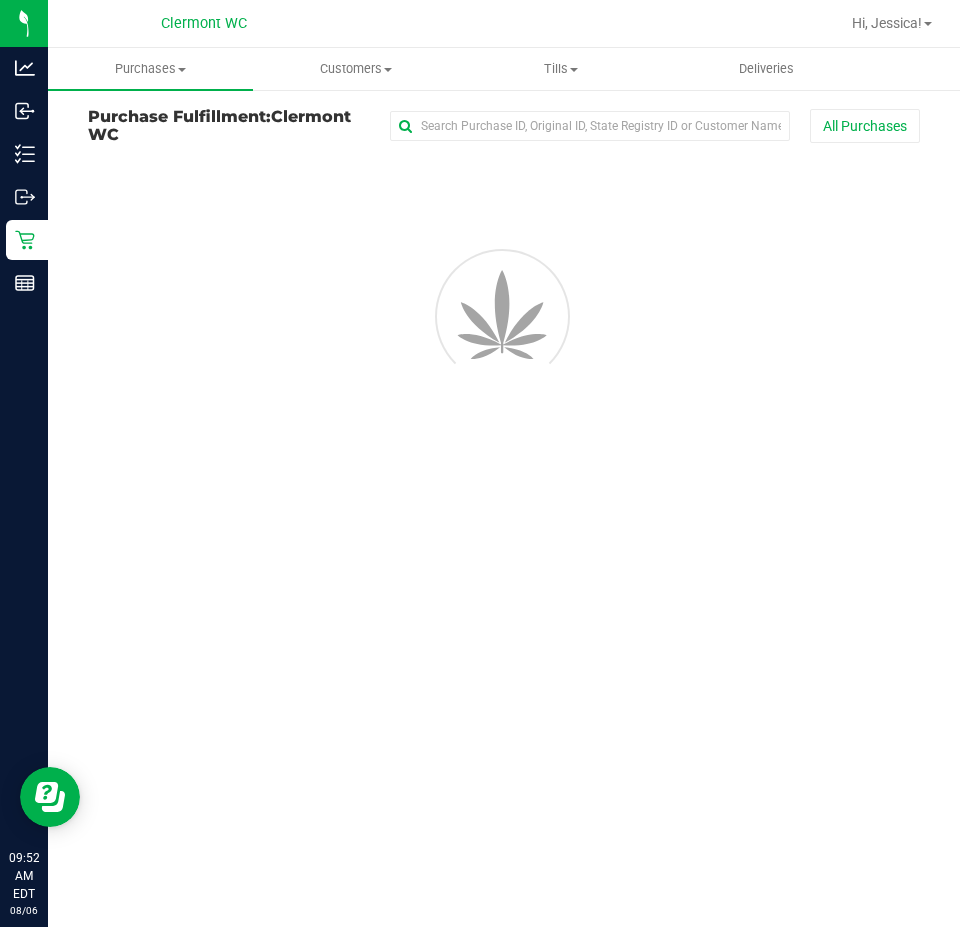 scroll, scrollTop: 0, scrollLeft: 0, axis: both 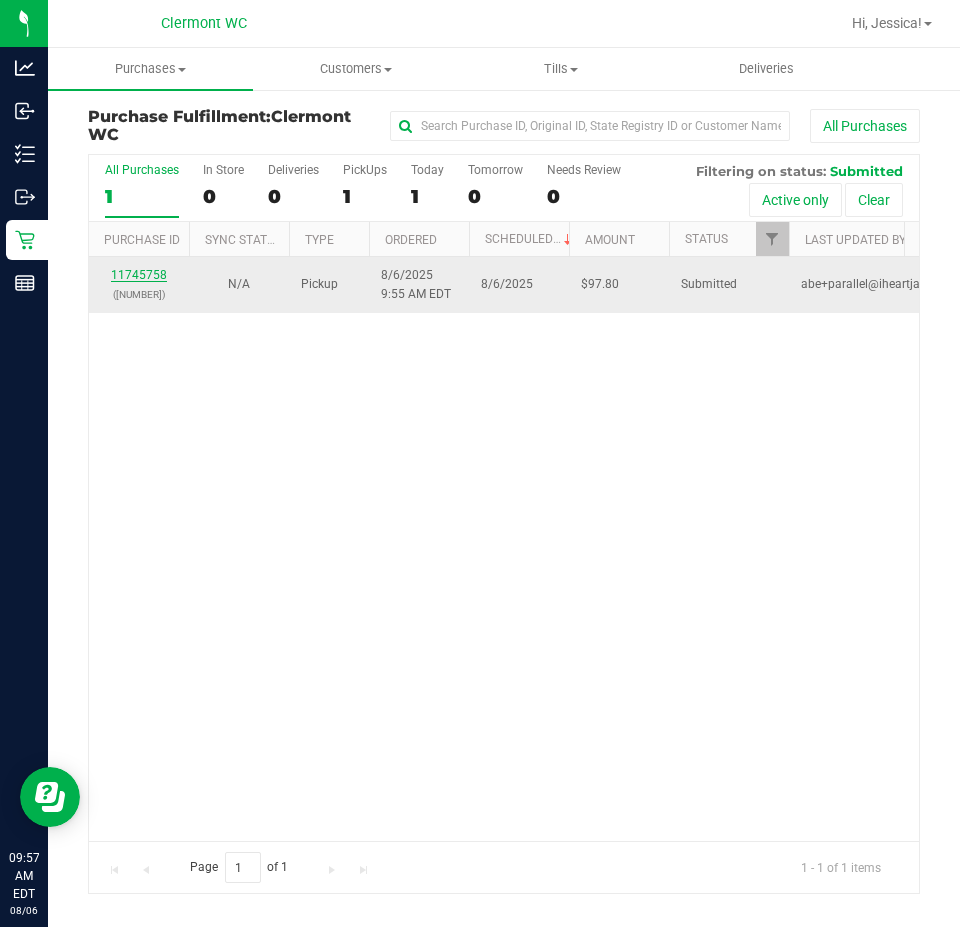 click on "11745758" at bounding box center (139, 275) 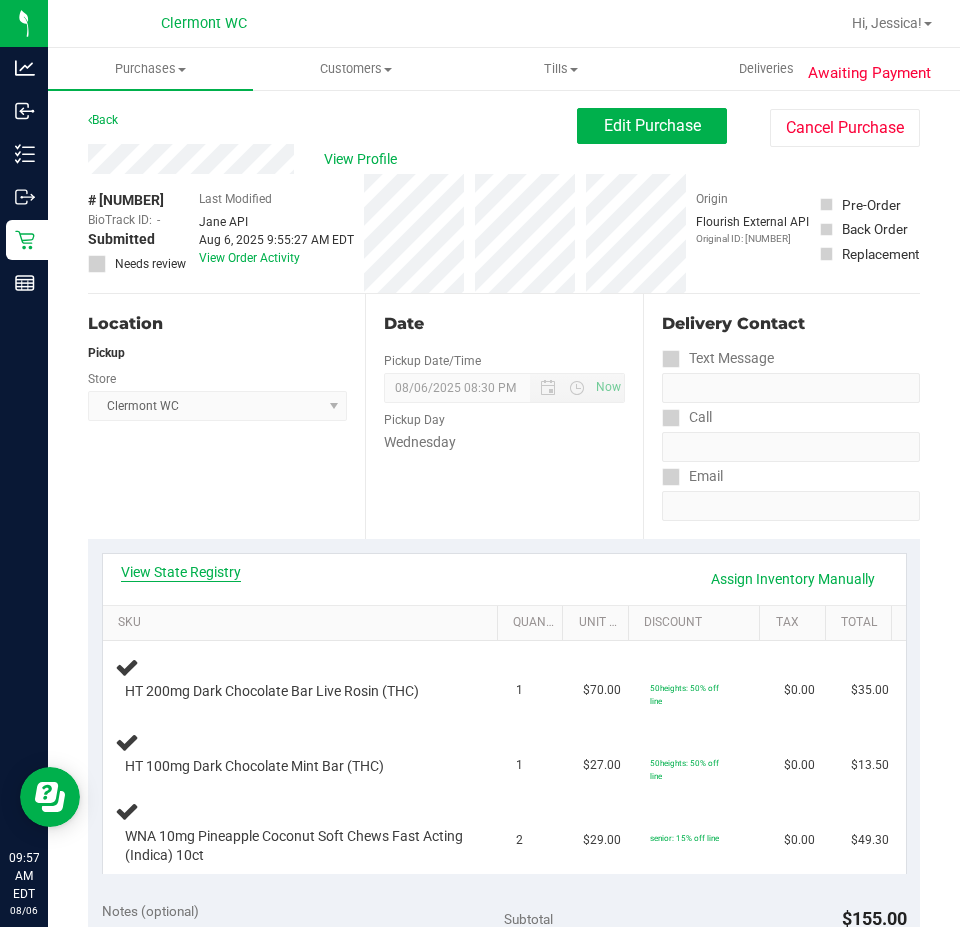 click on "View State Registry" at bounding box center (181, 572) 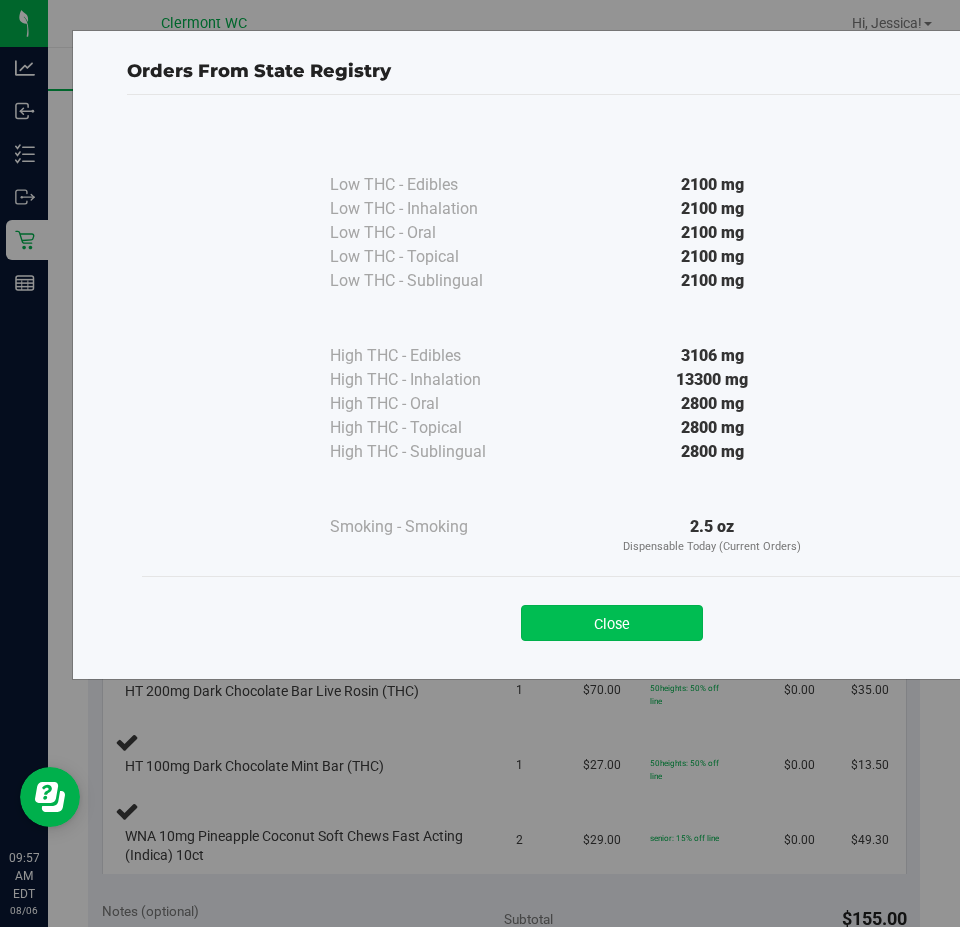 click on "Close" at bounding box center [612, 623] 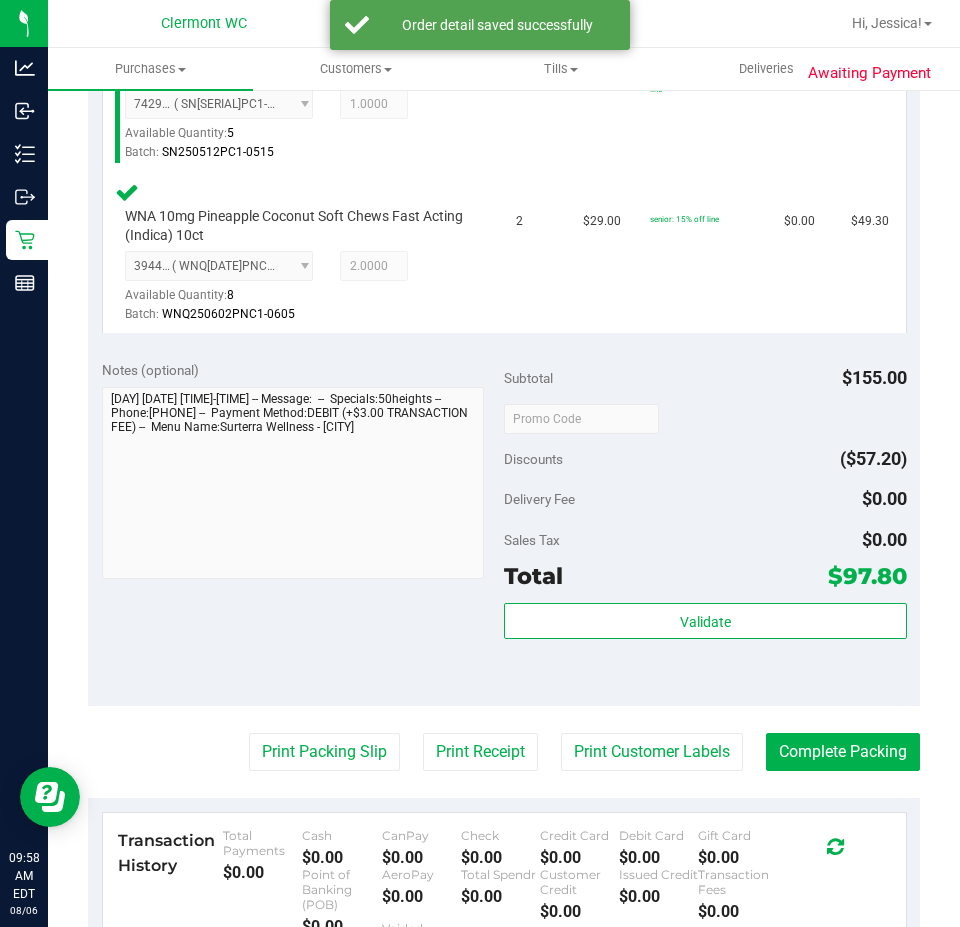 scroll, scrollTop: 754, scrollLeft: 0, axis: vertical 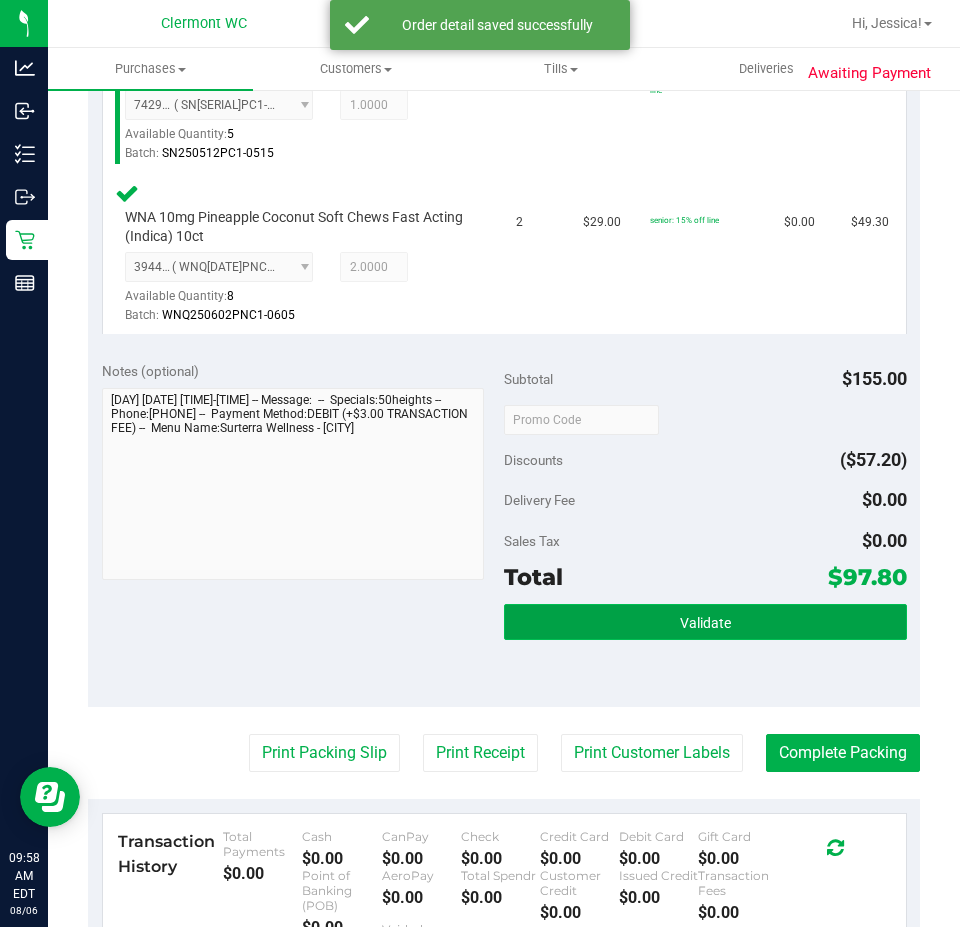 click on "Validate" at bounding box center (705, 622) 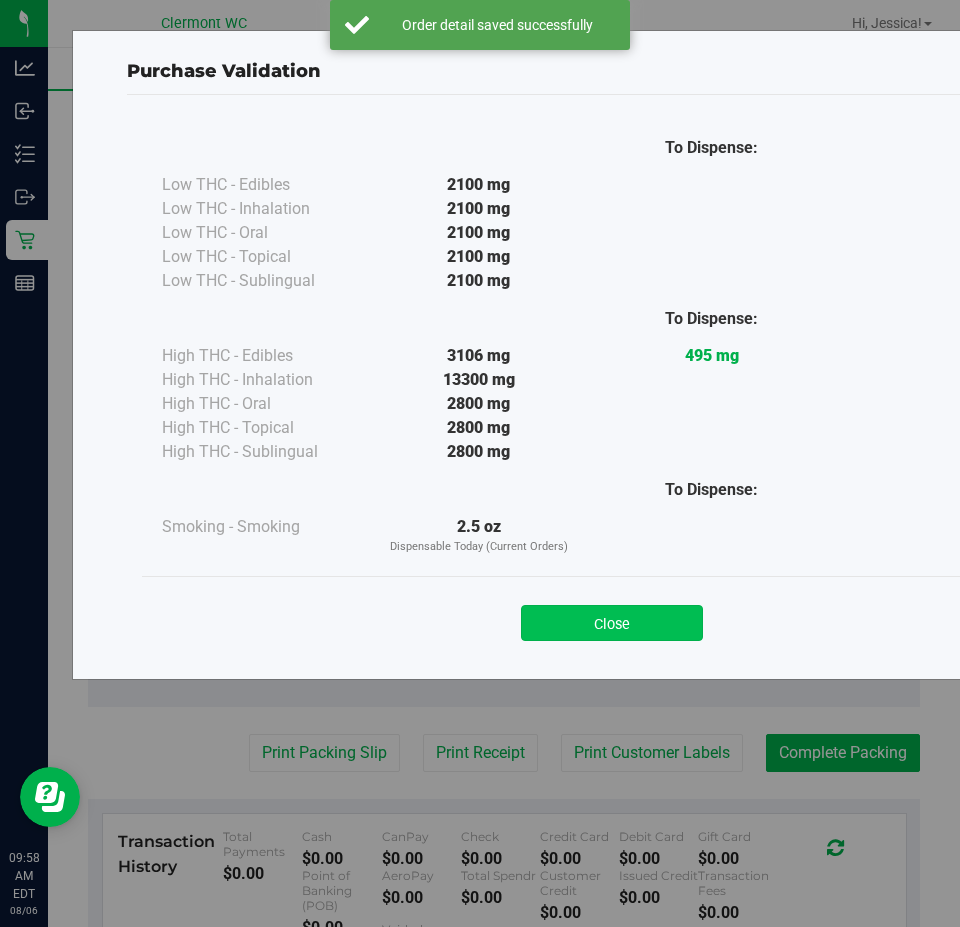 click on "Close" at bounding box center (612, 623) 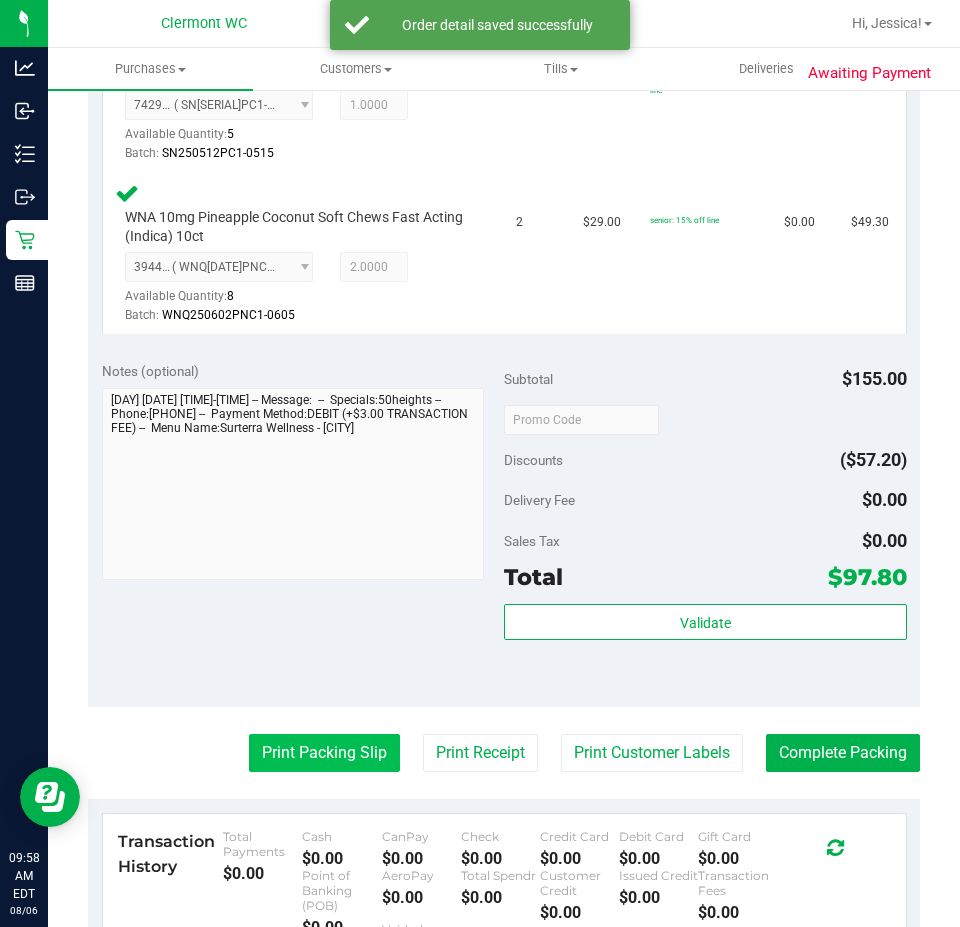 click on "Print Packing Slip" at bounding box center [324, 753] 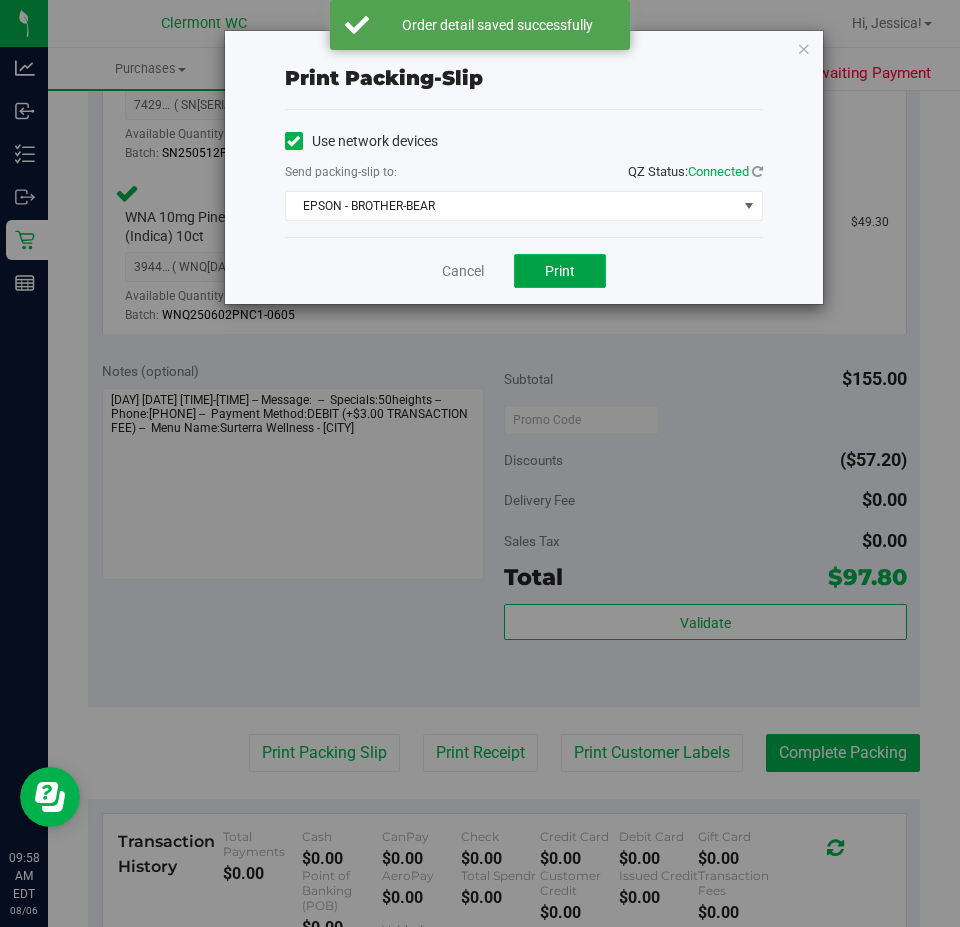 click on "Print" at bounding box center (560, 271) 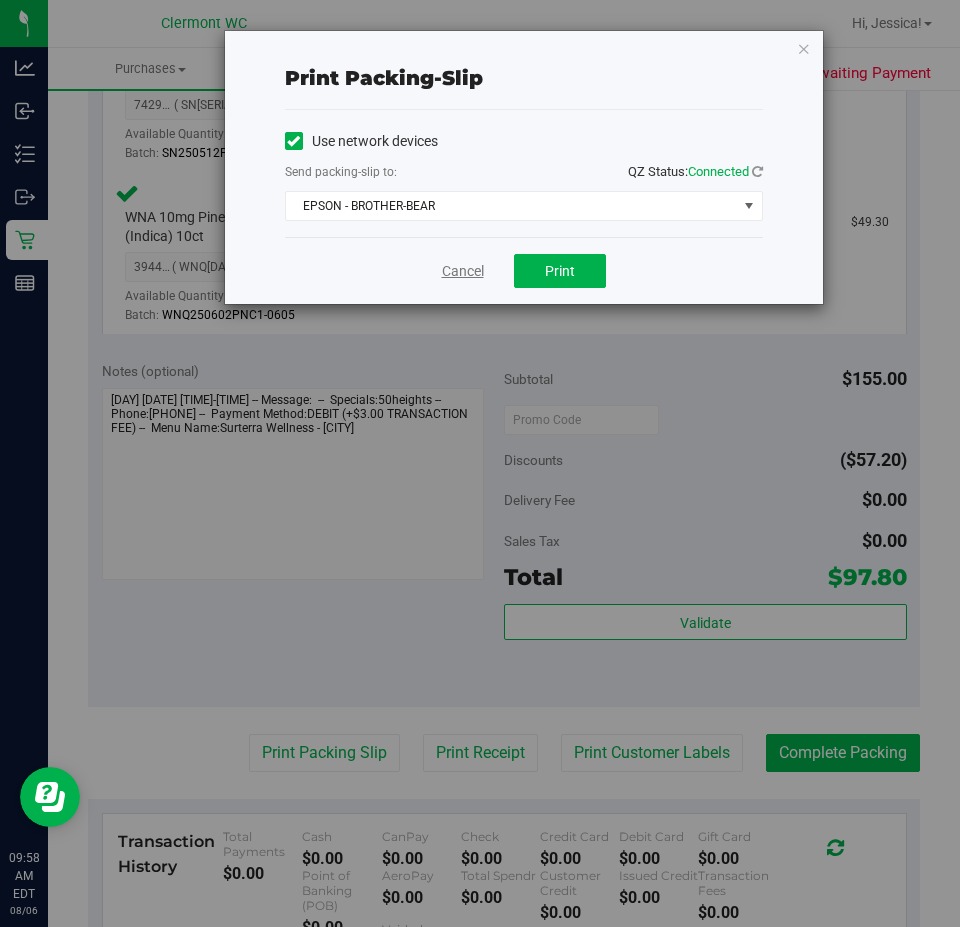 click on "Cancel" at bounding box center [463, 271] 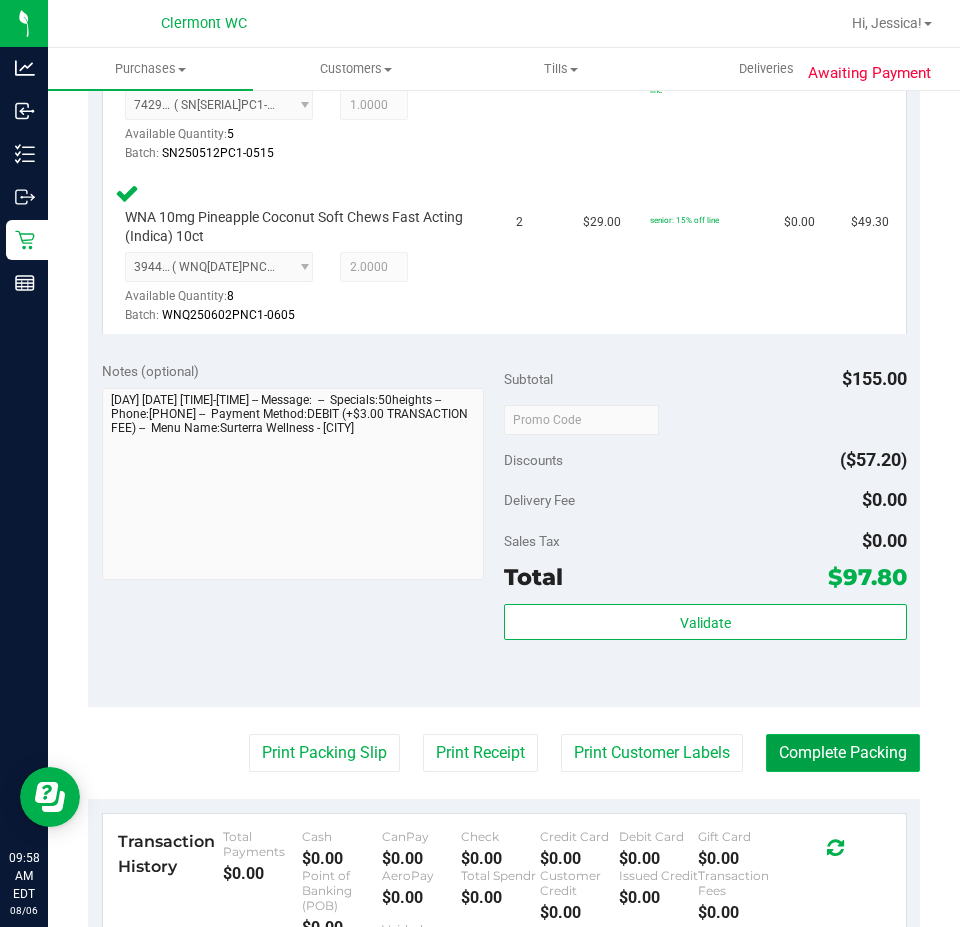 click on "Complete Packing" at bounding box center [843, 753] 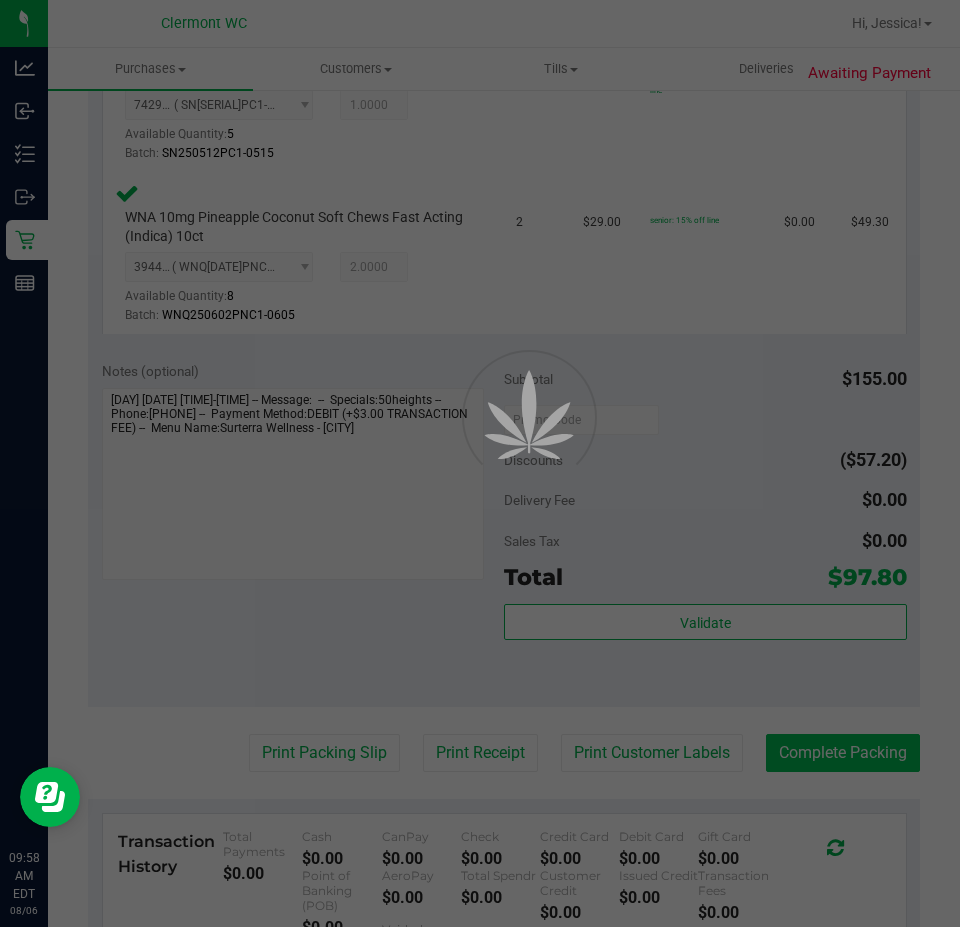 scroll, scrollTop: 0, scrollLeft: 0, axis: both 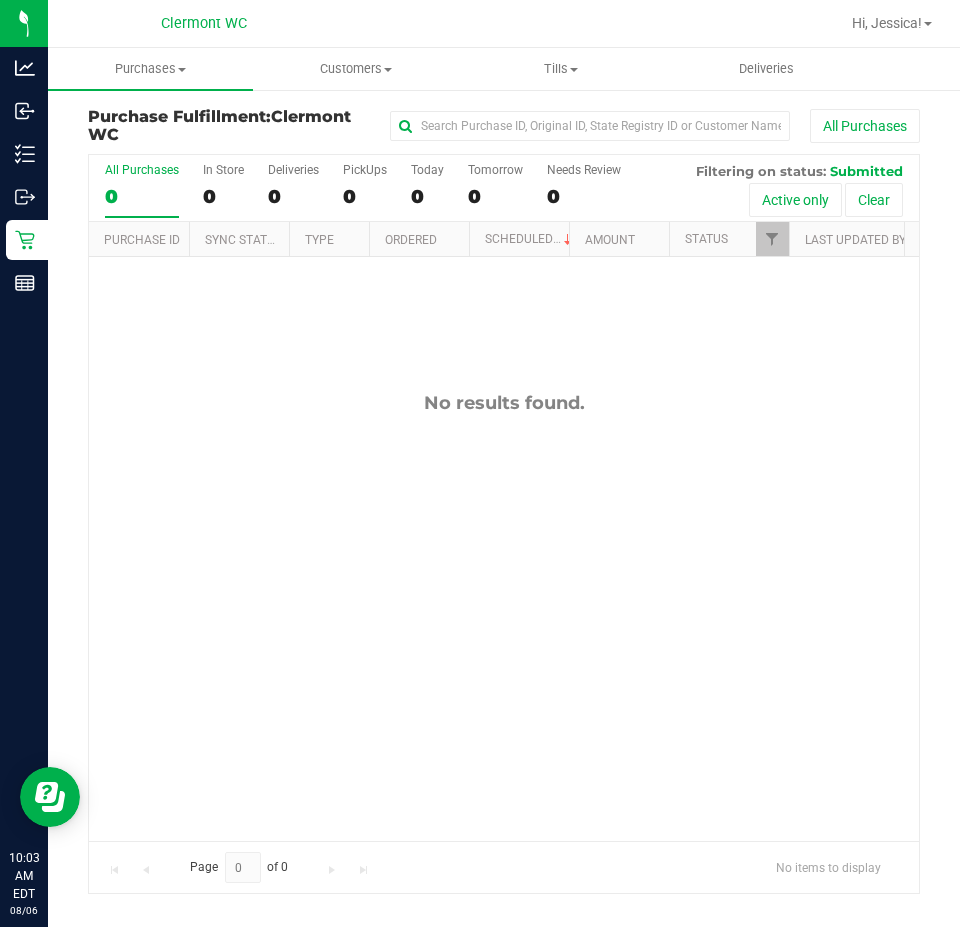click on "No results found." at bounding box center (504, 616) 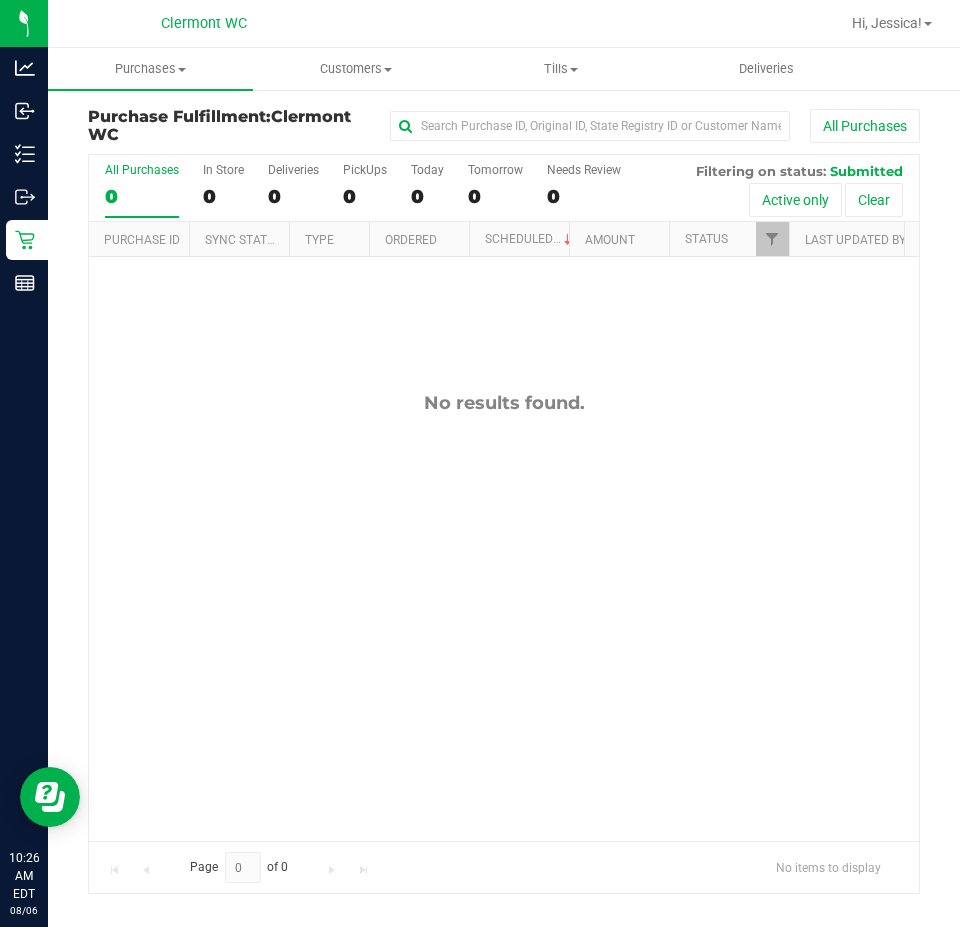 drag, startPoint x: 598, startPoint y: 463, endPoint x: 603, endPoint y: 451, distance: 13 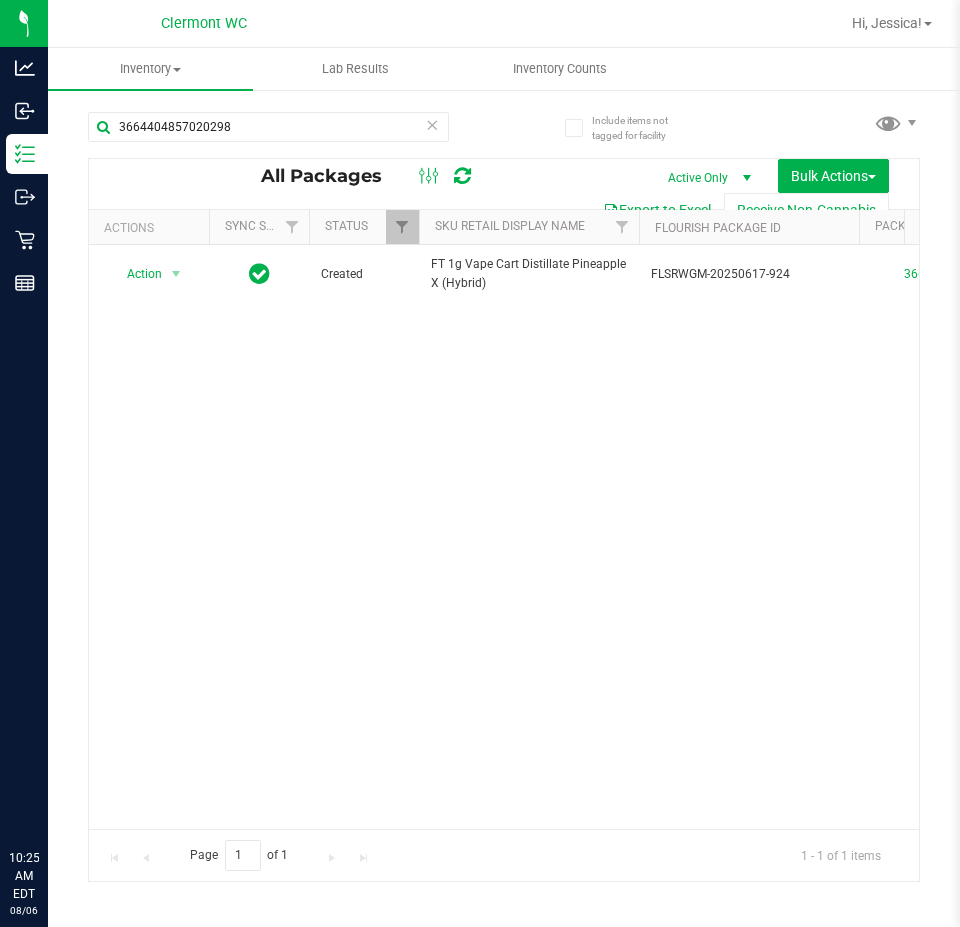 scroll, scrollTop: 0, scrollLeft: 0, axis: both 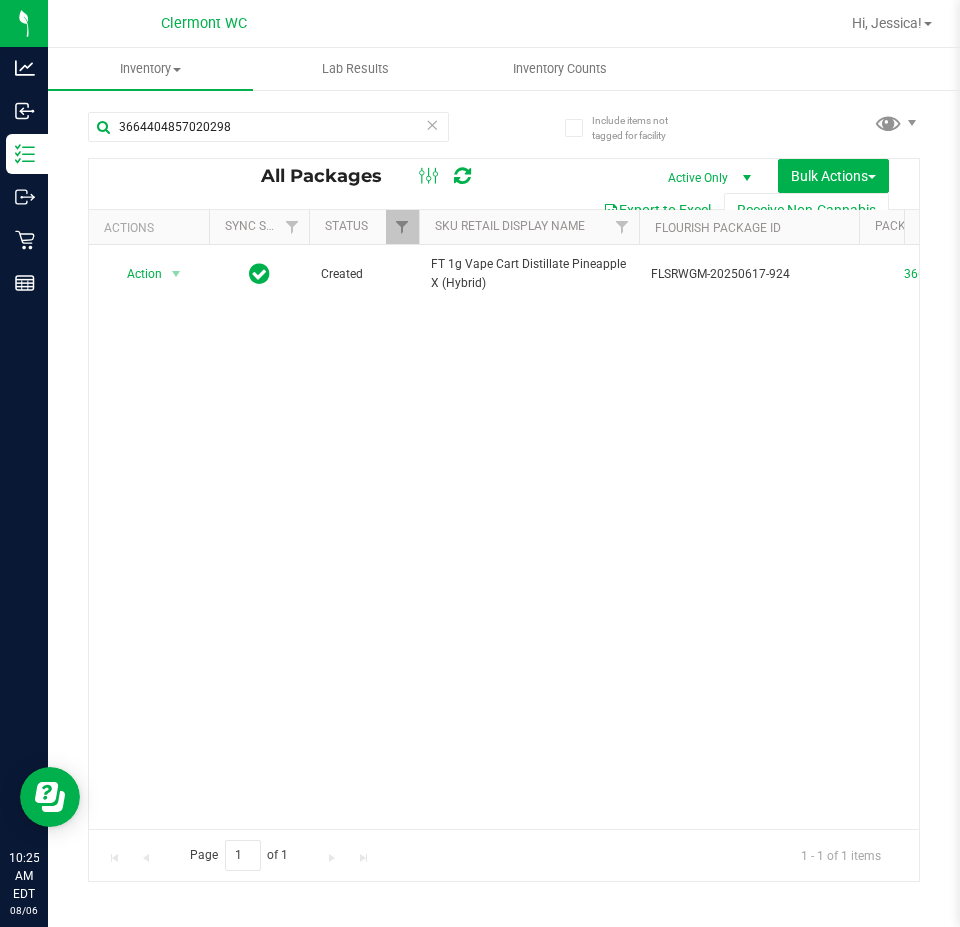 drag, startPoint x: 281, startPoint y: 108, endPoint x: 129, endPoint y: 108, distance: 152 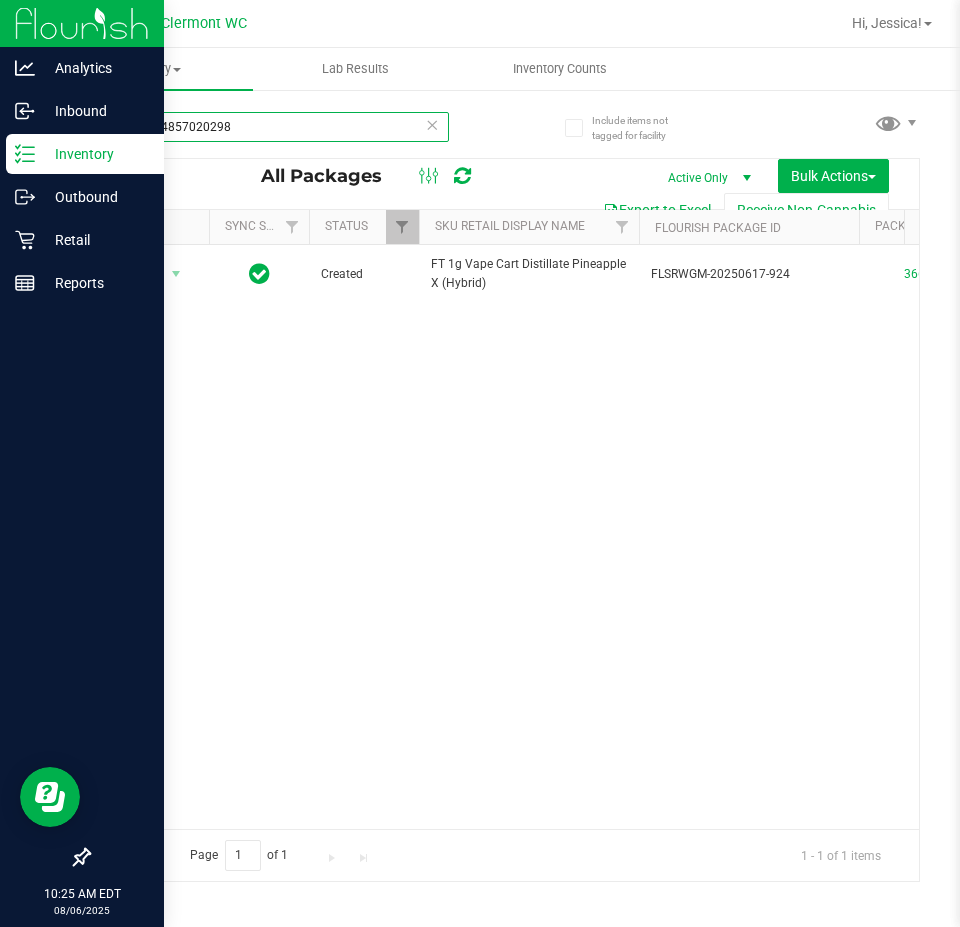 drag, startPoint x: 0, startPoint y: 145, endPoint x: 0, endPoint y: 235, distance: 90 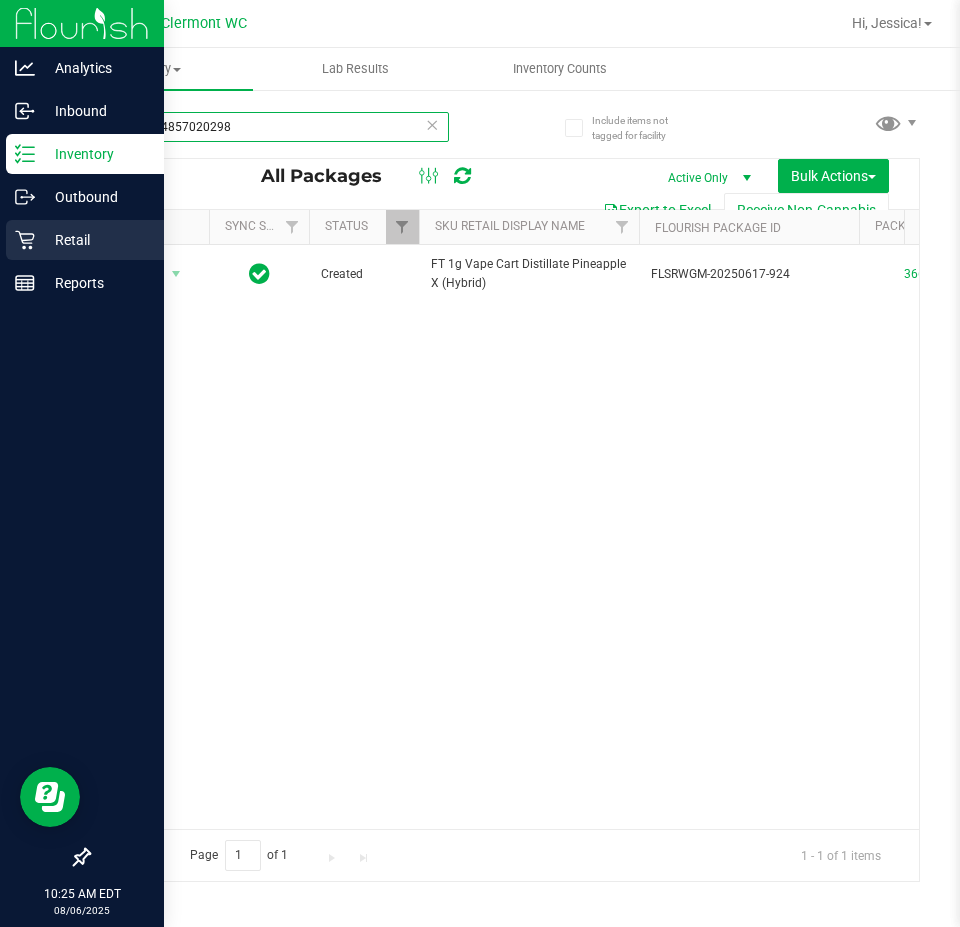 click on "[TIME] [TIMEZONE] [DATE]  [DATE]   [CITY] [PERSON]!
Inventory
All packages
All inventory
Waste log
Create inventory
Lab Results
Inventory Counts" at bounding box center [480, 463] 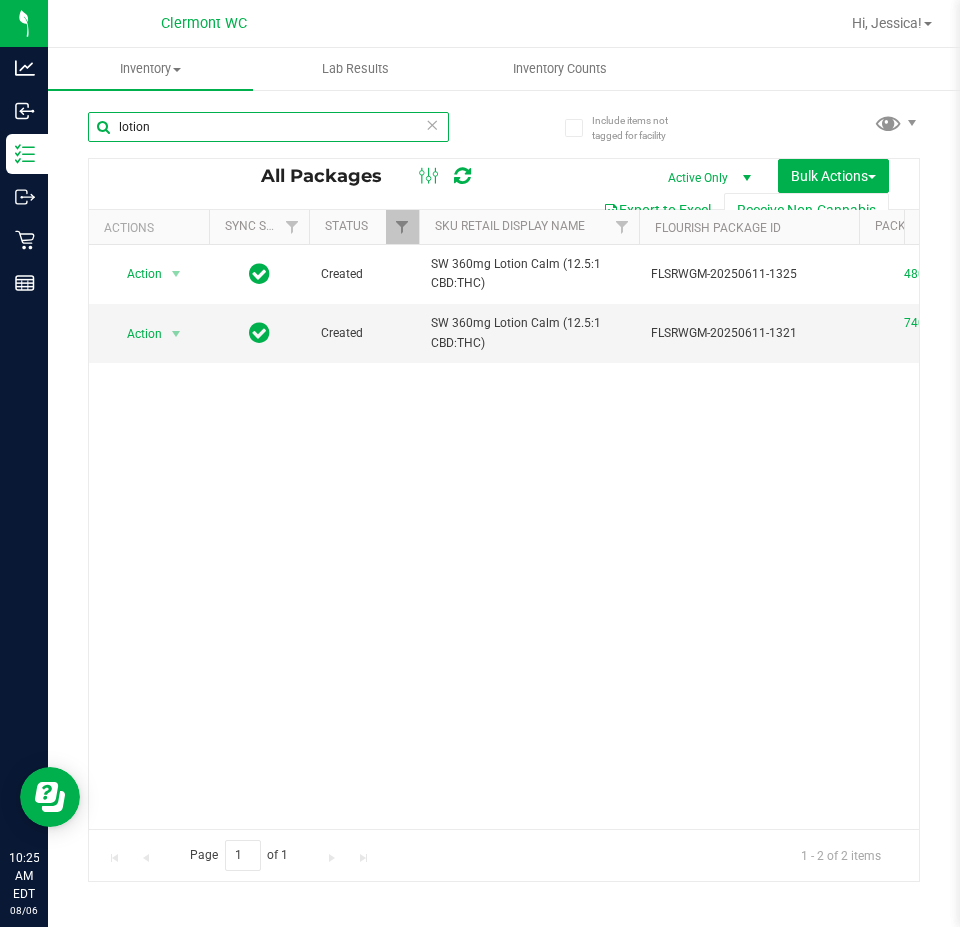 type on "lotion" 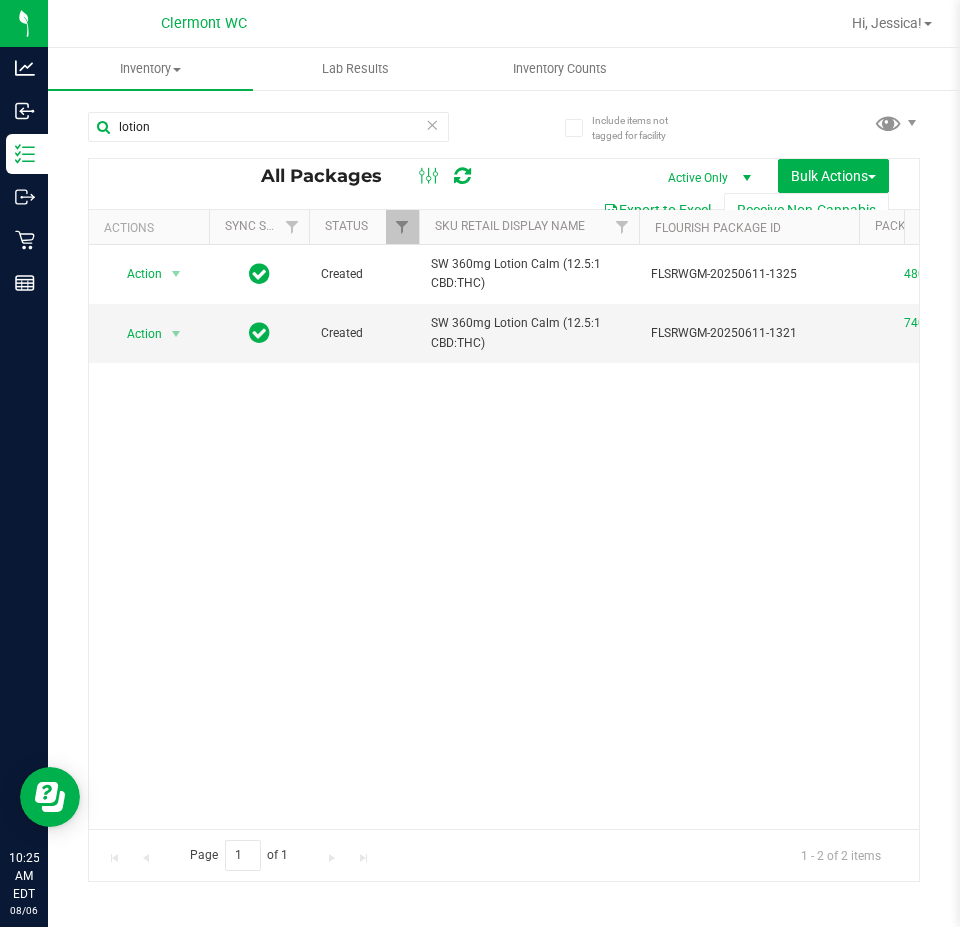 click on "Active Only" at bounding box center [705, 178] 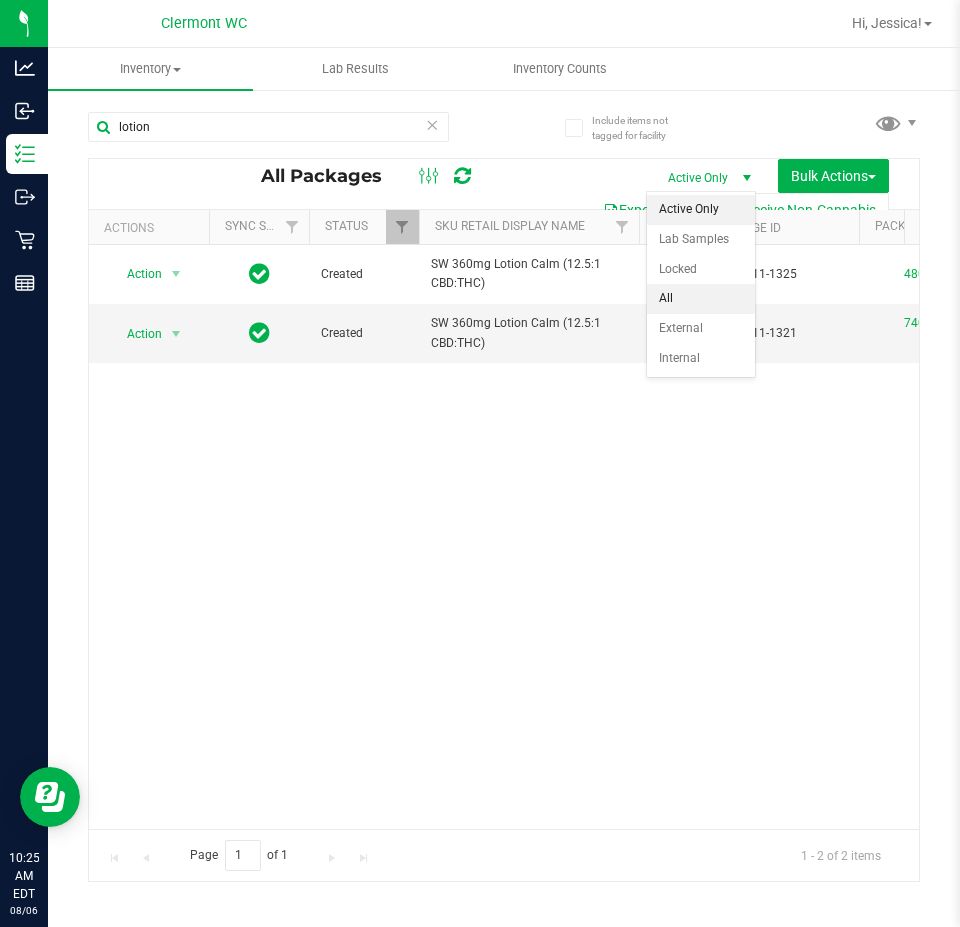click on "All" at bounding box center [701, 299] 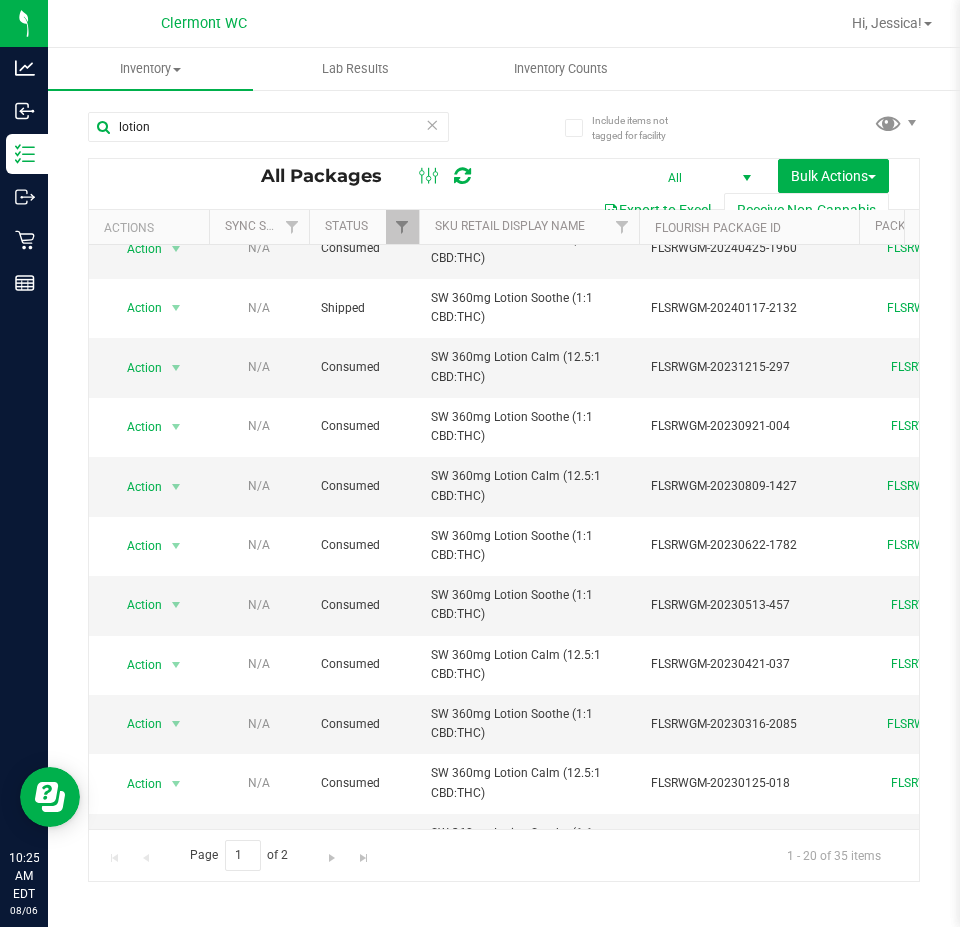 scroll, scrollTop: 618, scrollLeft: 0, axis: vertical 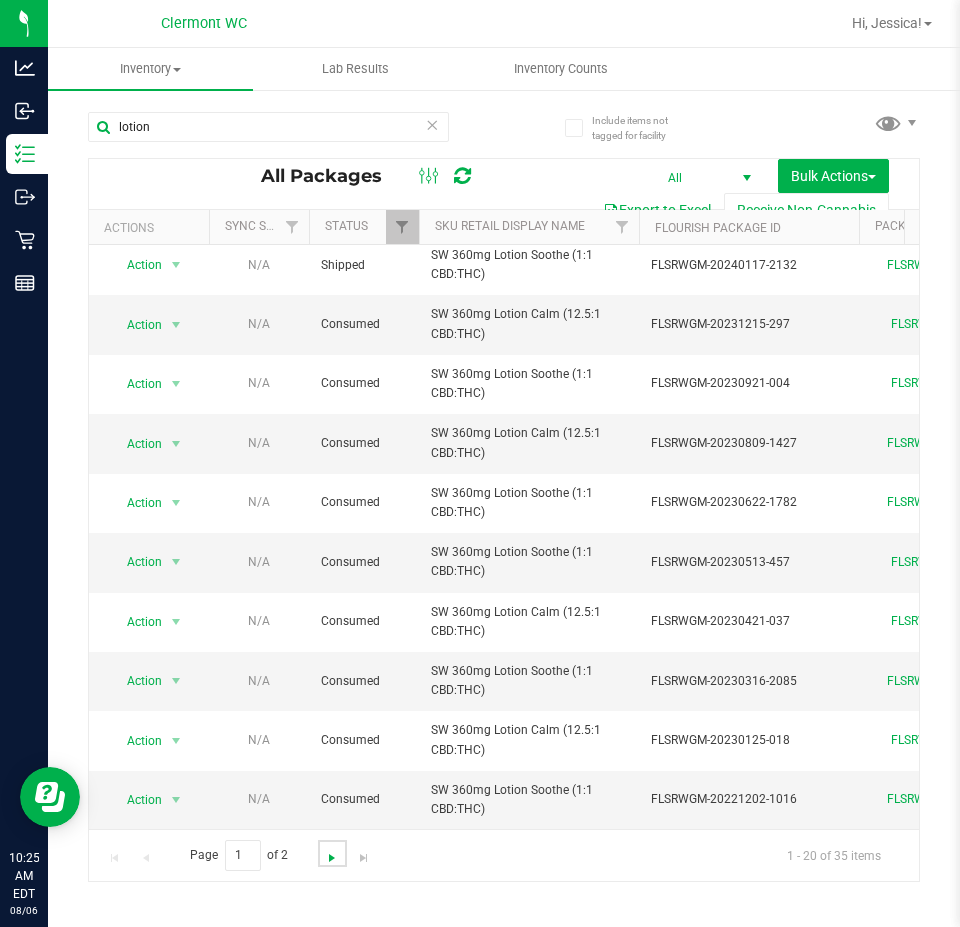 click at bounding box center [332, 858] 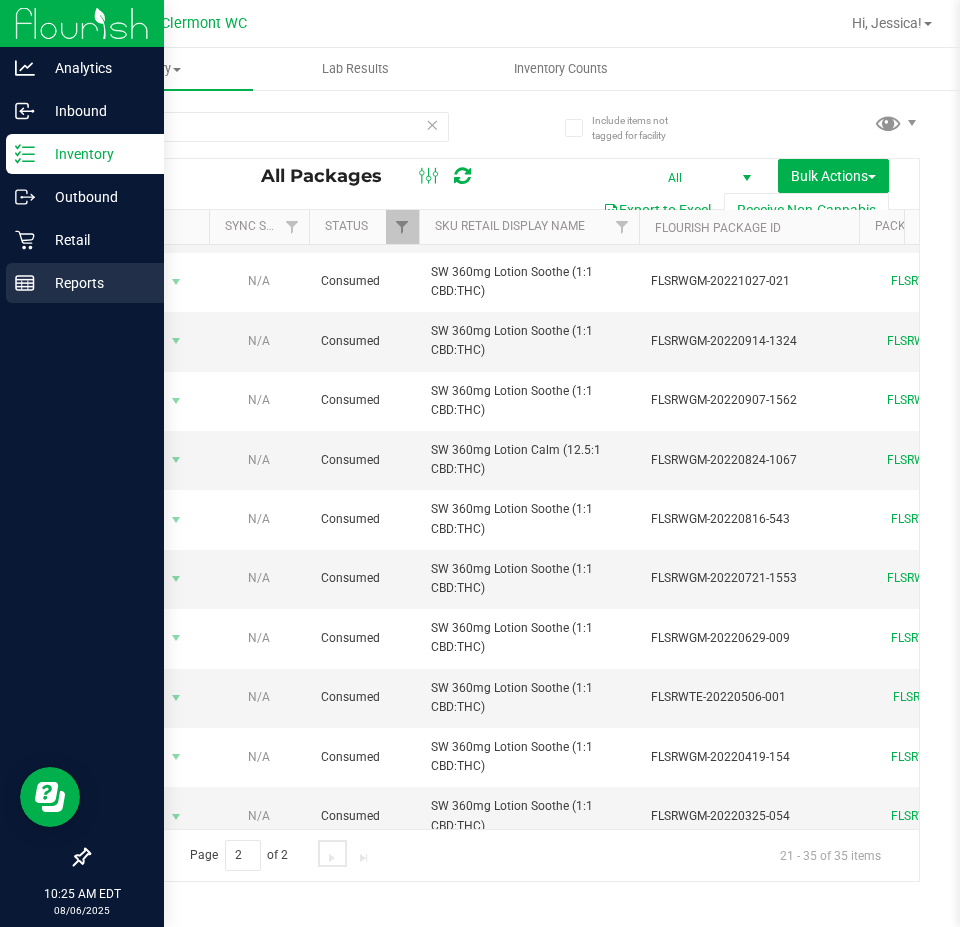 scroll, scrollTop: 0, scrollLeft: 0, axis: both 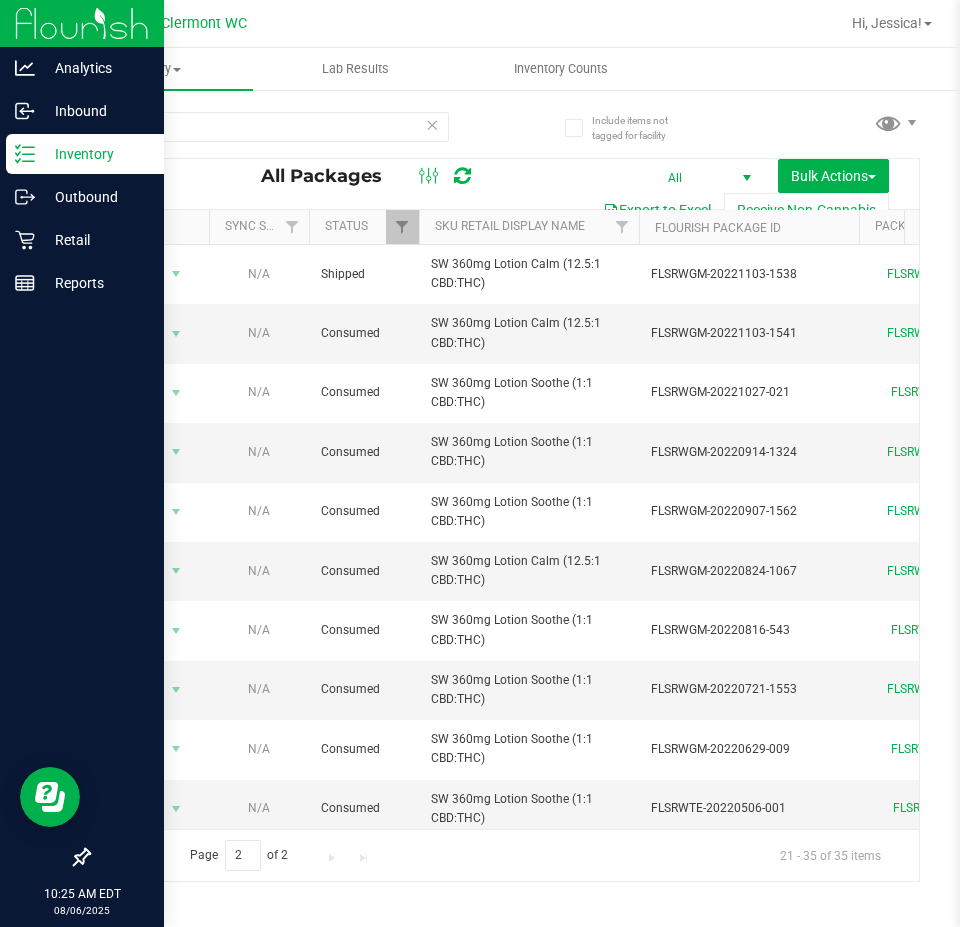 click on "Inventory" at bounding box center [85, 154] 